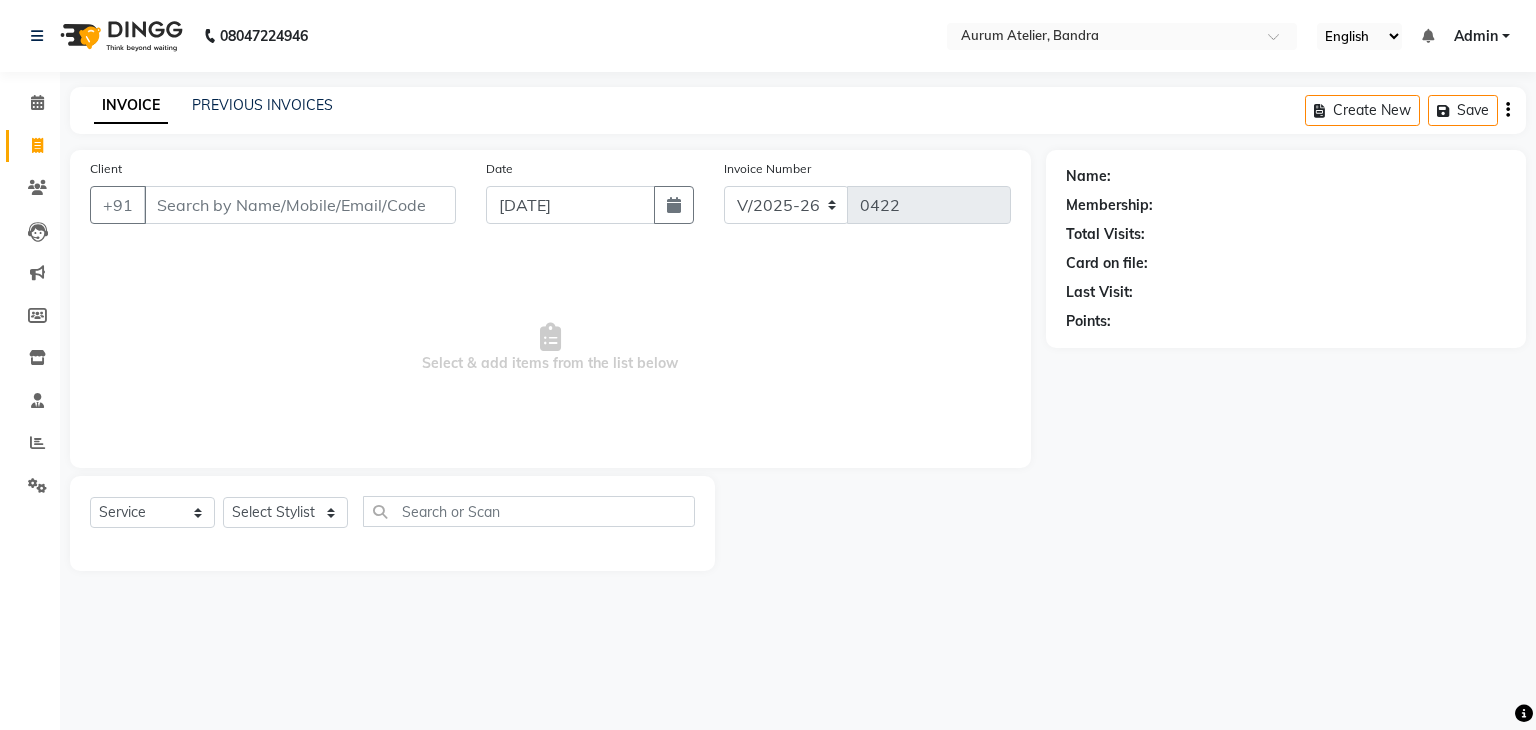 select on "7410" 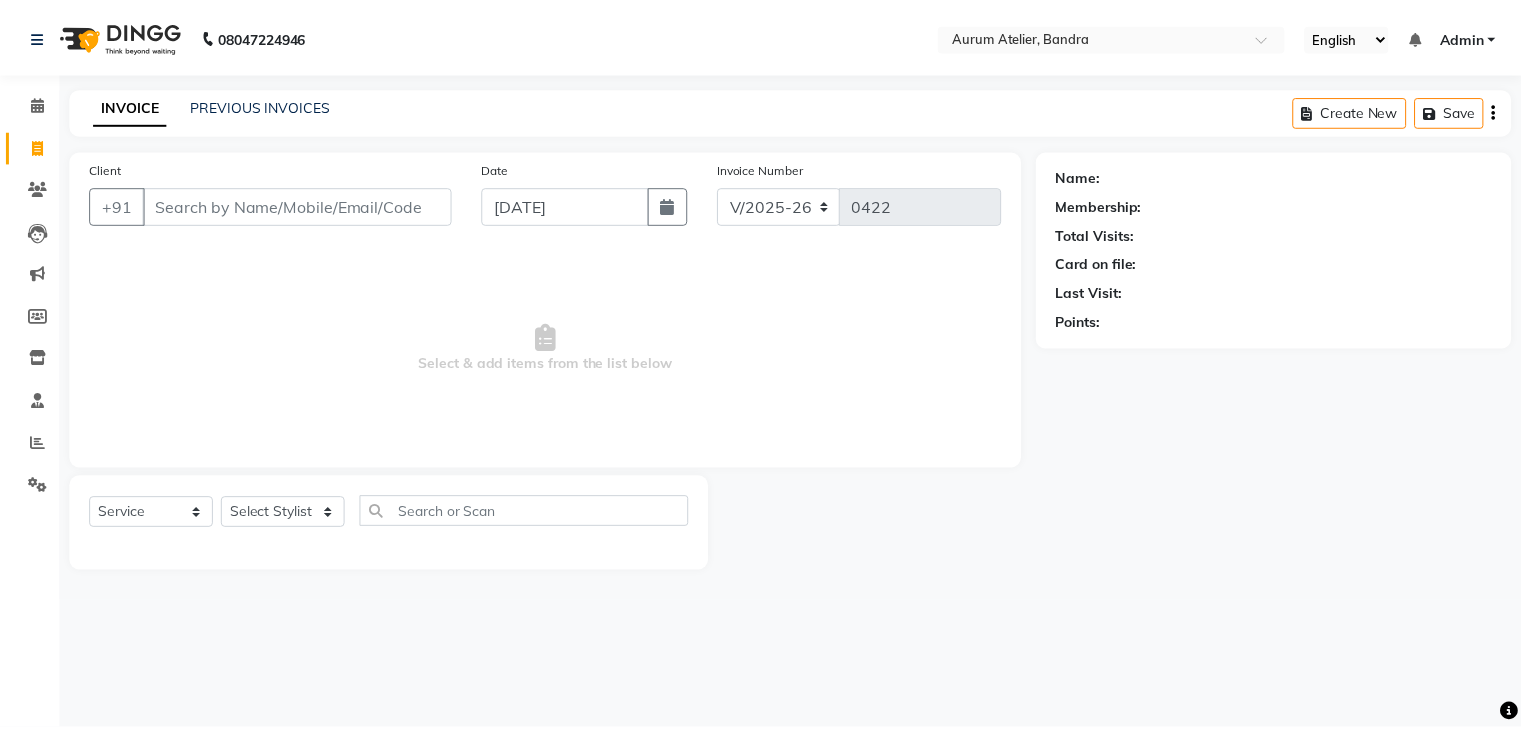 scroll, scrollTop: 0, scrollLeft: 0, axis: both 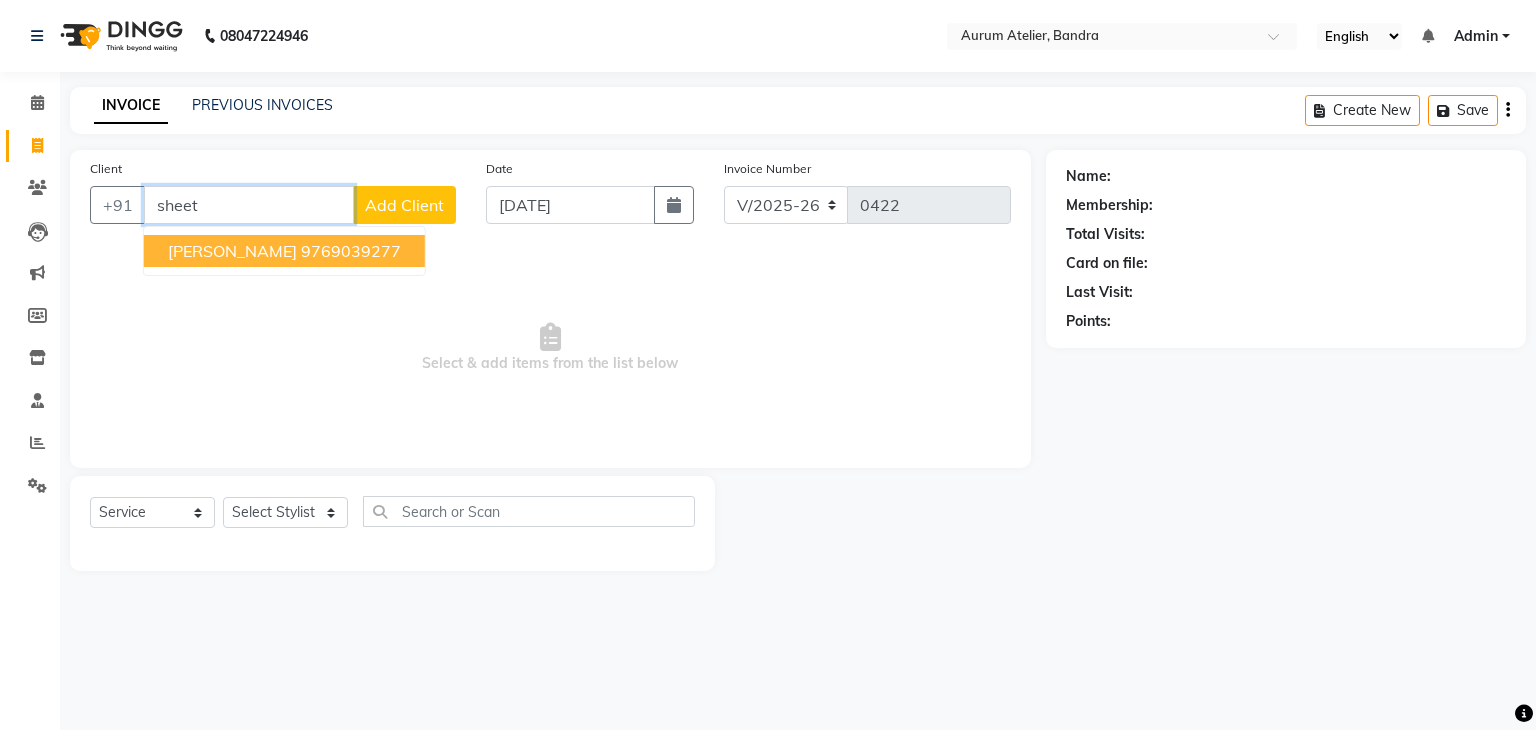 click on "[PERSON_NAME]  9769039277" at bounding box center (284, 251) 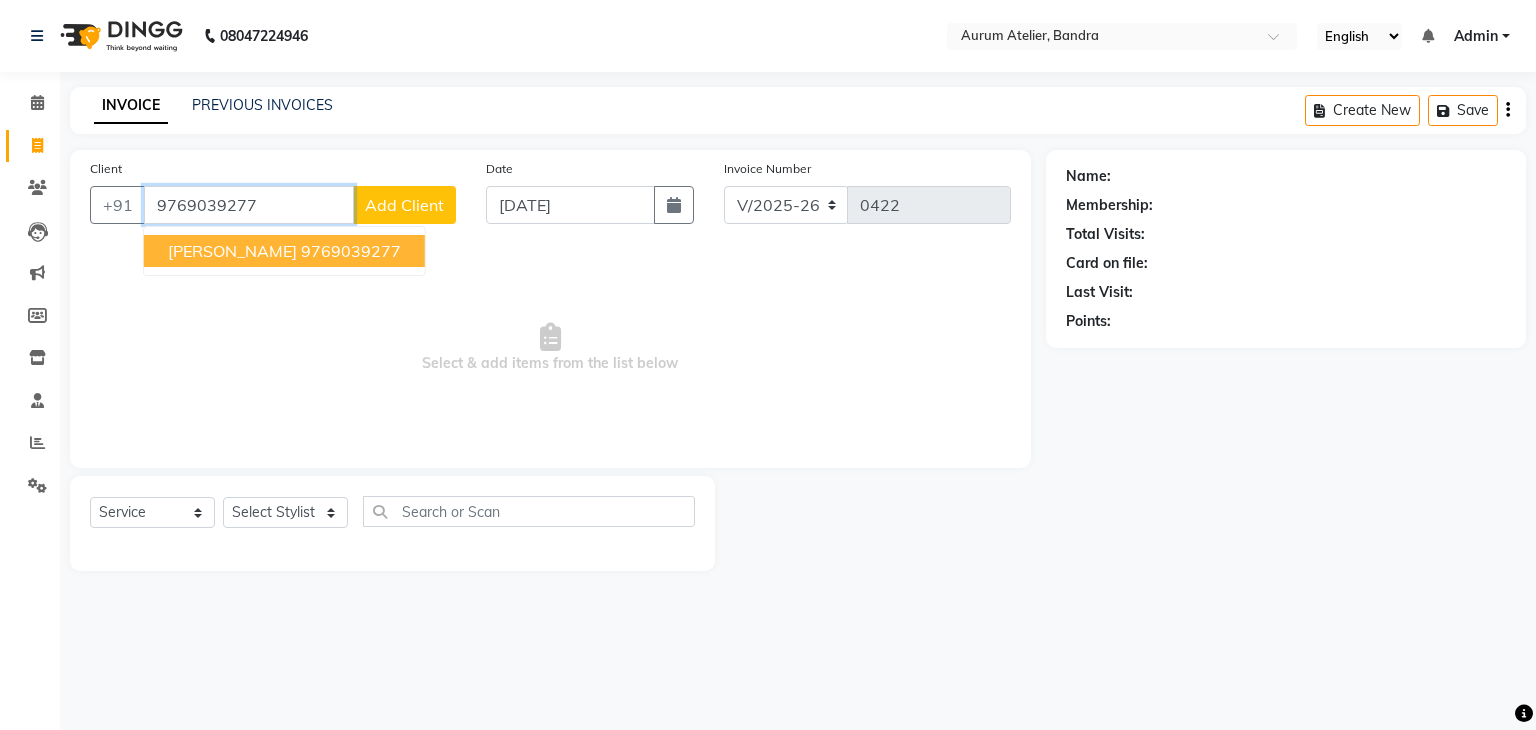 type on "9769039277" 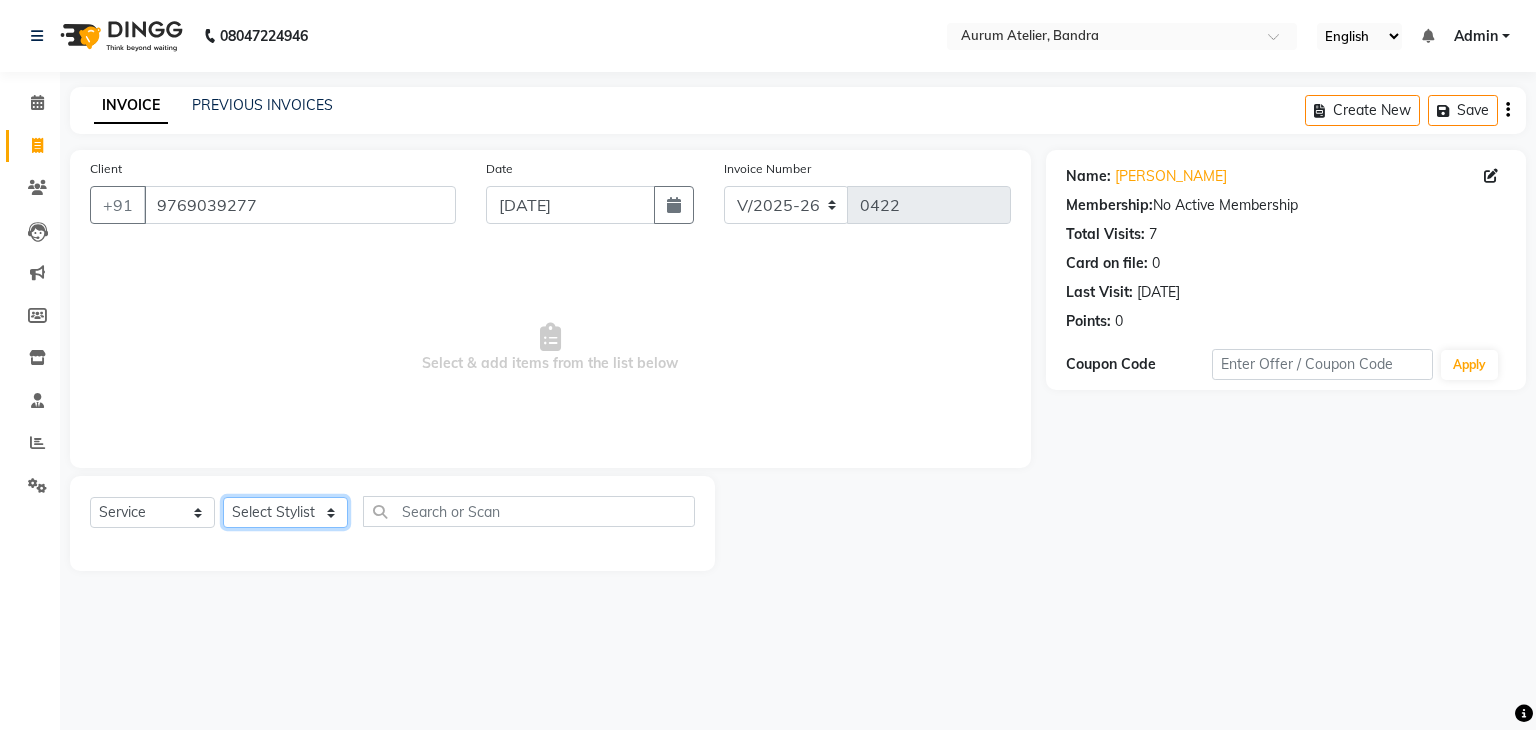 click on "Select Stylist [PERSON_NAME] chariya [PERSON_NAME] [PERSON_NAME] [PERSON_NAME] [PERSON_NAME] Preet [PERSON_NAME] [PERSON_NAME] [PERSON_NAME]" 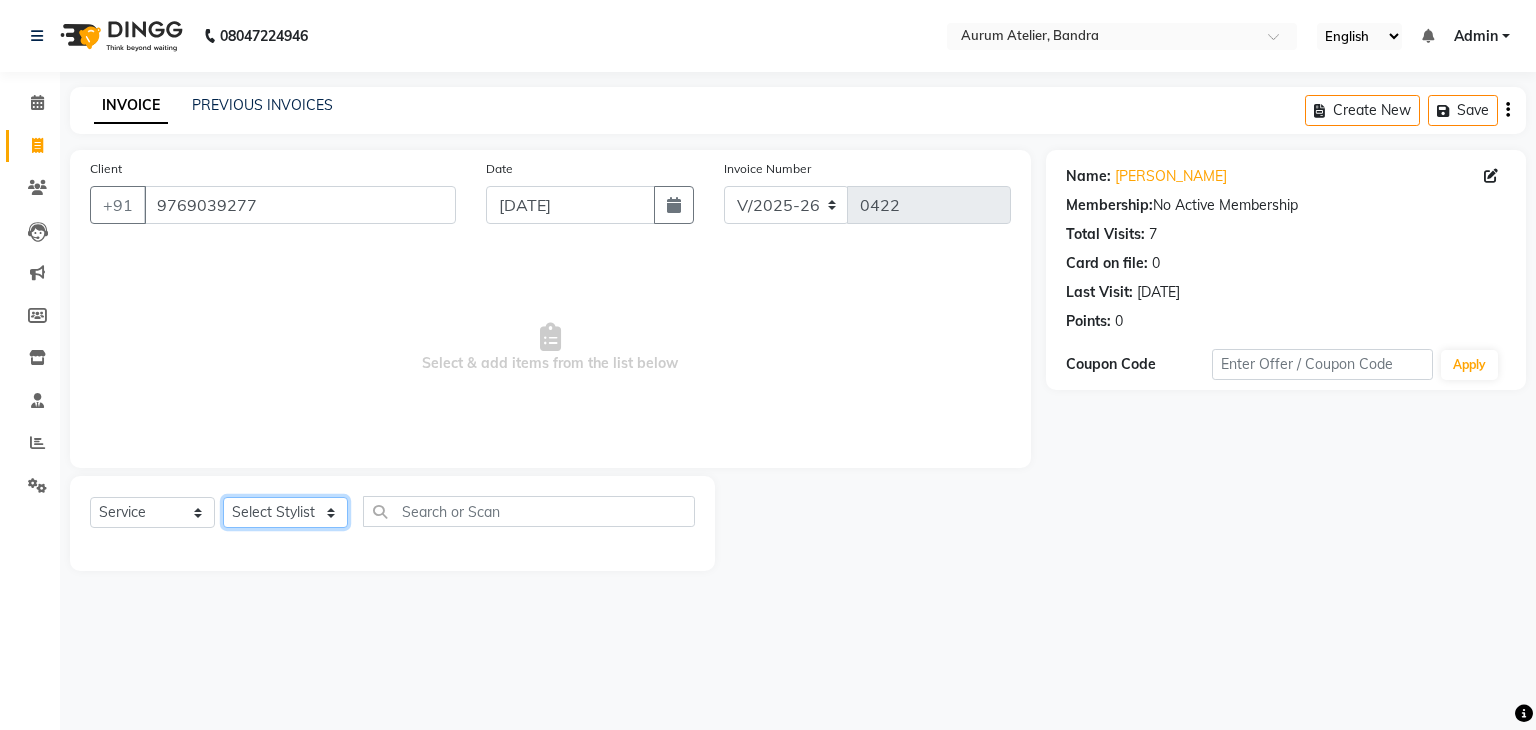 select on "66083" 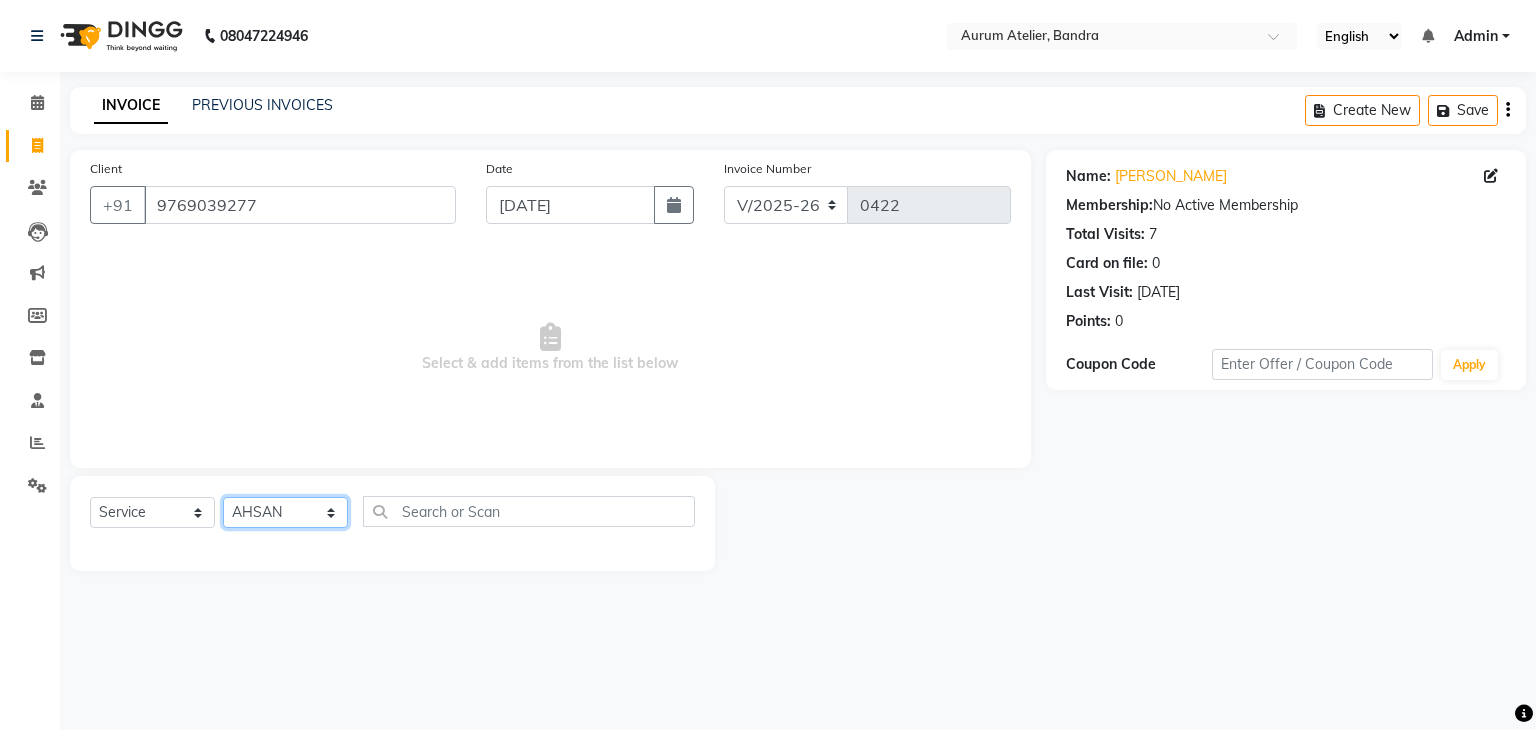 click on "Select Stylist [PERSON_NAME] chariya [PERSON_NAME] [PERSON_NAME] [PERSON_NAME] [PERSON_NAME] Preet [PERSON_NAME] [PERSON_NAME] [PERSON_NAME]" 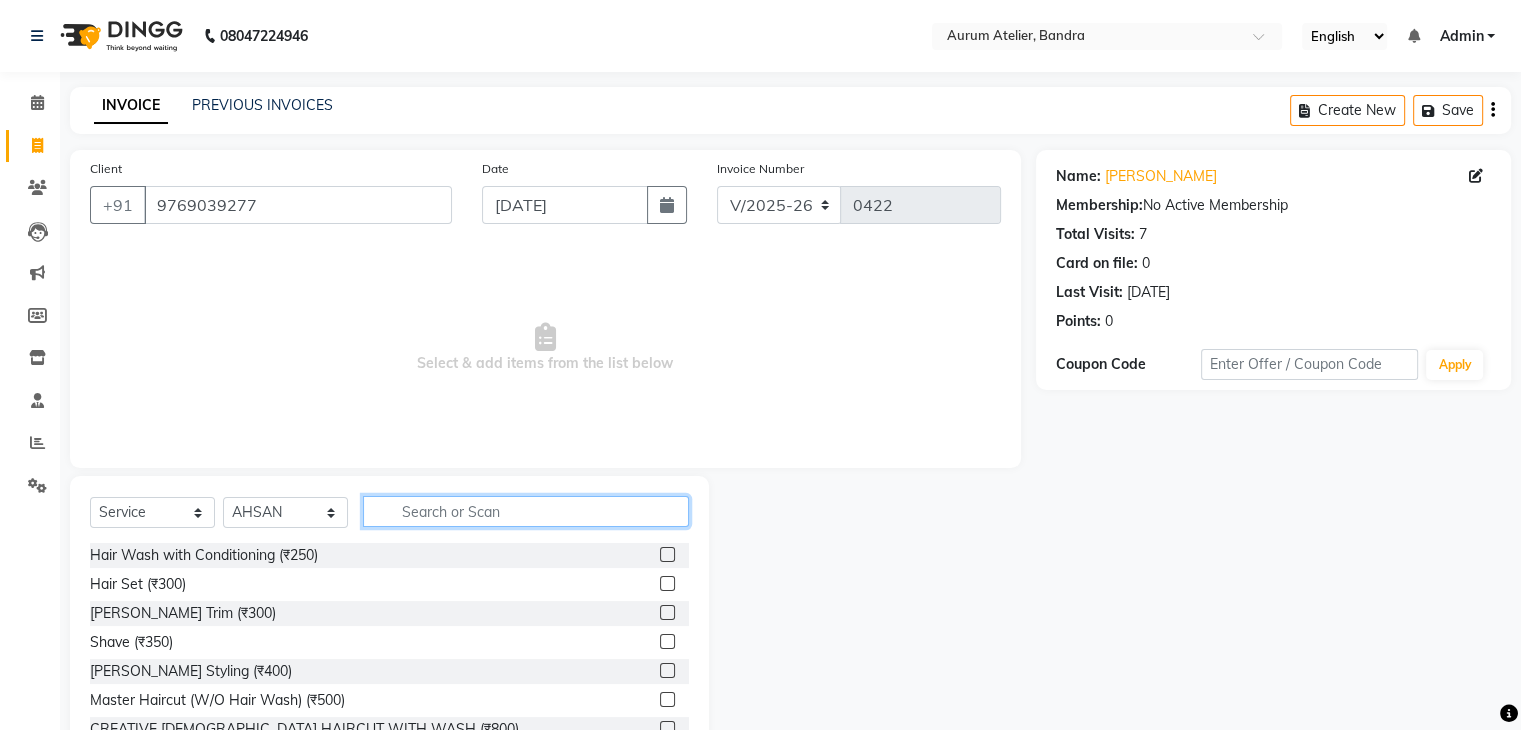 click 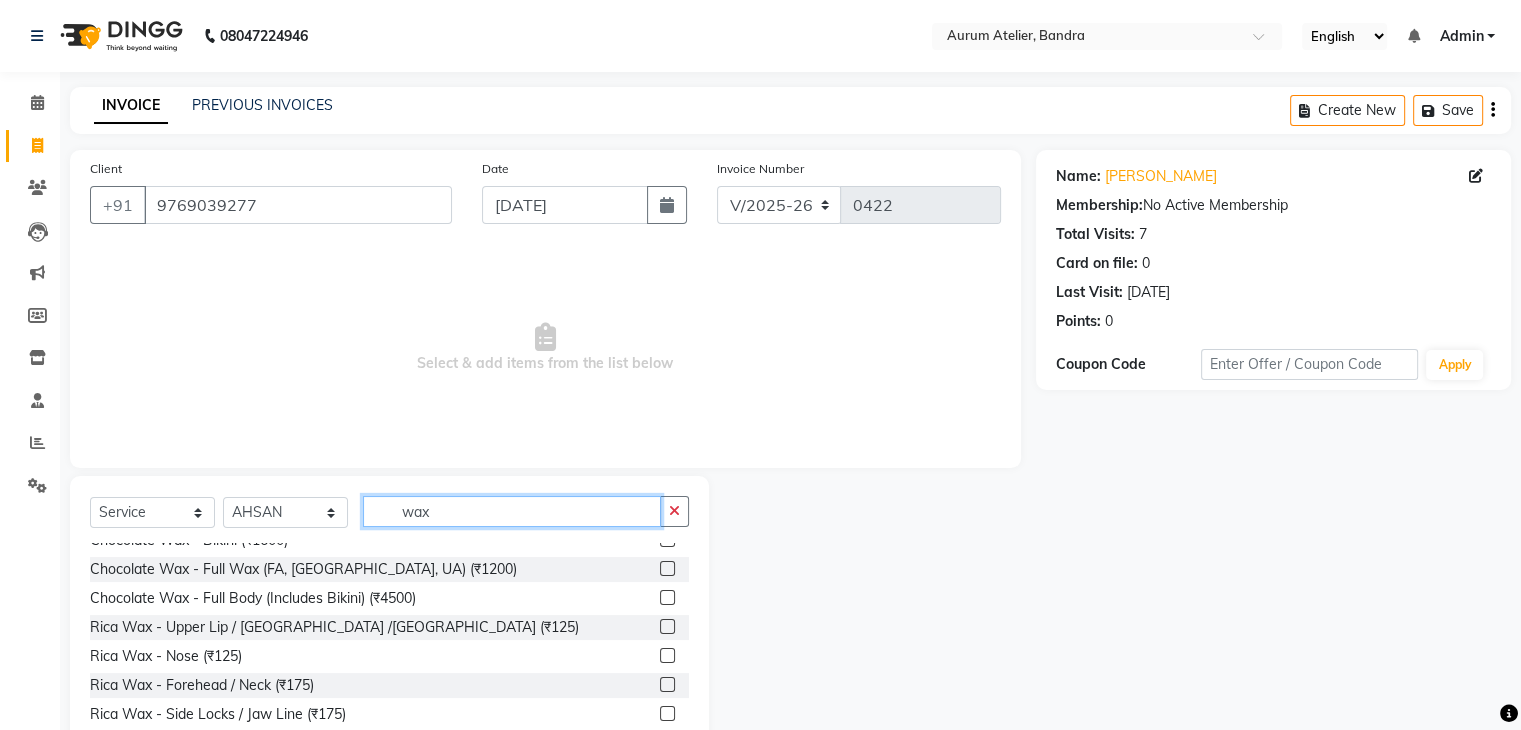 scroll, scrollTop: 700, scrollLeft: 0, axis: vertical 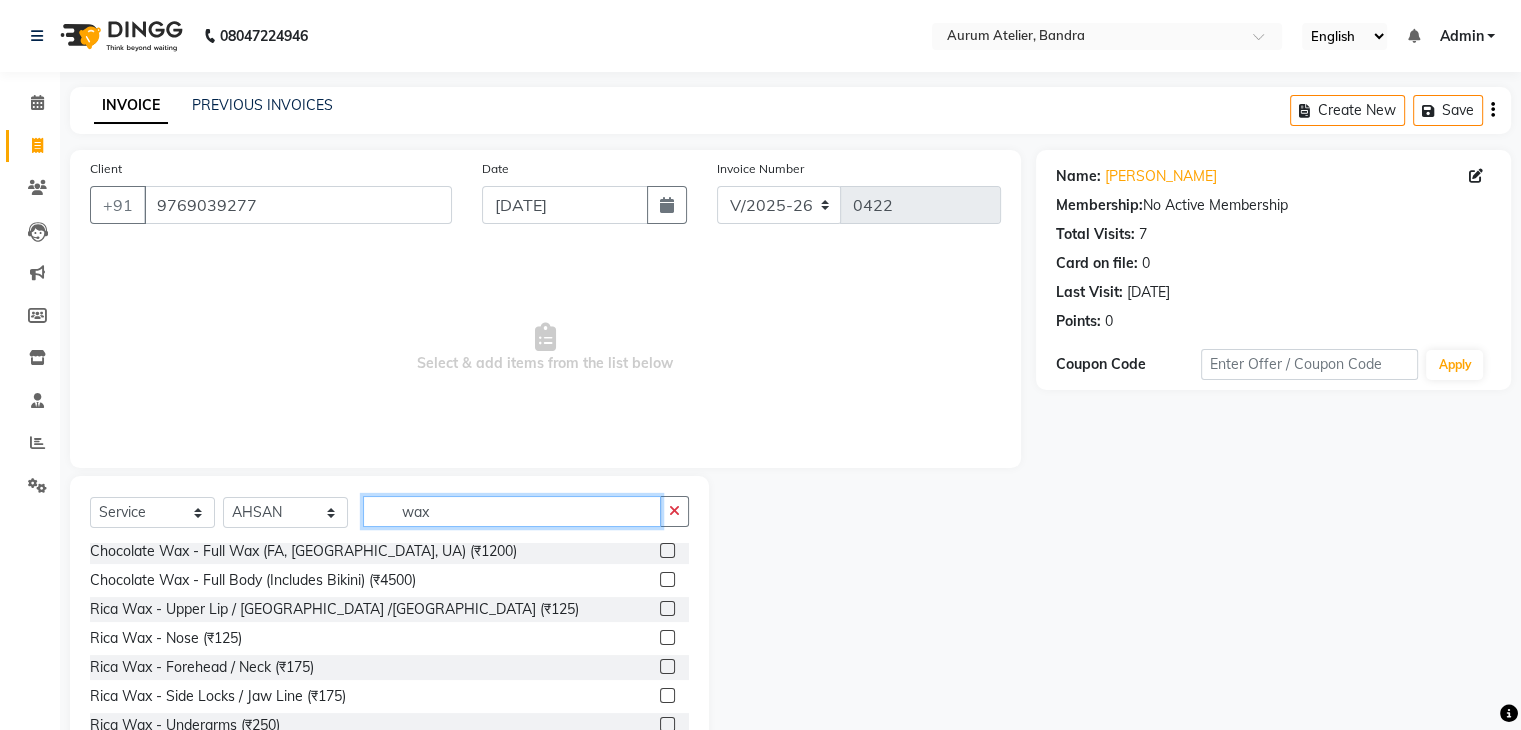 type on "wax" 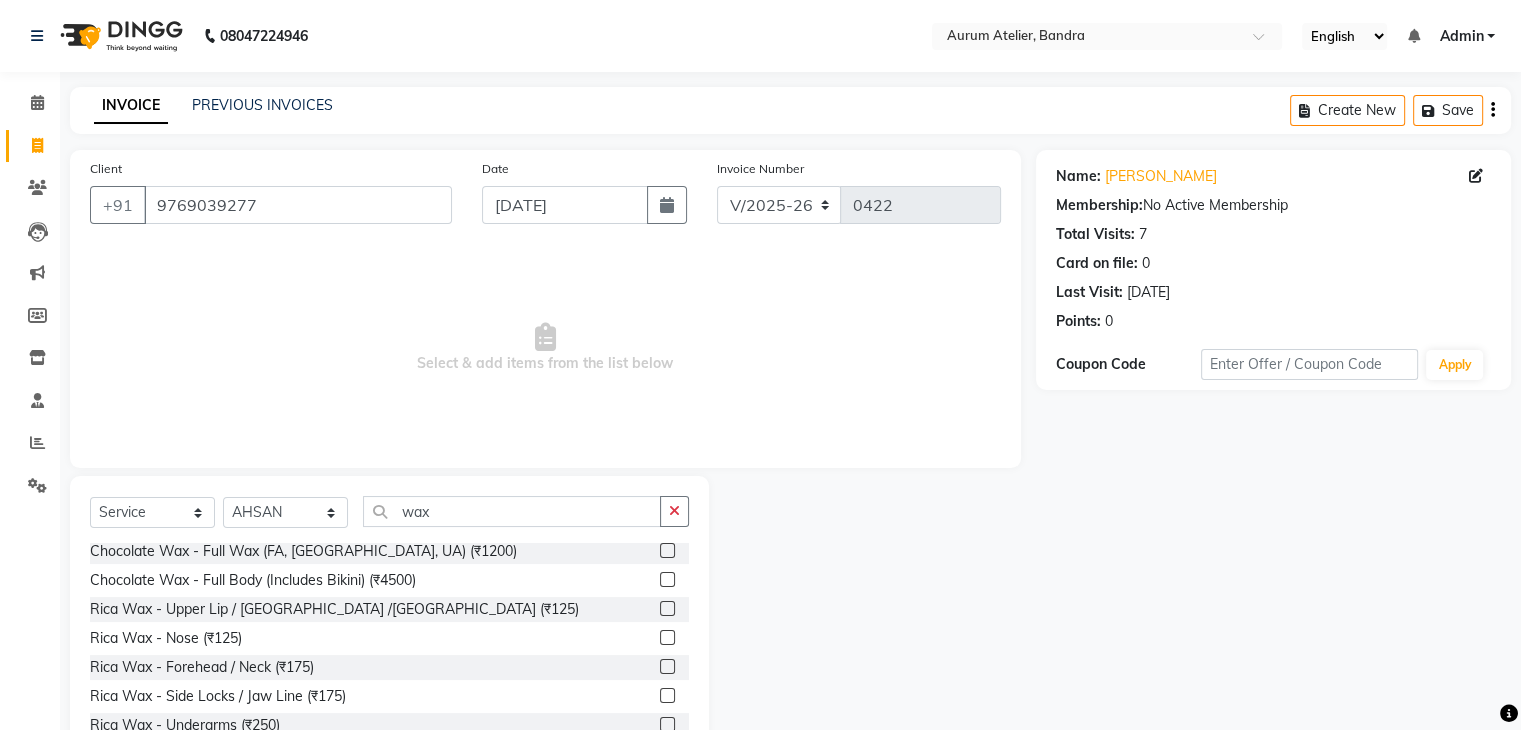 click 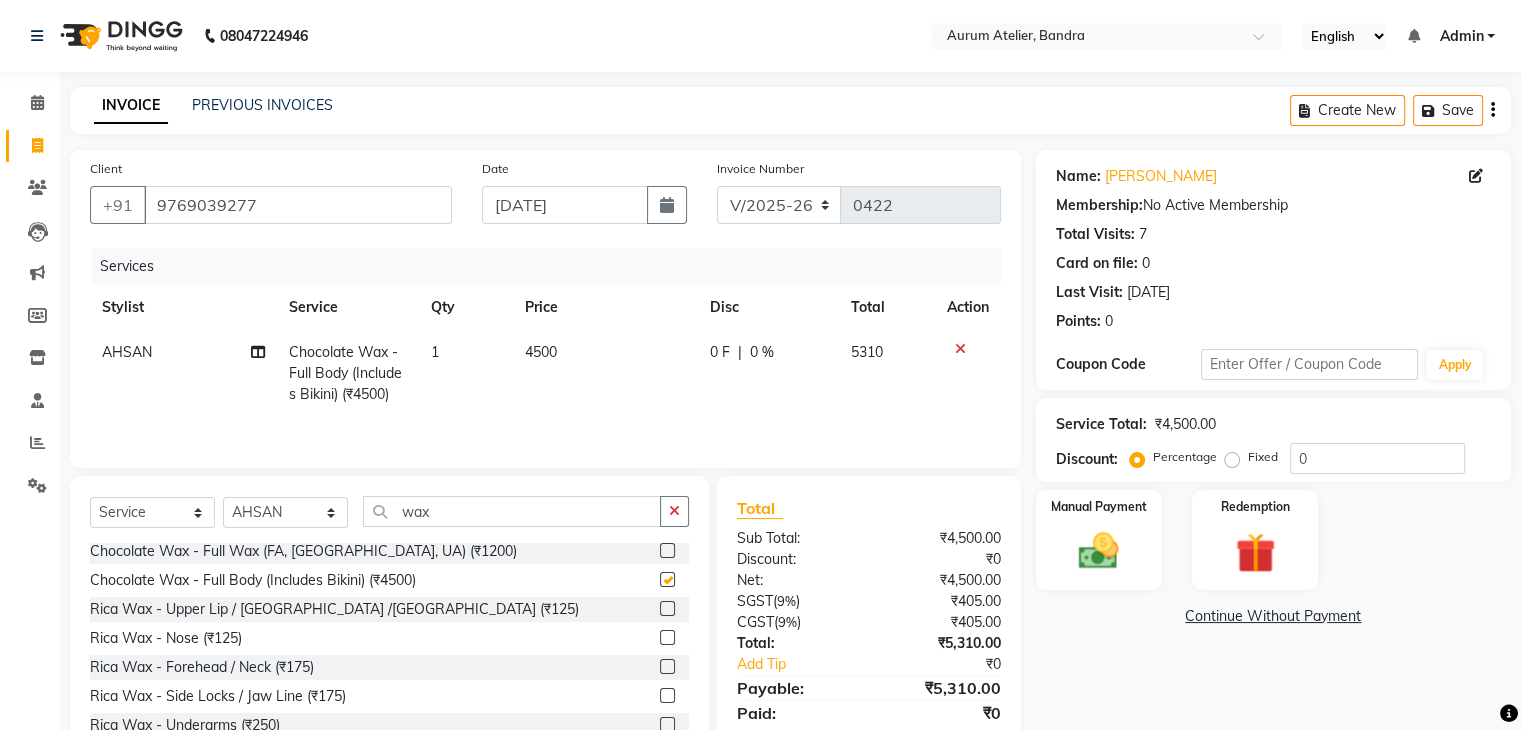 checkbox on "false" 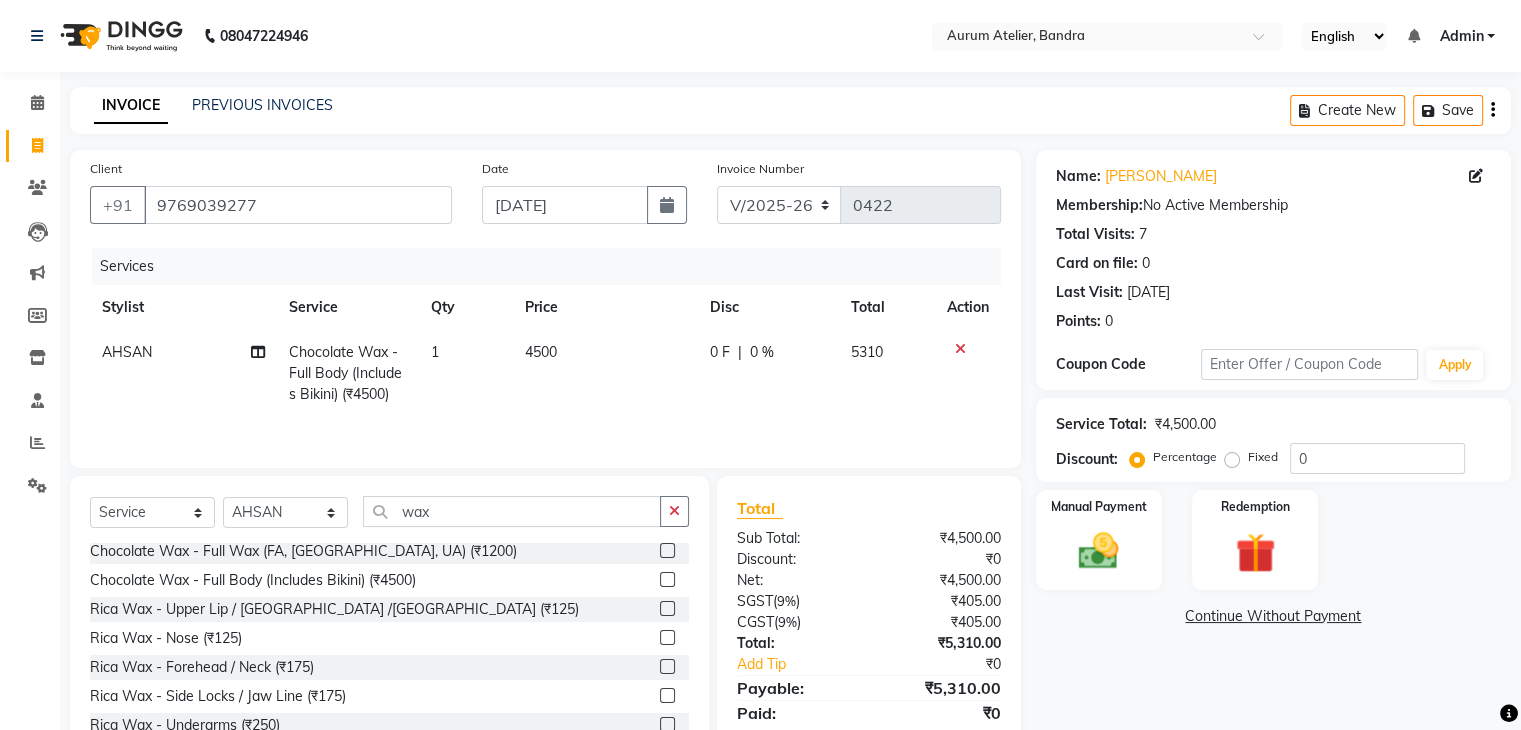 click on "4500" 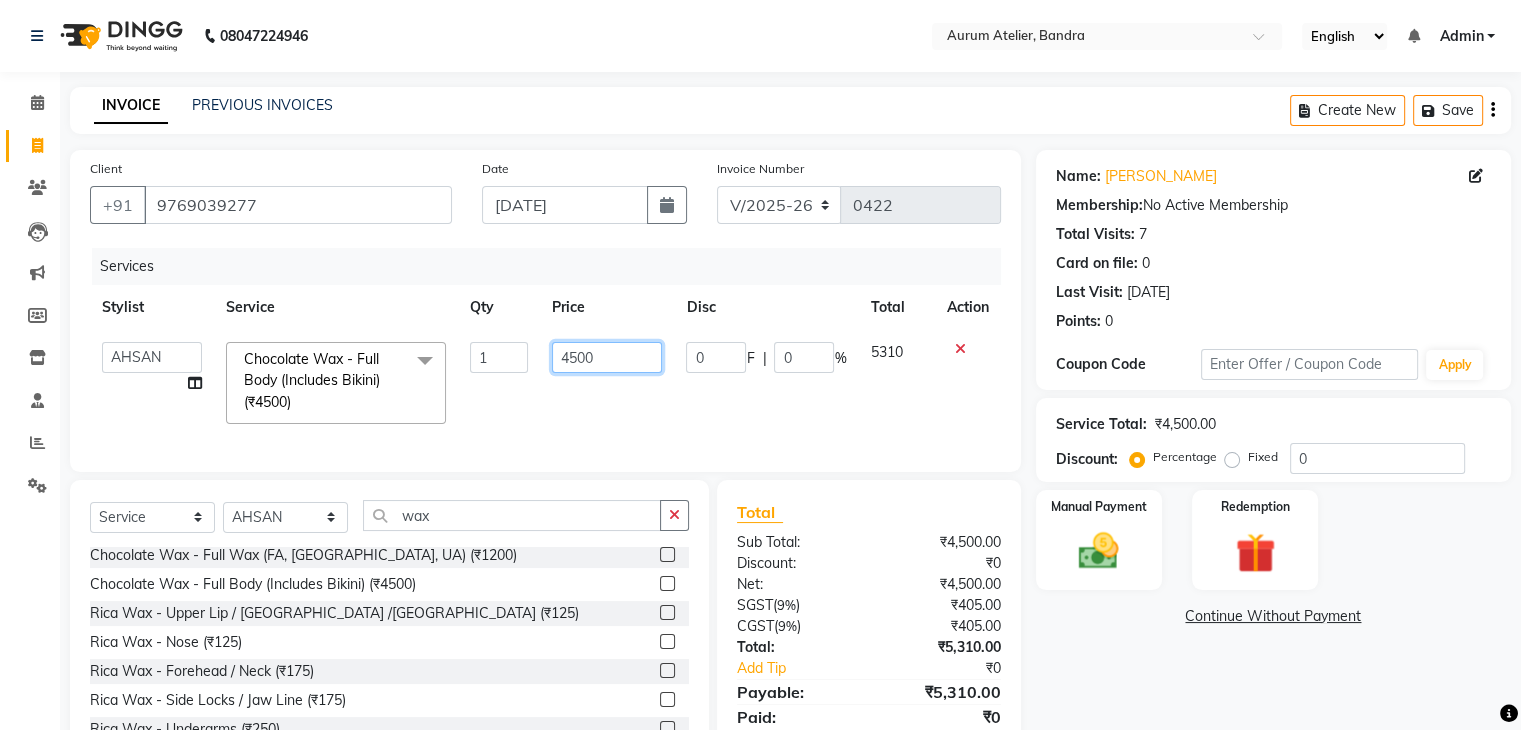 click on "4500" 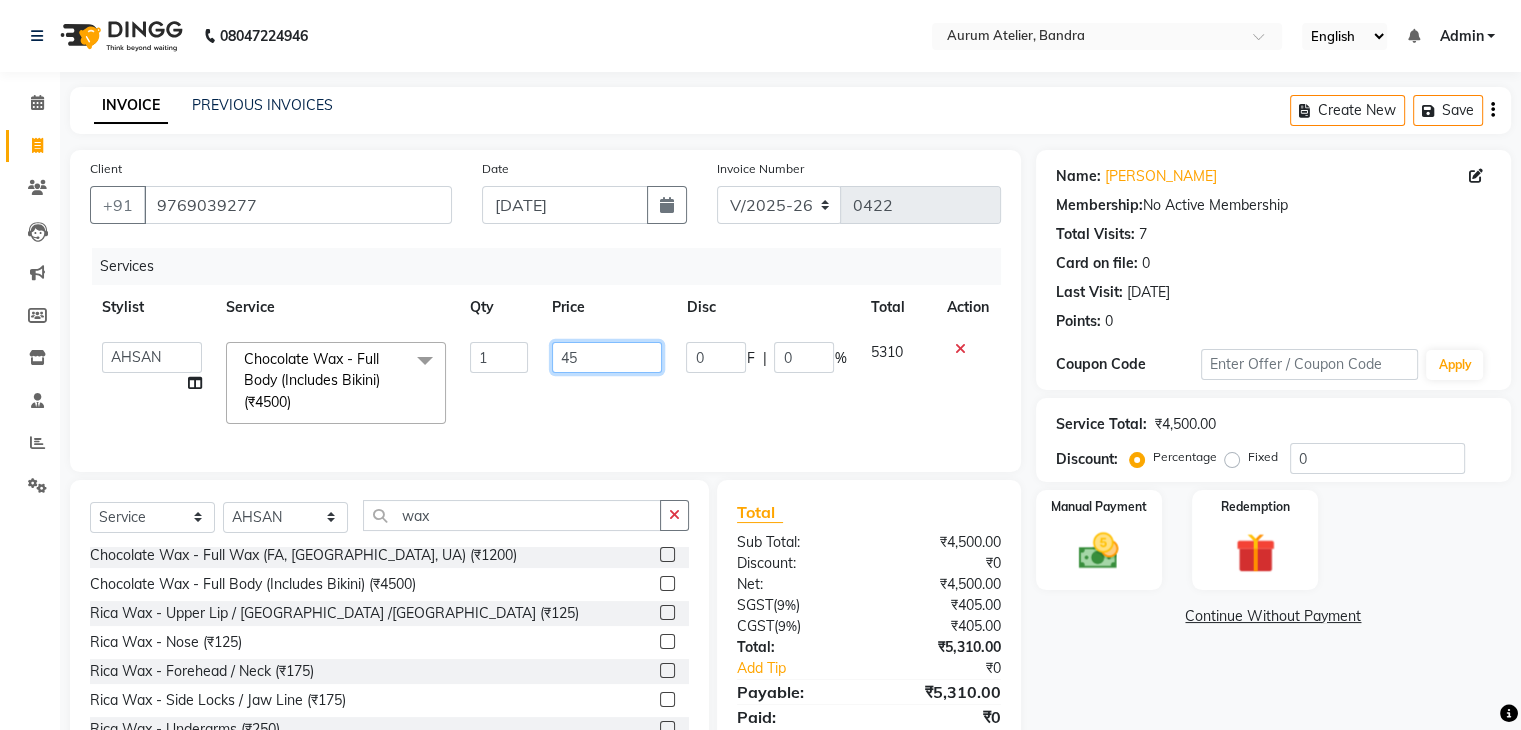 type on "4" 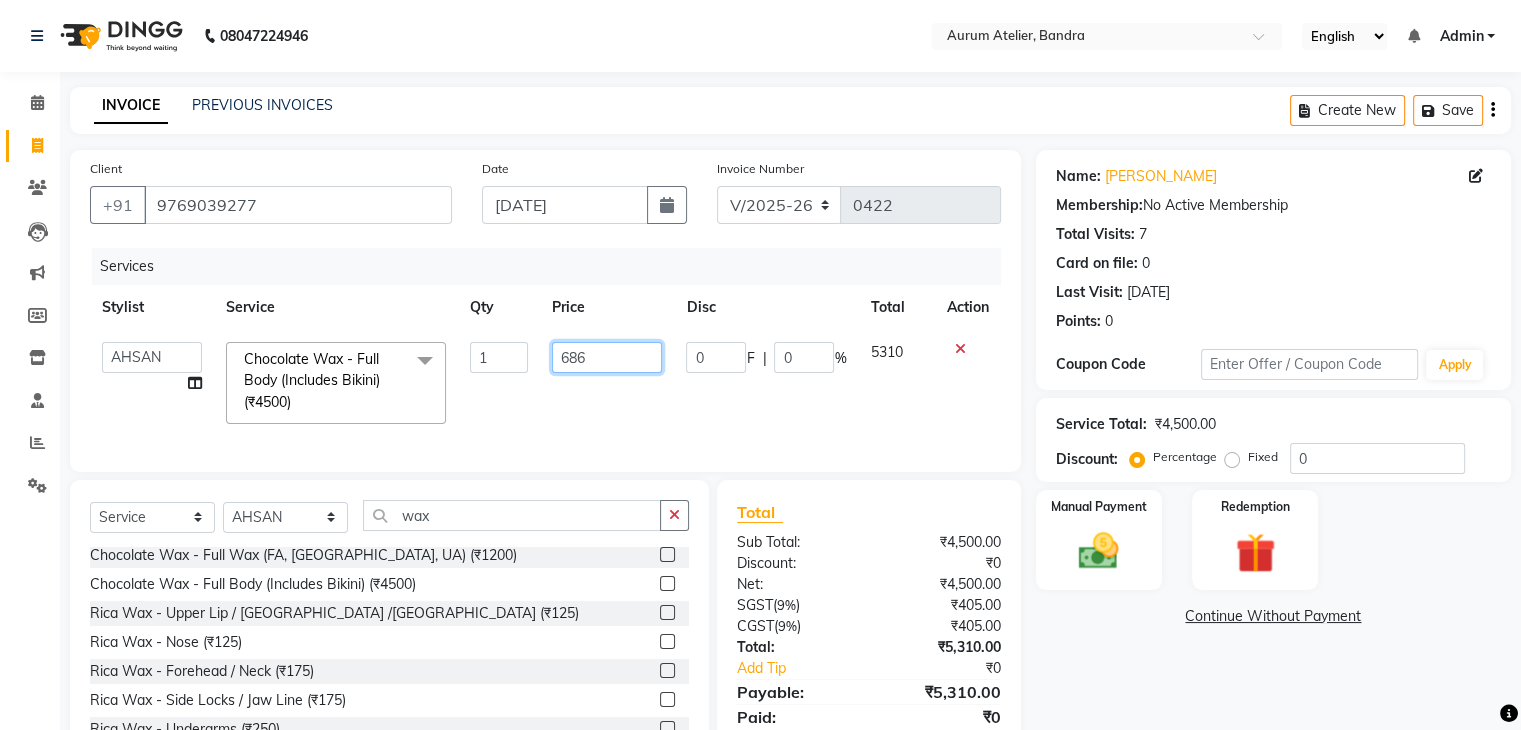 type on "6860" 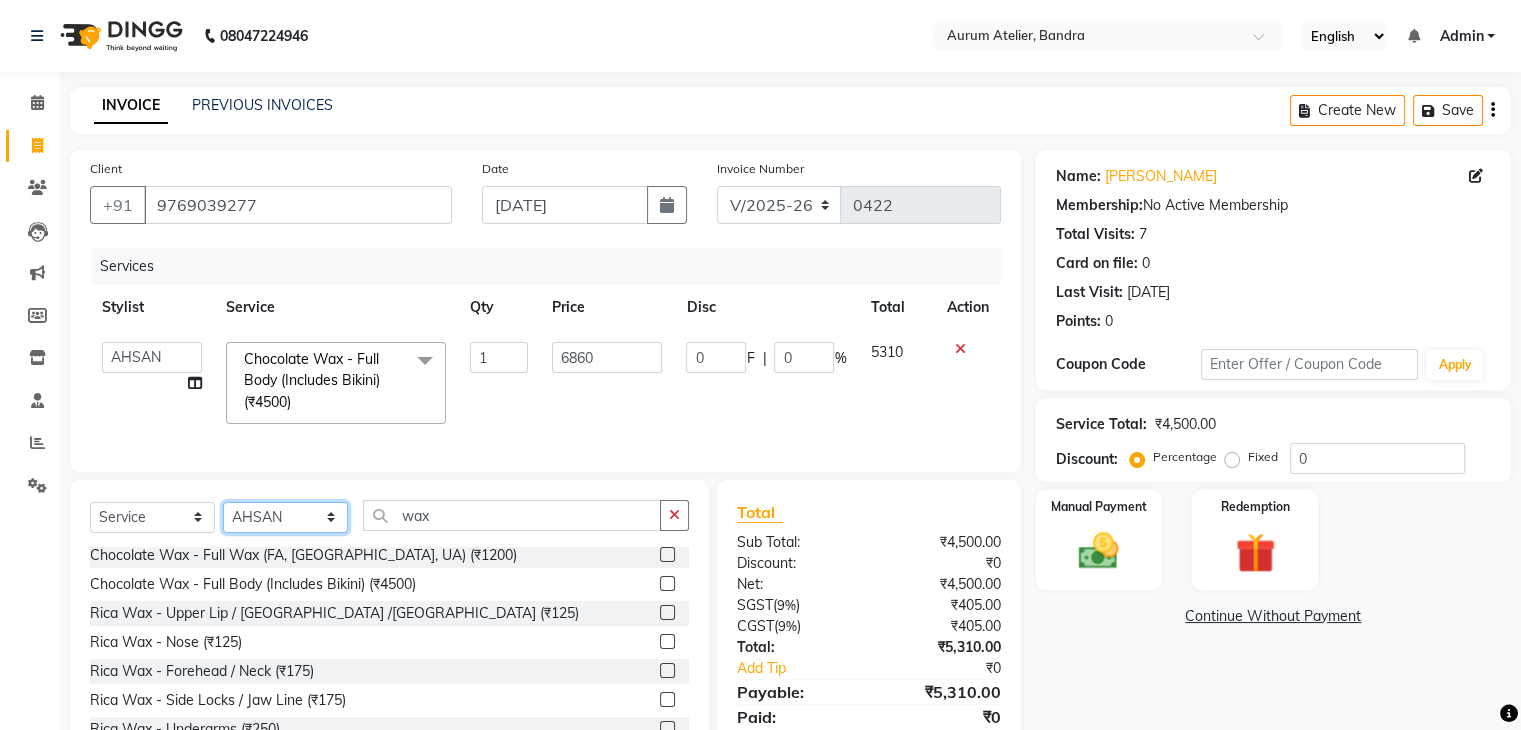 click on "Select  Service  Product  Membership  Package Voucher Prepaid Gift Card  Select Stylist [PERSON_NAME] chariya [PERSON_NAME] [PERSON_NAME] [PERSON_NAME] [PERSON_NAME] Preet [PERSON_NAME] [PERSON_NAME] [PERSON_NAME] wax" 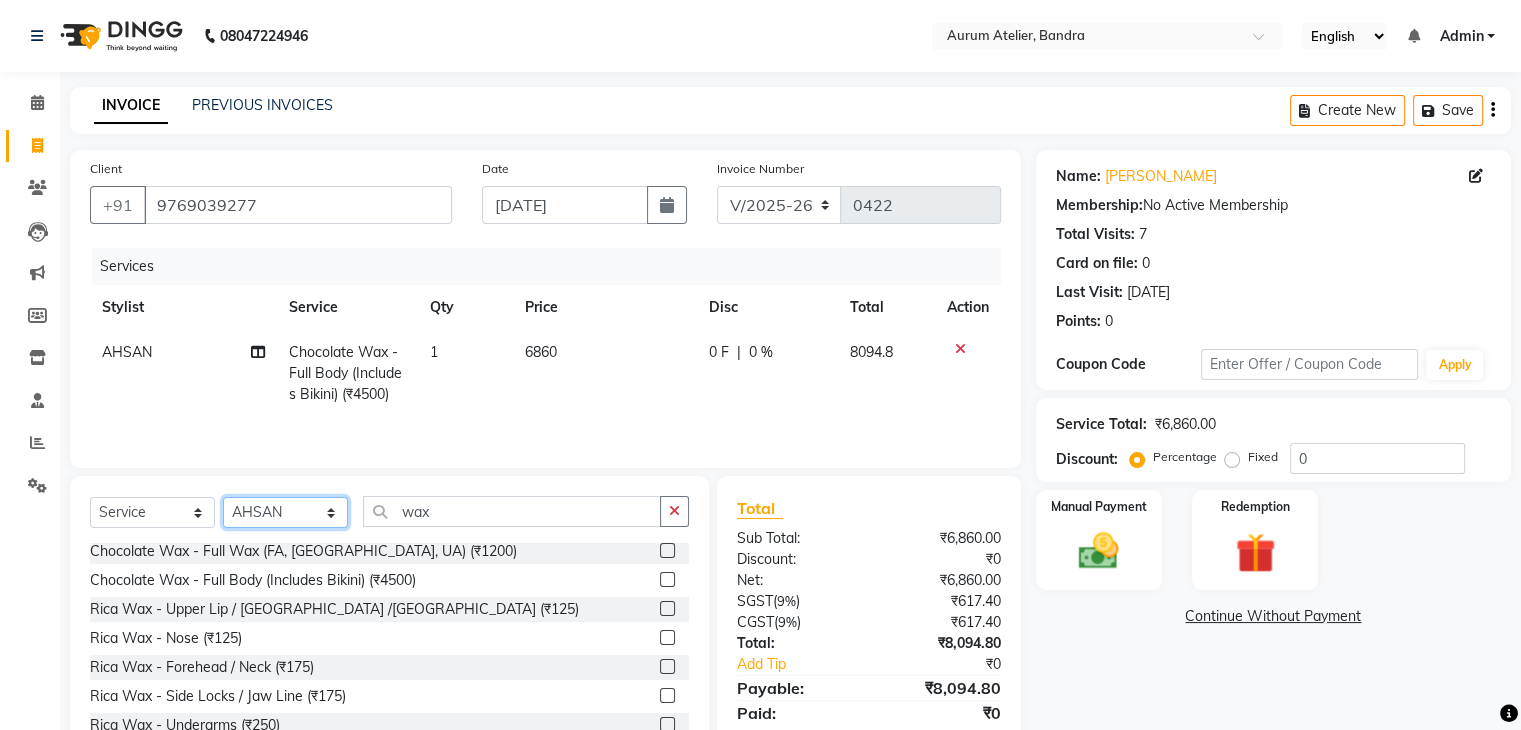 select on "84233" 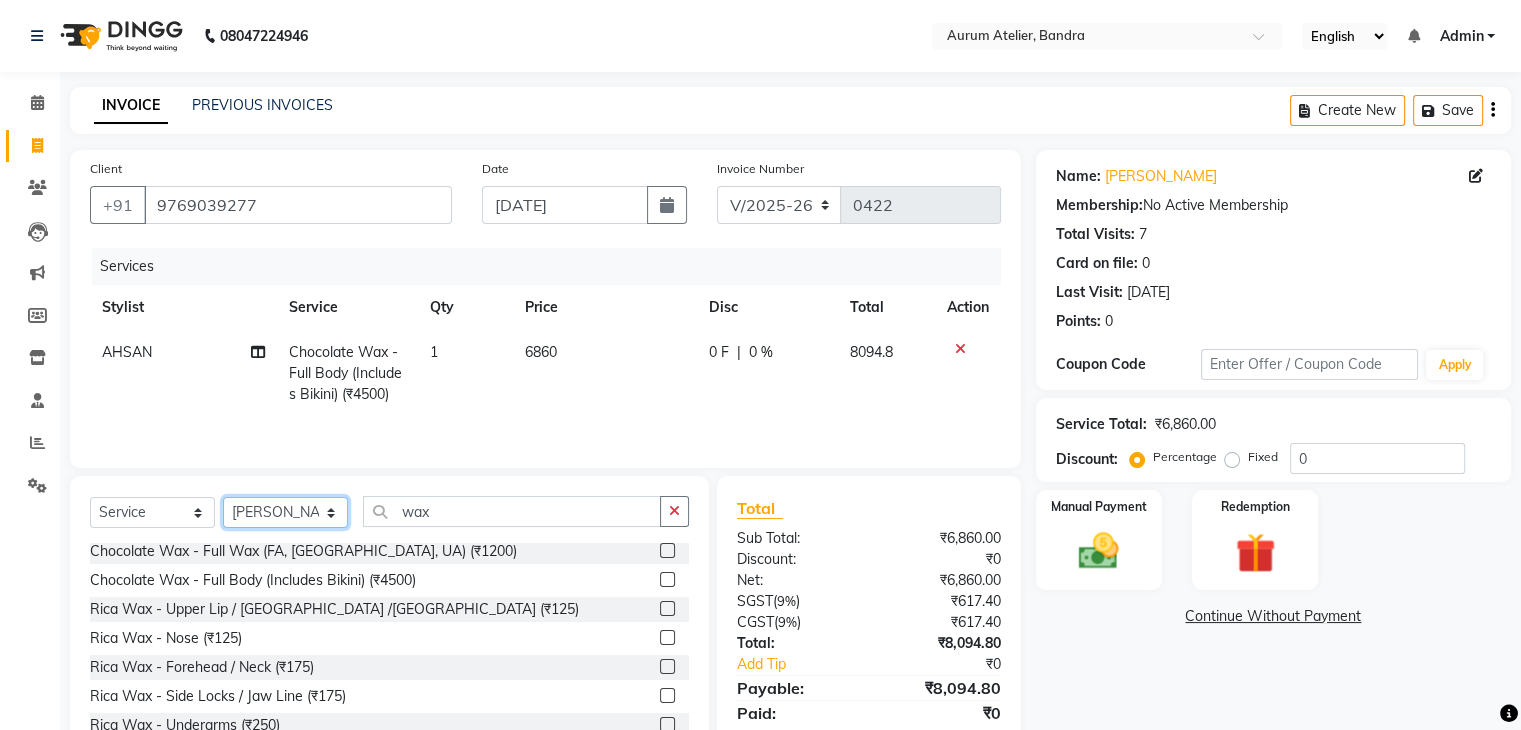 click on "Select Stylist [PERSON_NAME] chariya [PERSON_NAME] [PERSON_NAME] [PERSON_NAME] [PERSON_NAME] Preet [PERSON_NAME] [PERSON_NAME] [PERSON_NAME]" 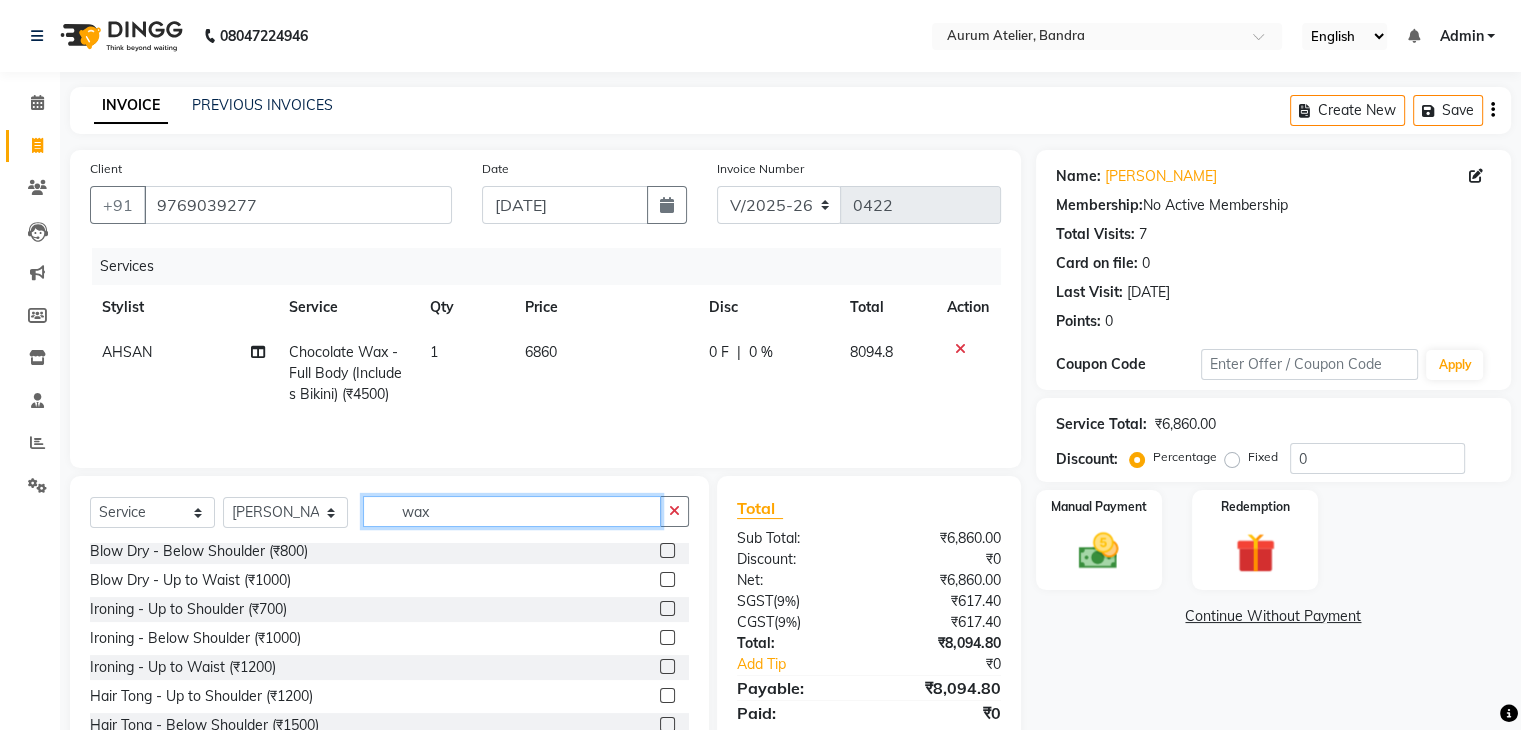click on "wax" 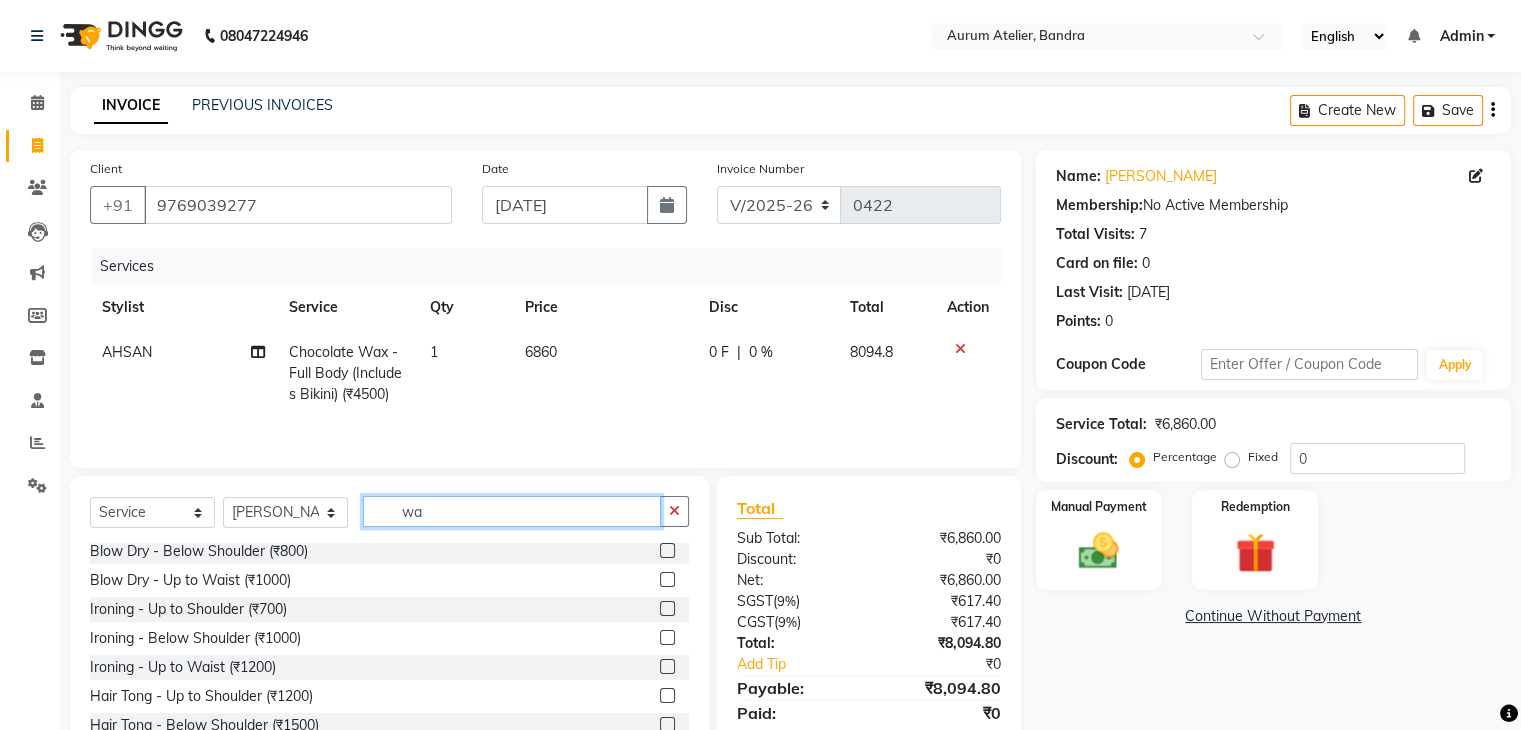 type on "w" 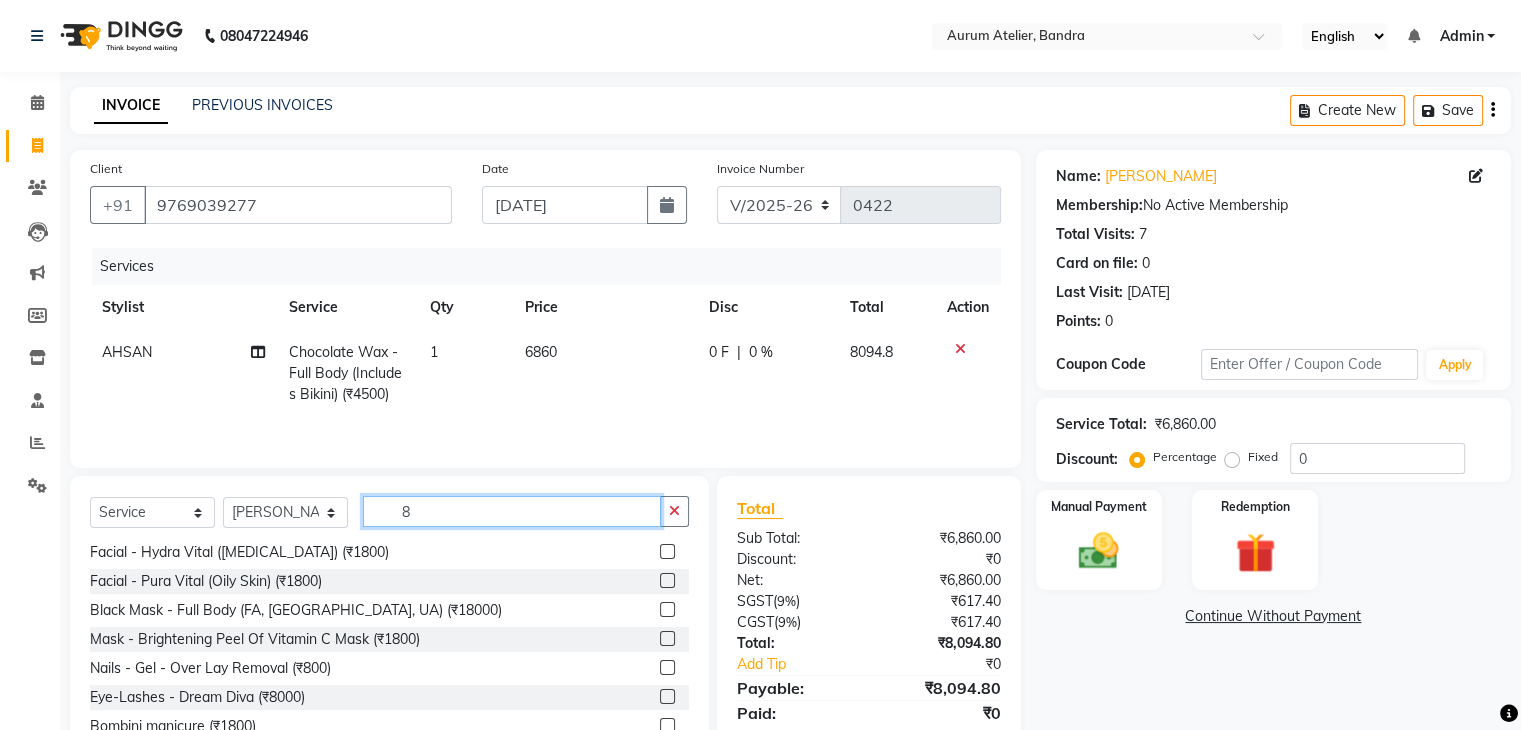 scroll, scrollTop: 103, scrollLeft: 0, axis: vertical 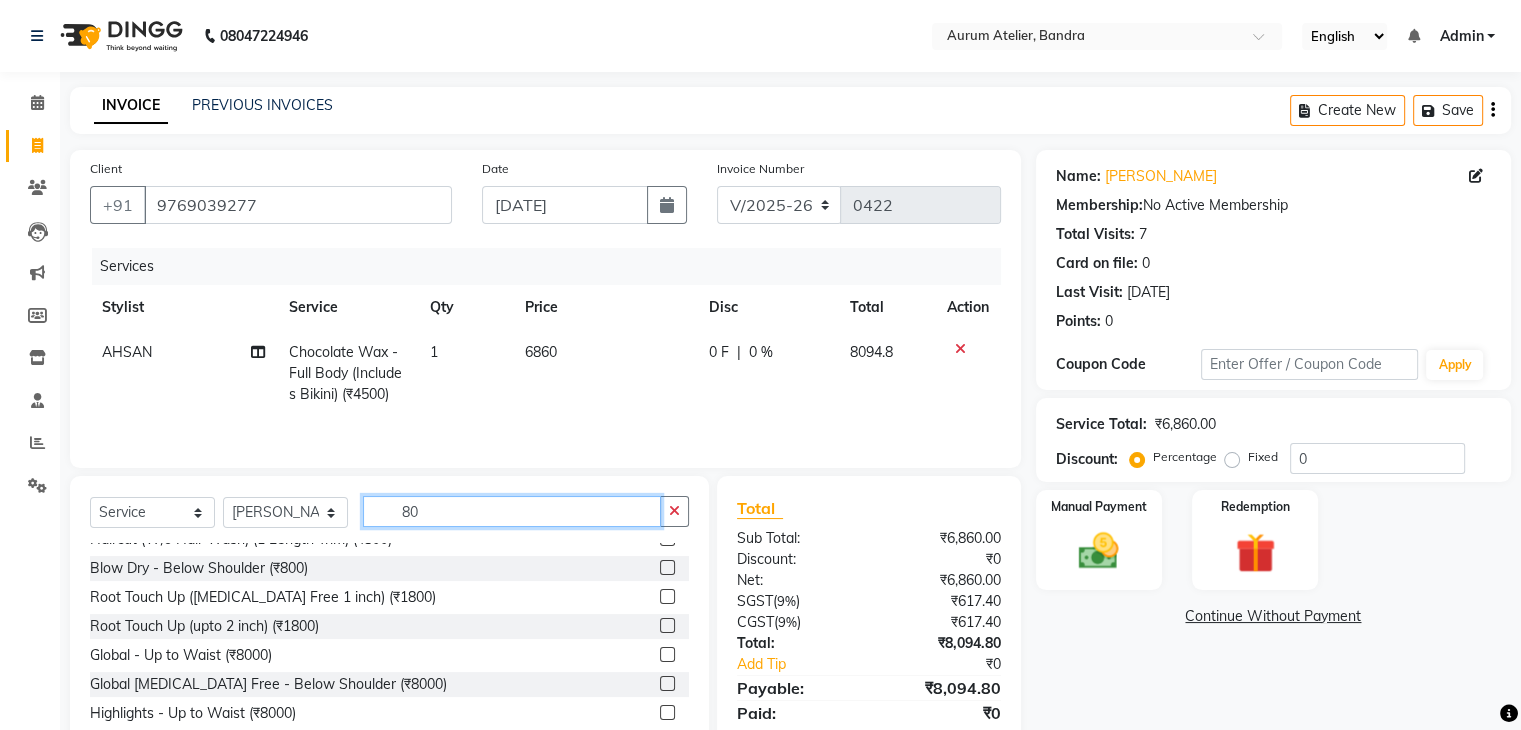 type on "8" 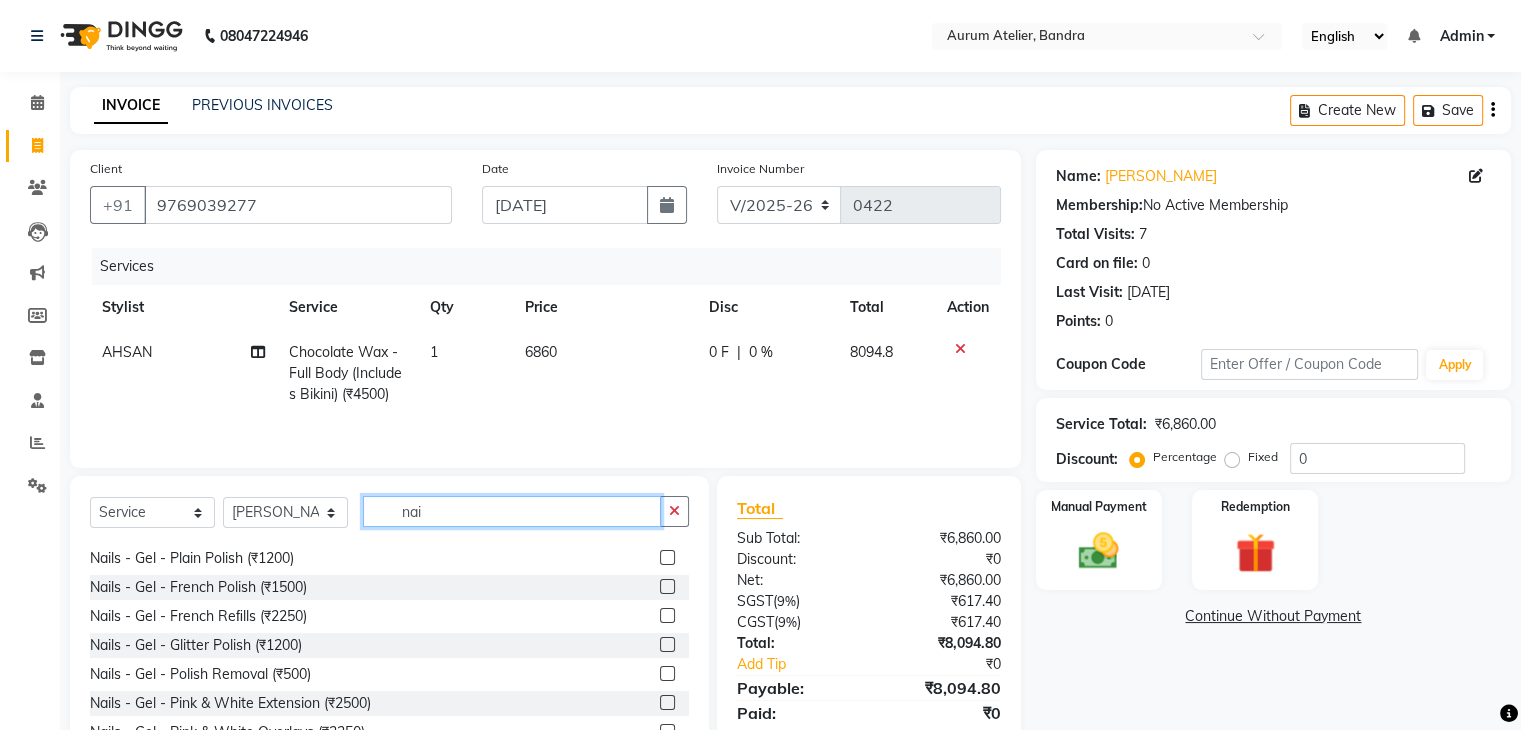 scroll, scrollTop: 1134, scrollLeft: 0, axis: vertical 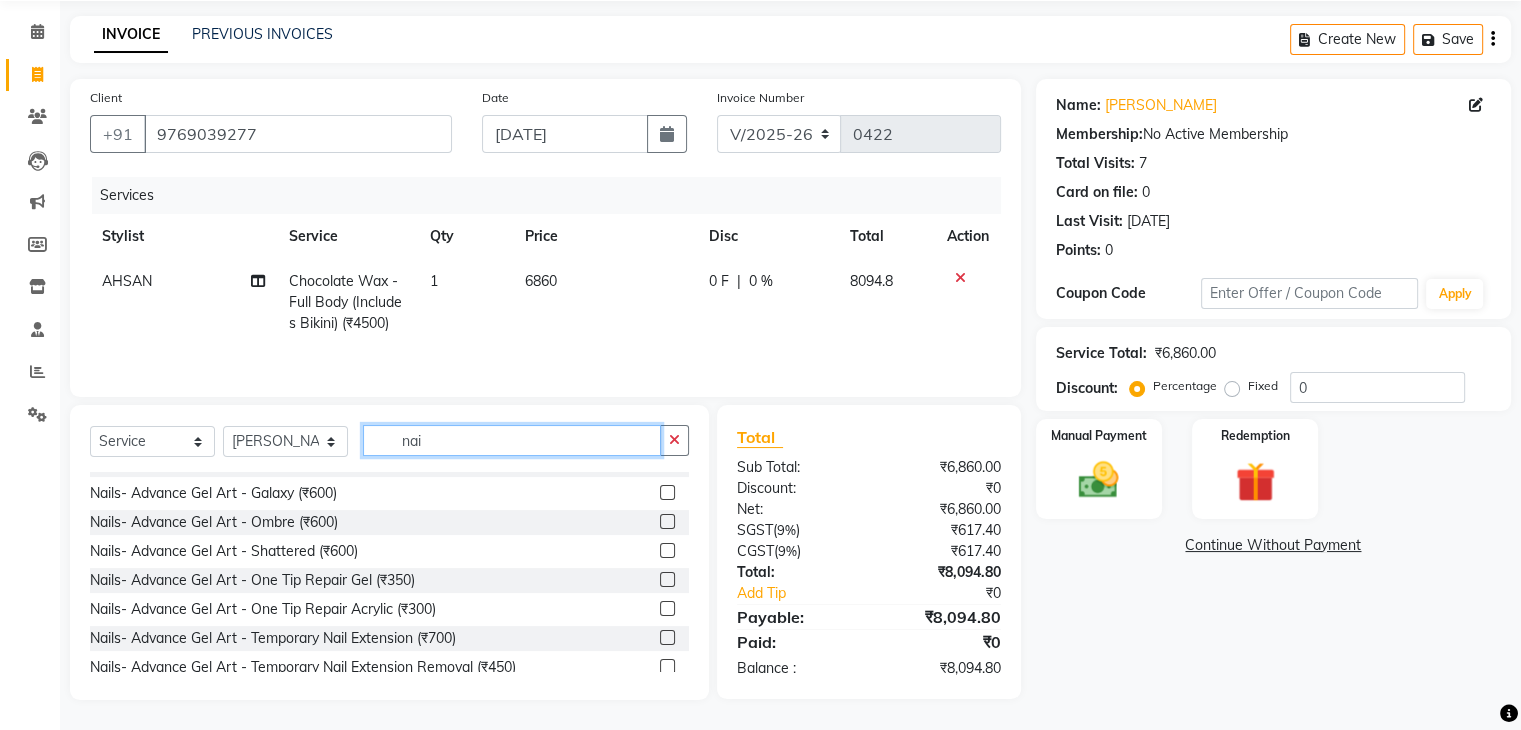 type on "nai" 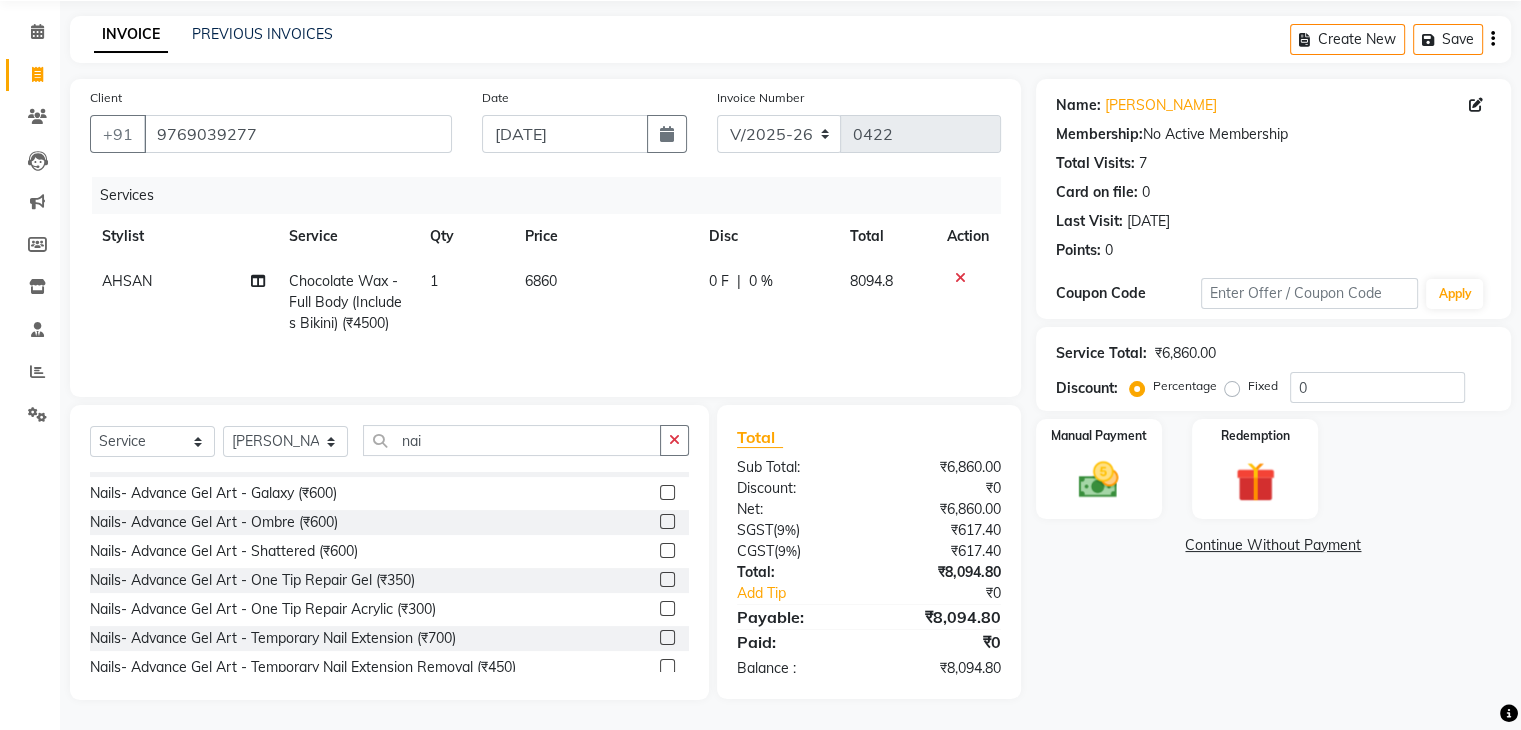 click 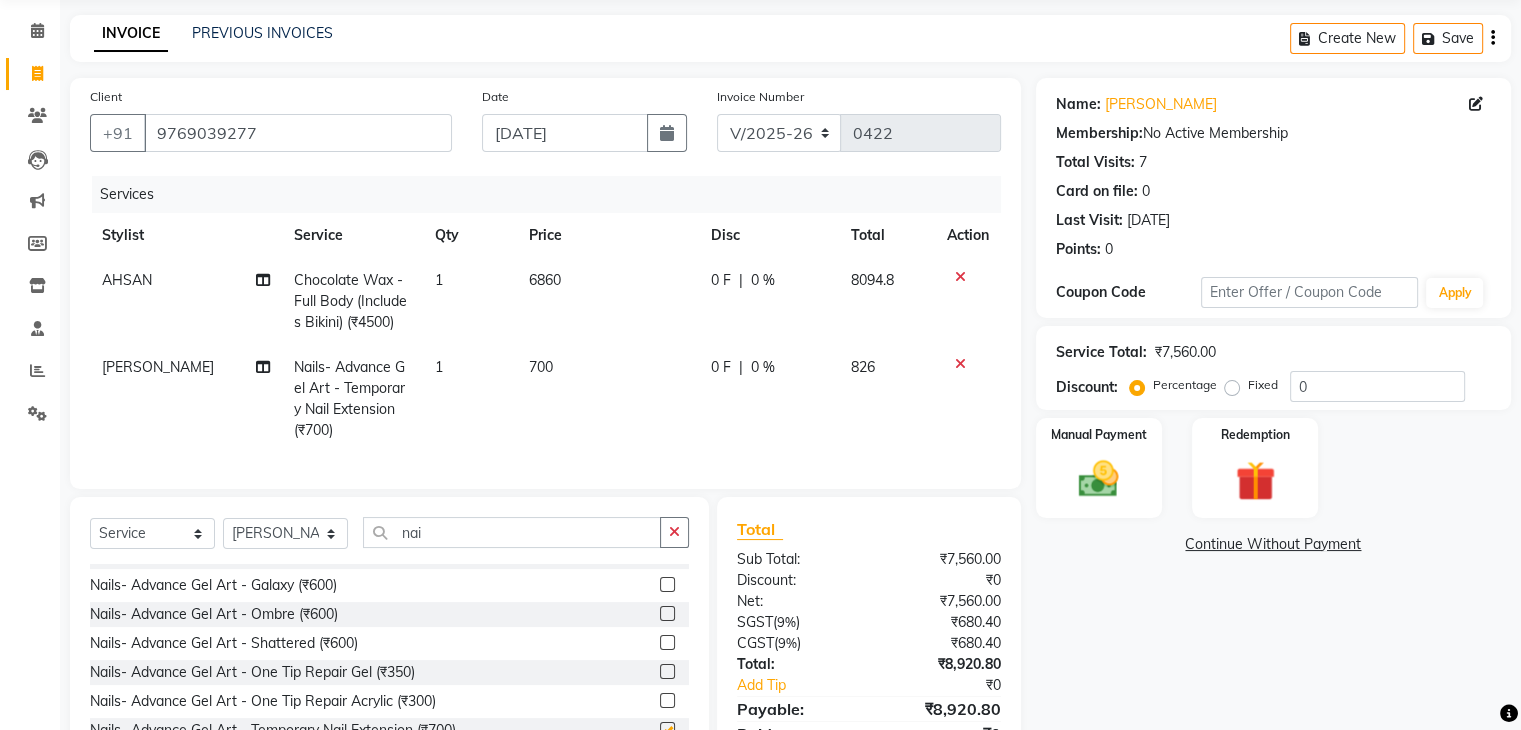 checkbox on "false" 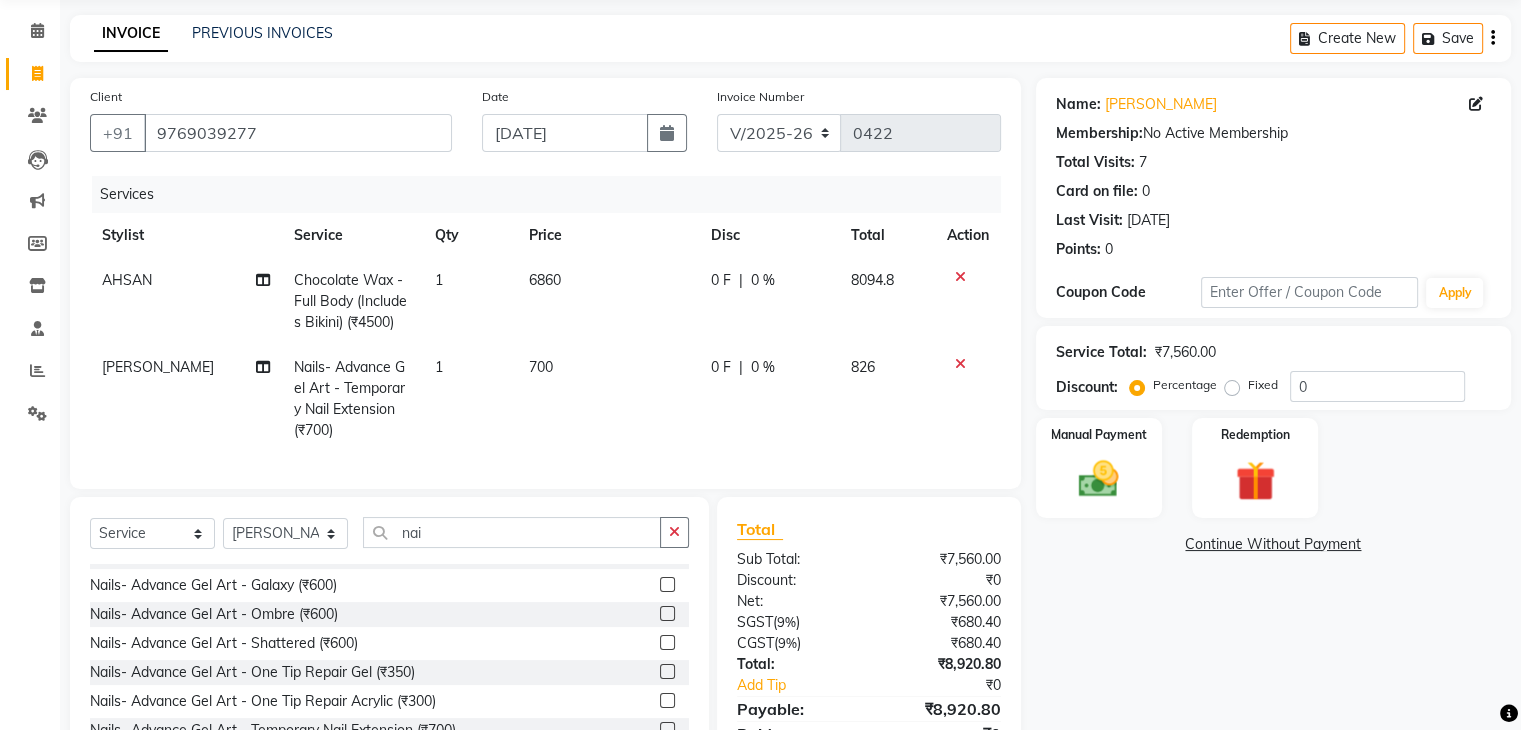 click on "700" 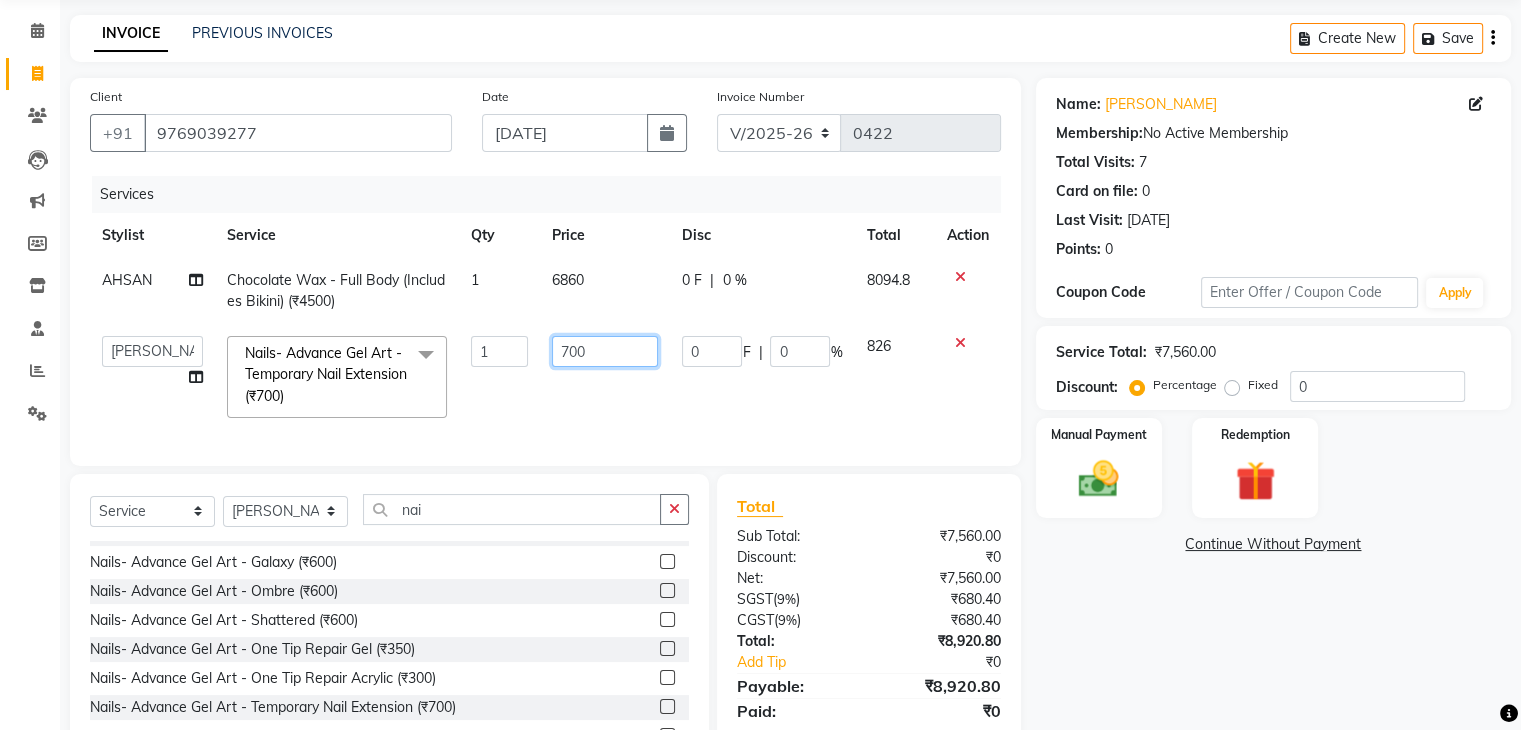 drag, startPoint x: 606, startPoint y: 364, endPoint x: 616, endPoint y: 369, distance: 11.18034 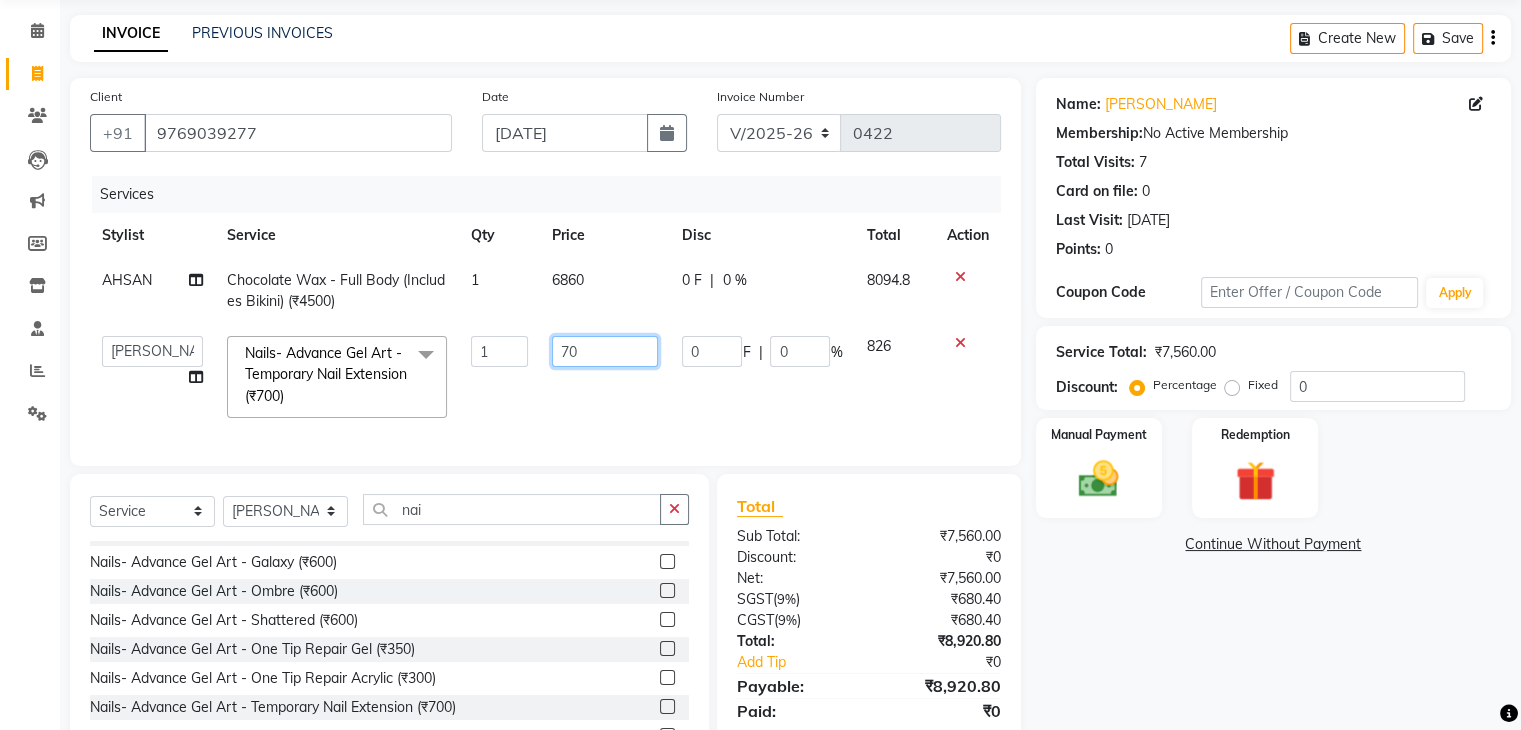 type on "7" 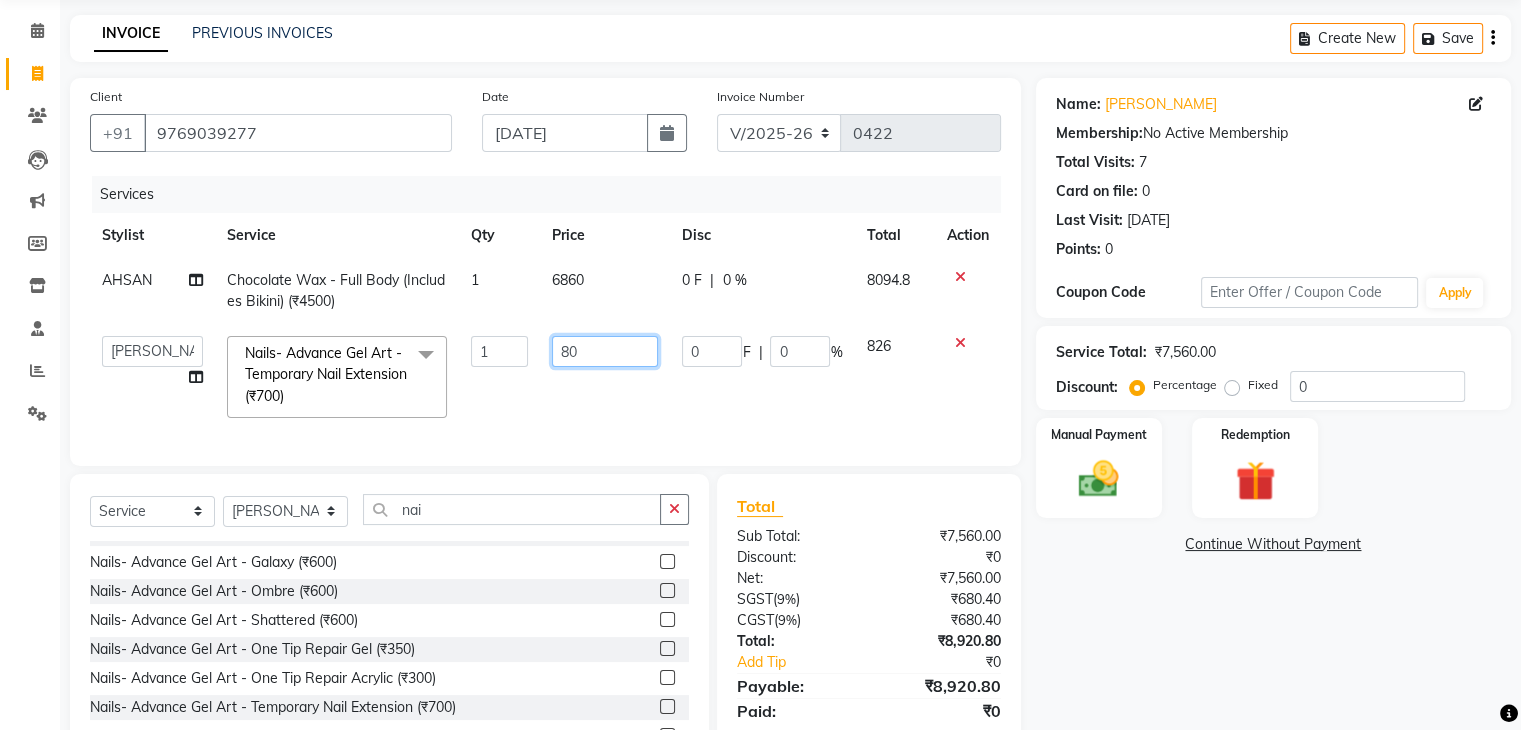type on "800" 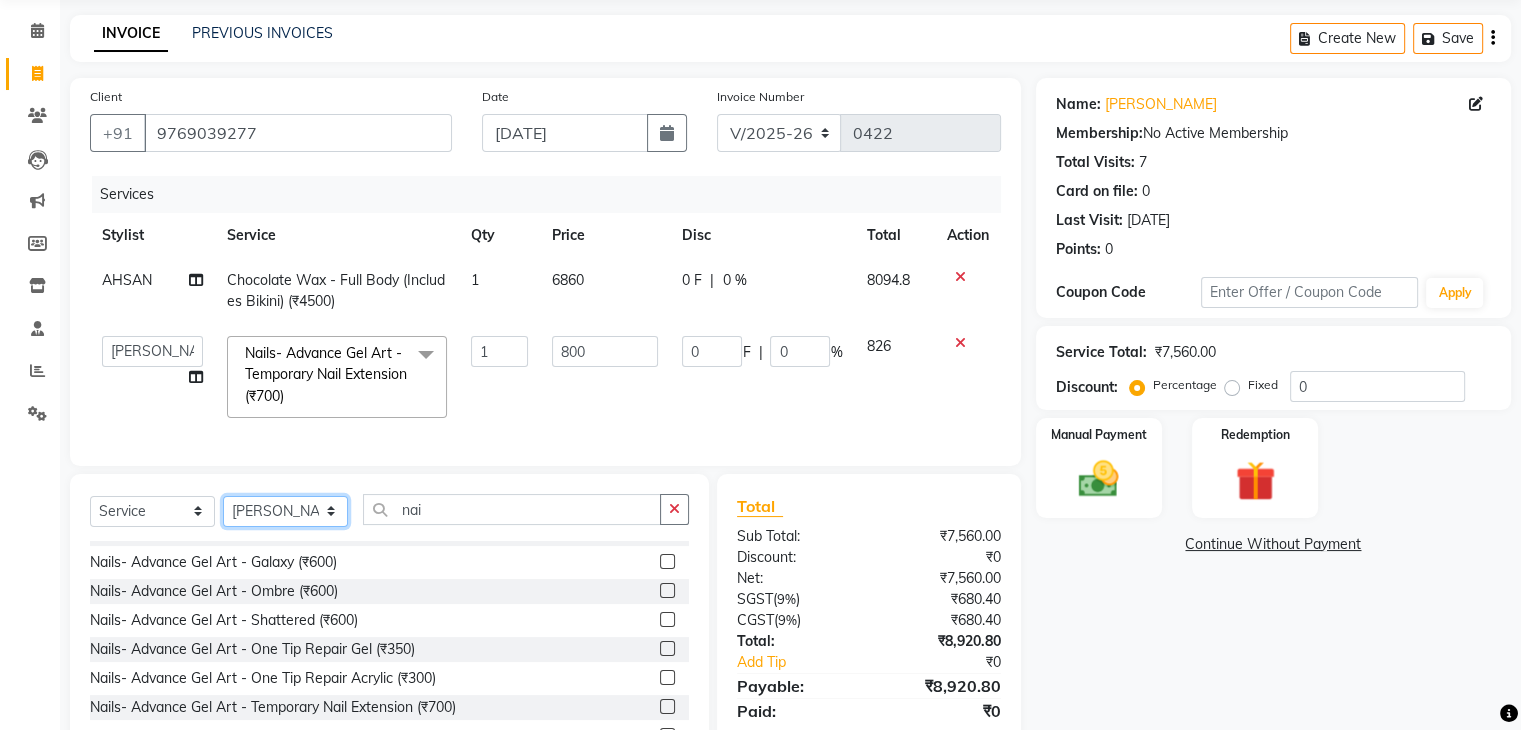 click on "Select Stylist [PERSON_NAME] chariya [PERSON_NAME] [PERSON_NAME] [PERSON_NAME] [PERSON_NAME] Preet [PERSON_NAME] [PERSON_NAME] [PERSON_NAME]" 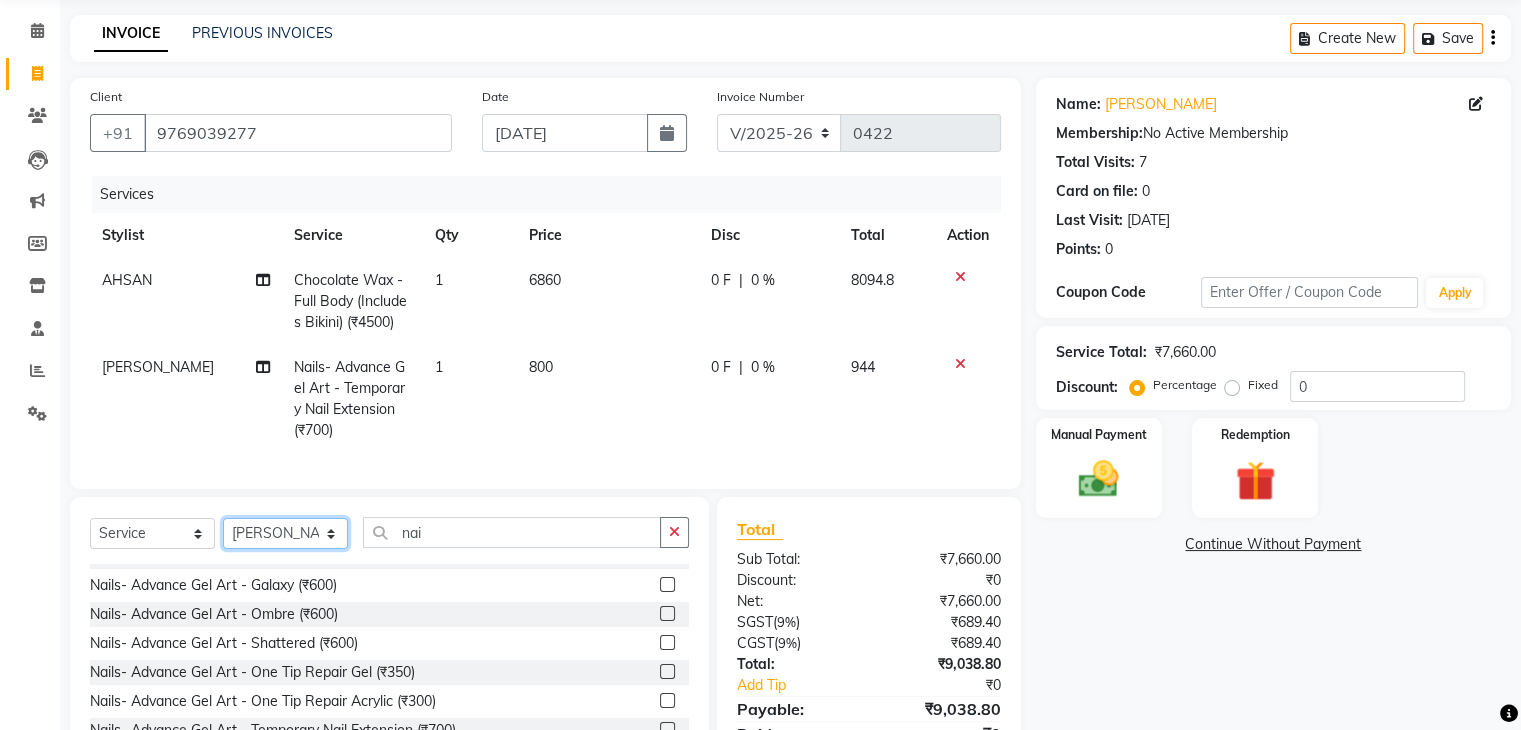select on "82650" 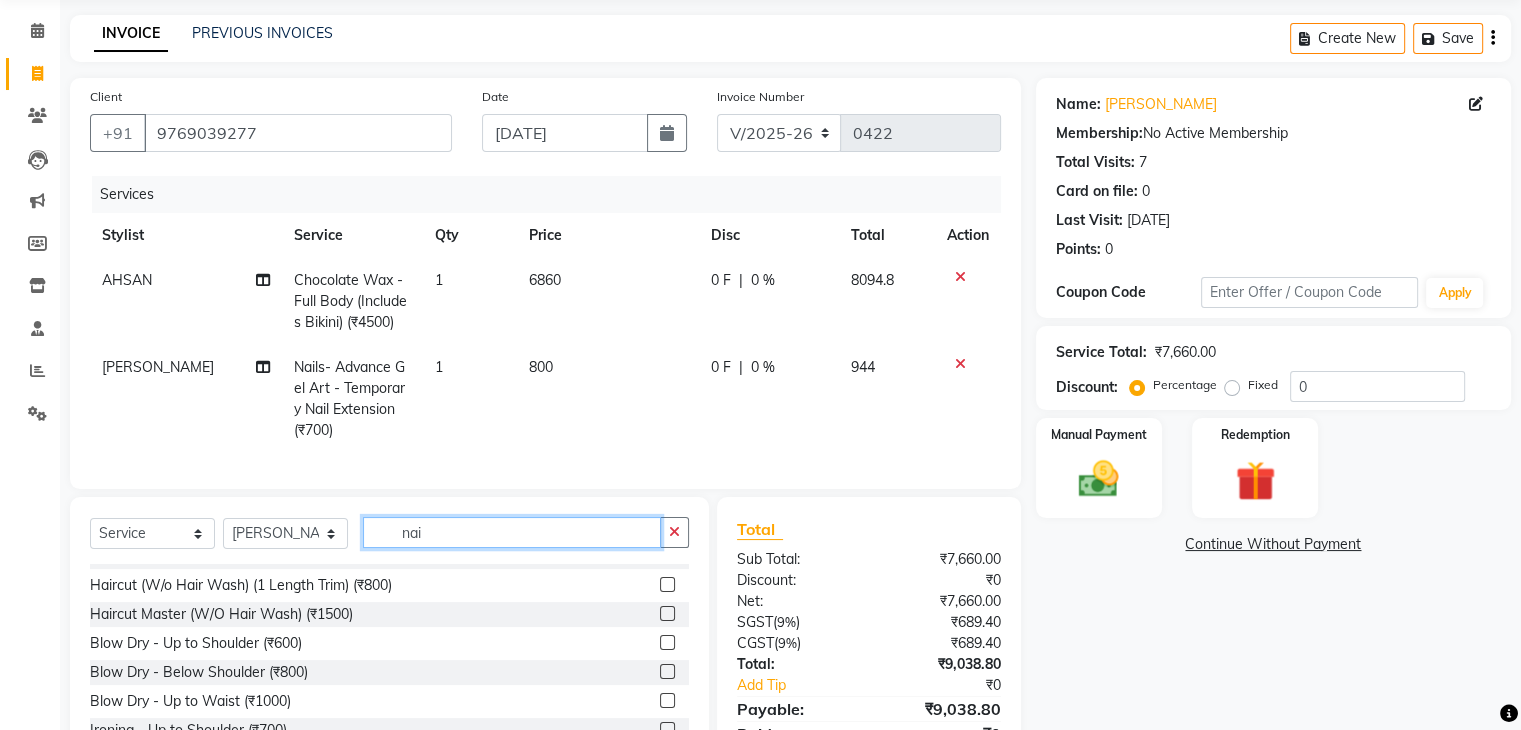 click on "nai" 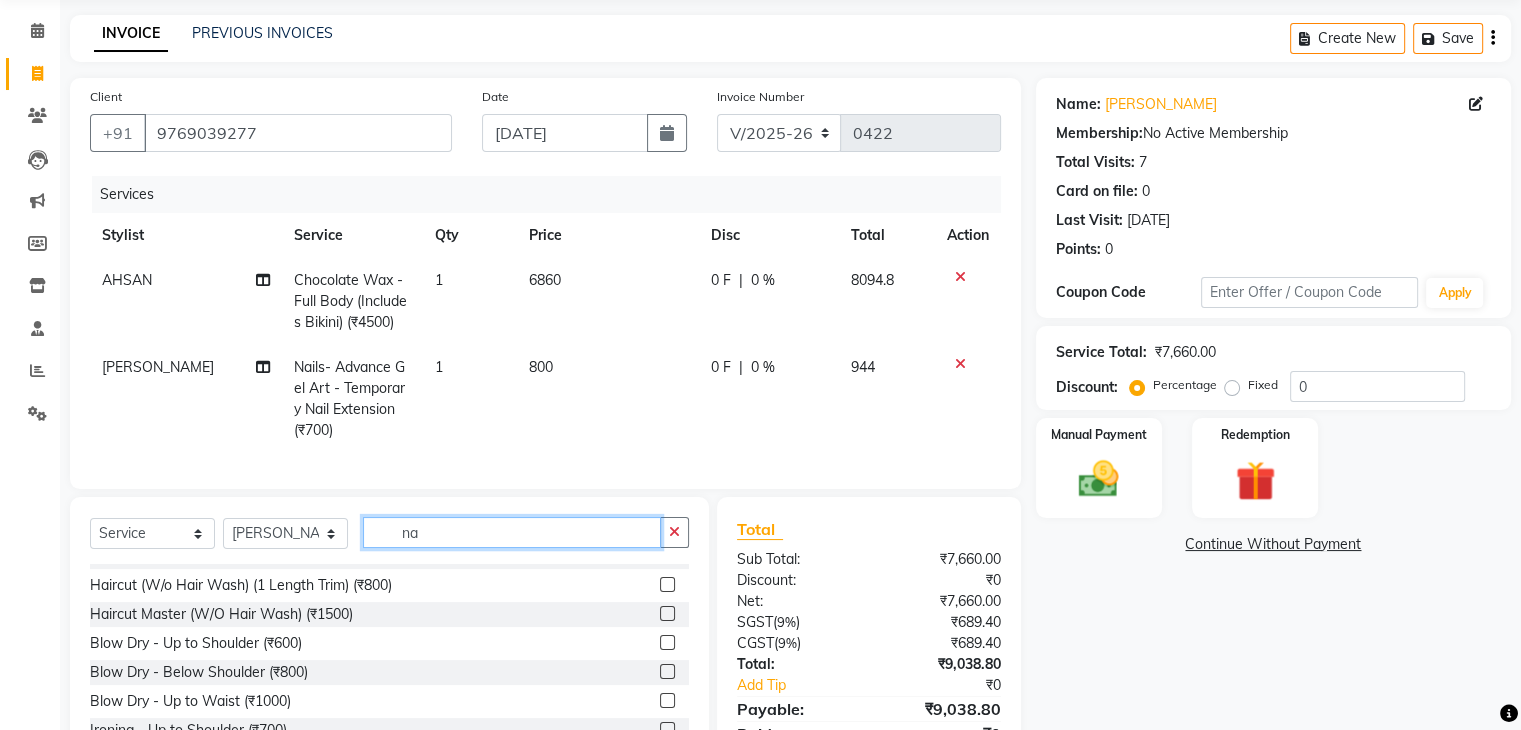 type on "n" 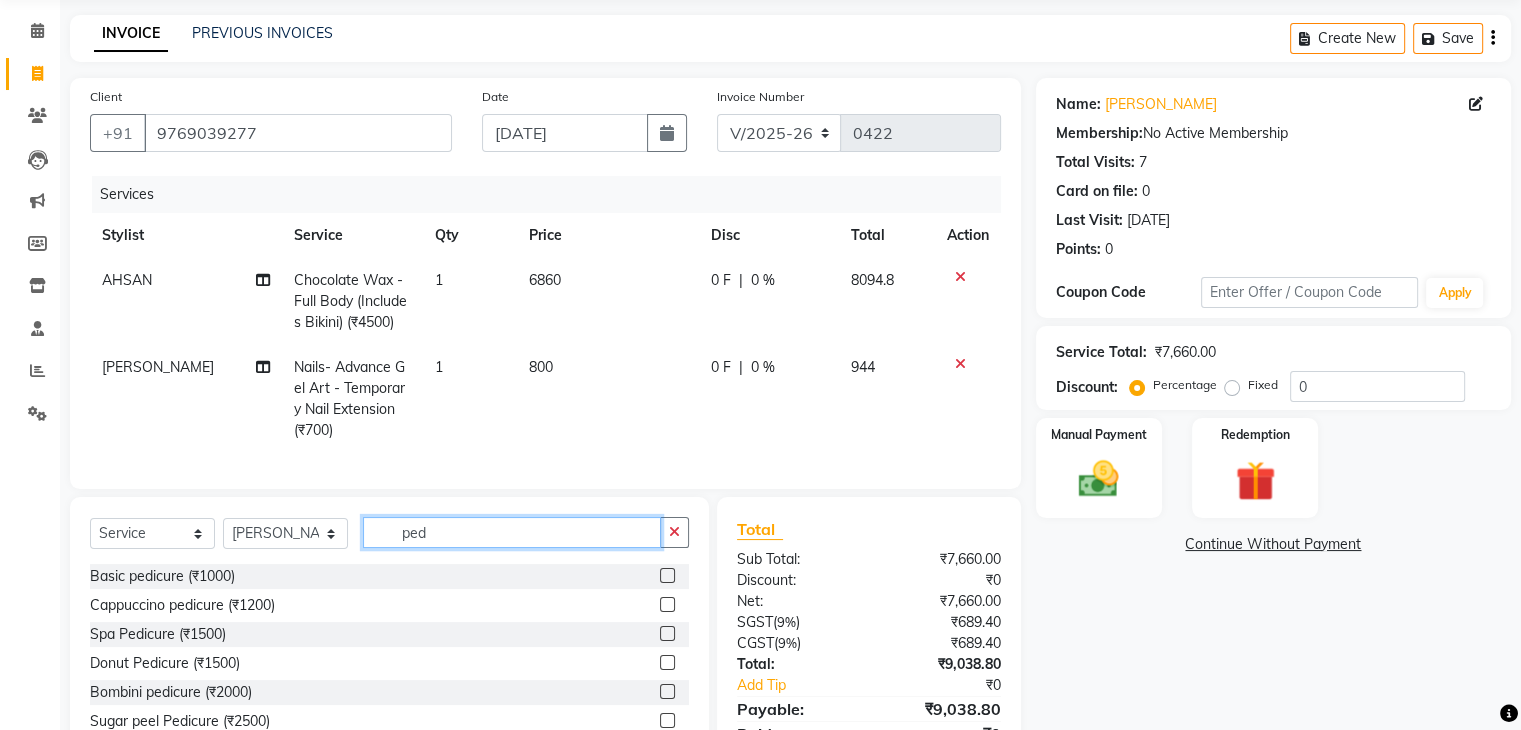 scroll, scrollTop: 0, scrollLeft: 0, axis: both 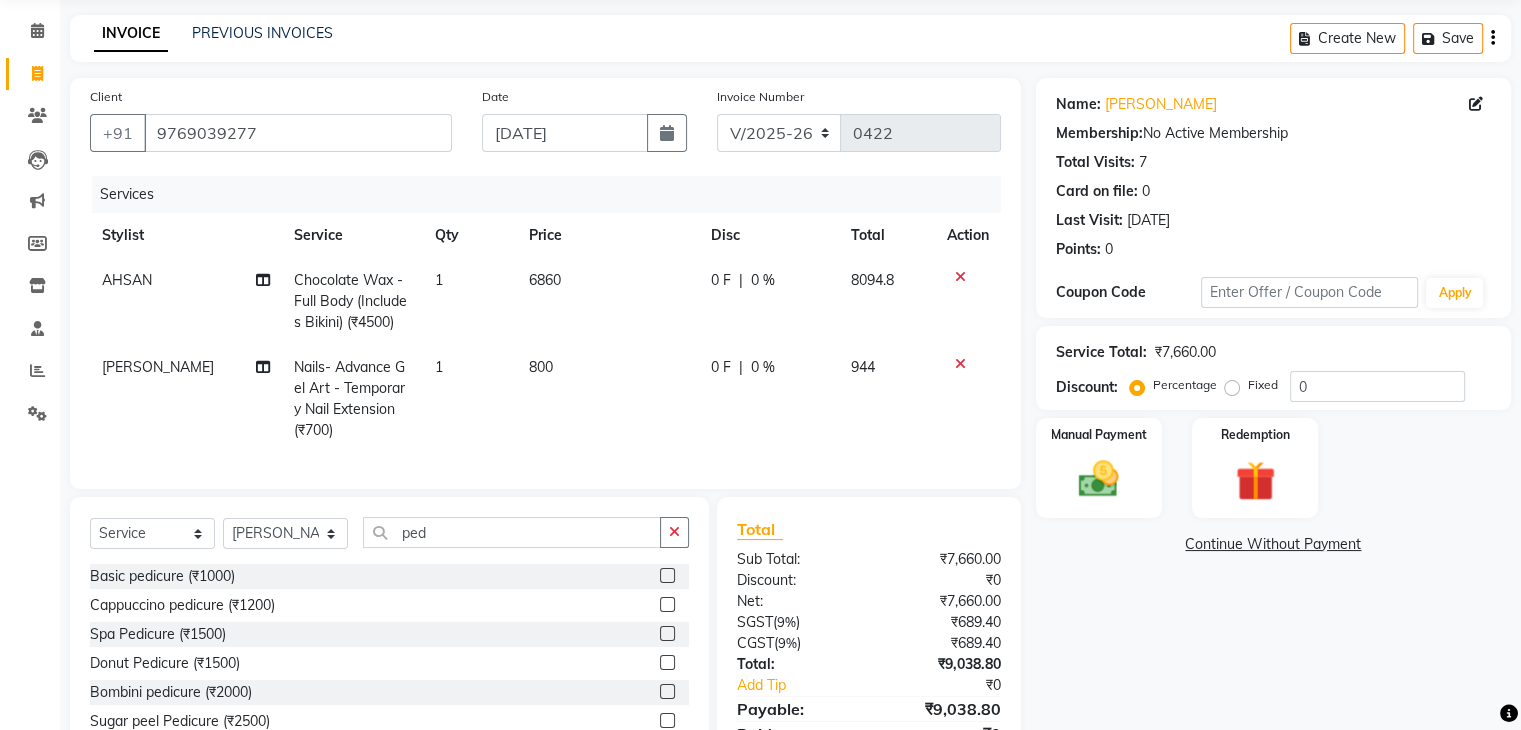 click 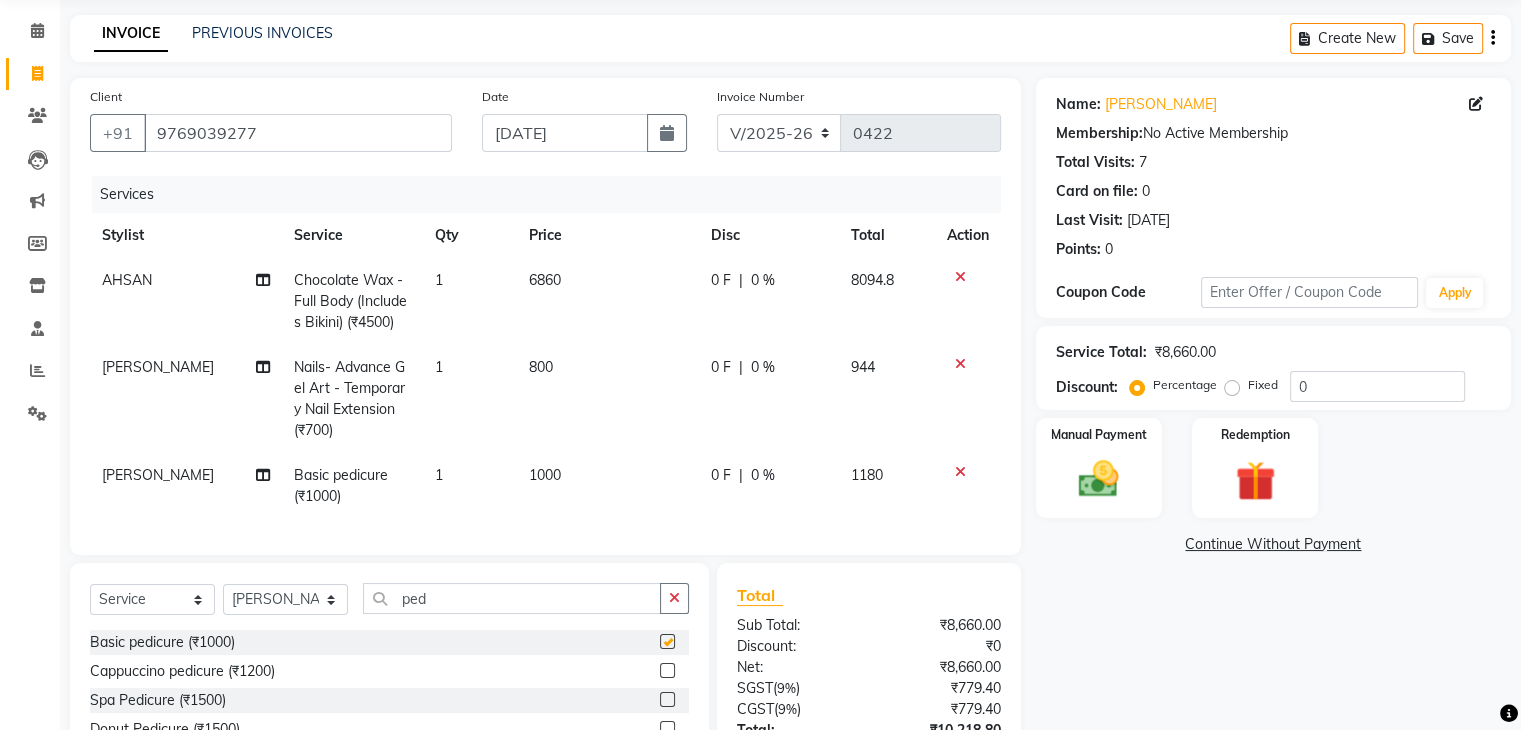 checkbox on "false" 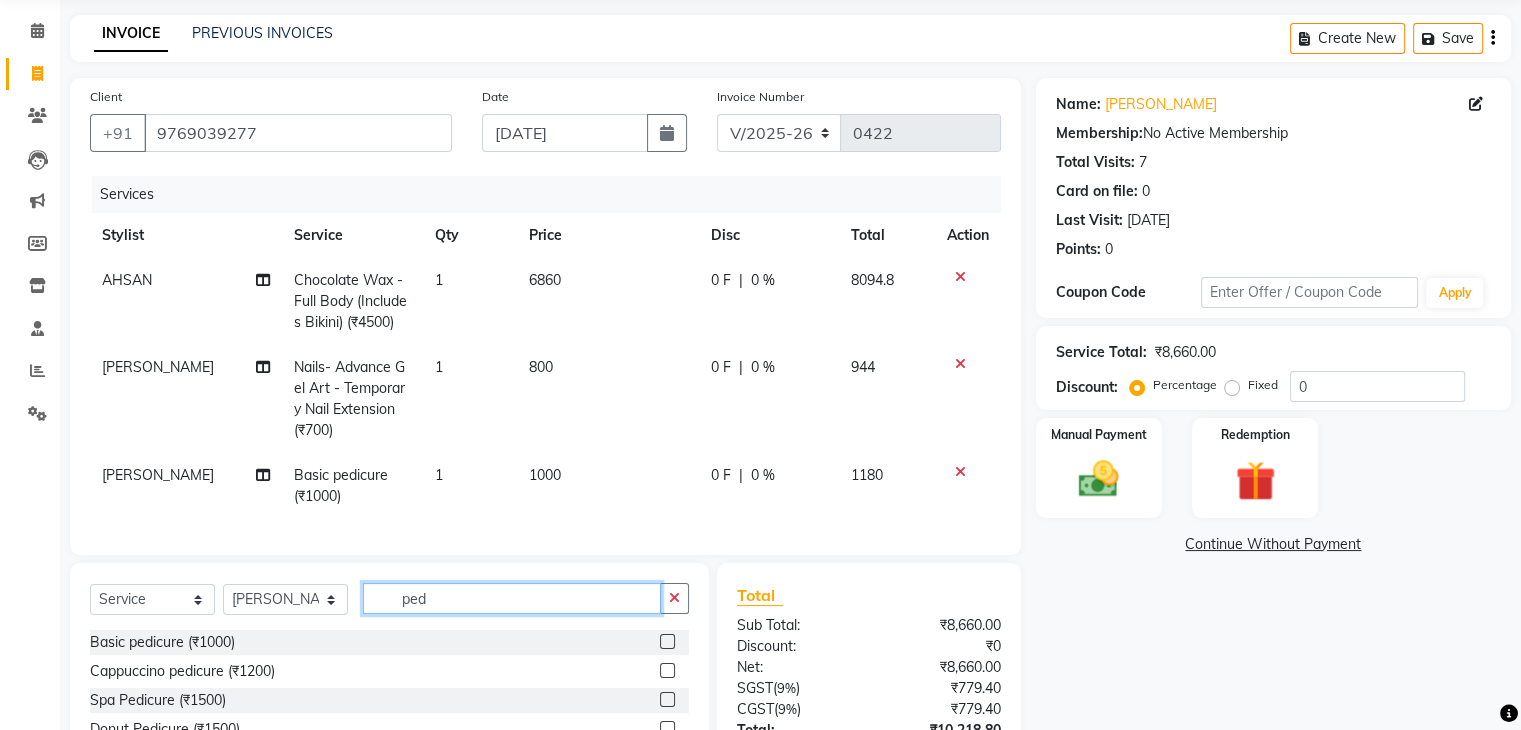 click on "ped" 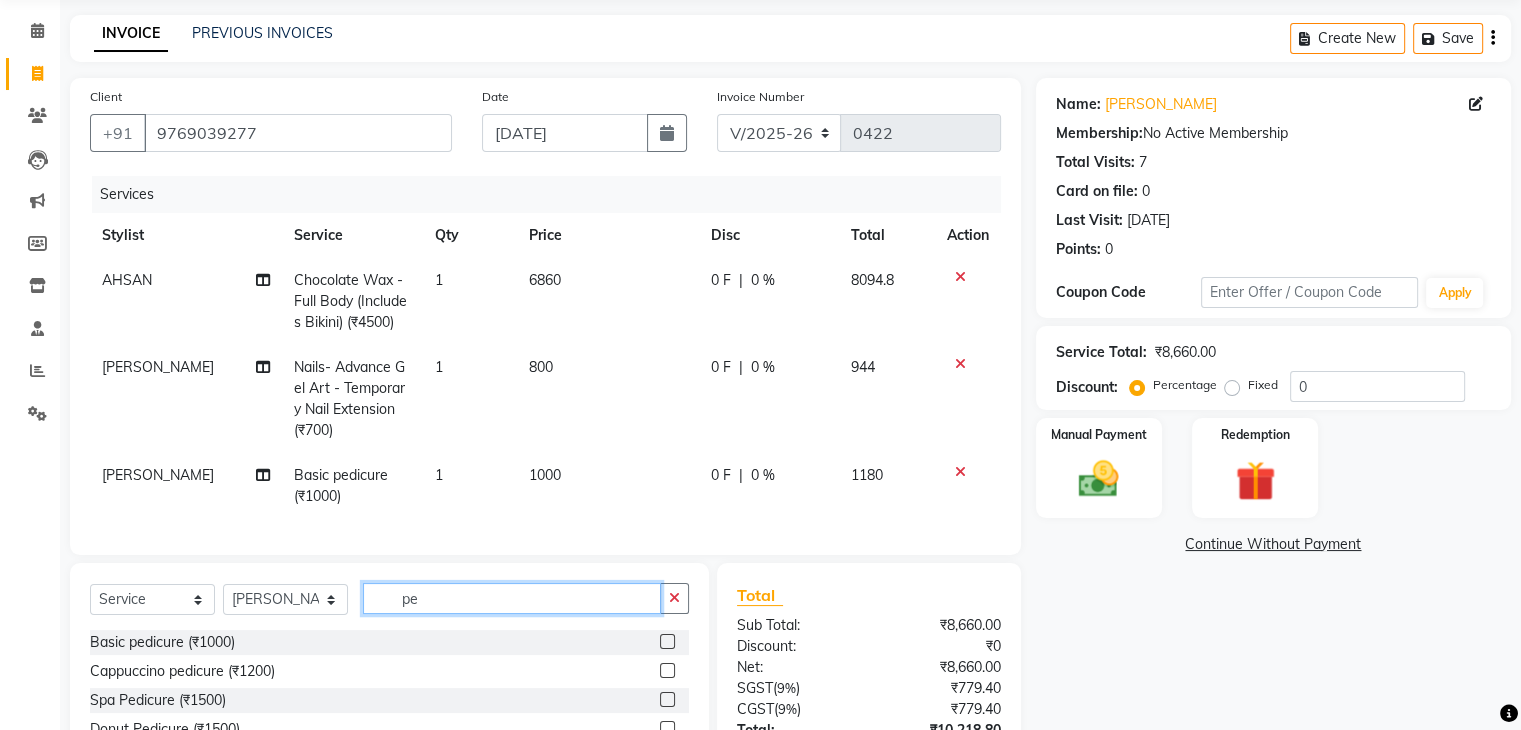 type on "p" 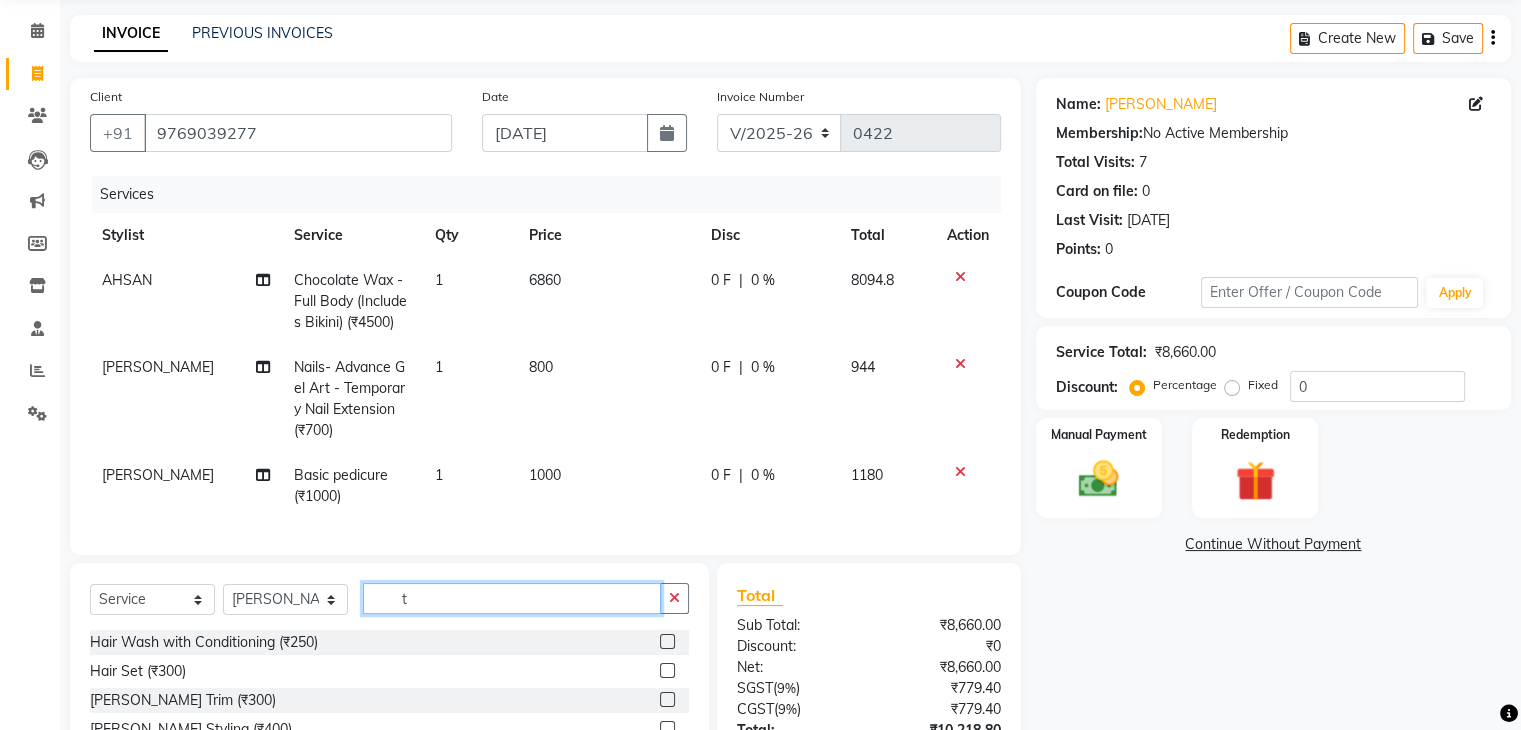 type on "t" 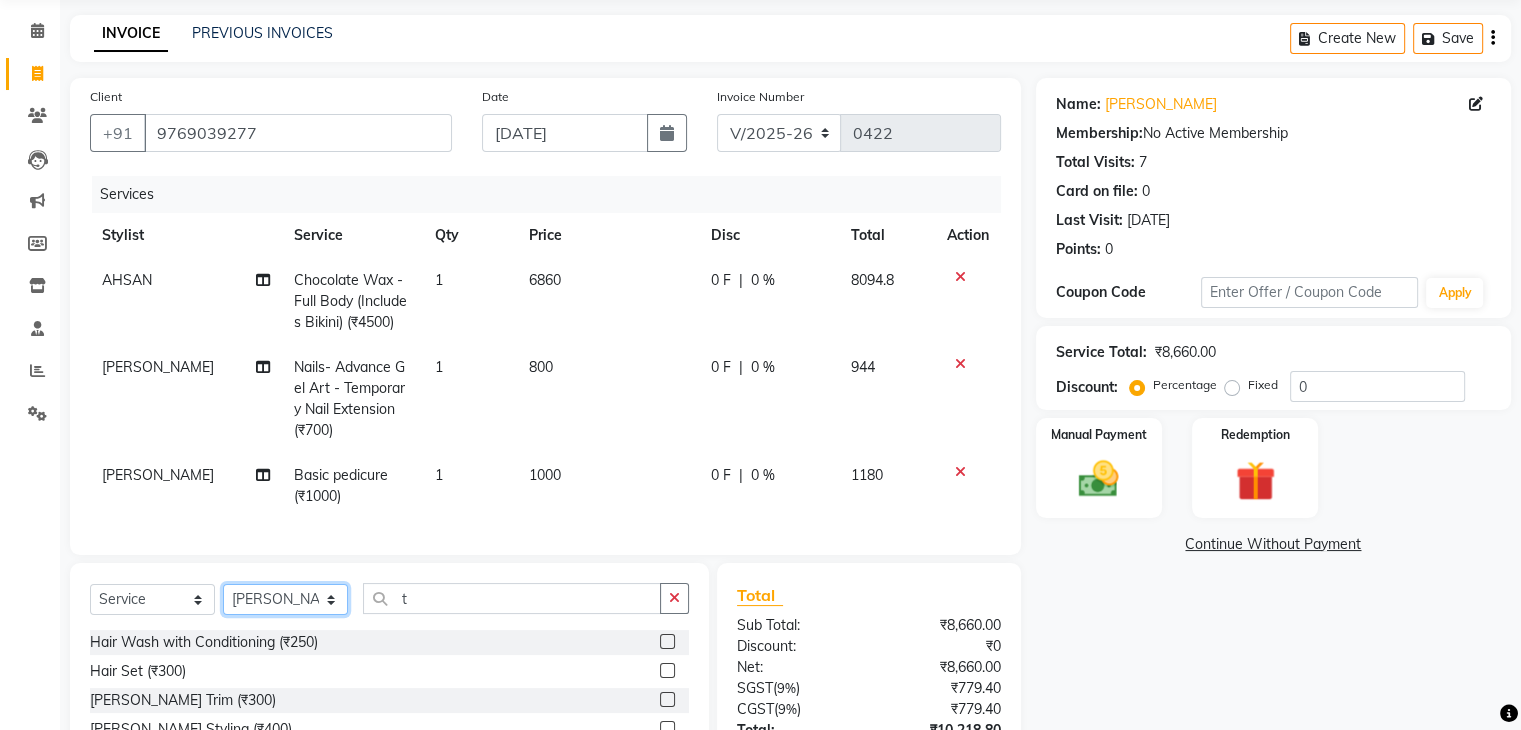 click on "Select Stylist [PERSON_NAME] chariya [PERSON_NAME] [PERSON_NAME] [PERSON_NAME] [PERSON_NAME] Preet [PERSON_NAME] [PERSON_NAME] [PERSON_NAME]" 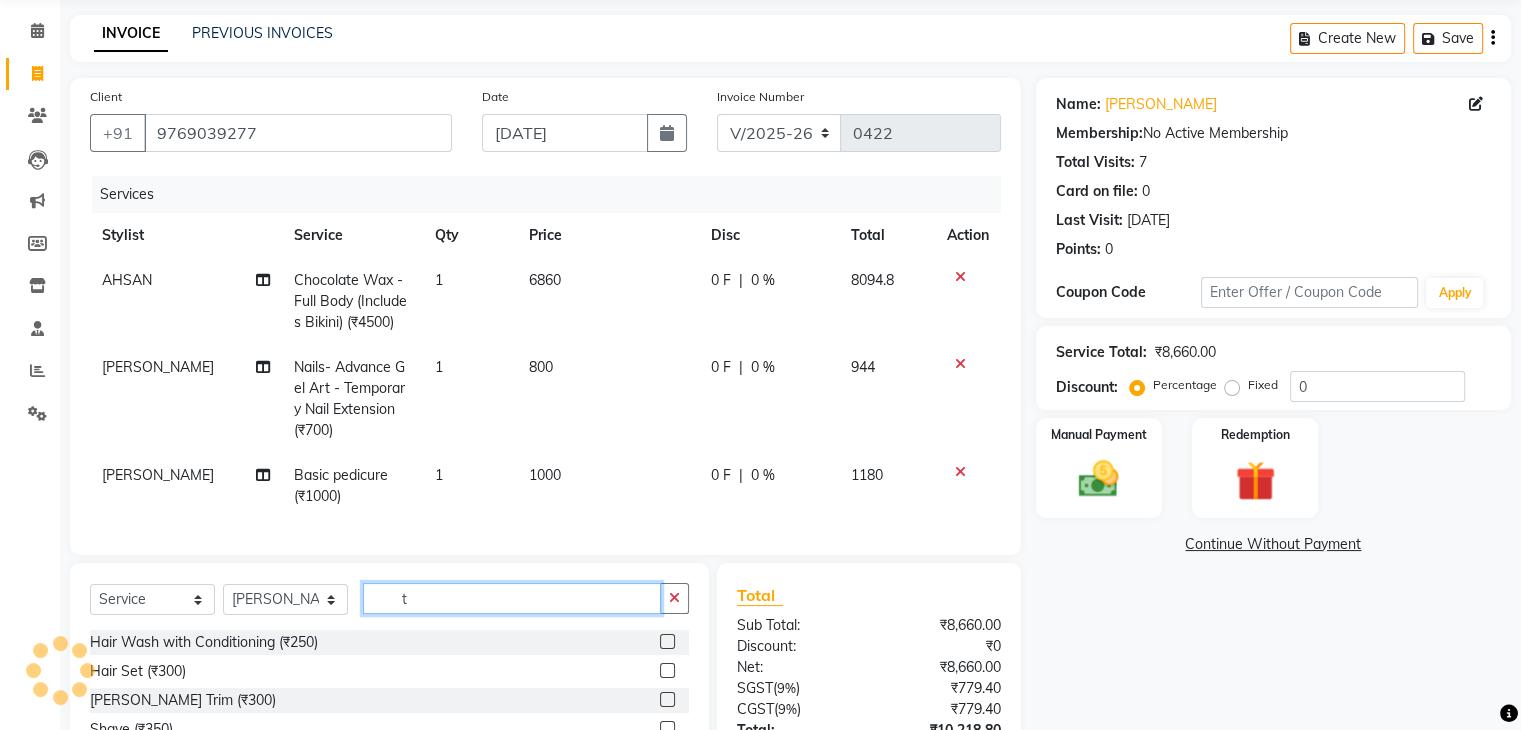 click on "t" 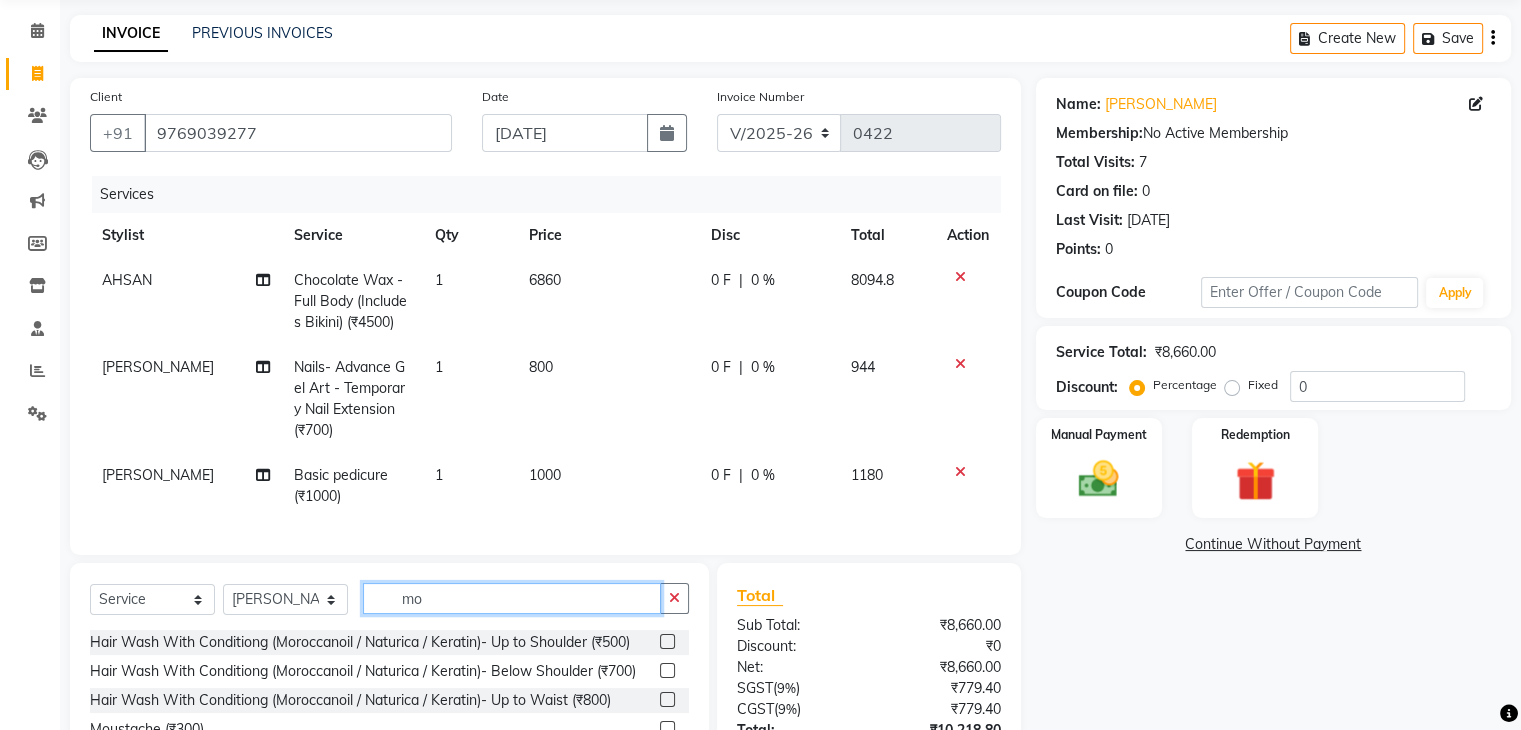 type on "m" 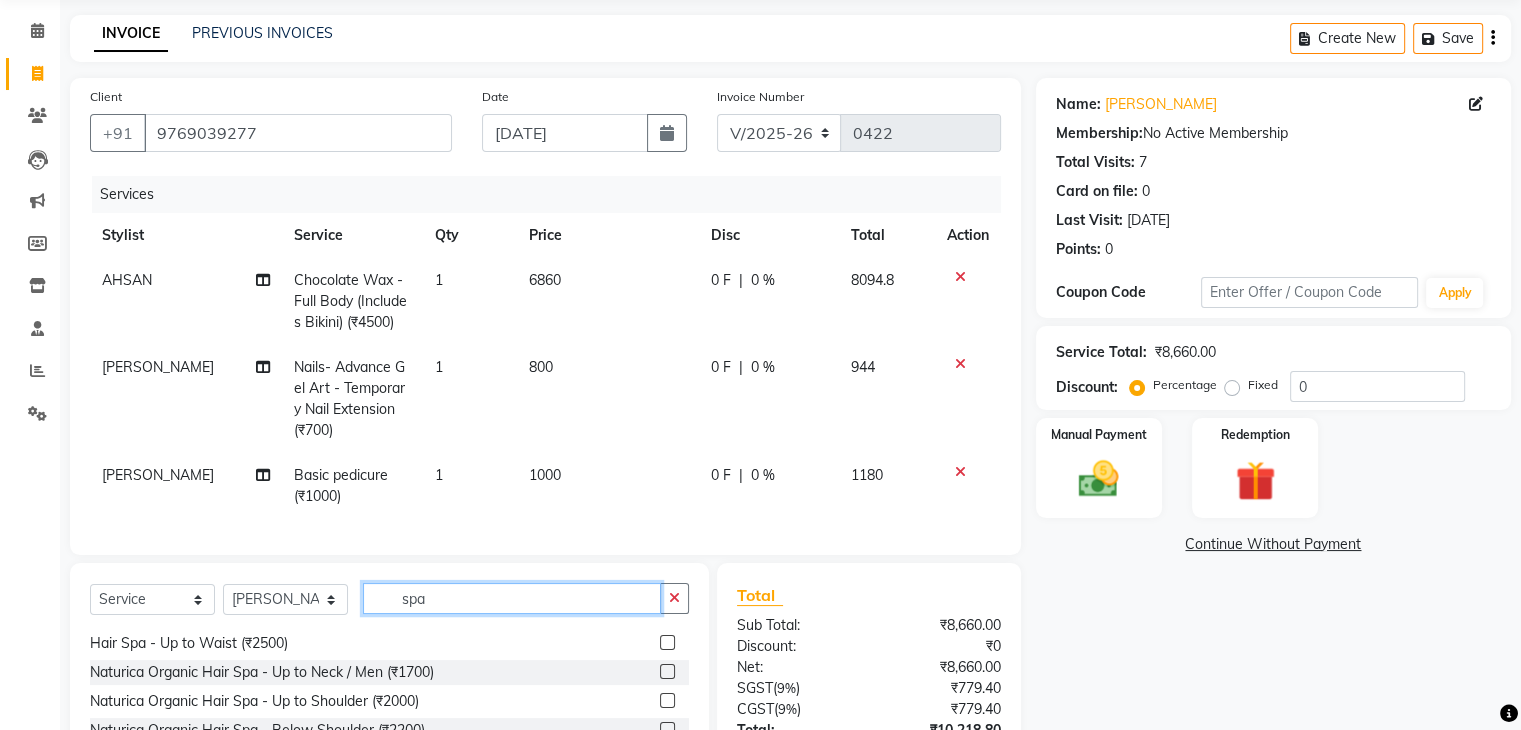 scroll, scrollTop: 89, scrollLeft: 0, axis: vertical 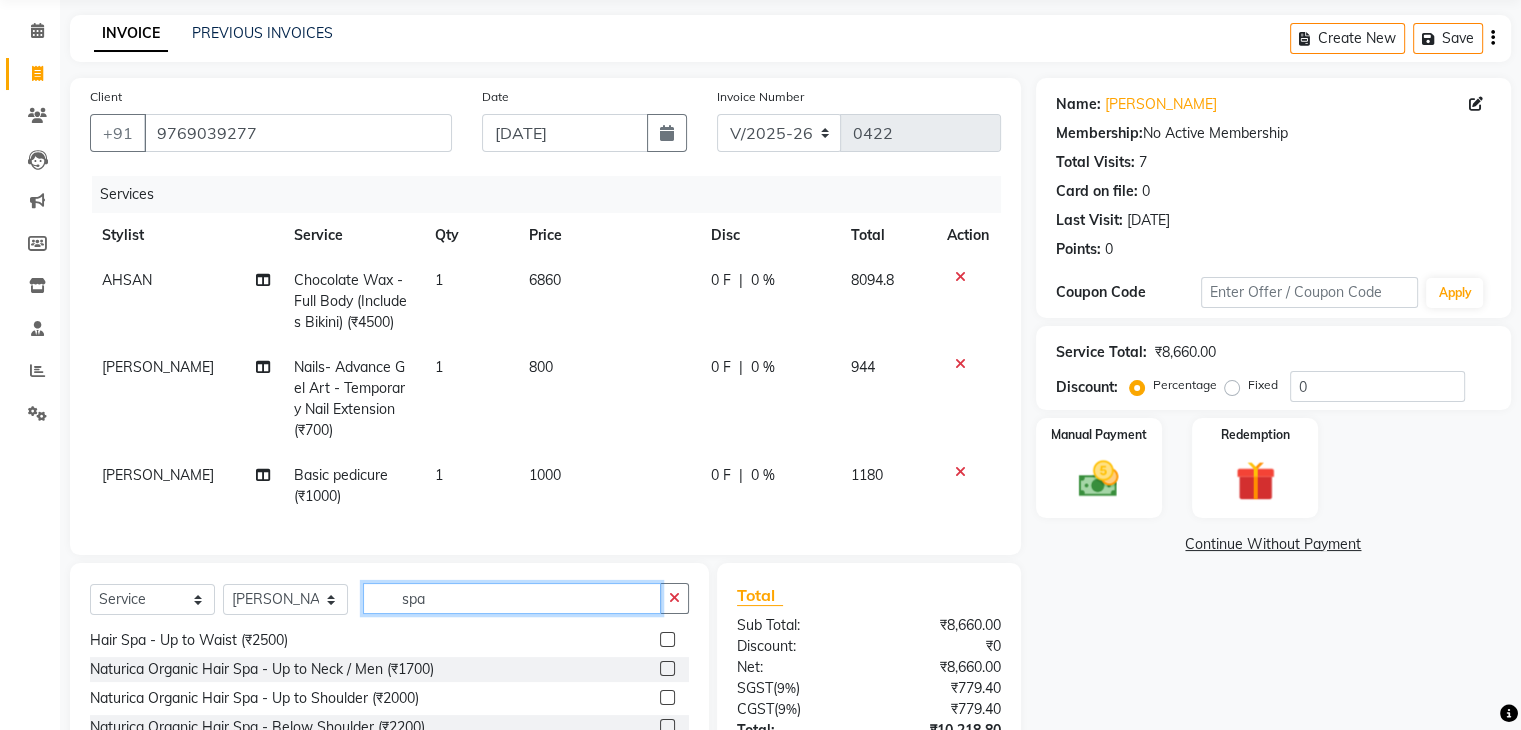 type on "spa" 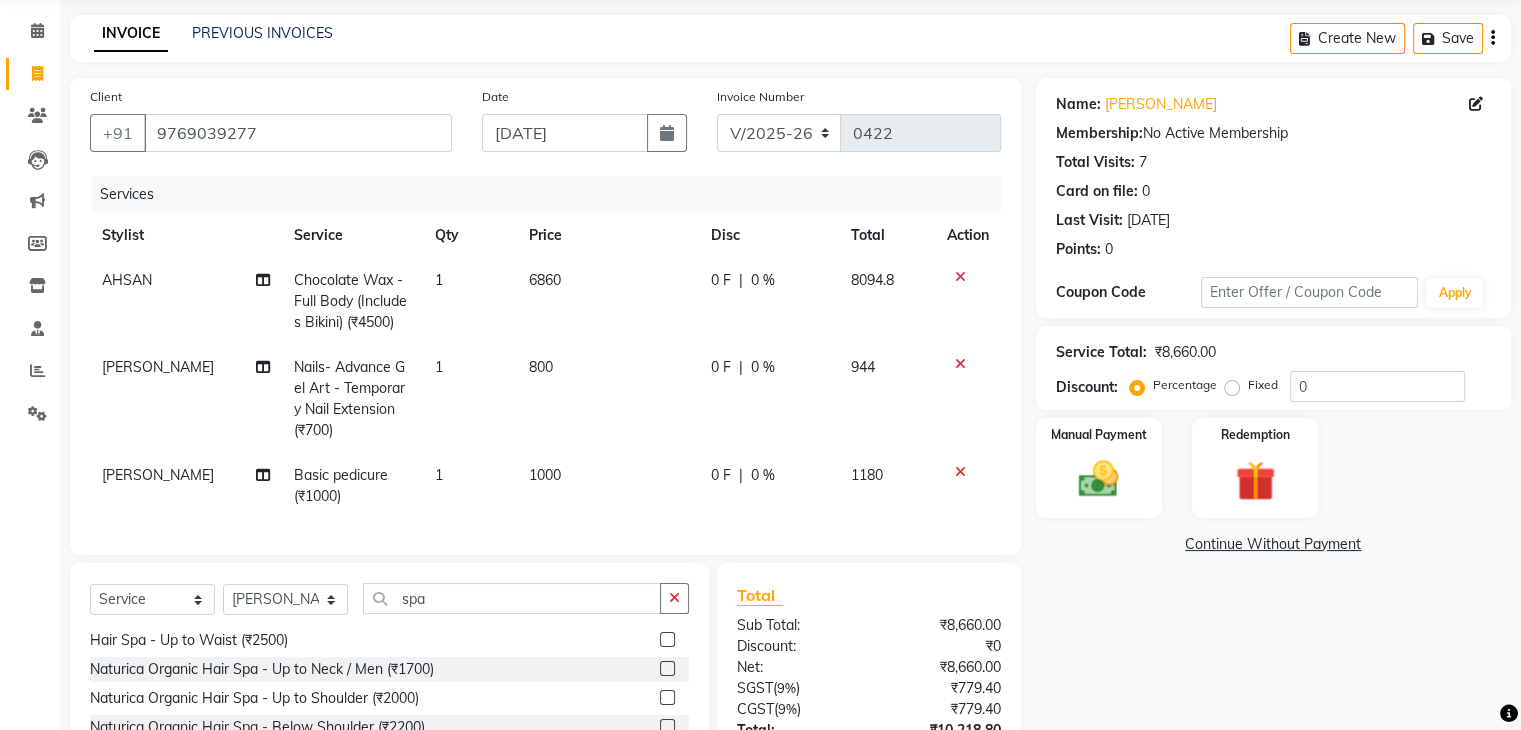 click 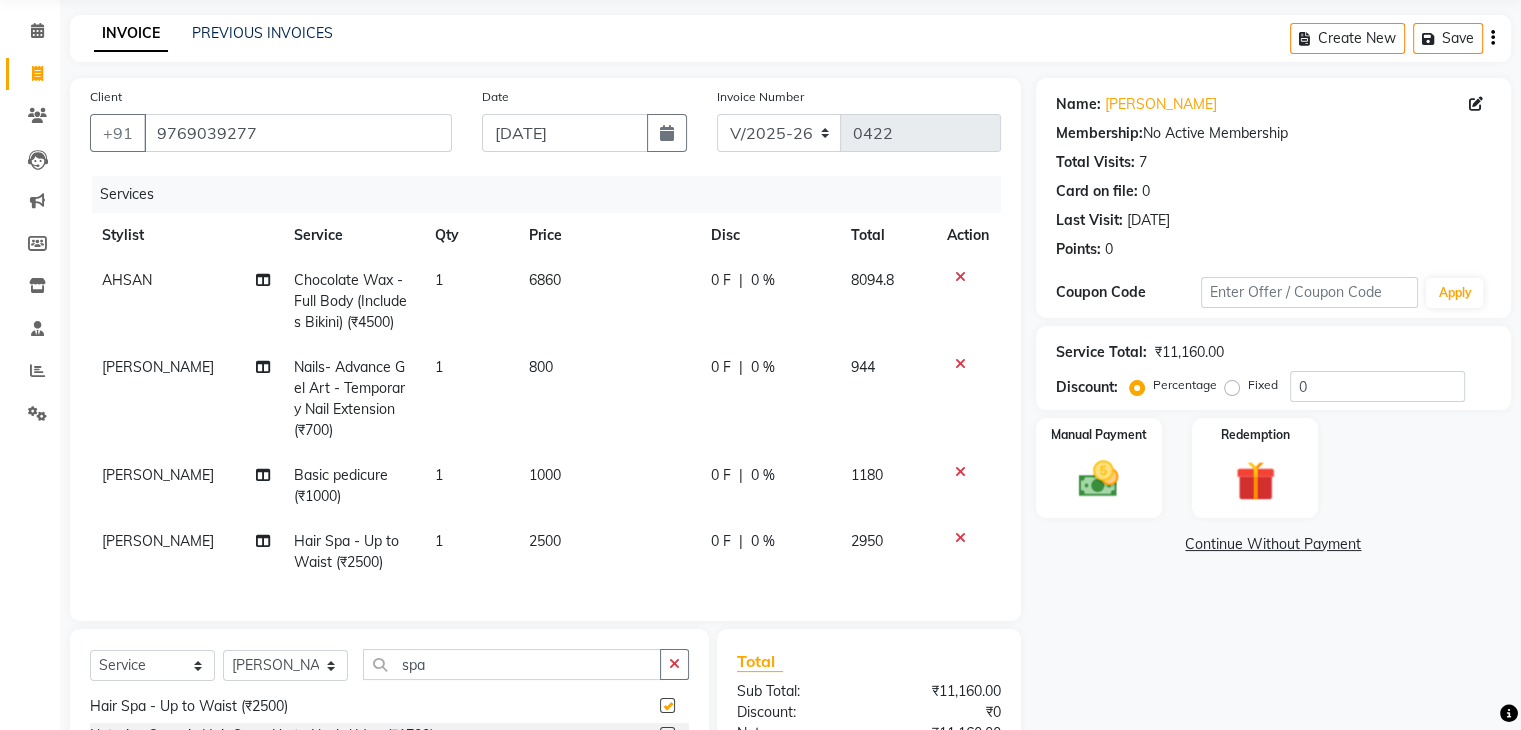 checkbox on "false" 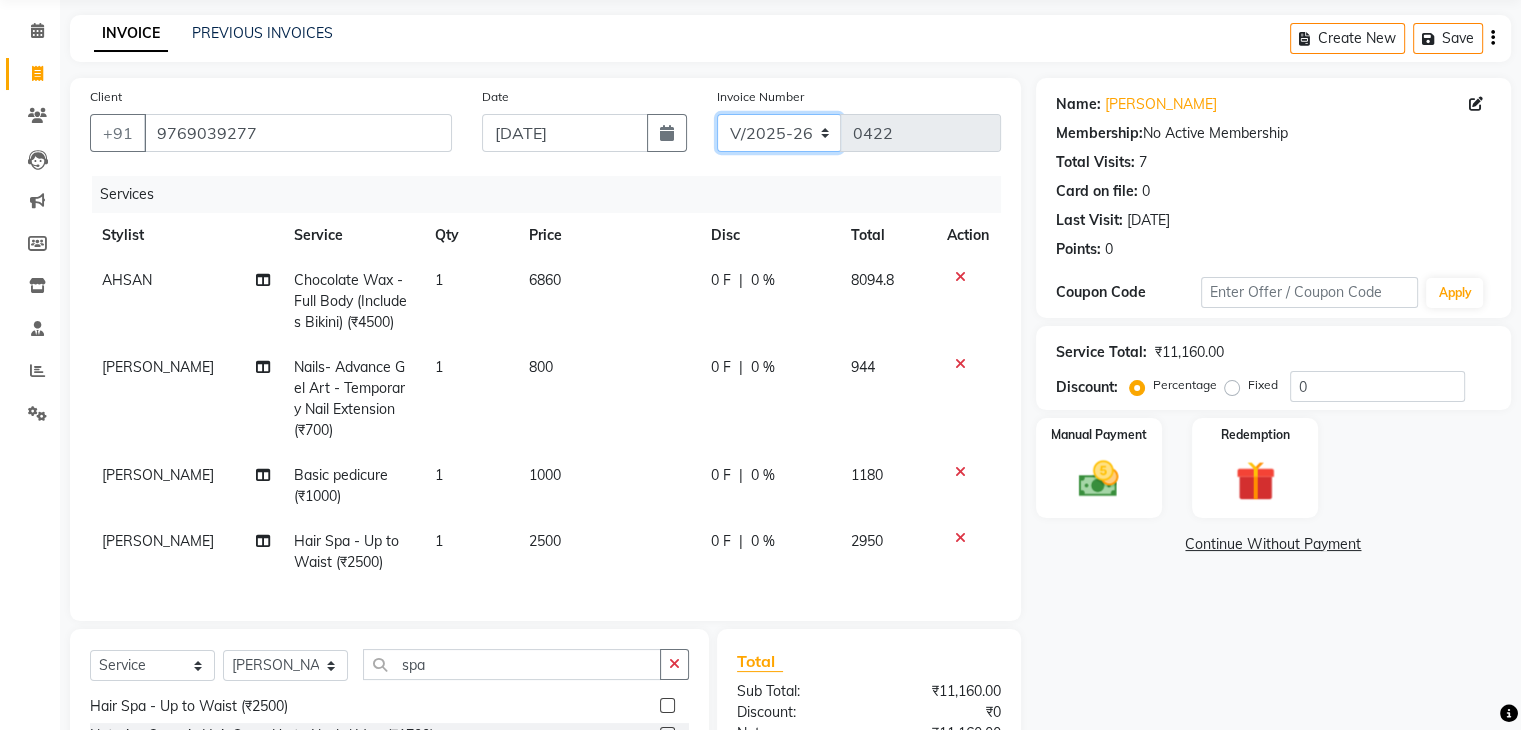 click on "C/2025-26 V/2025 V/2025-26" 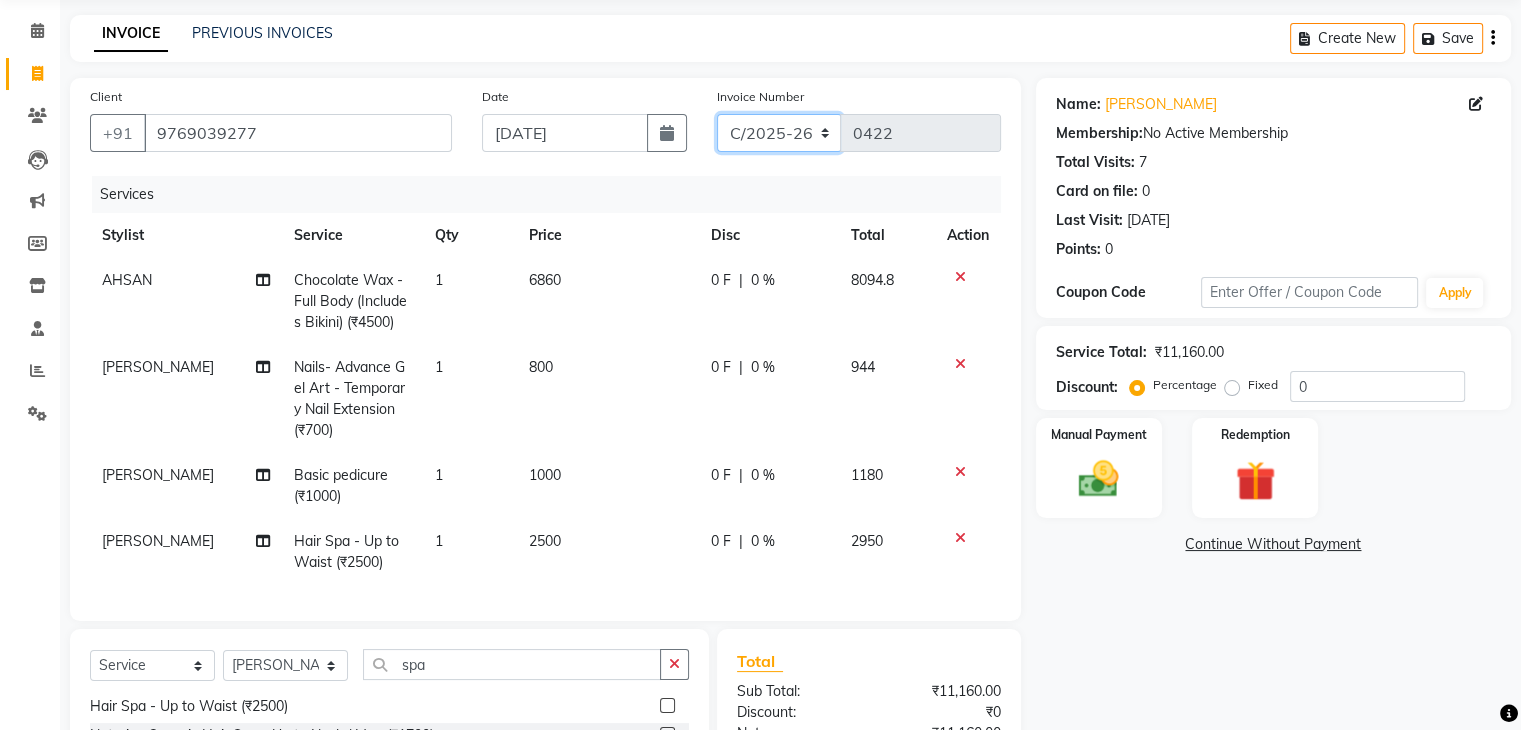 click on "C/2025-26 V/2025 V/2025-26" 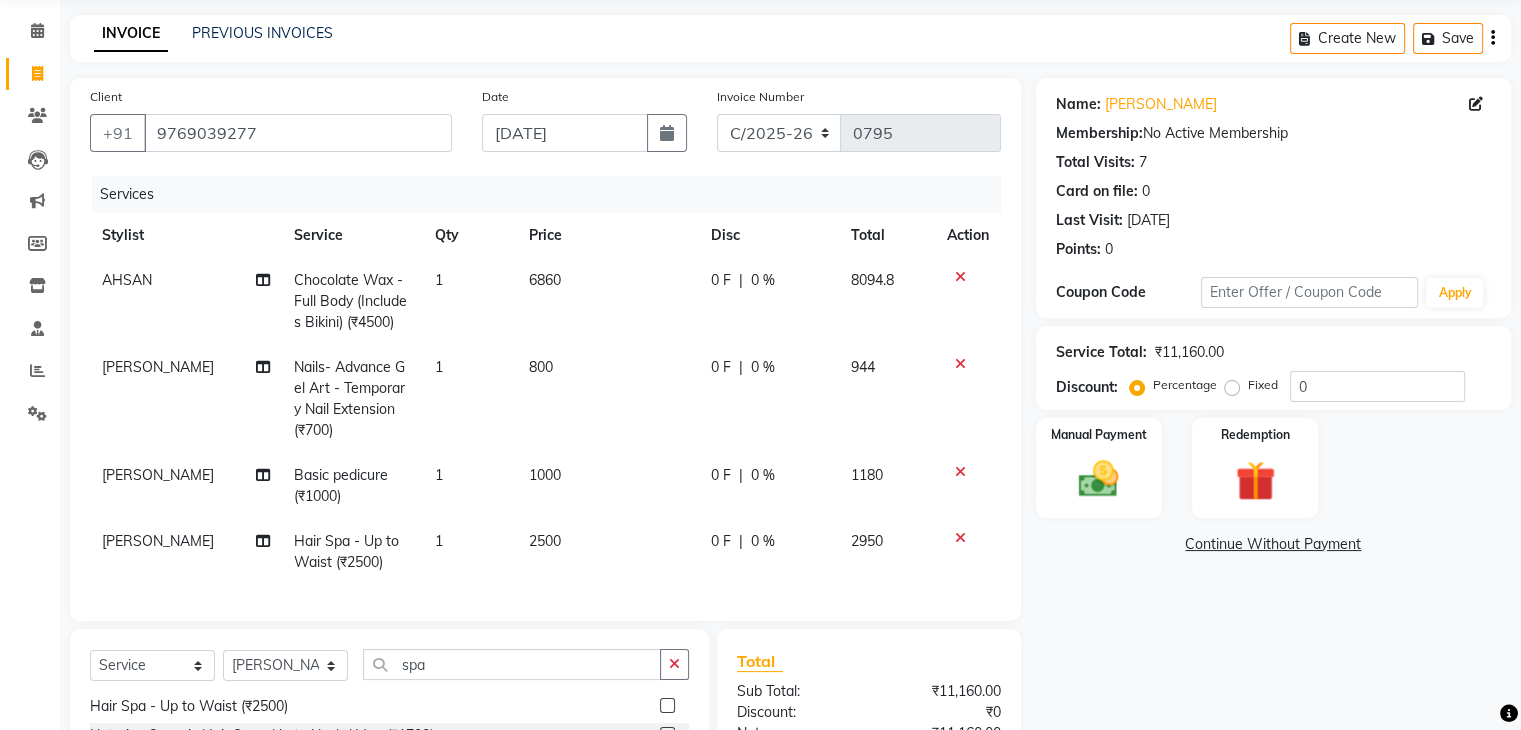 click 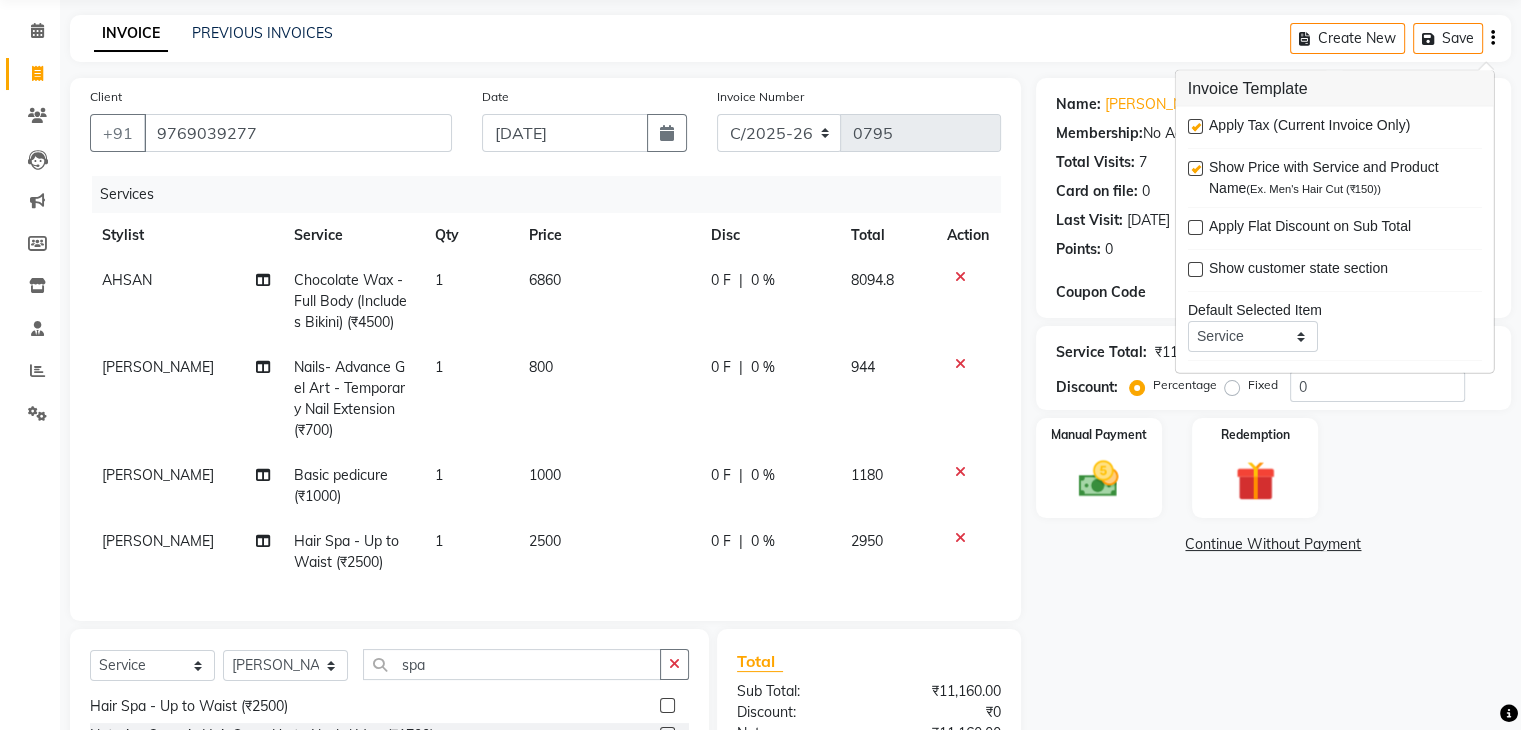 click at bounding box center (1195, 126) 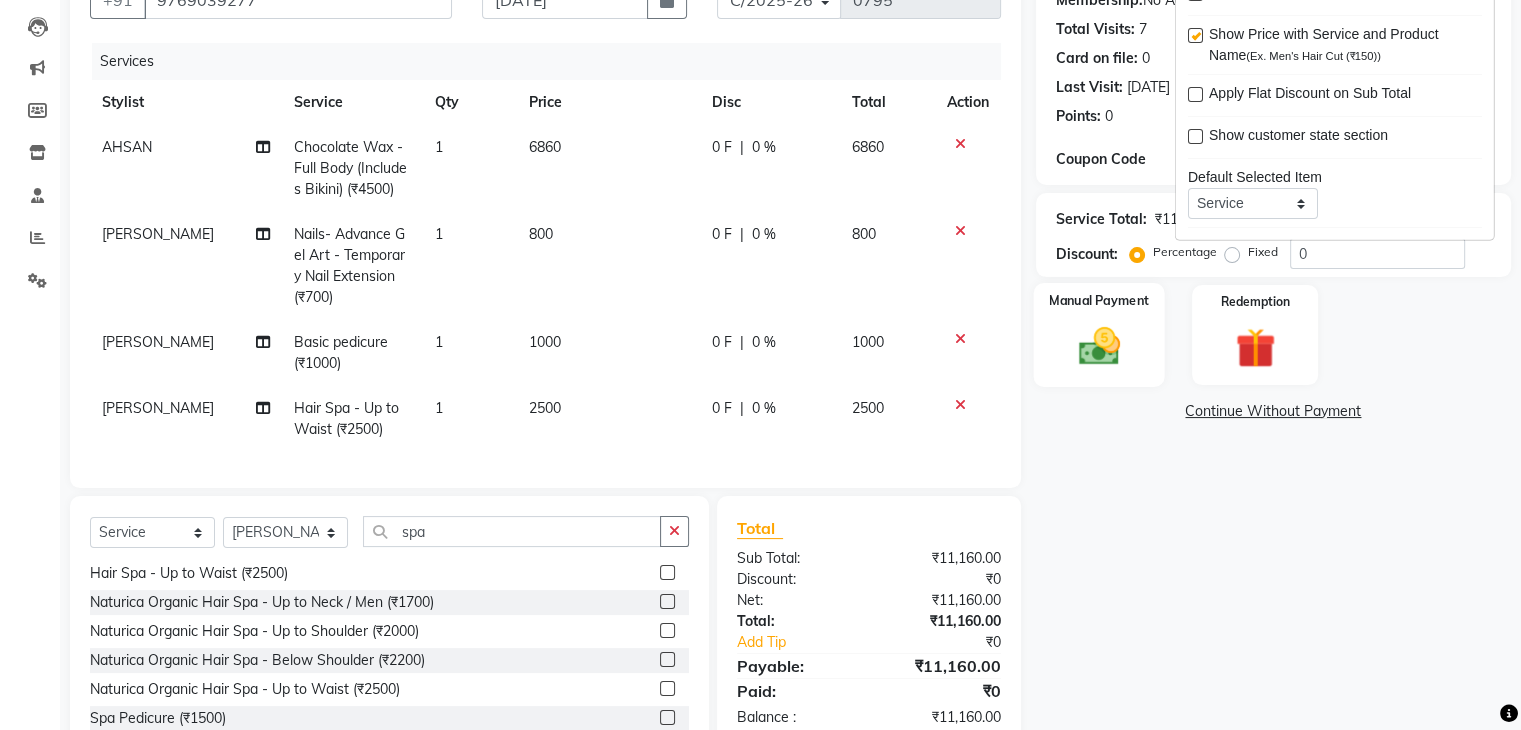 scroll, scrollTop: 312, scrollLeft: 0, axis: vertical 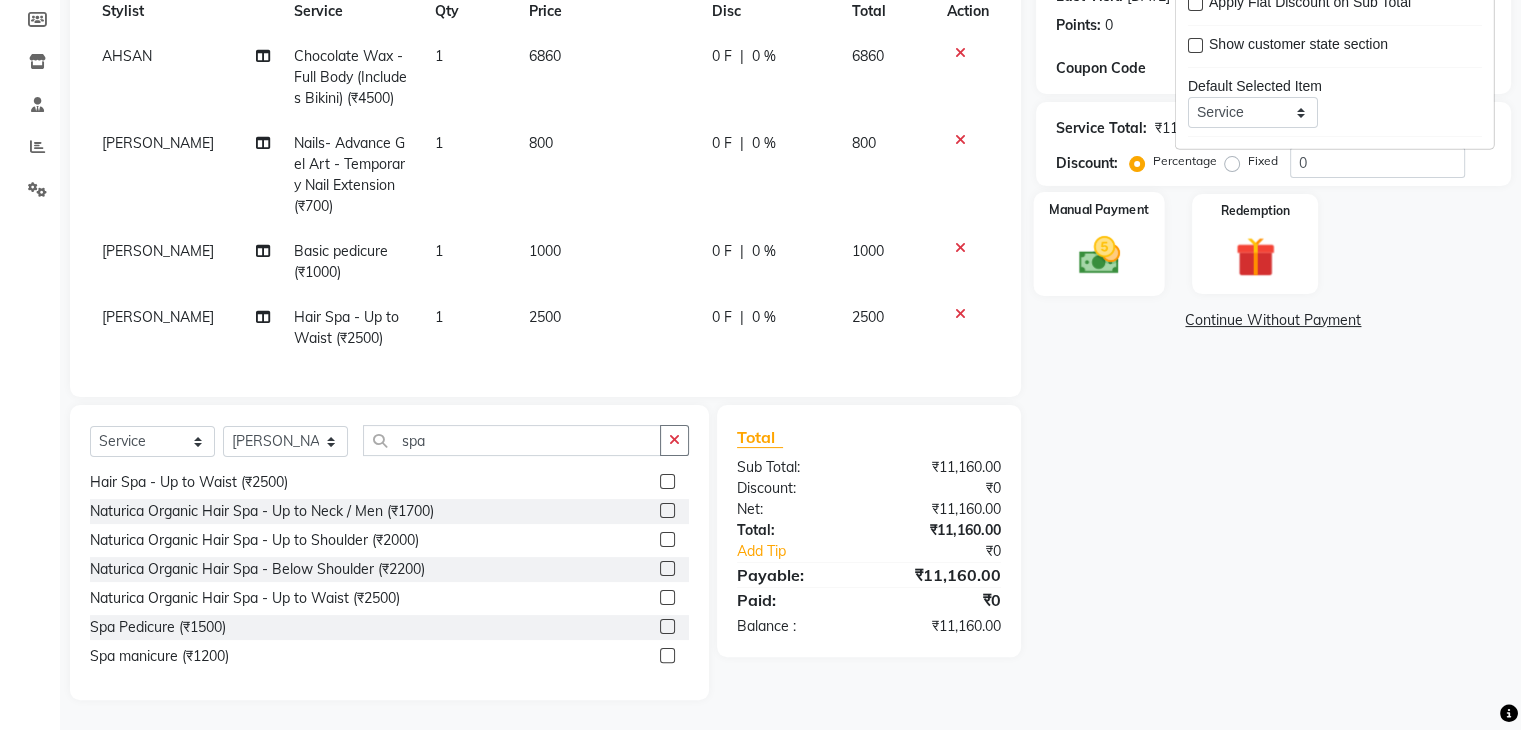 click on "Manual Payment" 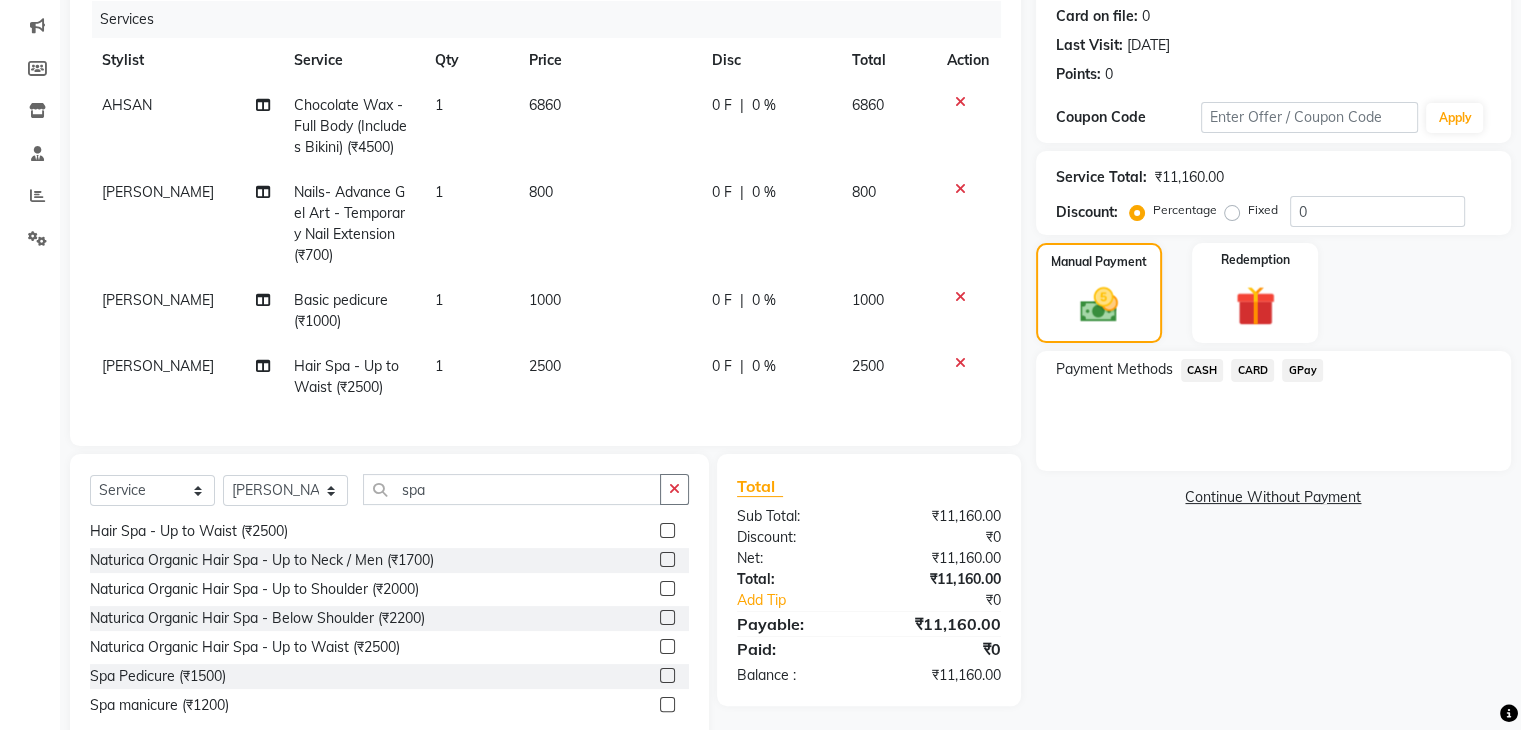 scroll, scrollTop: 212, scrollLeft: 0, axis: vertical 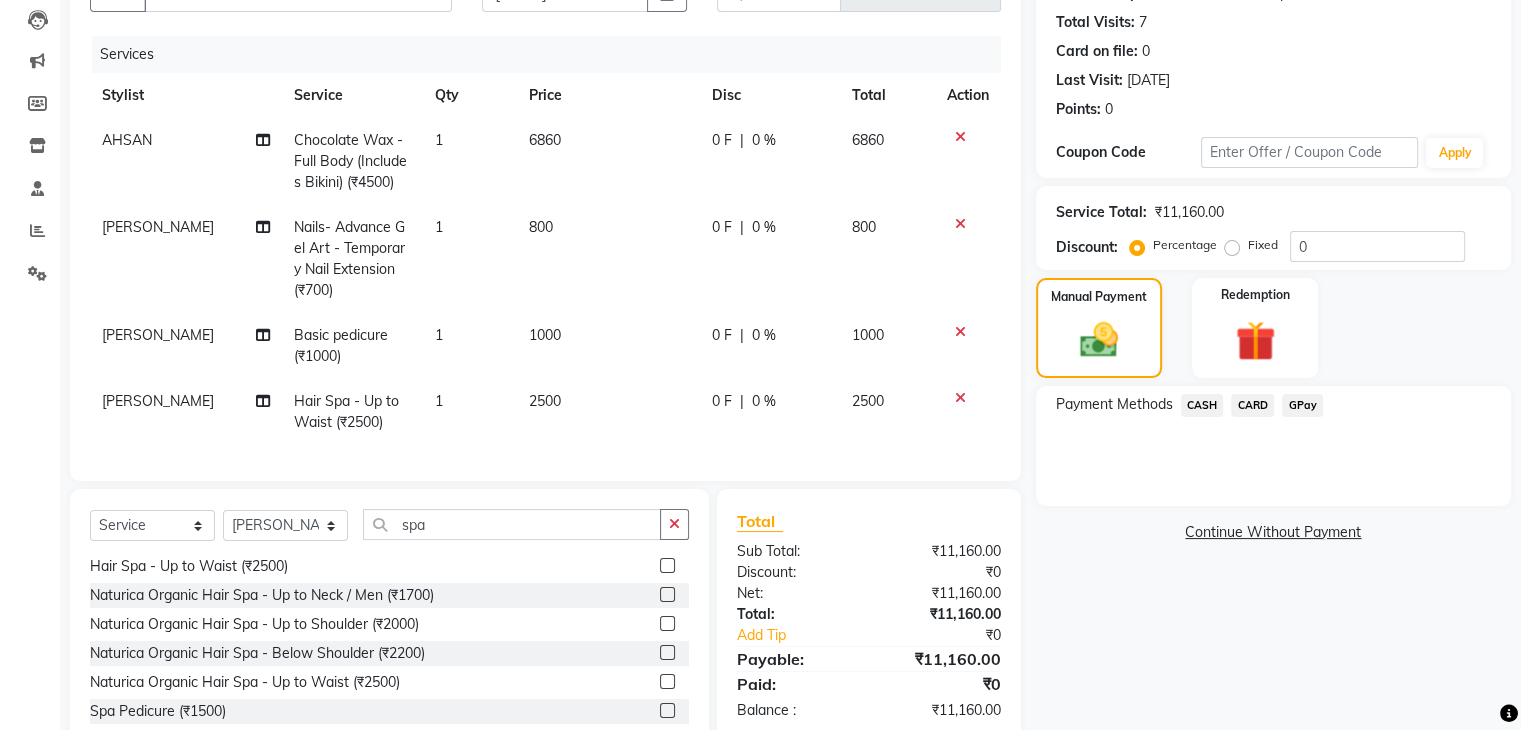 click on "CASH" 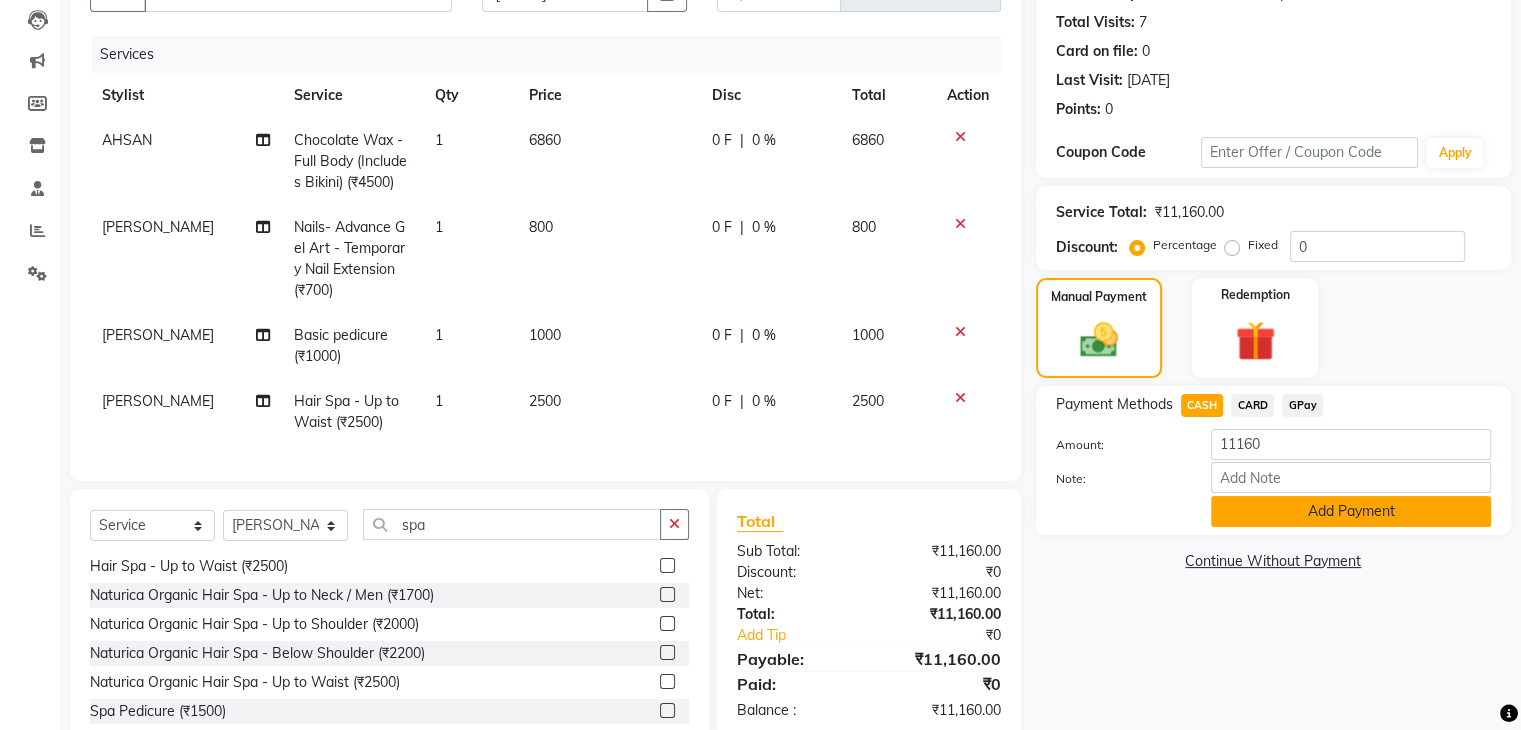 click on "Add Payment" 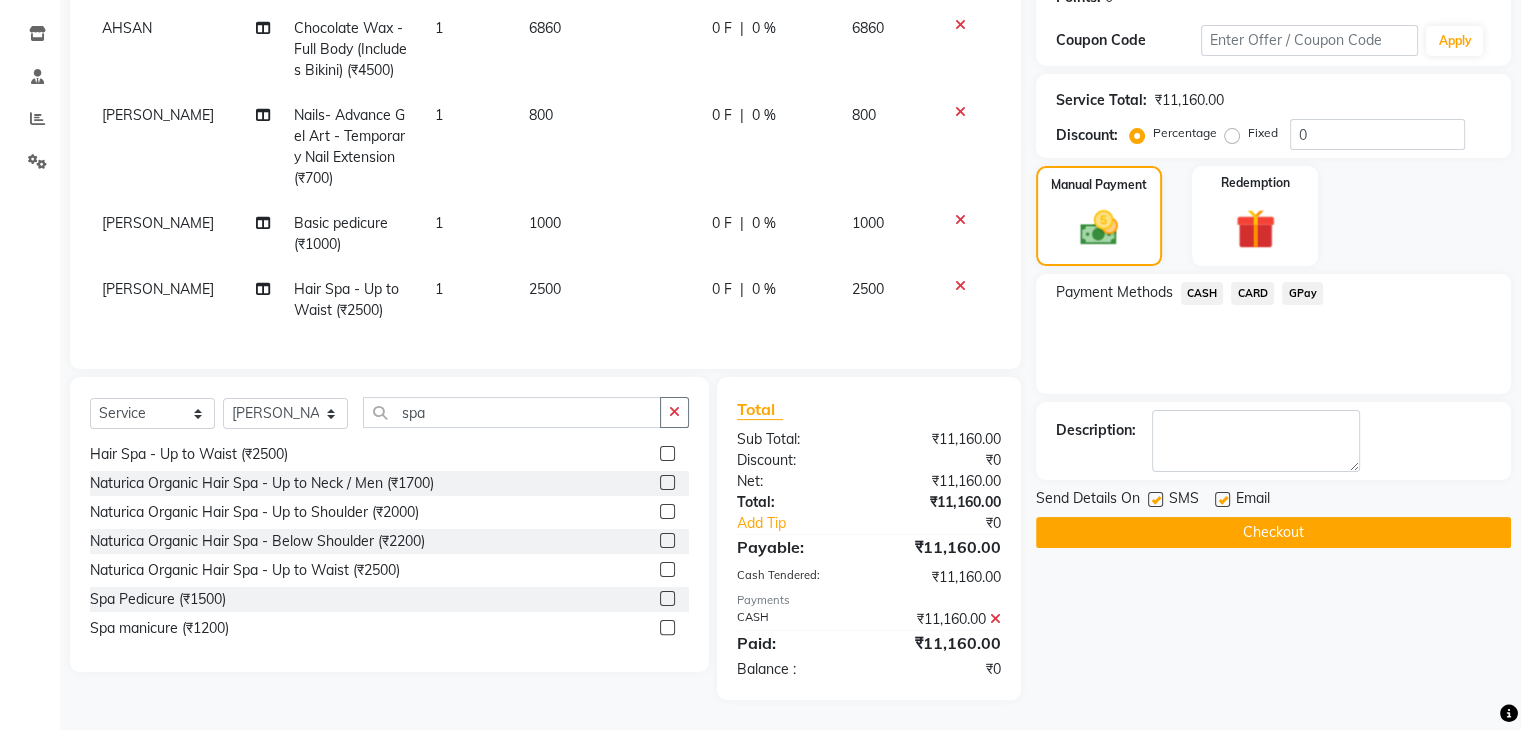 scroll, scrollTop: 340, scrollLeft: 0, axis: vertical 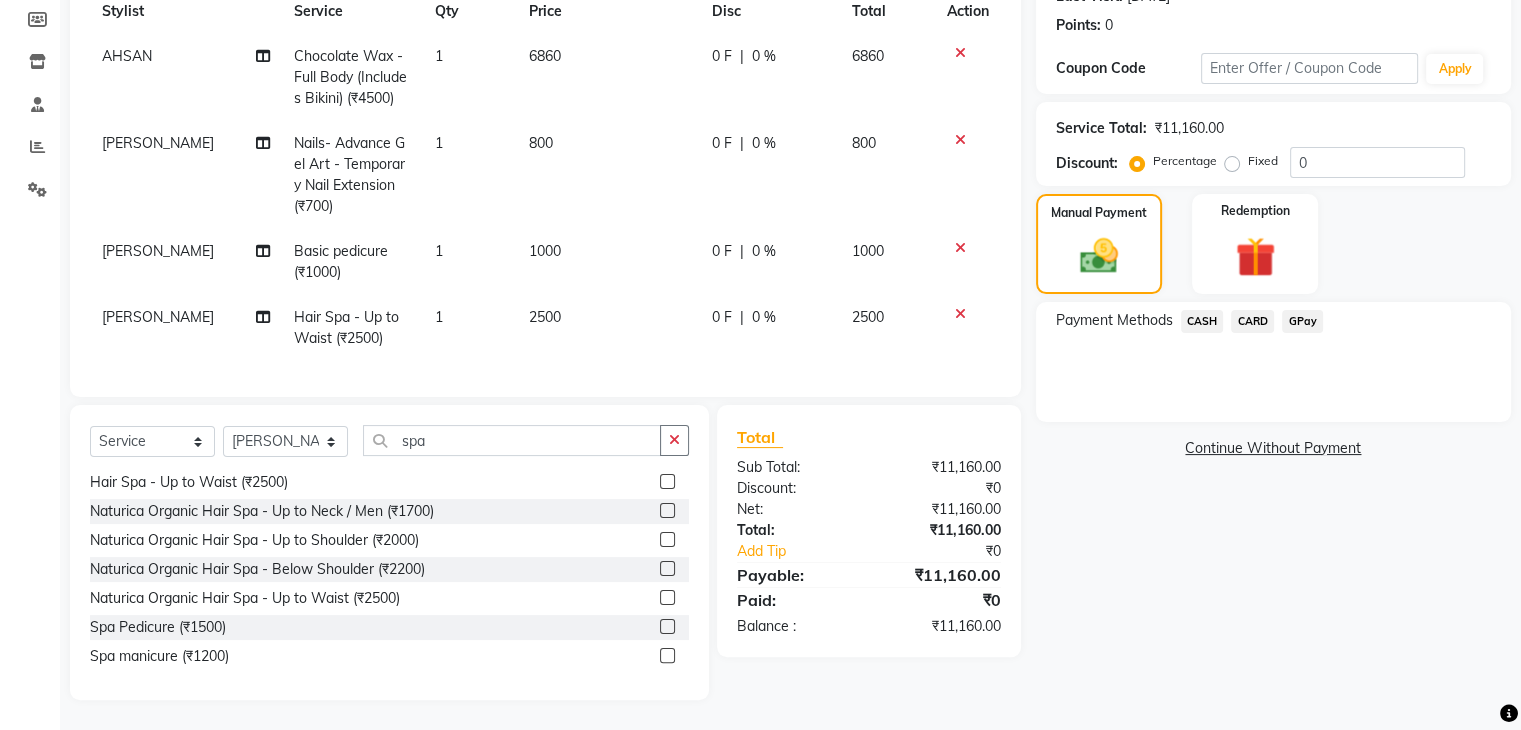click on "CASH" 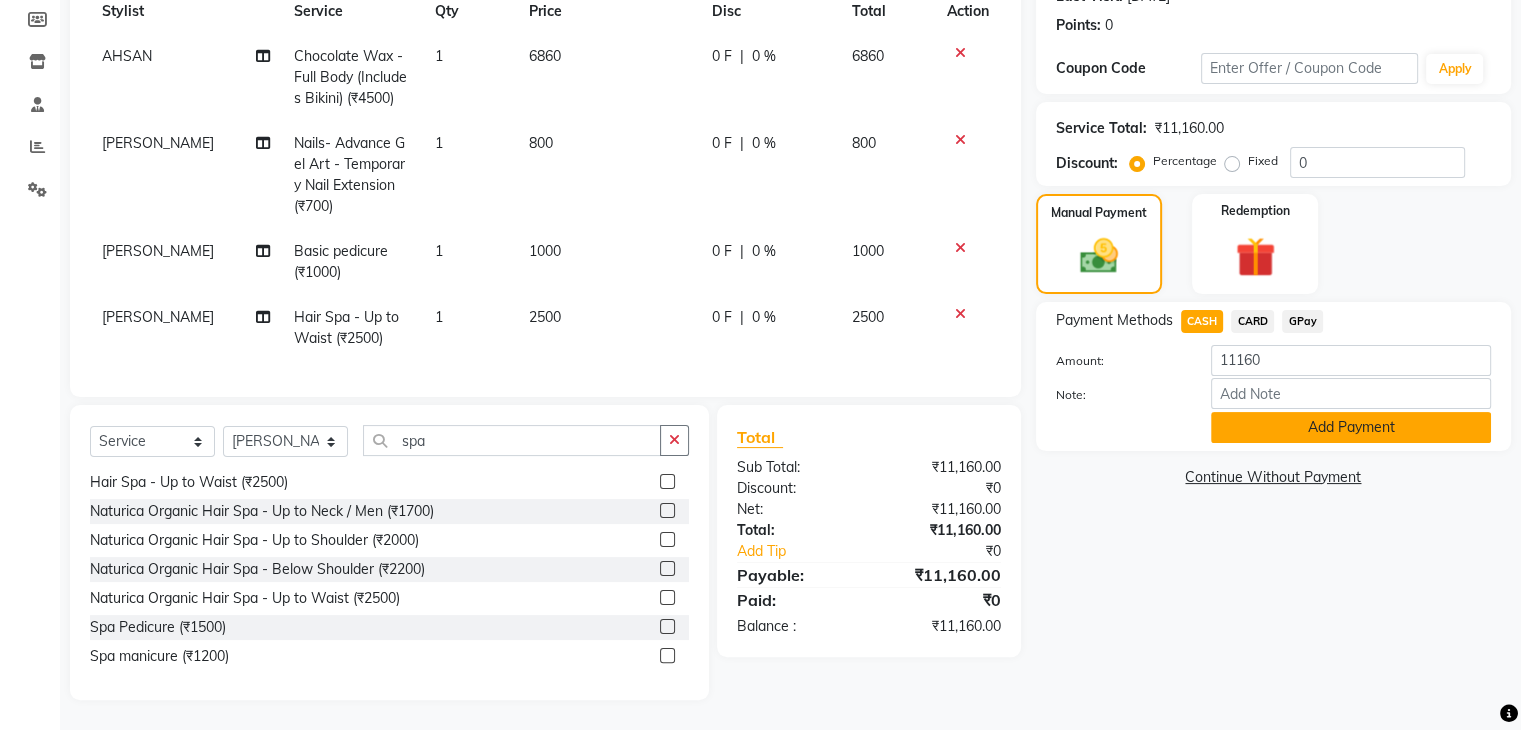 click on "Add Payment" 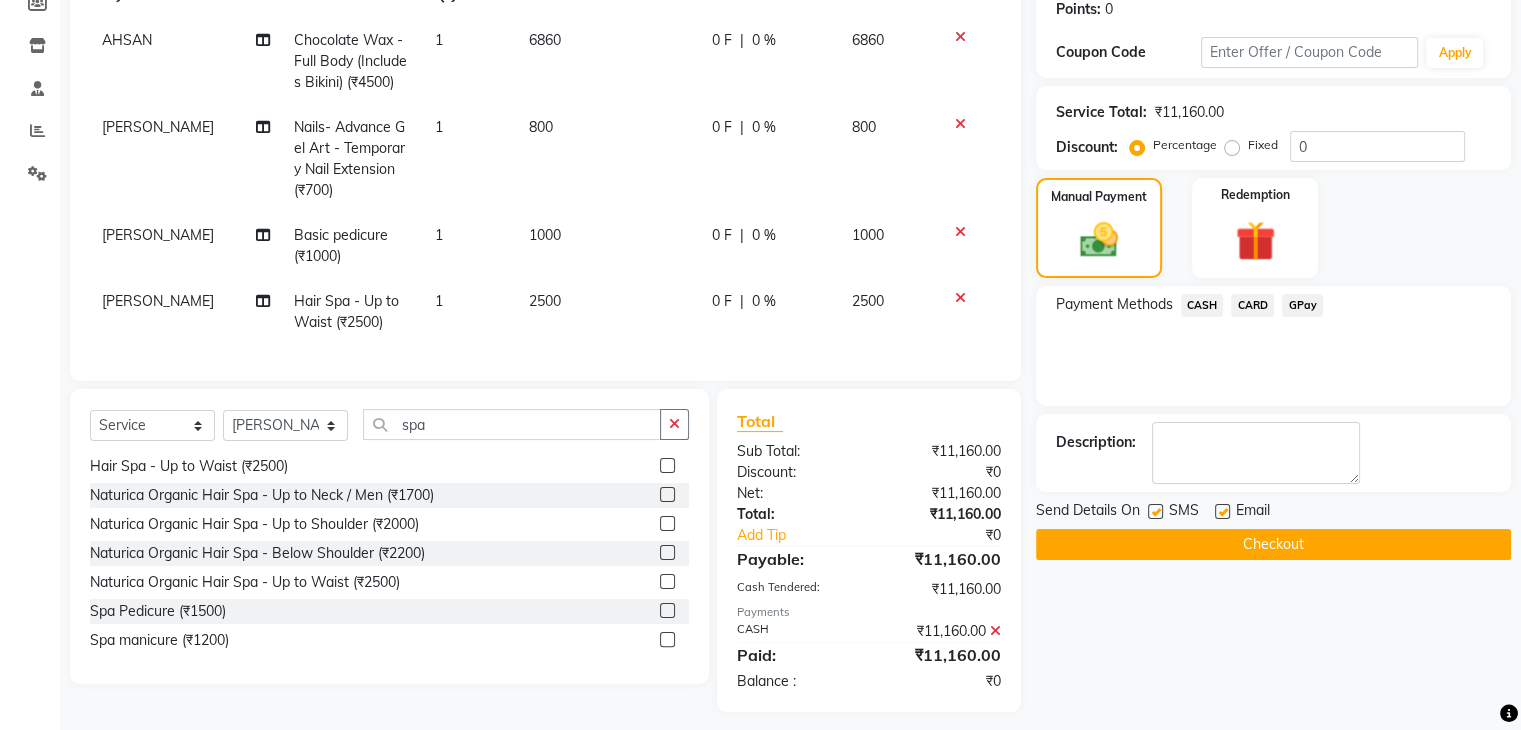 click on "Checkout" 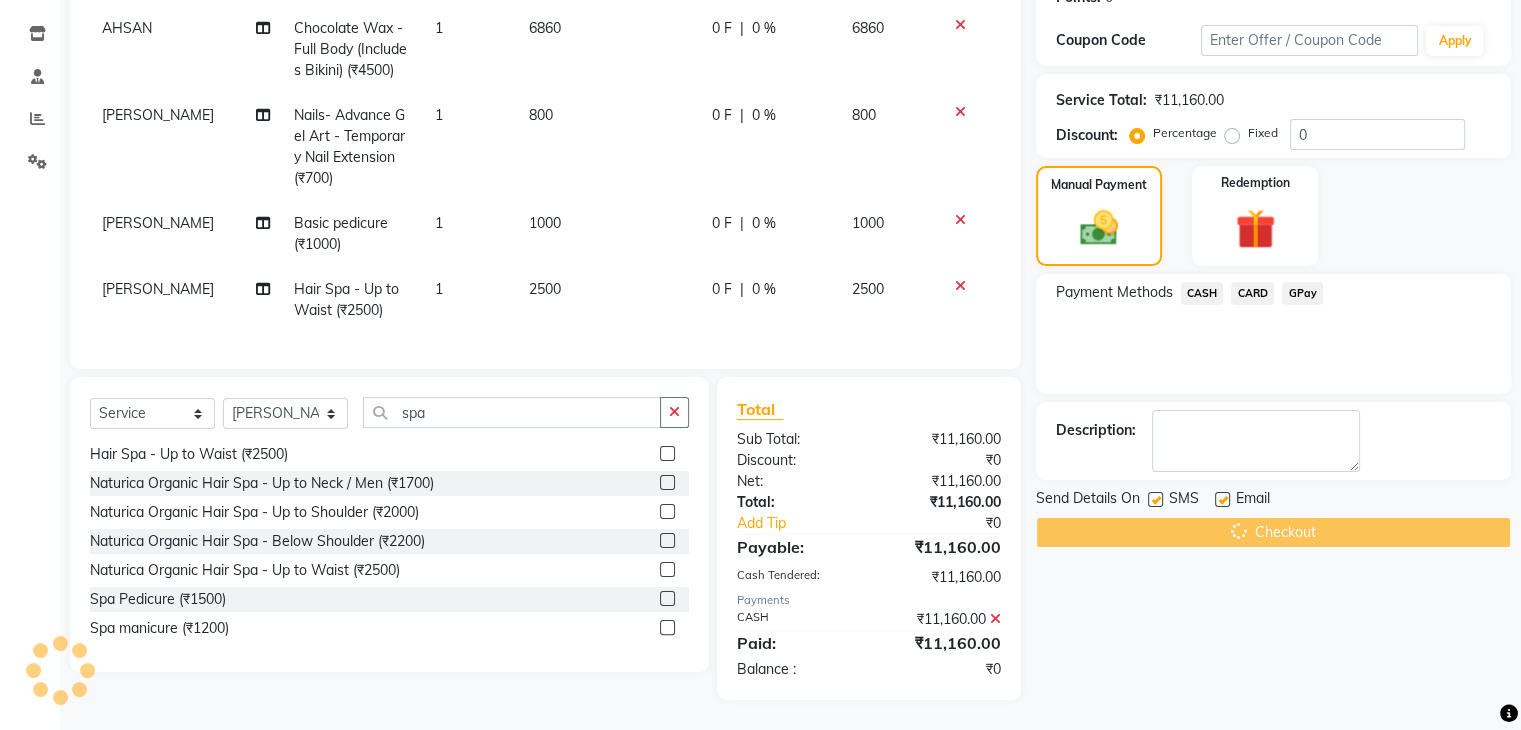 scroll, scrollTop: 340, scrollLeft: 0, axis: vertical 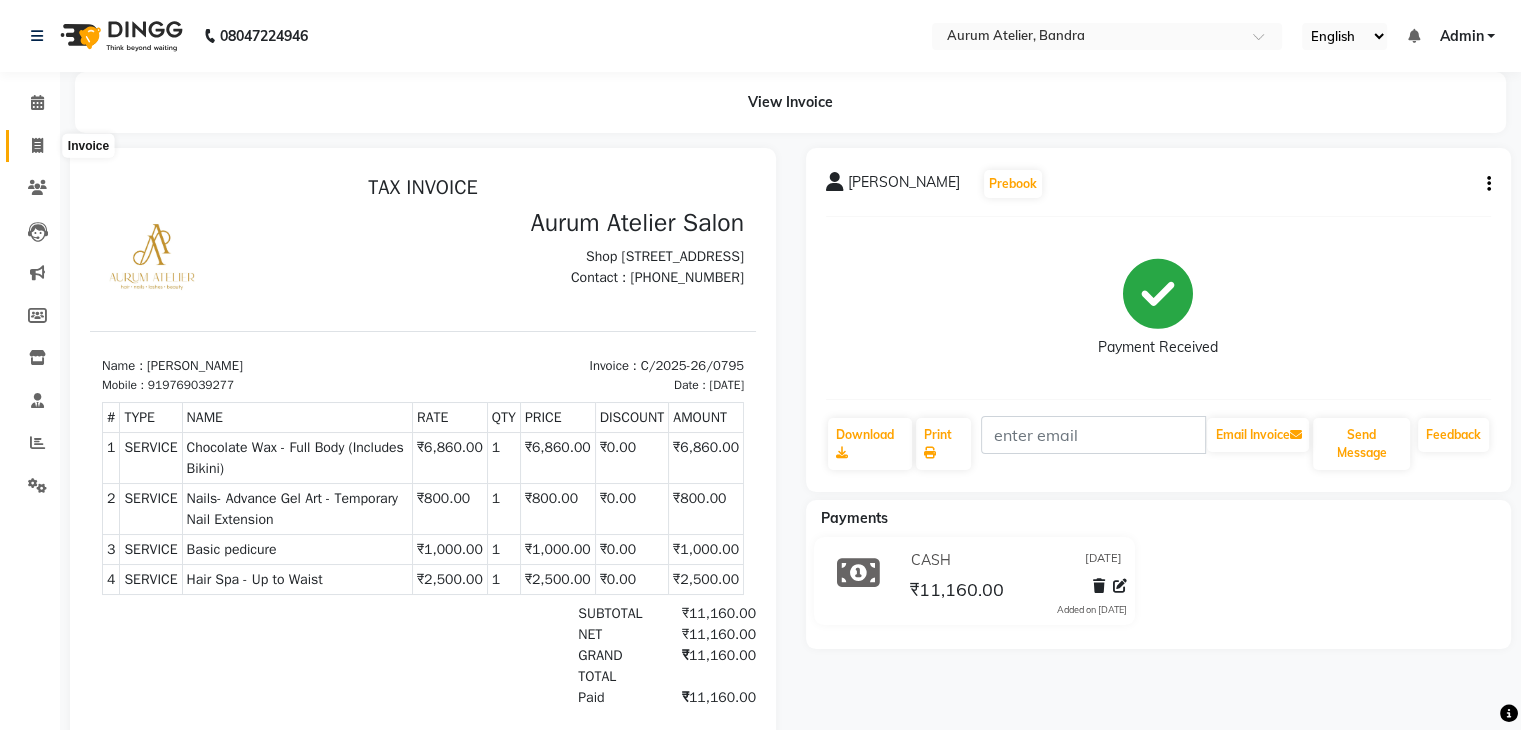 click 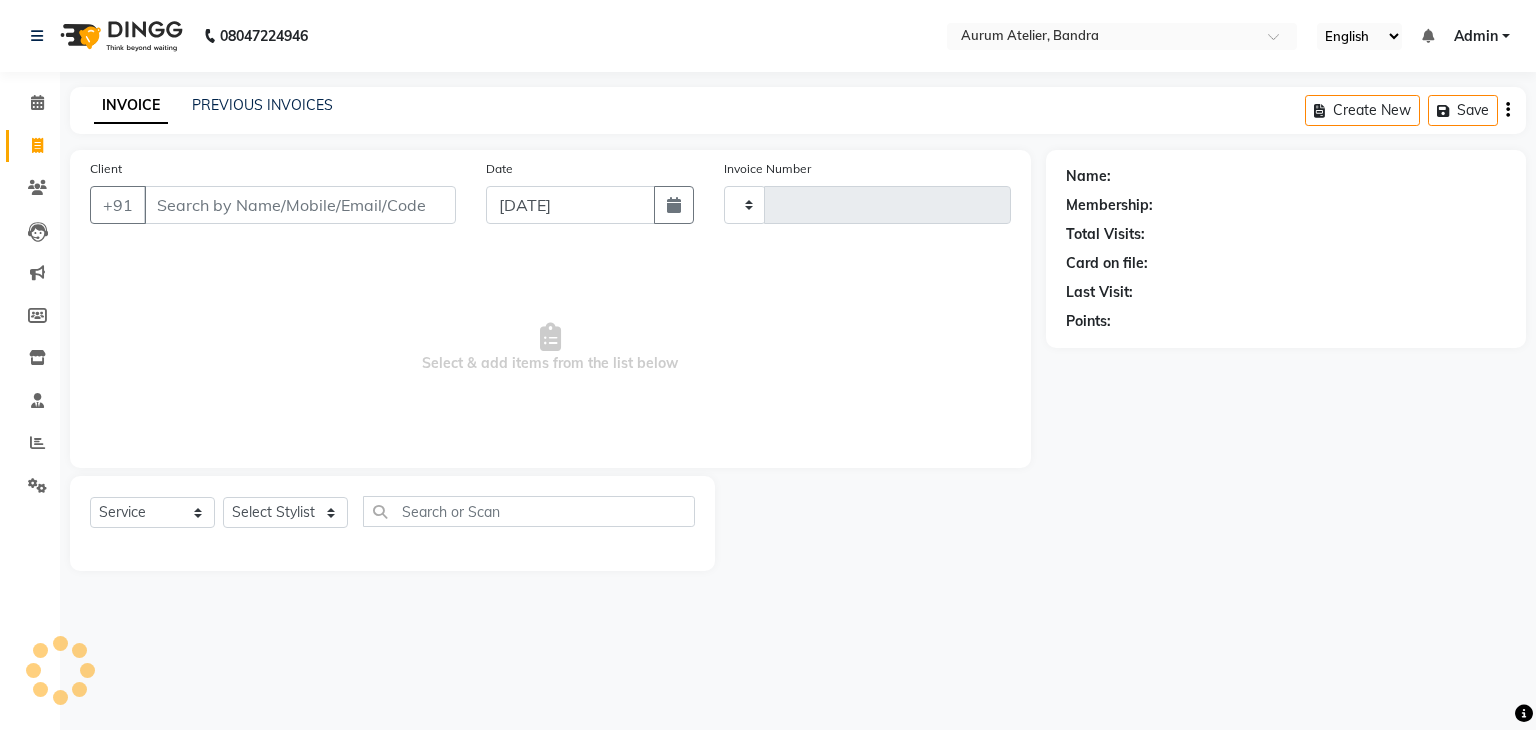 type on "0422" 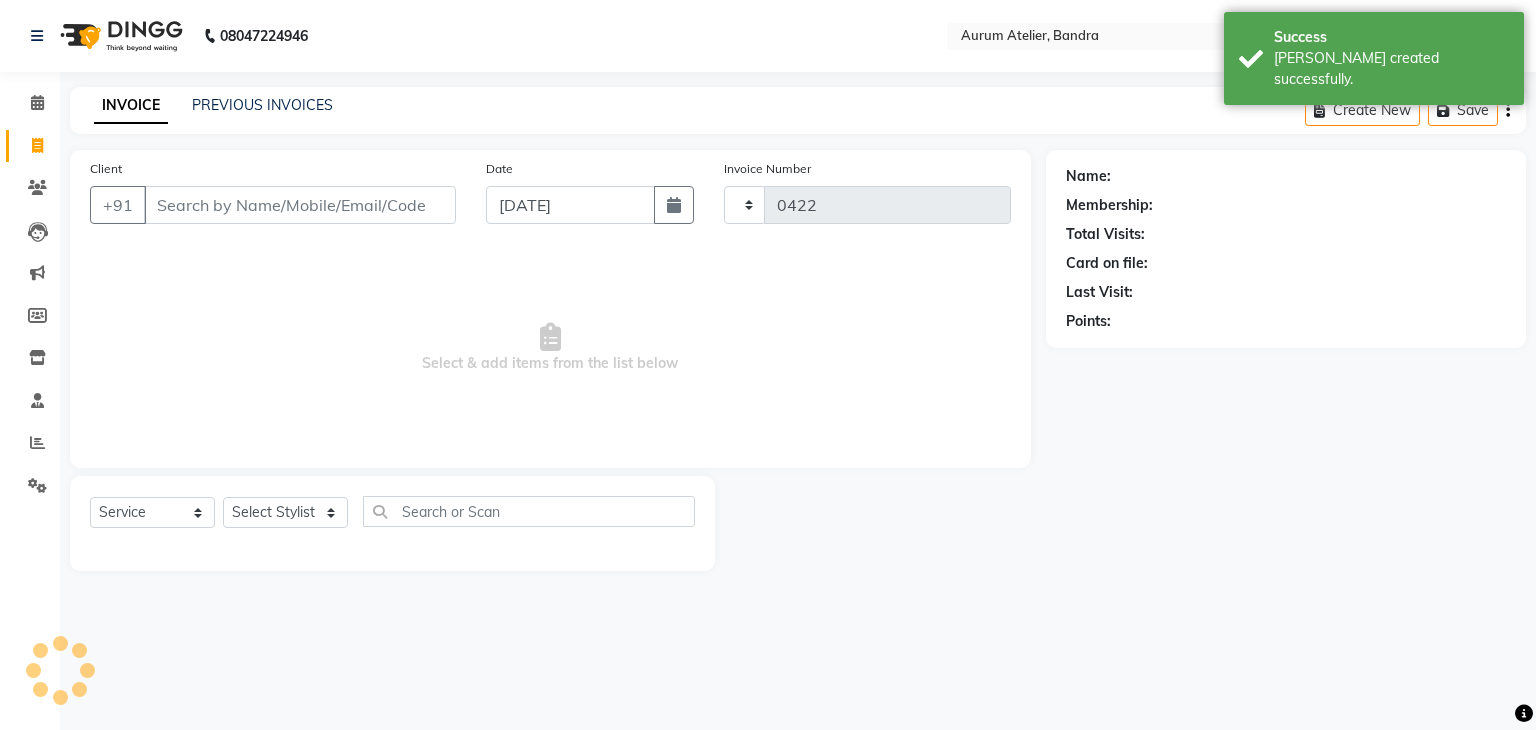 select on "7410" 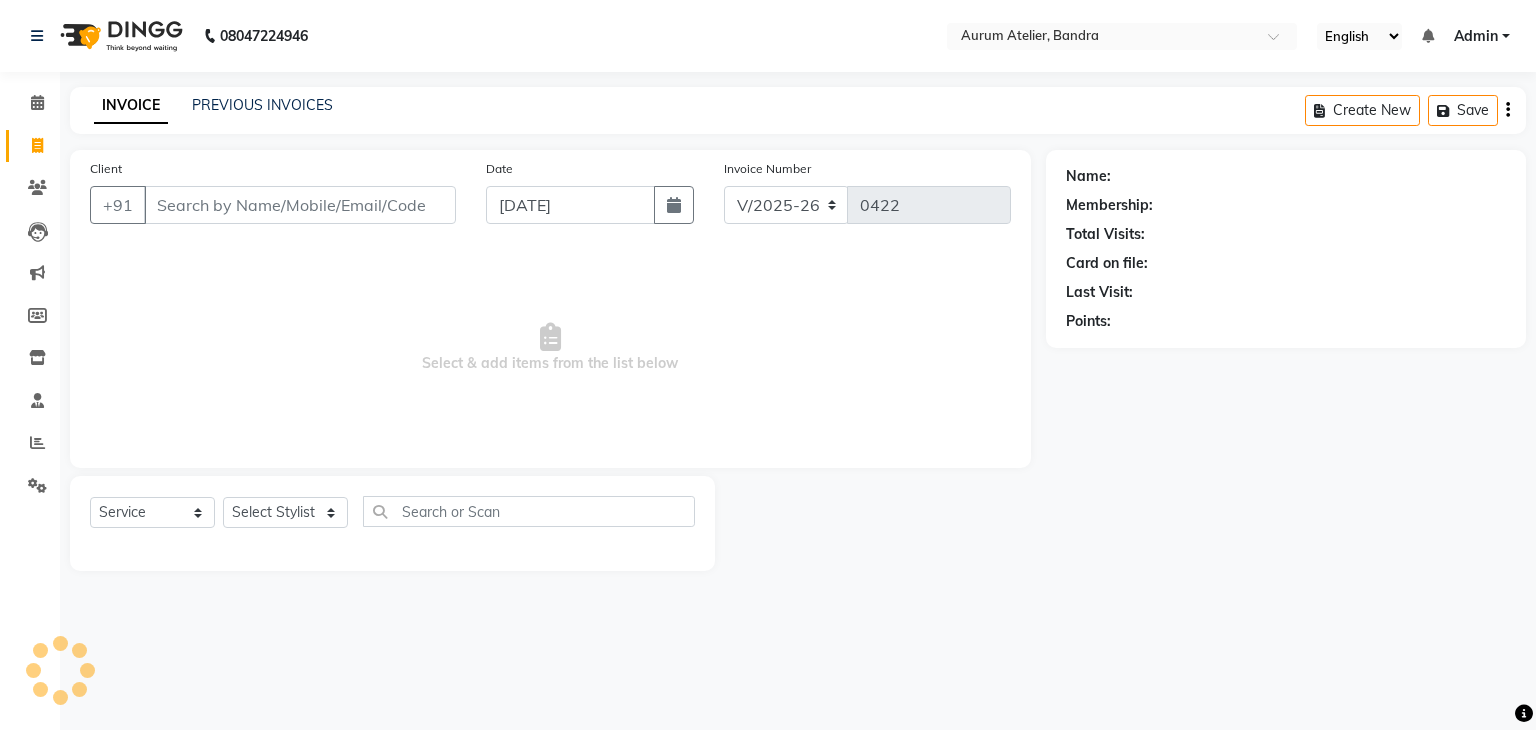 click on "Client" at bounding box center [300, 205] 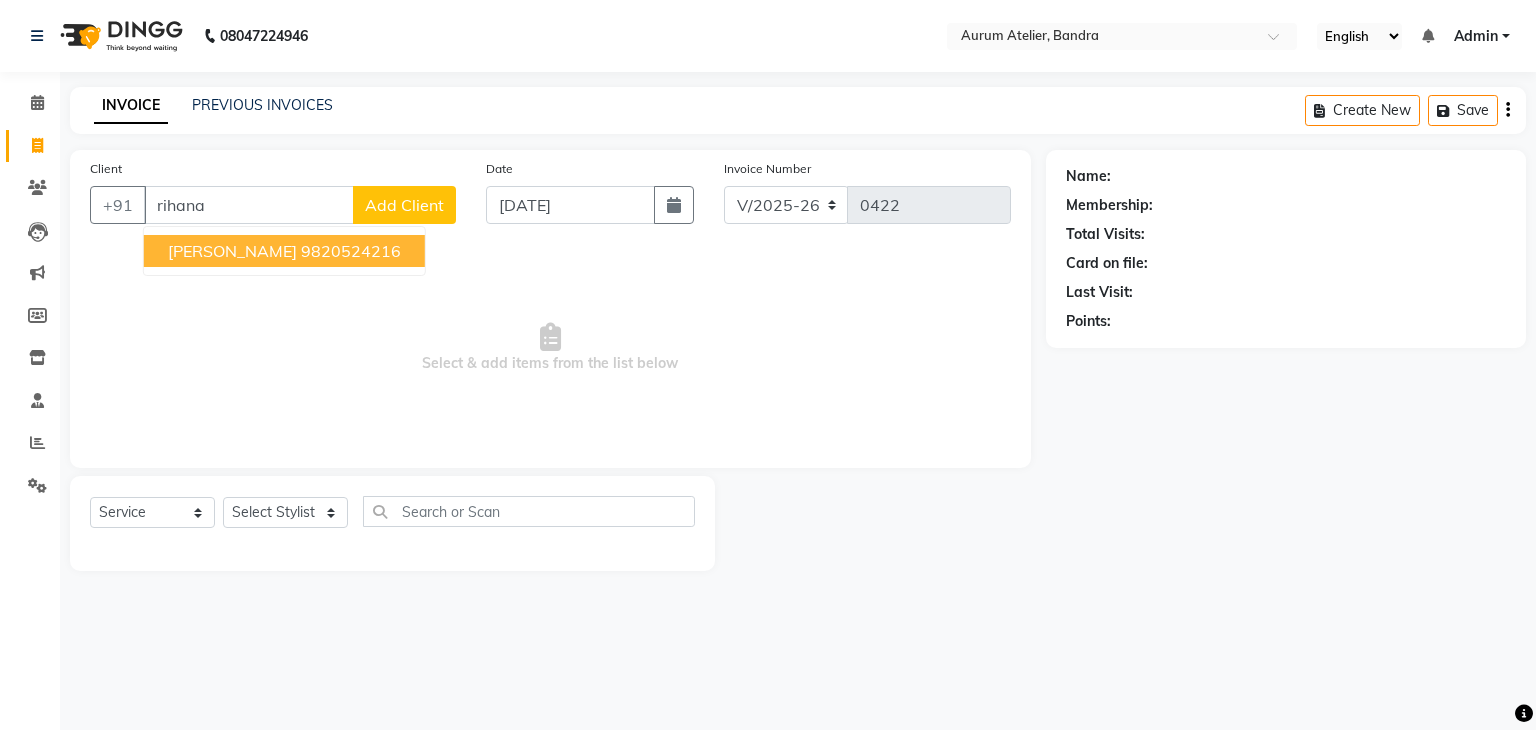 click on "[PERSON_NAME]" at bounding box center [232, 251] 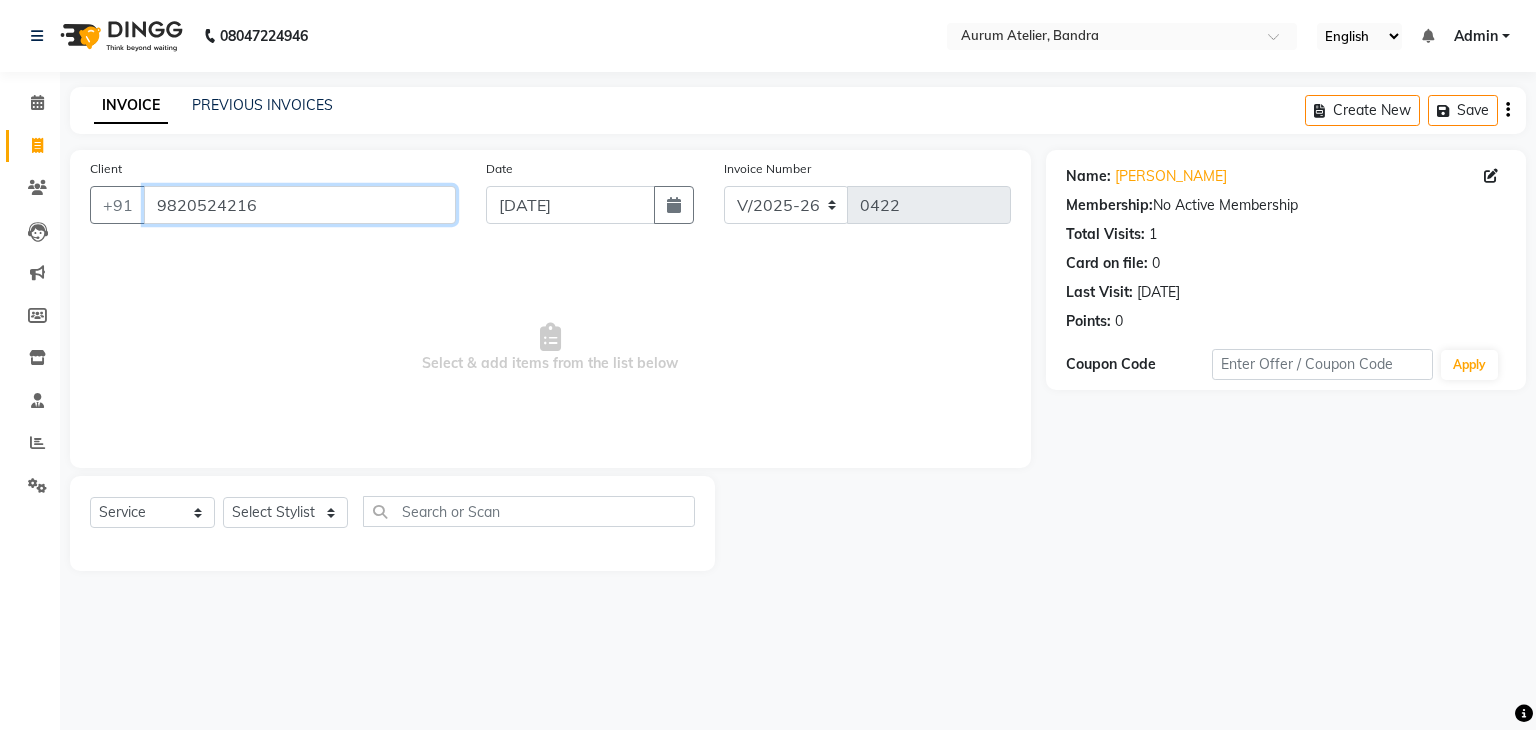 click on "9820524216" at bounding box center [300, 205] 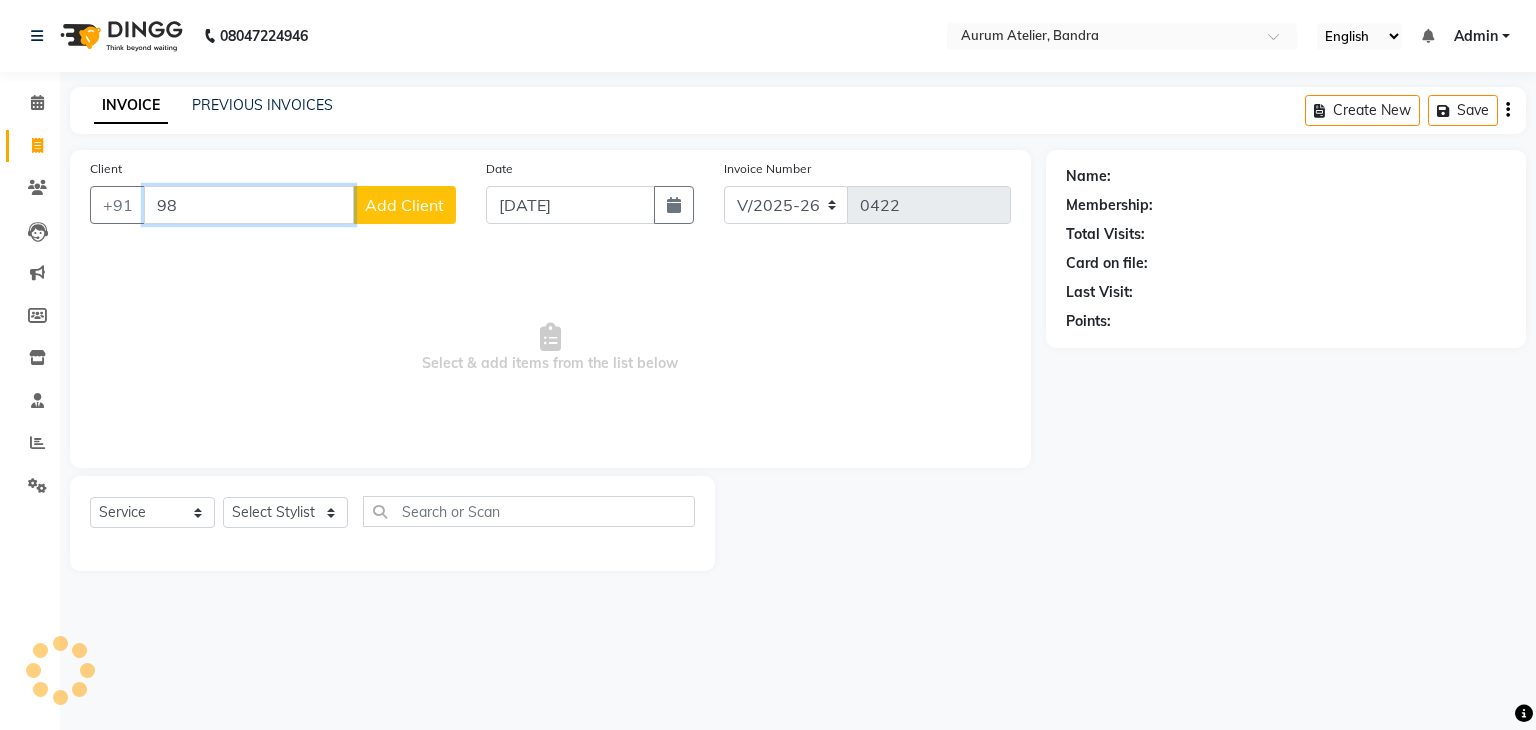type on "9" 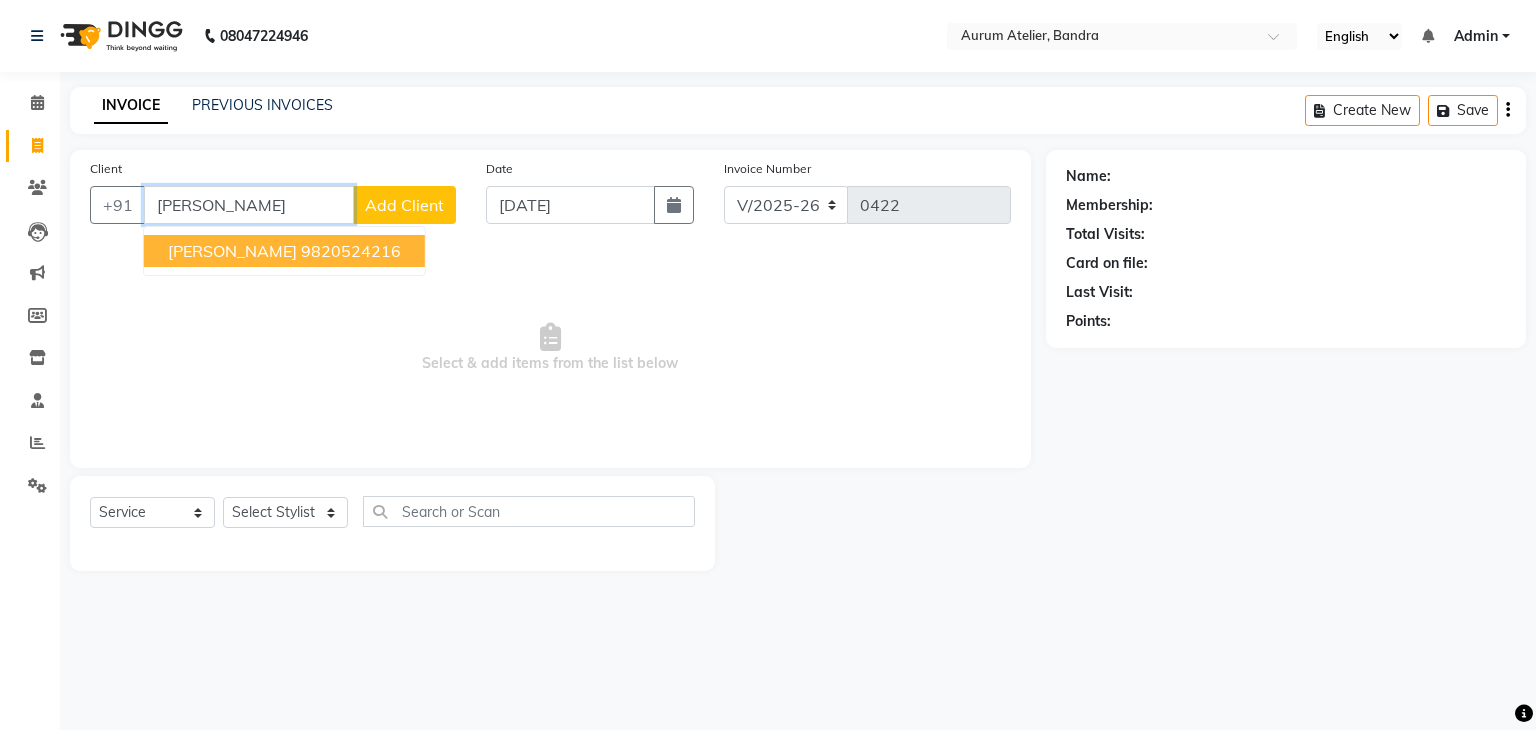 click on "9820524216" at bounding box center [351, 251] 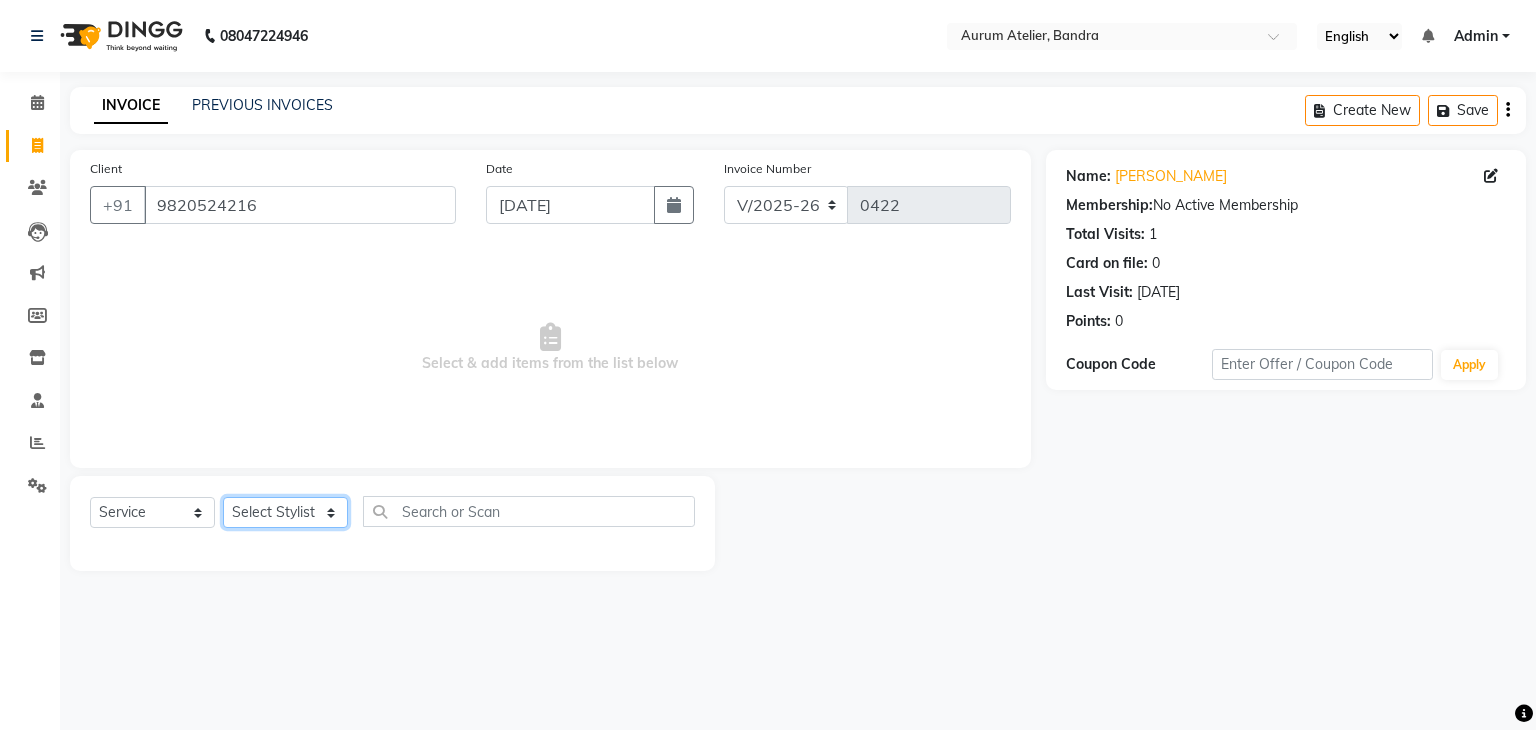 click on "Select Stylist [PERSON_NAME] chariya [PERSON_NAME] [PERSON_NAME] [PERSON_NAME] [PERSON_NAME] Preet [PERSON_NAME] [PERSON_NAME] [PERSON_NAME]" 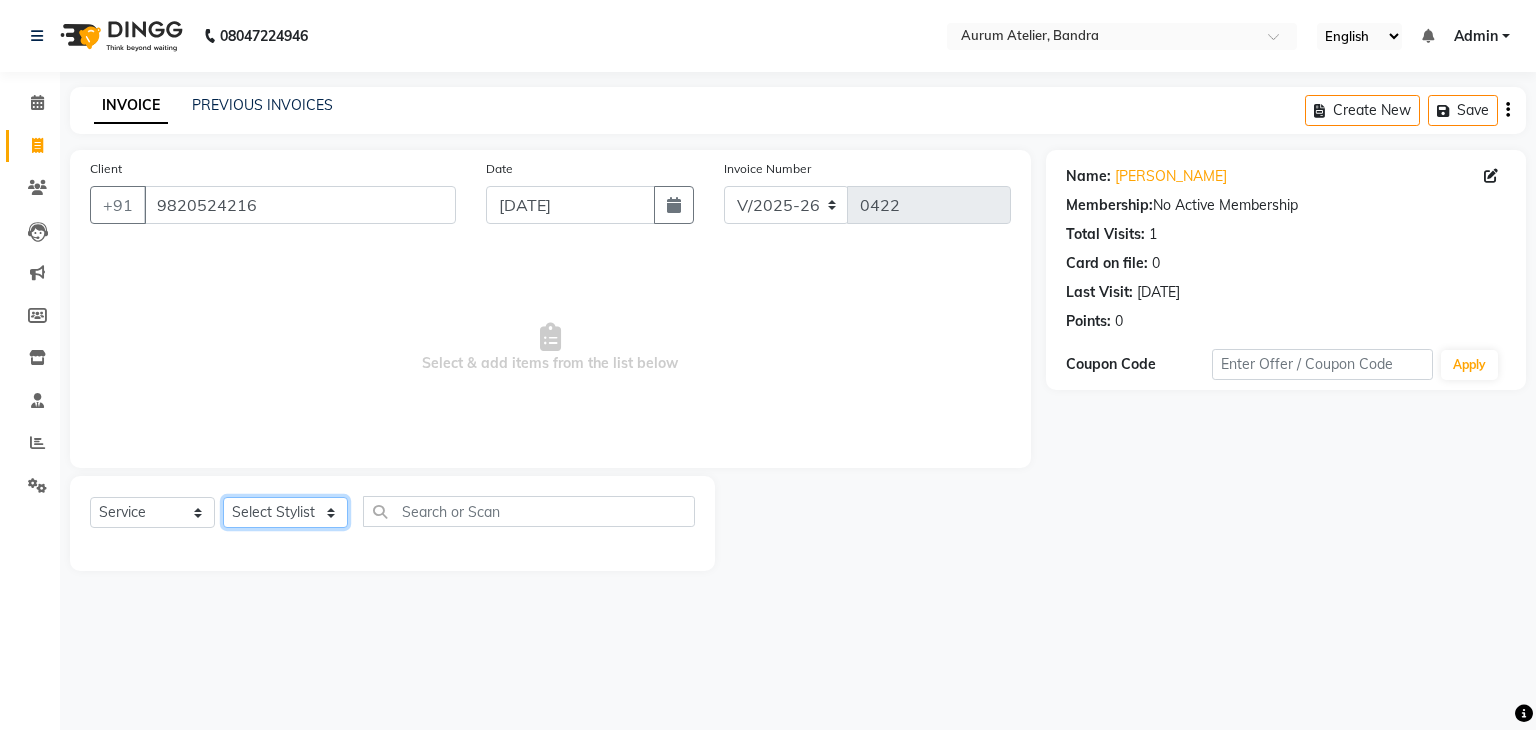select on "66083" 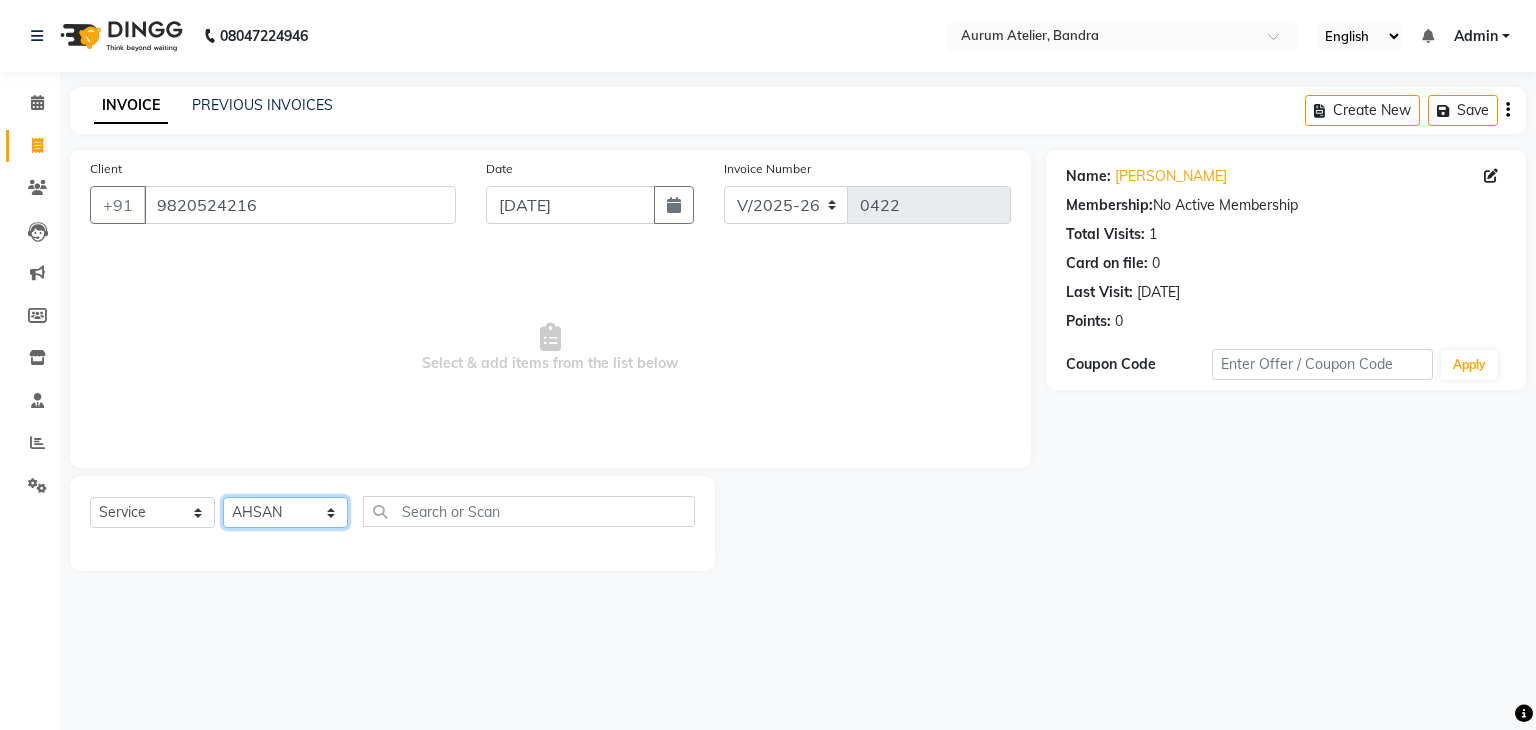 click on "Select Stylist [PERSON_NAME] chariya [PERSON_NAME] [PERSON_NAME] [PERSON_NAME] [PERSON_NAME] Preet [PERSON_NAME] [PERSON_NAME] [PERSON_NAME]" 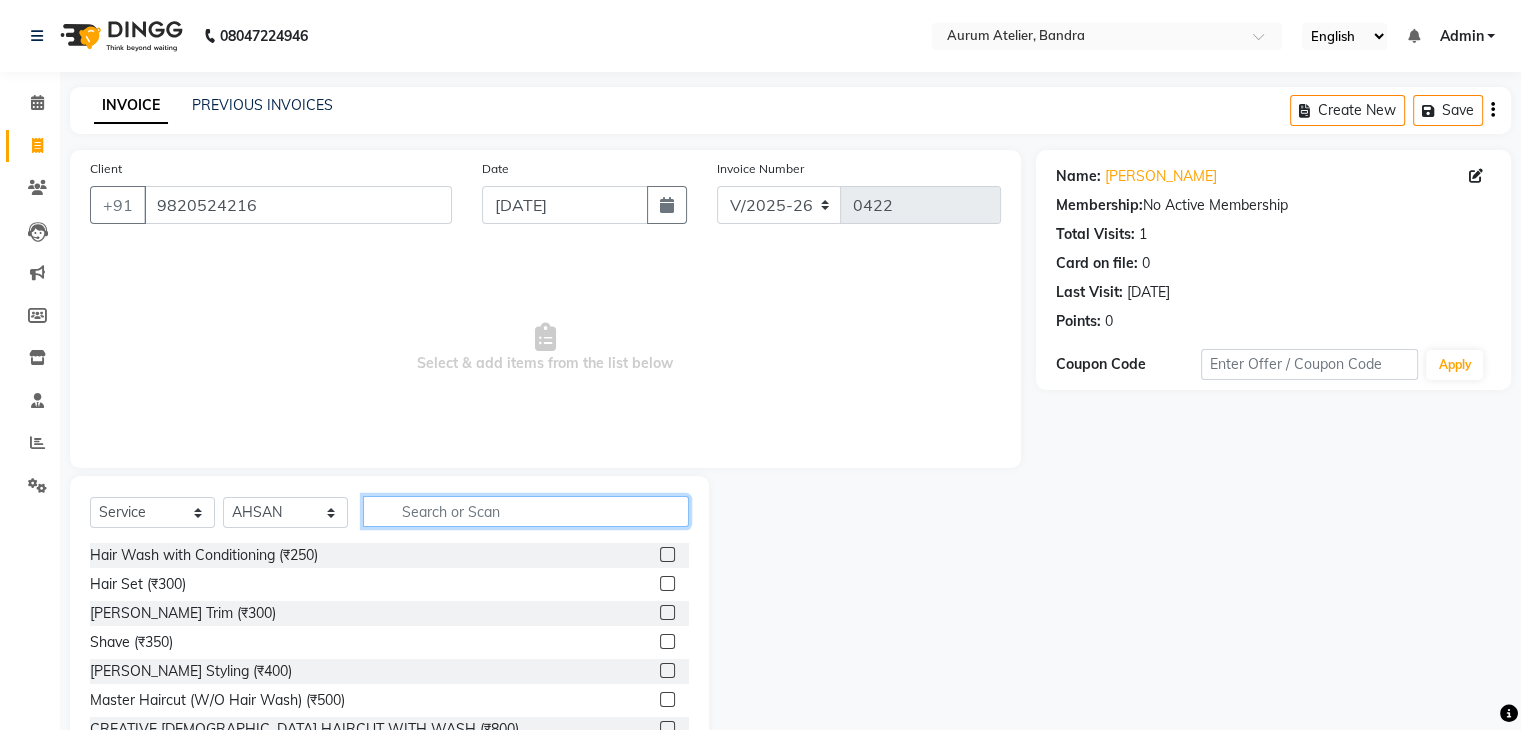 click 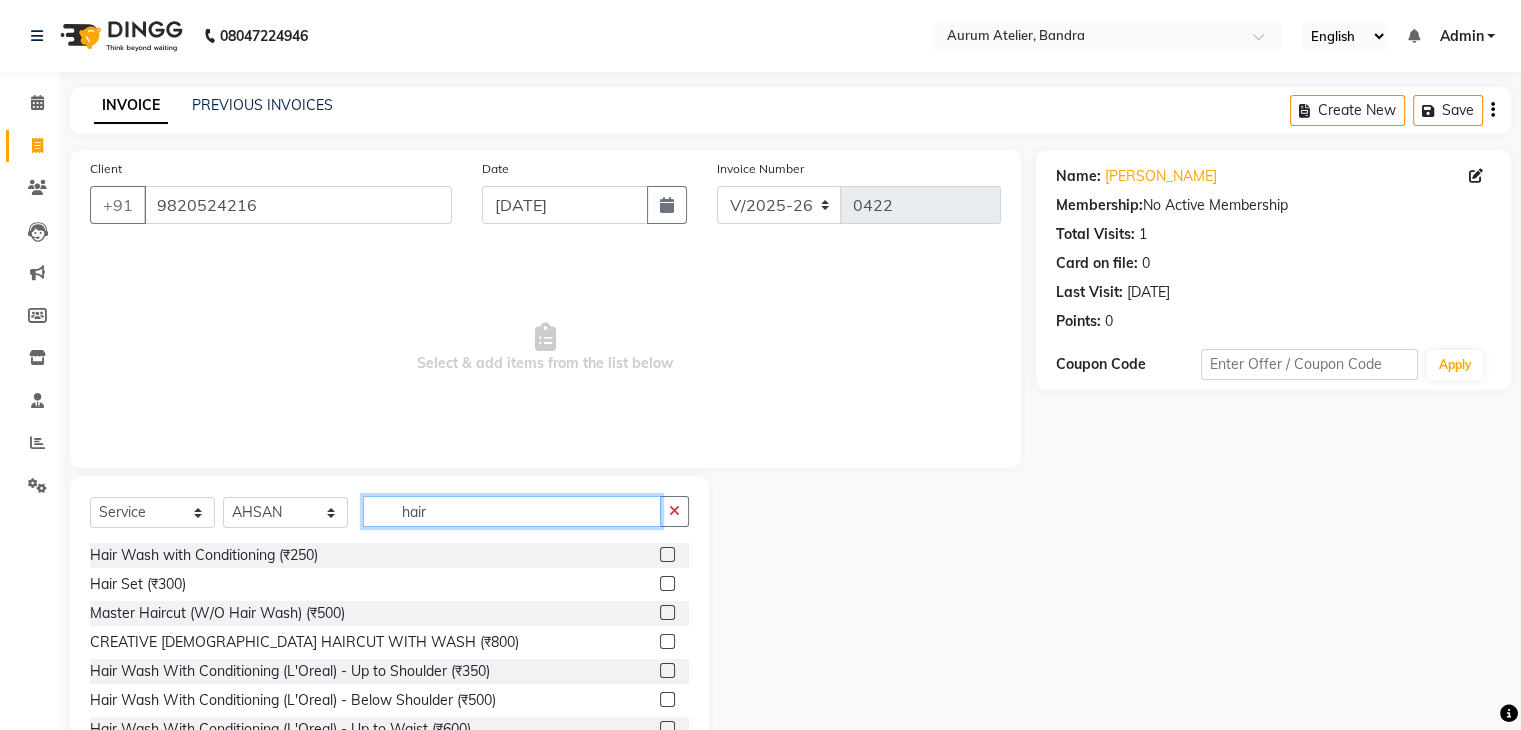 type on "hair" 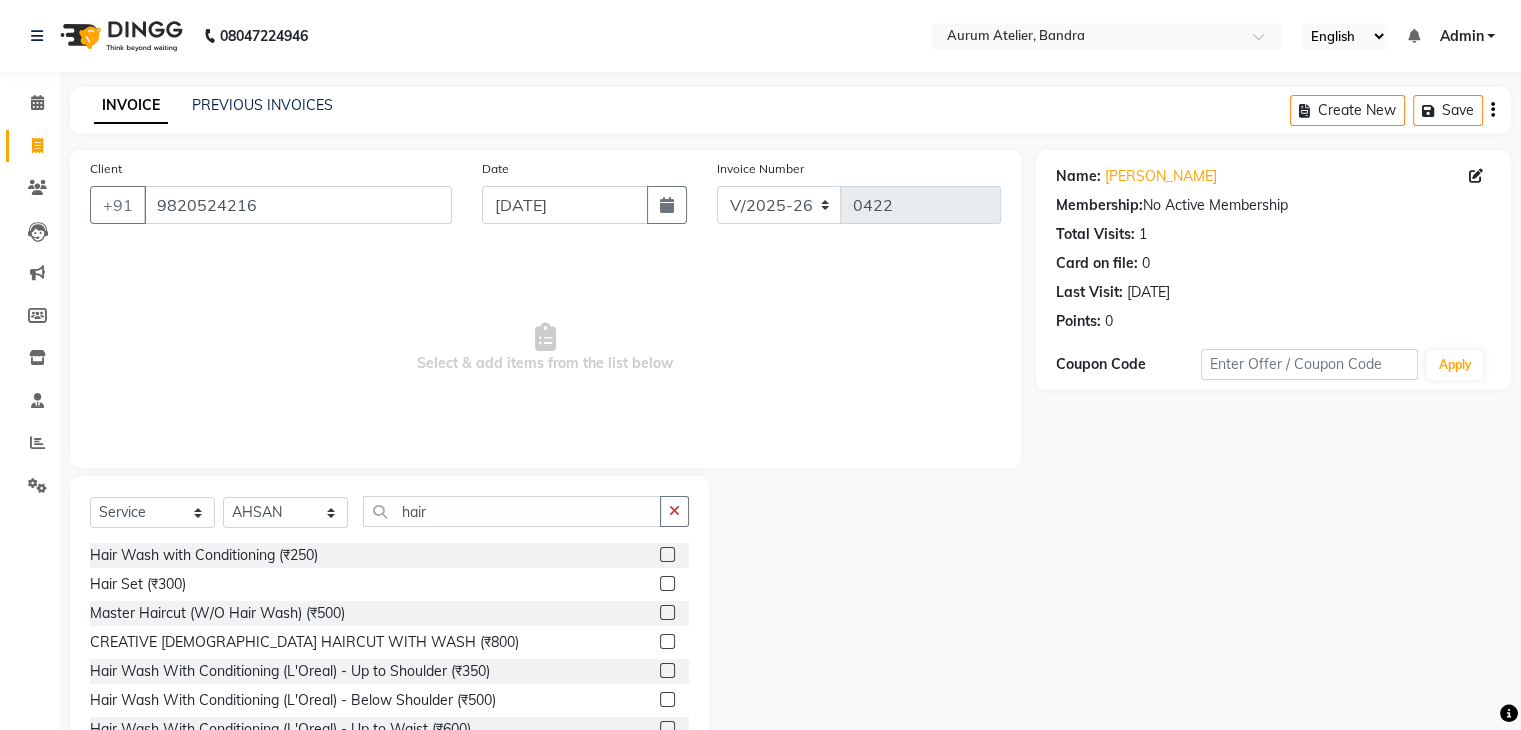click 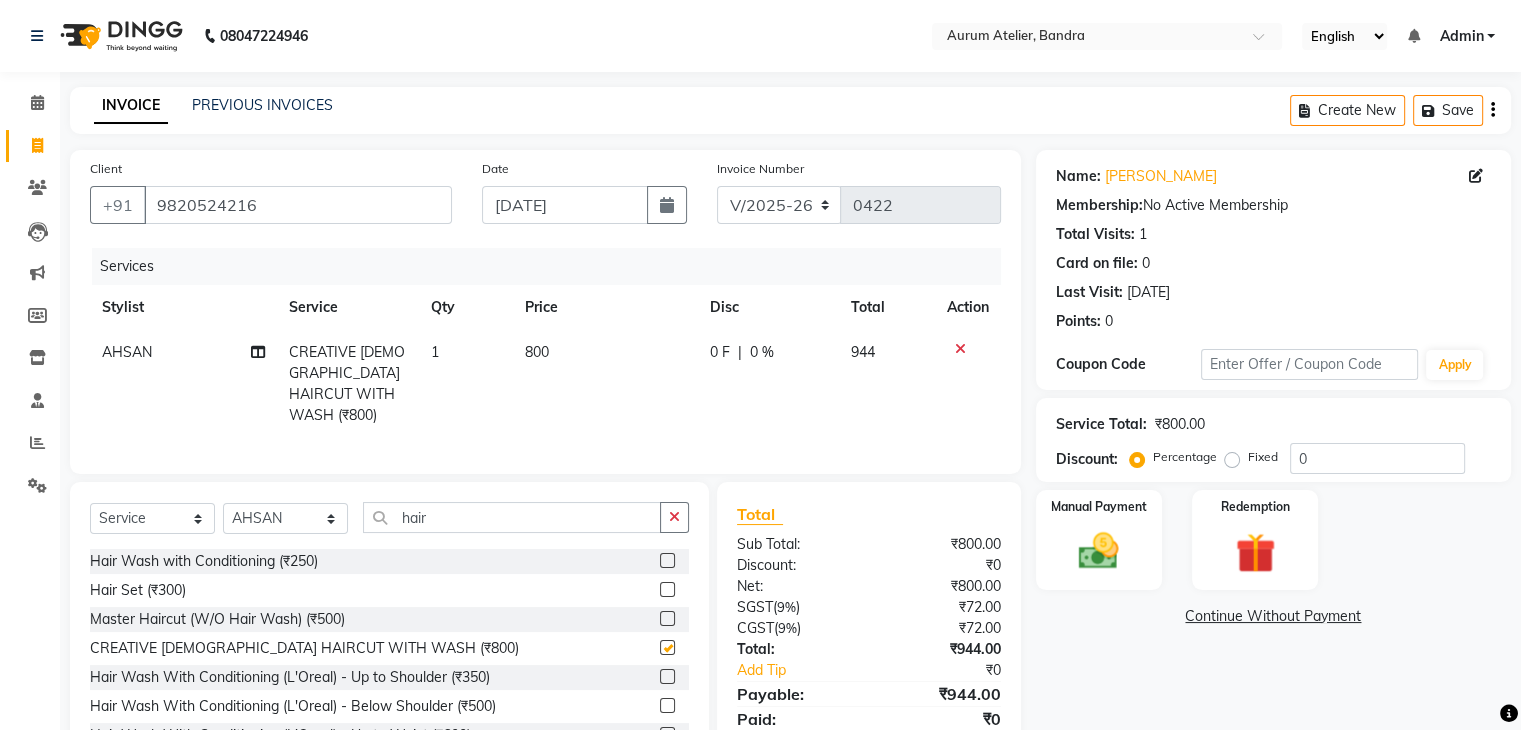 checkbox on "false" 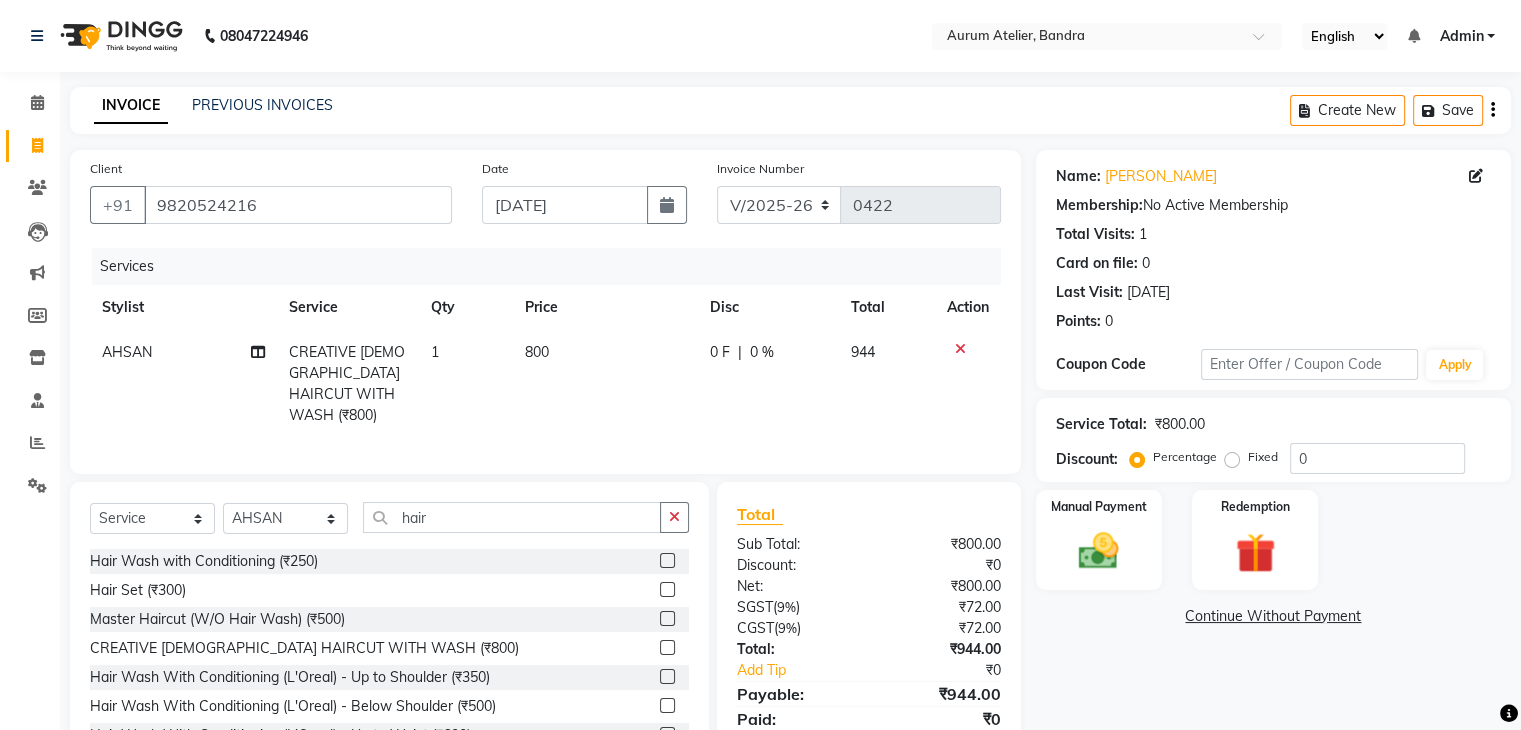 click on "800" 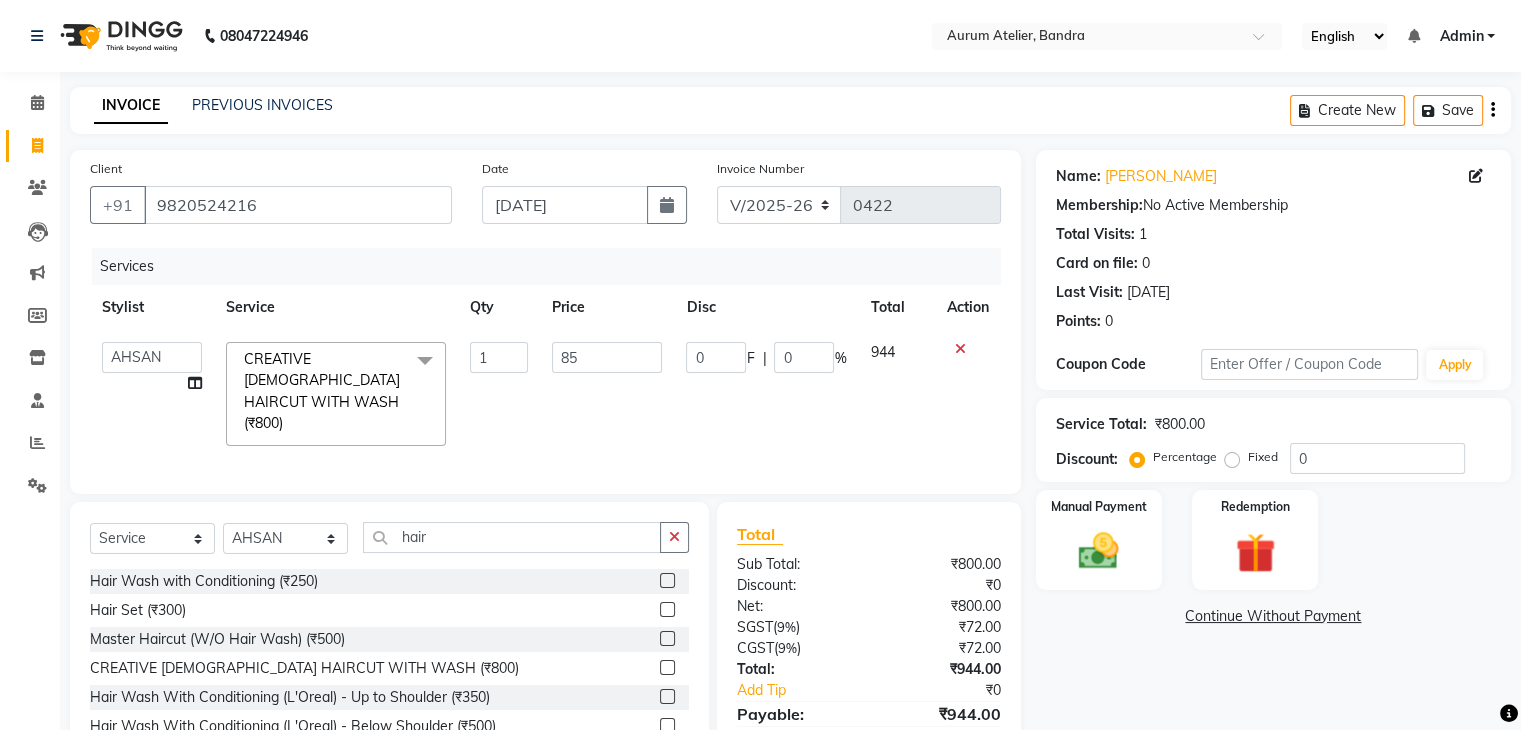 type on "850" 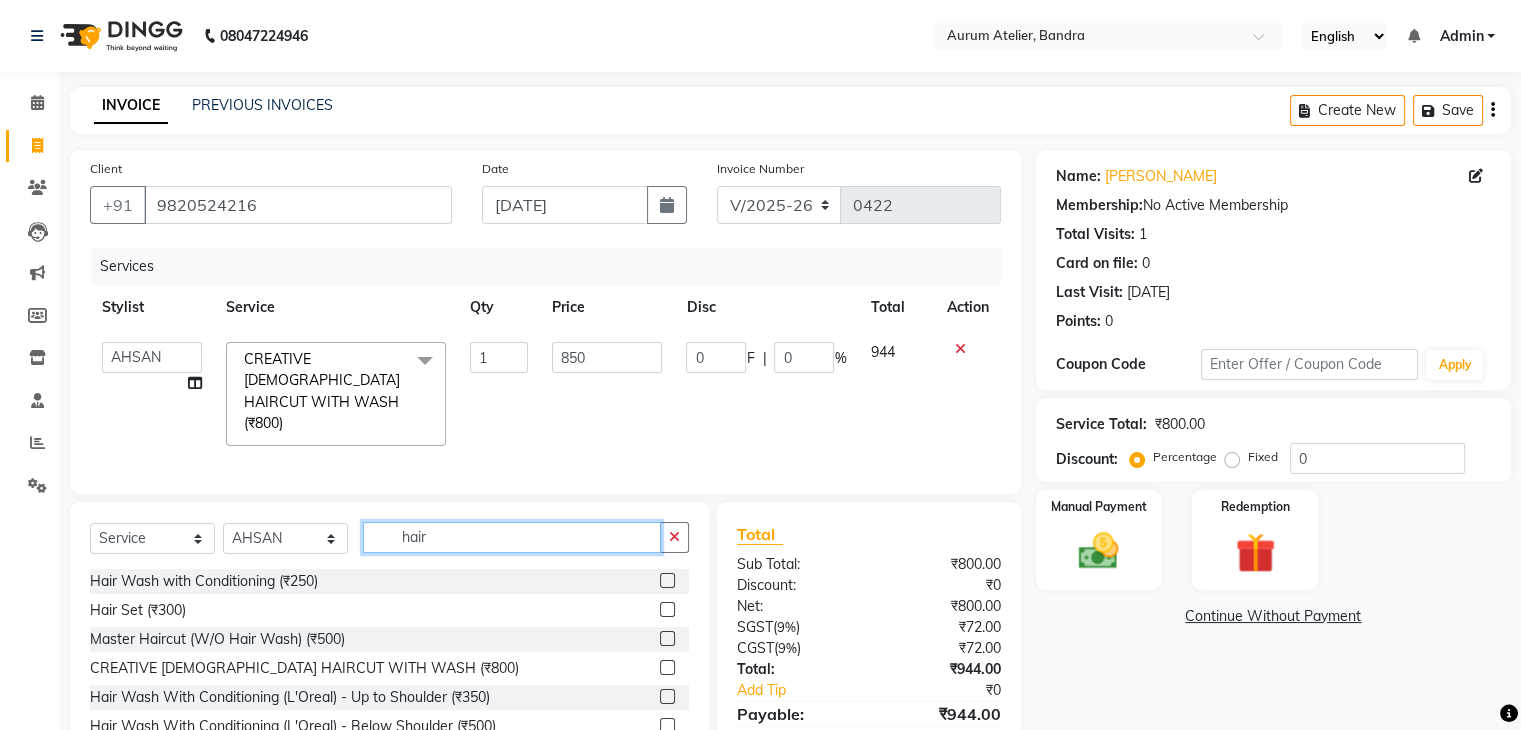 click on "Select  Service  Product  Membership  Package Voucher Prepaid Gift Card  Select Stylist [PERSON_NAME] chariya [PERSON_NAME] [PERSON_NAME] [PERSON_NAME] [PERSON_NAME] Preet [PERSON_NAME] [PERSON_NAME] [PERSON_NAME] hair" 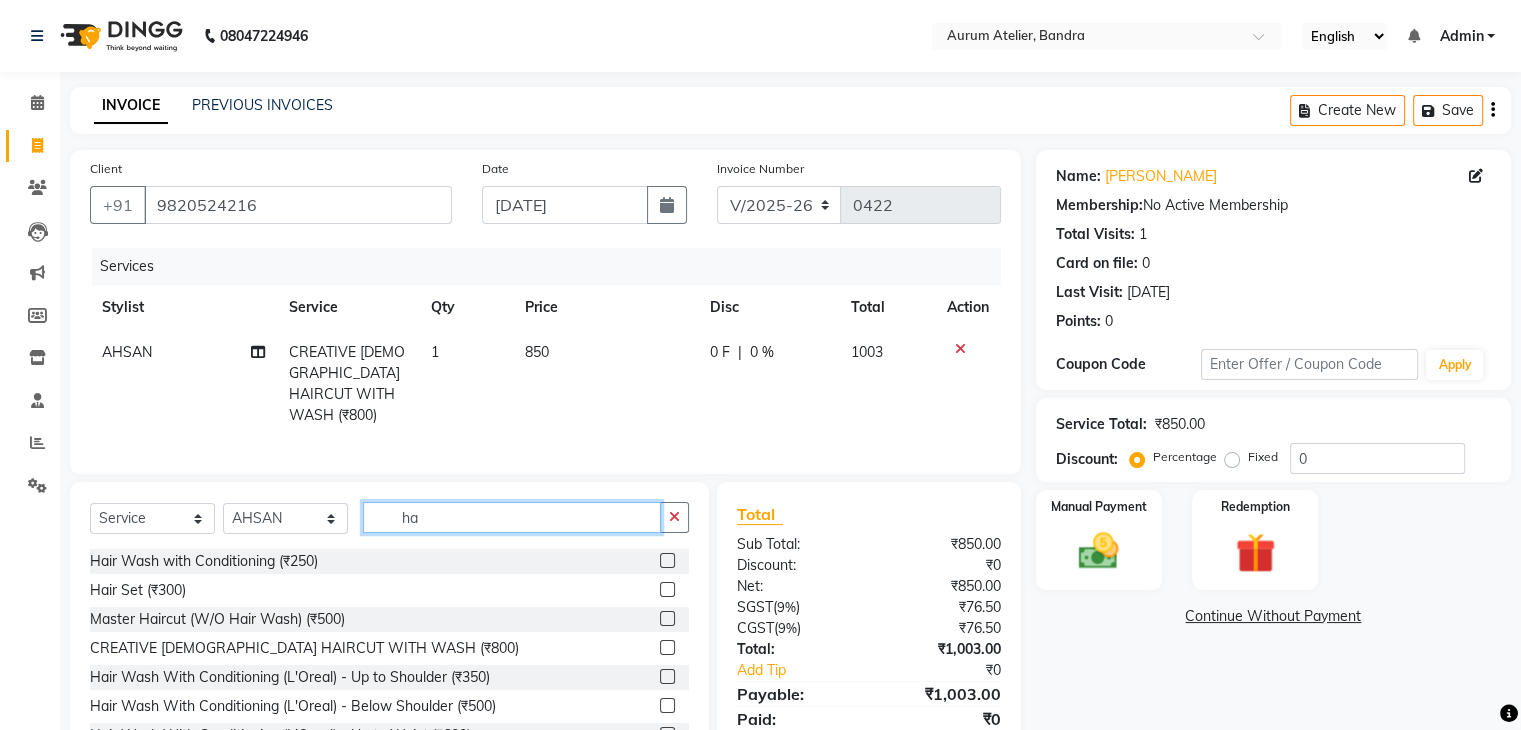 type on "h" 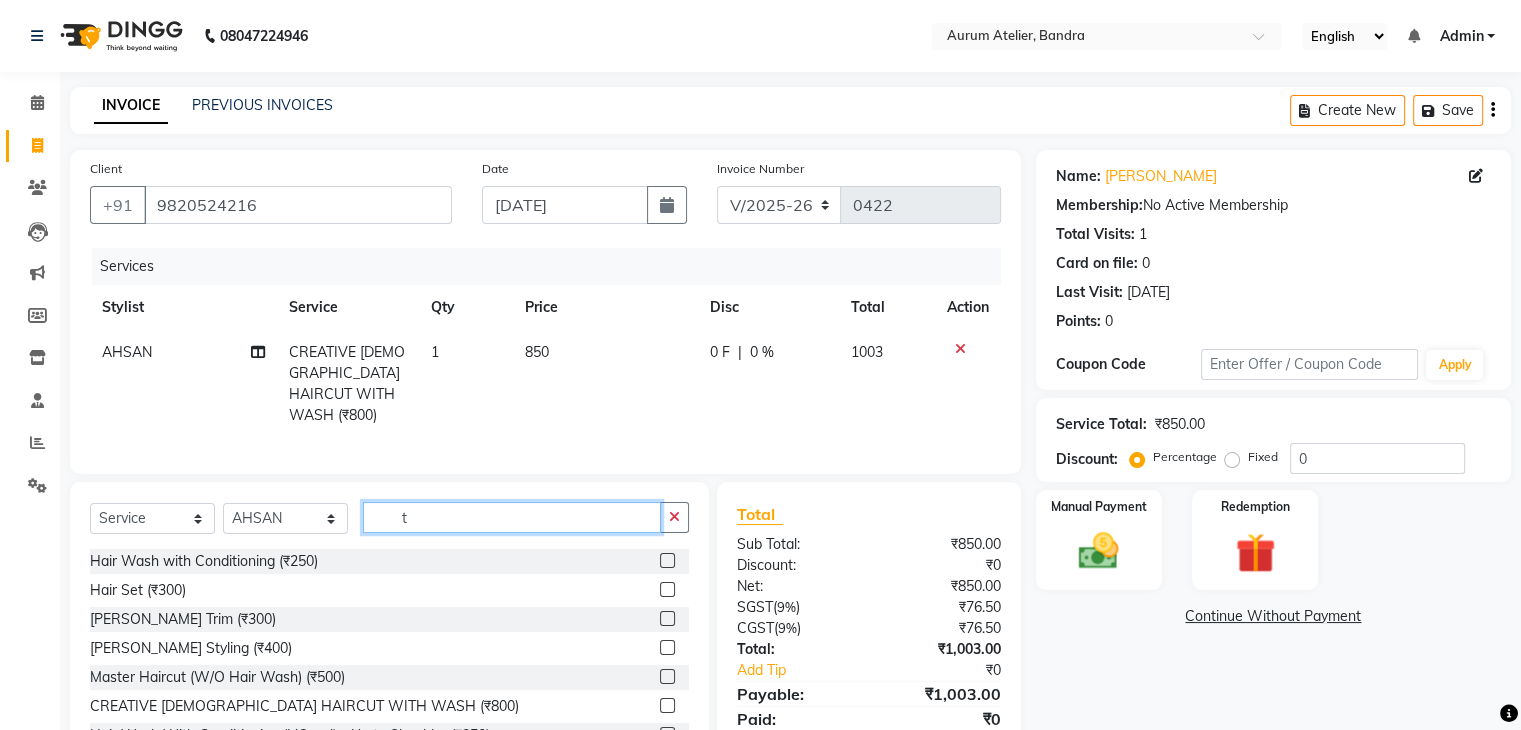 type on "t" 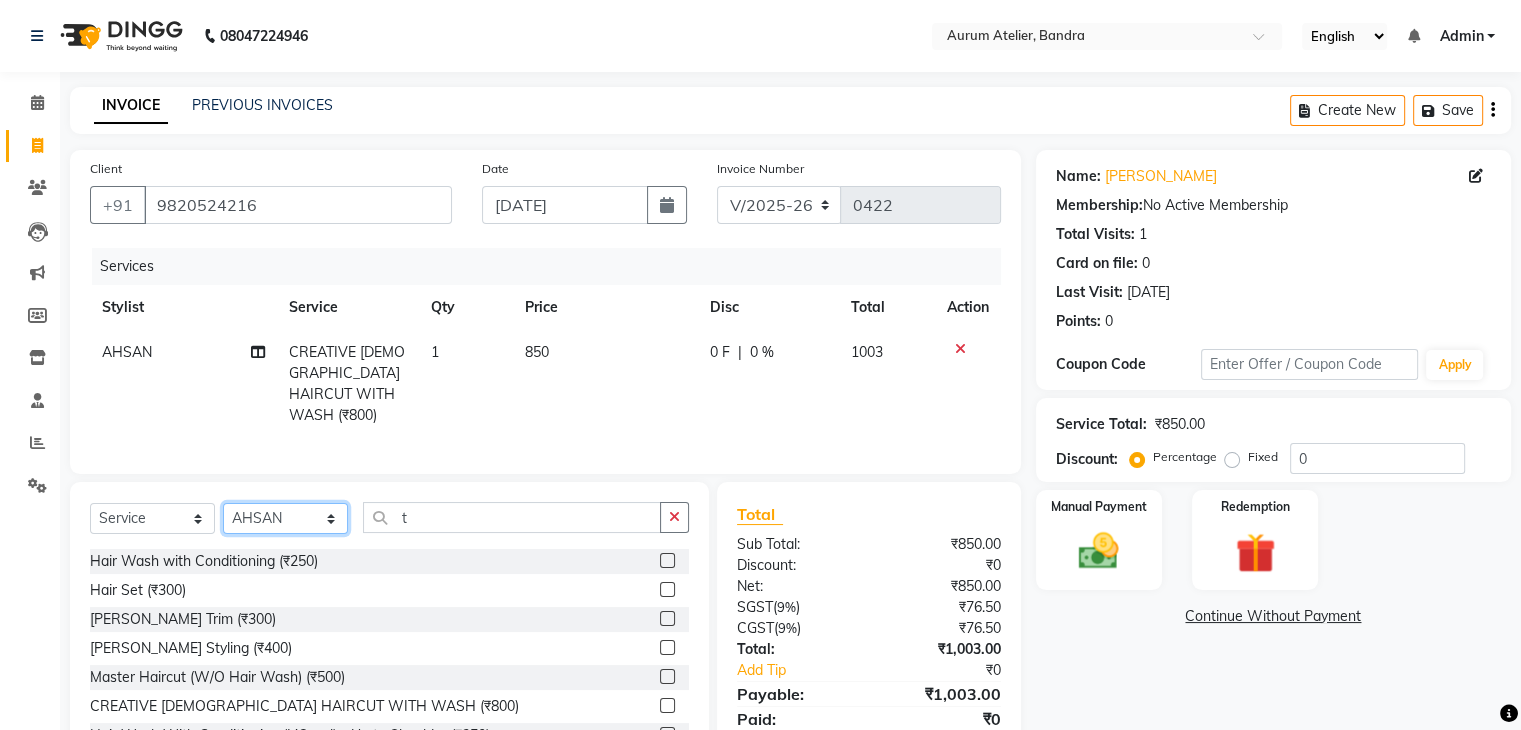 click on "Select Stylist [PERSON_NAME] chariya [PERSON_NAME] [PERSON_NAME] [PERSON_NAME] [PERSON_NAME] Preet [PERSON_NAME] [PERSON_NAME] [PERSON_NAME]" 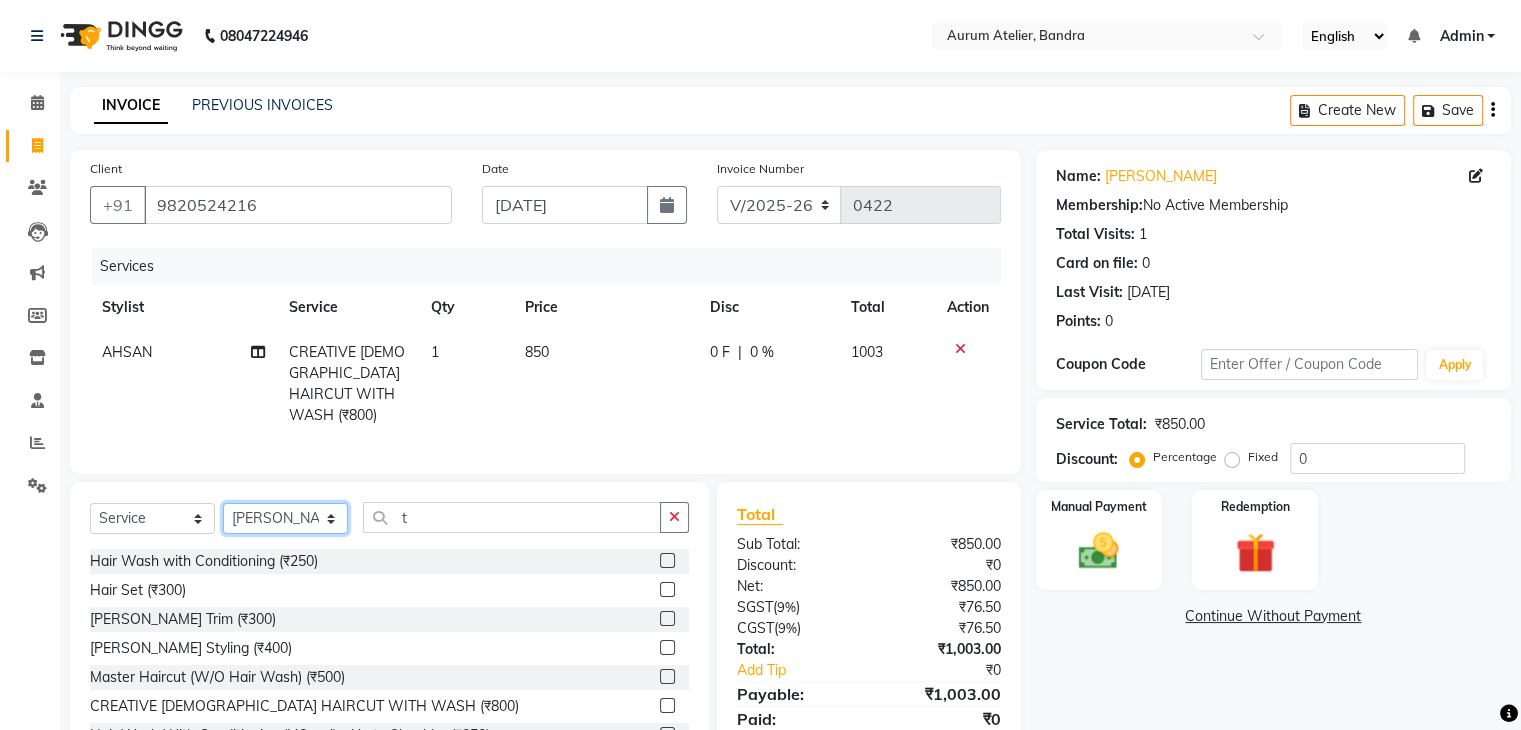 click on "Select Stylist [PERSON_NAME] chariya [PERSON_NAME] [PERSON_NAME] [PERSON_NAME] [PERSON_NAME] Preet [PERSON_NAME] [PERSON_NAME] [PERSON_NAME]" 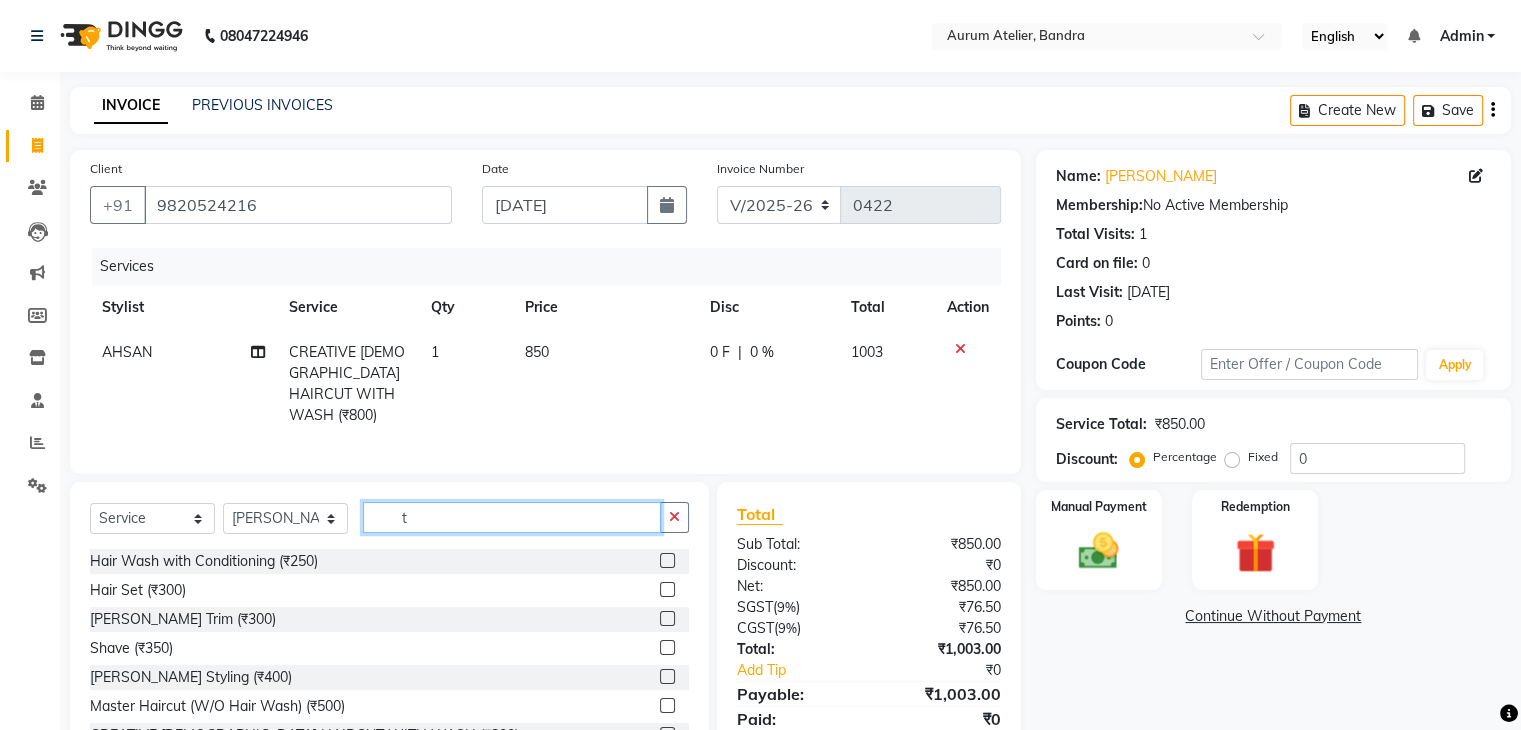 click on "t" 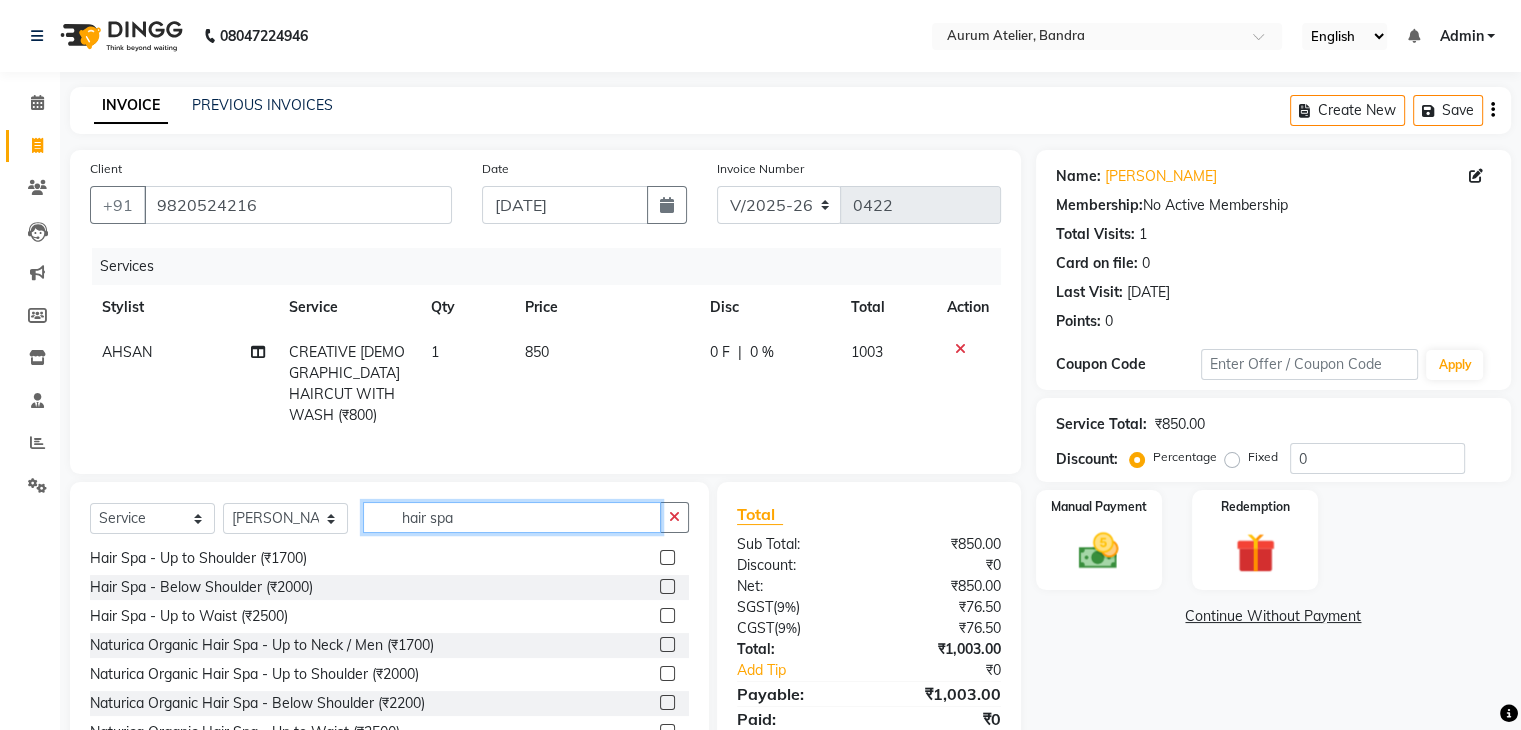 scroll, scrollTop: 32, scrollLeft: 0, axis: vertical 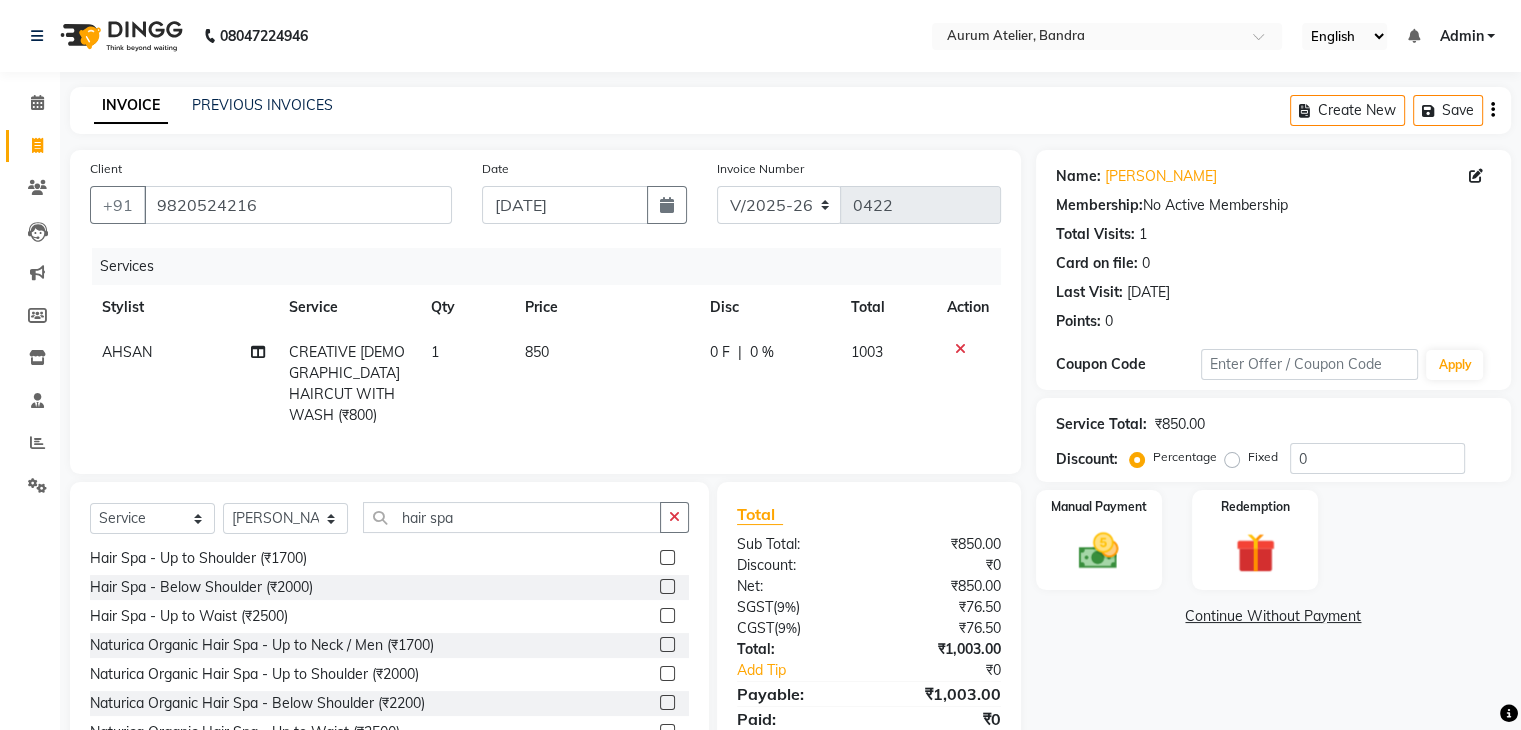 click 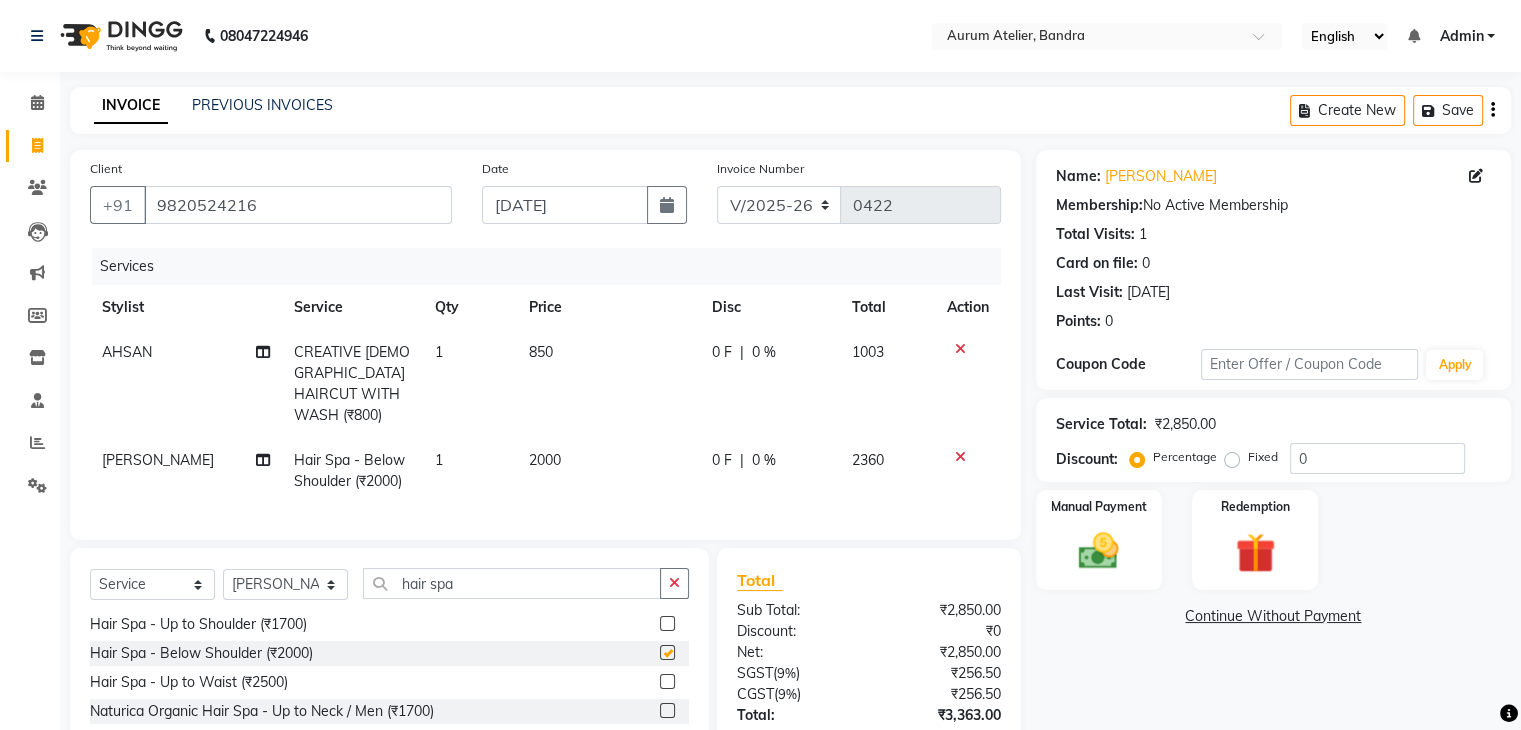 checkbox on "false" 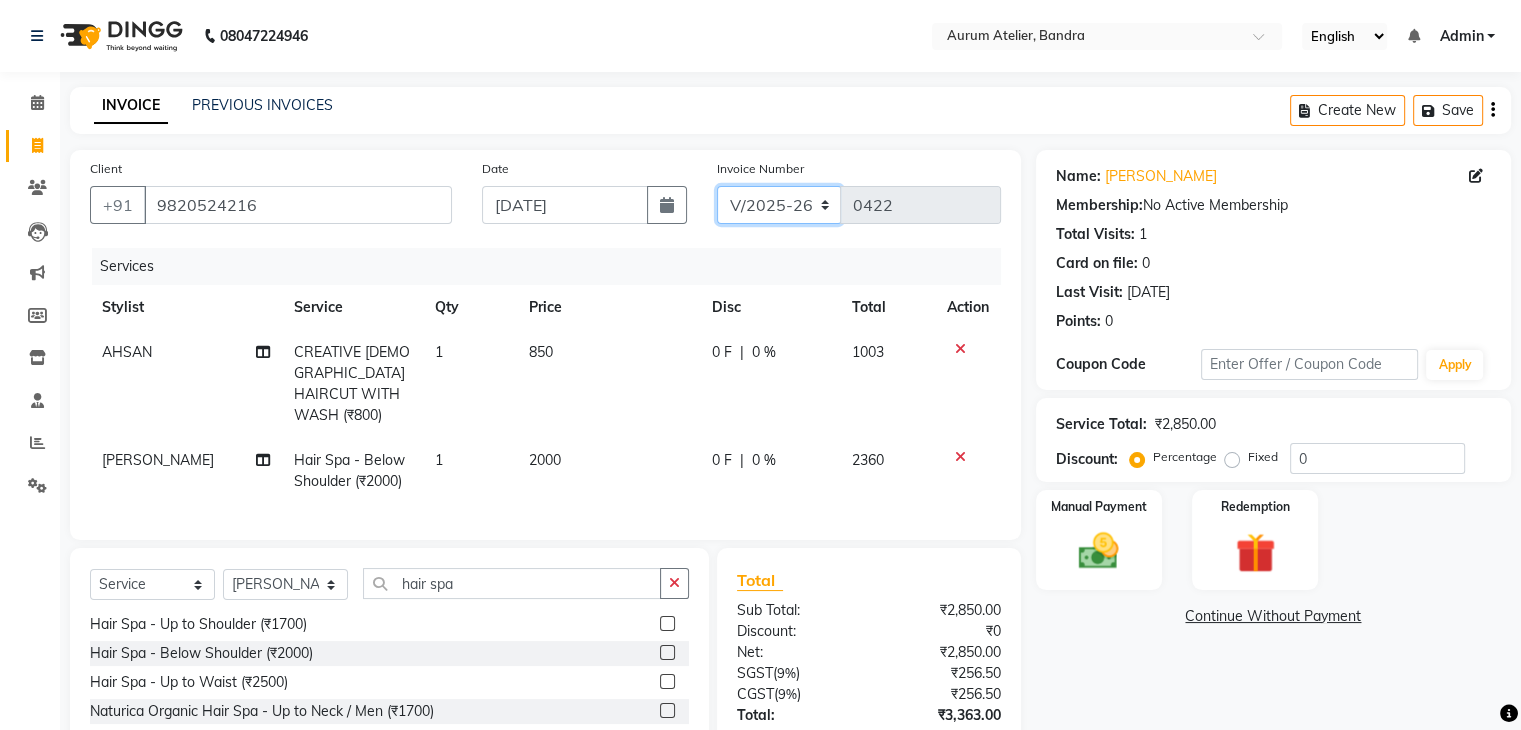 click on "C/2025-26 V/2025 V/2025-26" 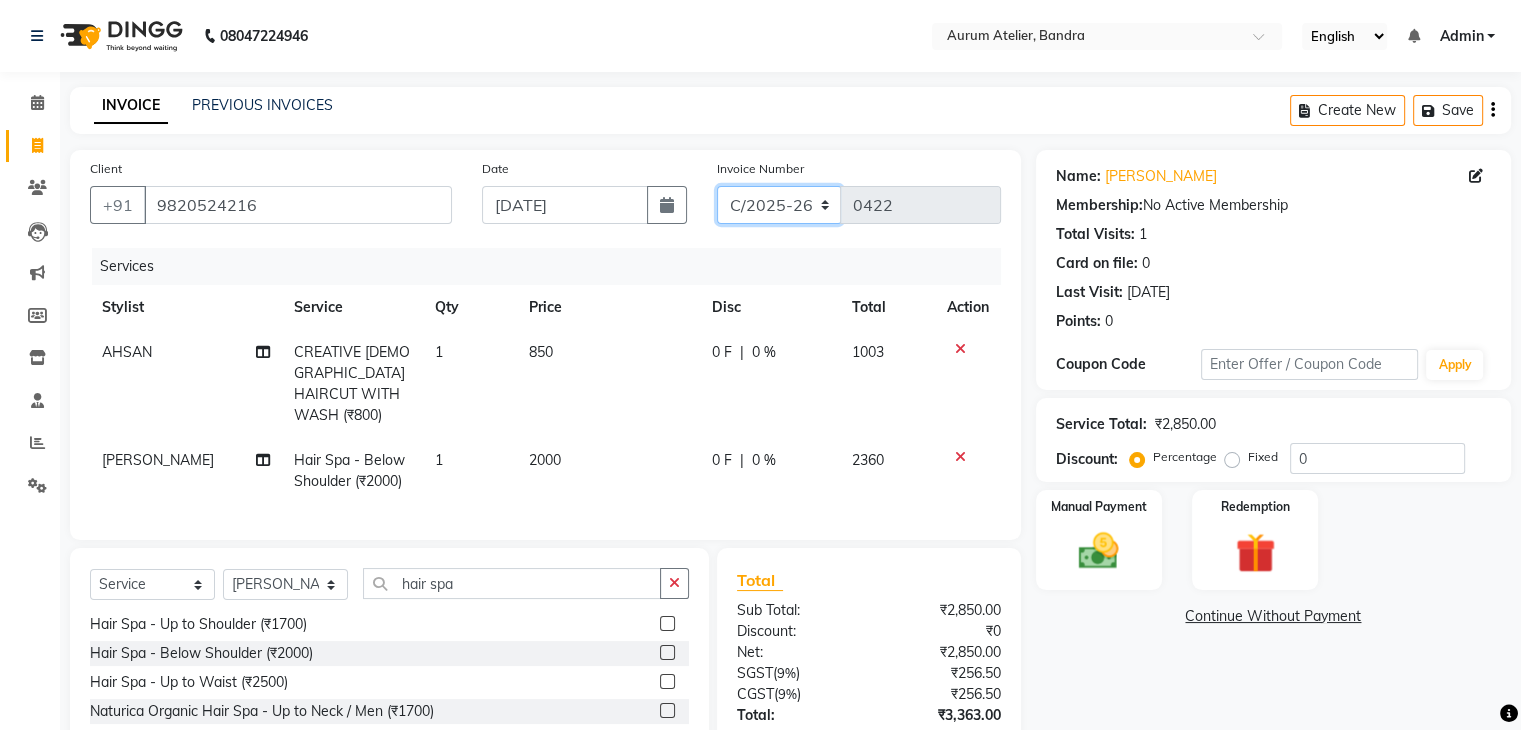 click on "C/2025-26 V/2025 V/2025-26" 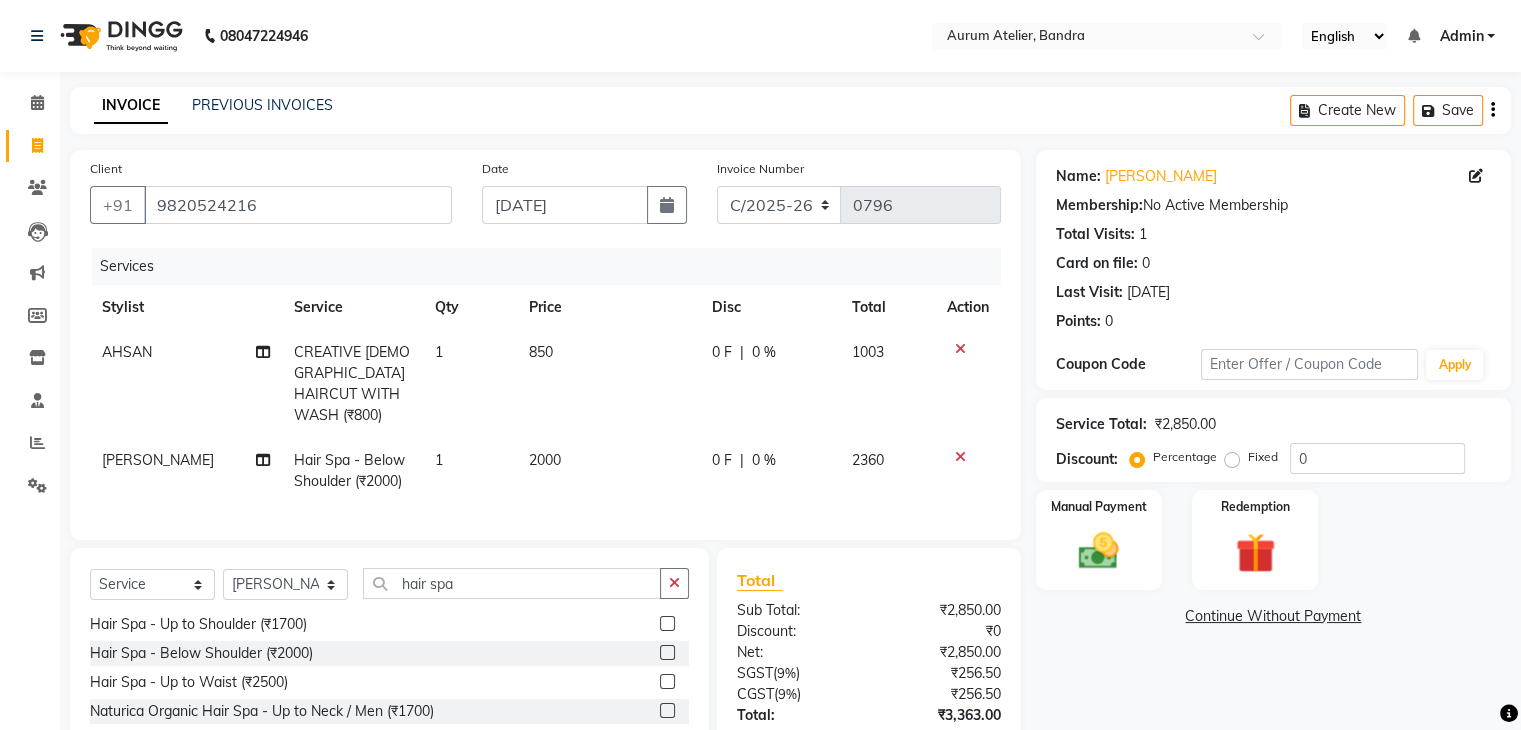 click 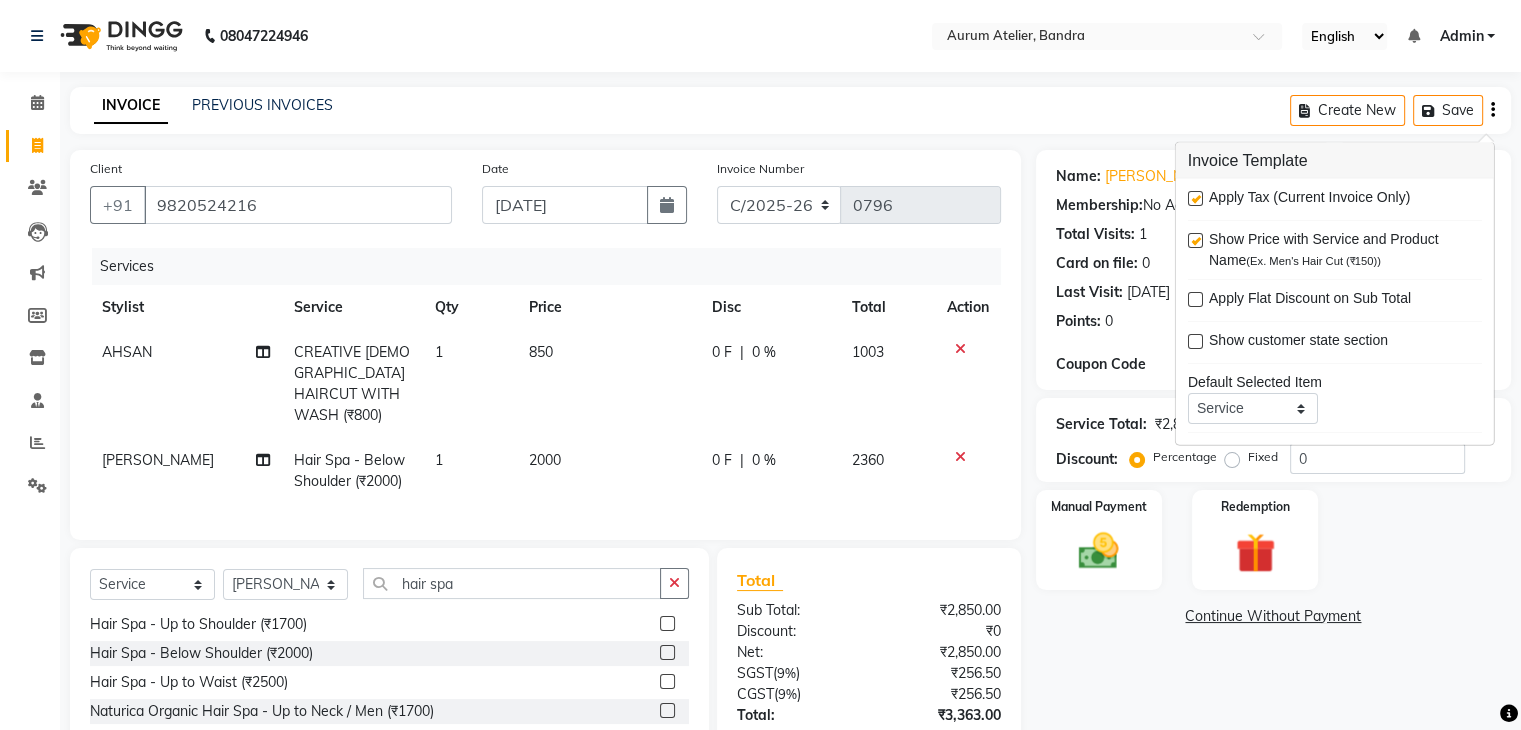 click at bounding box center [1195, 198] 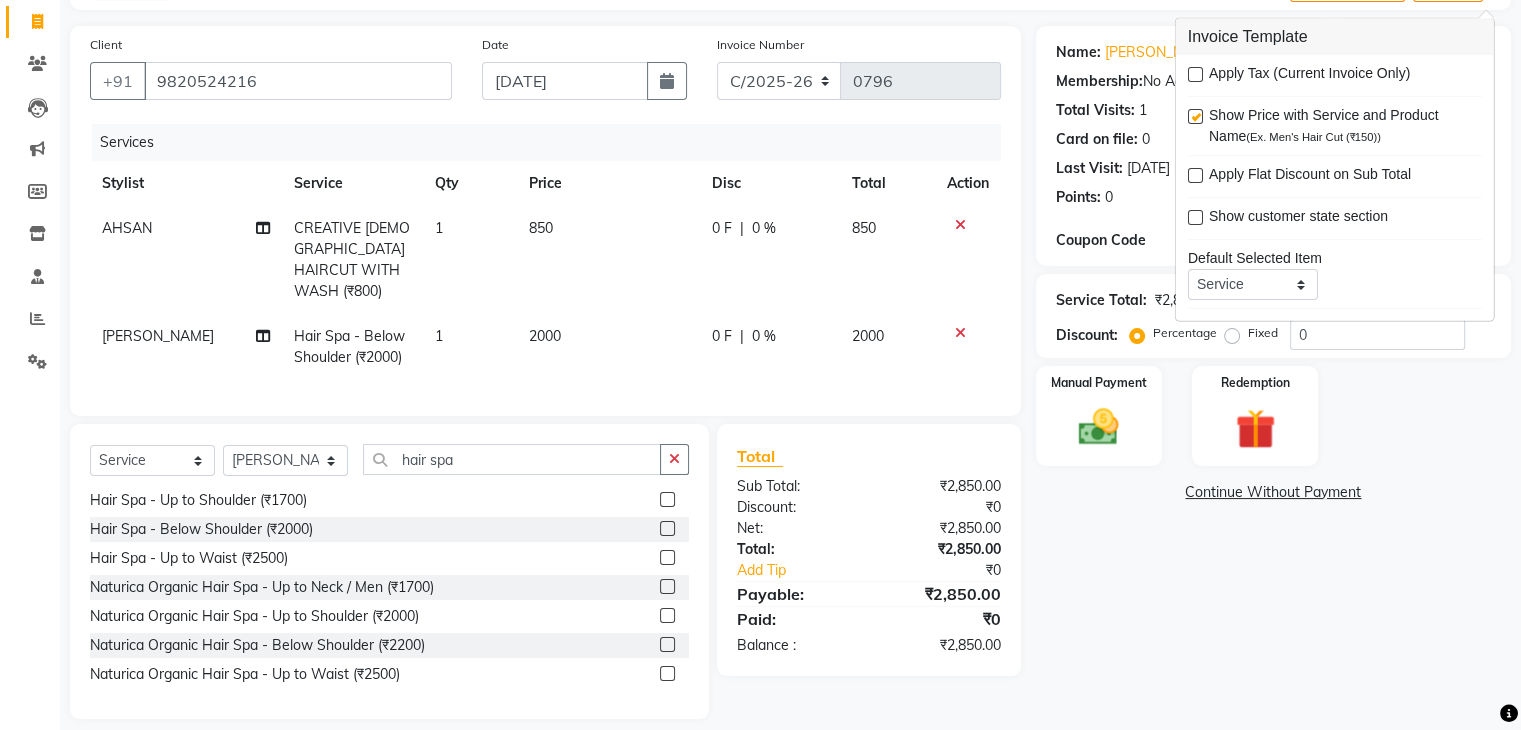 scroll, scrollTop: 138, scrollLeft: 0, axis: vertical 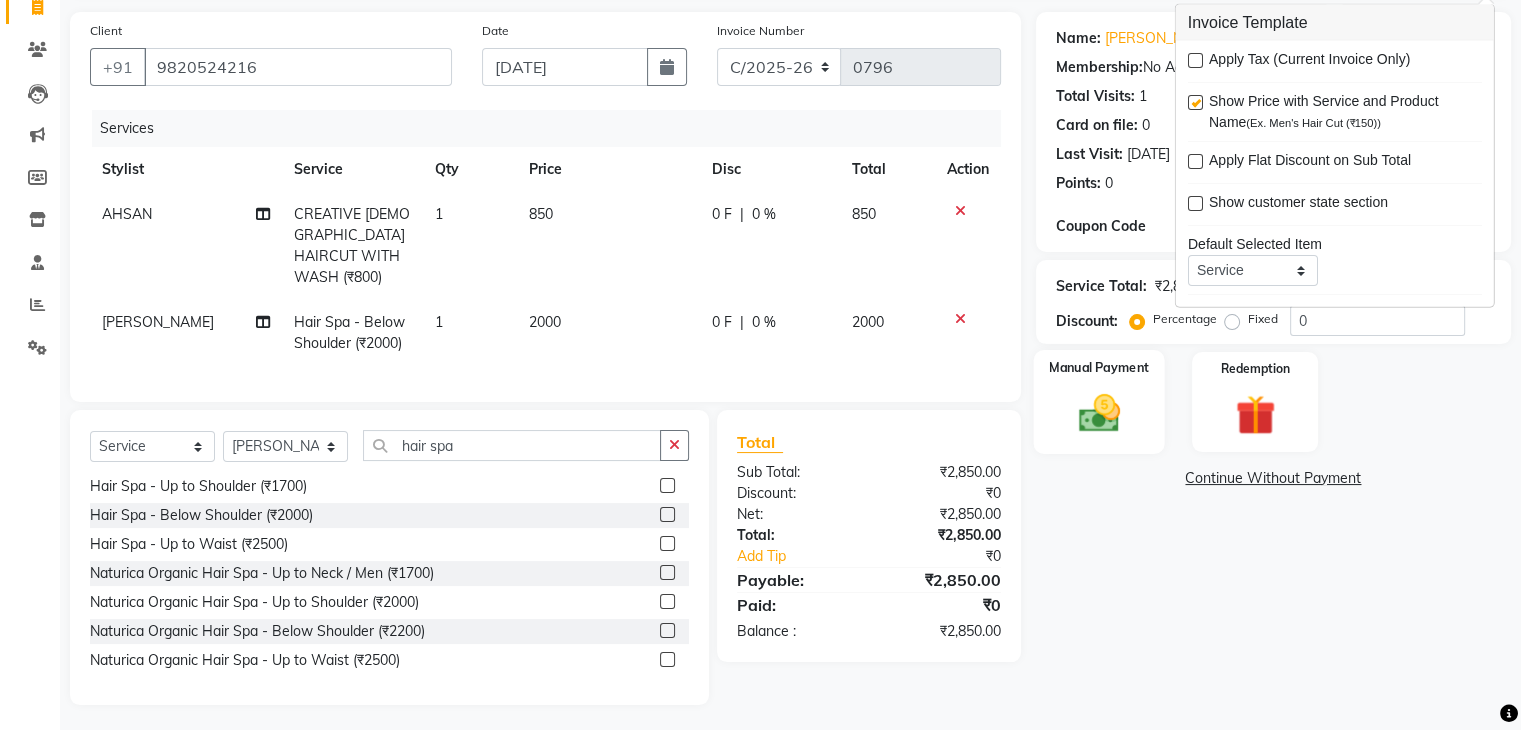 click 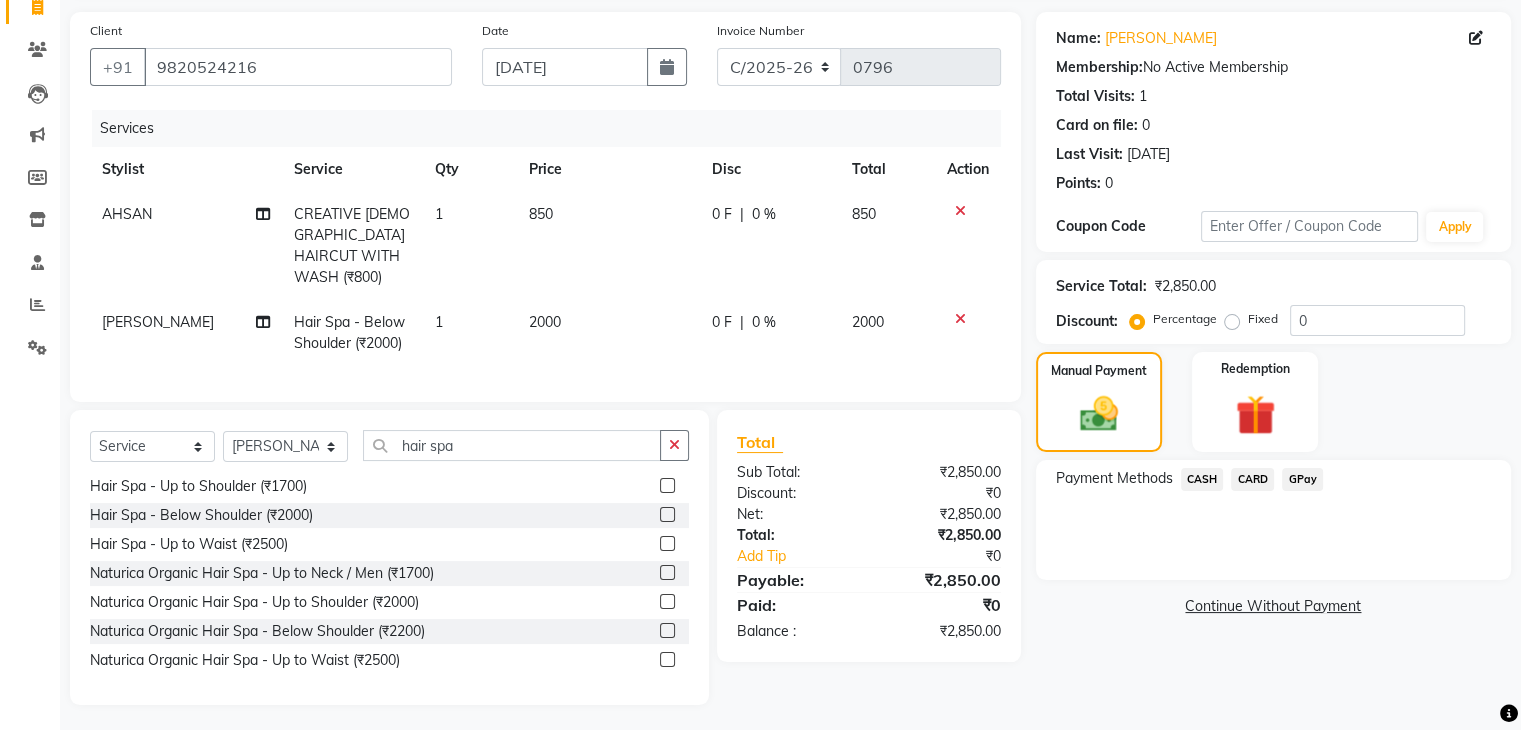 click on "CASH" 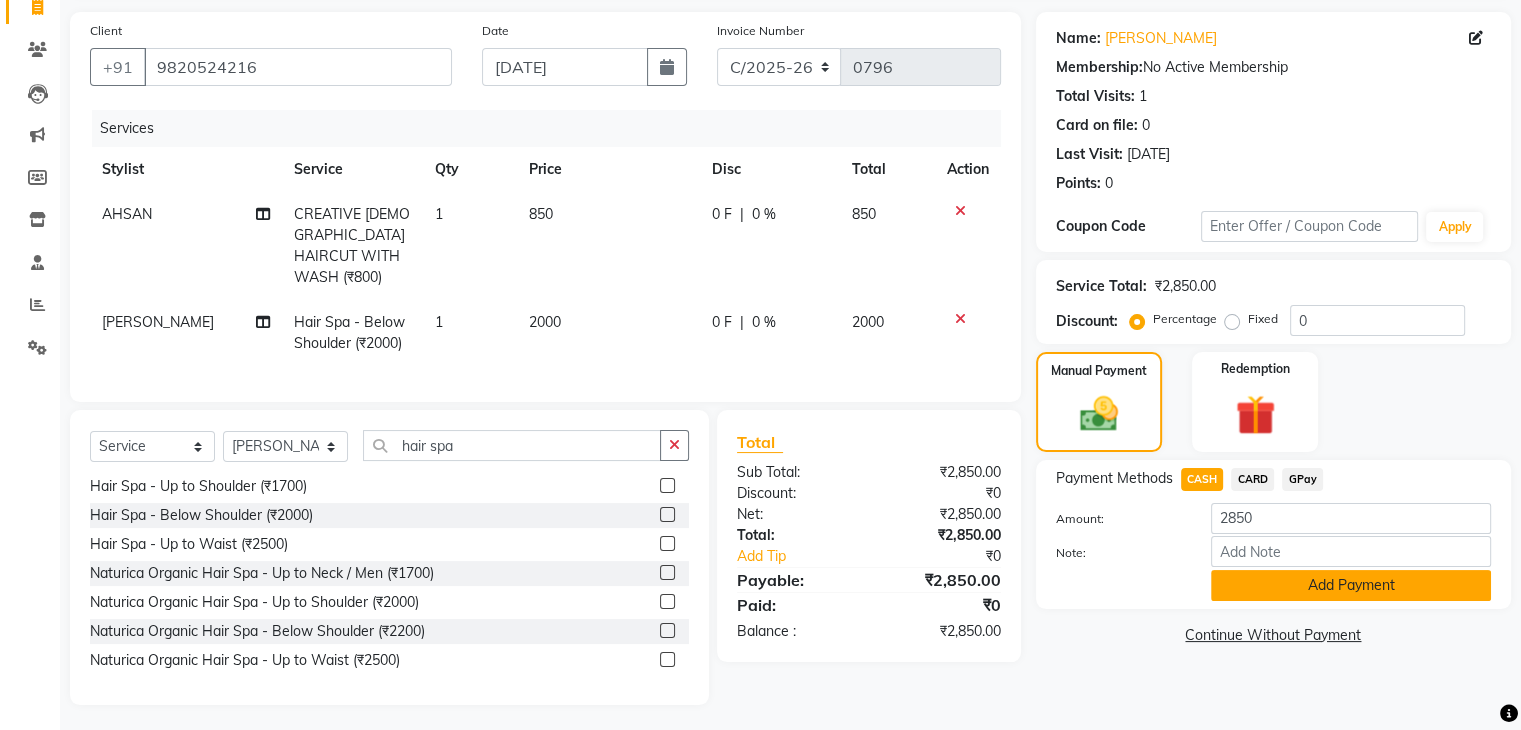 click on "Add Payment" 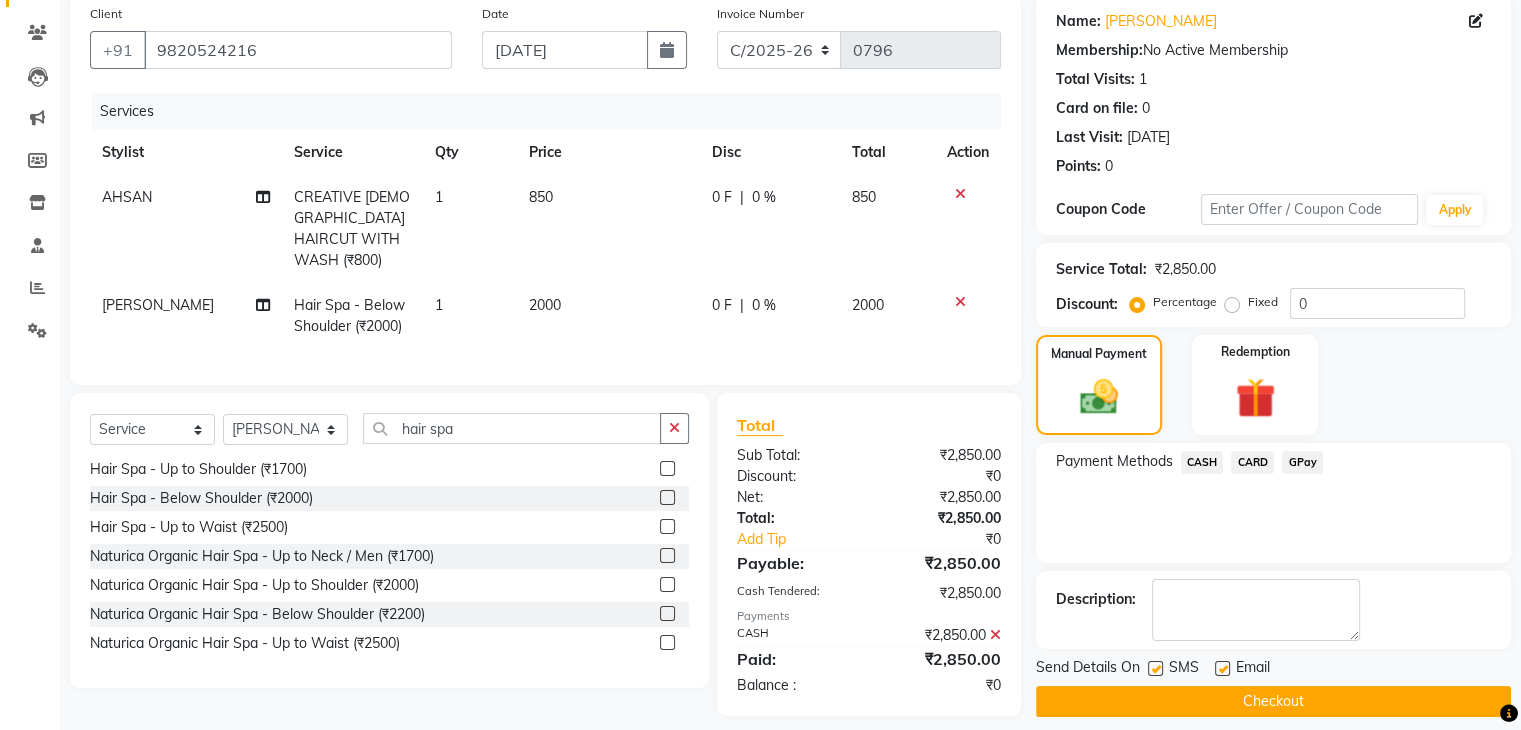 scroll, scrollTop: 171, scrollLeft: 0, axis: vertical 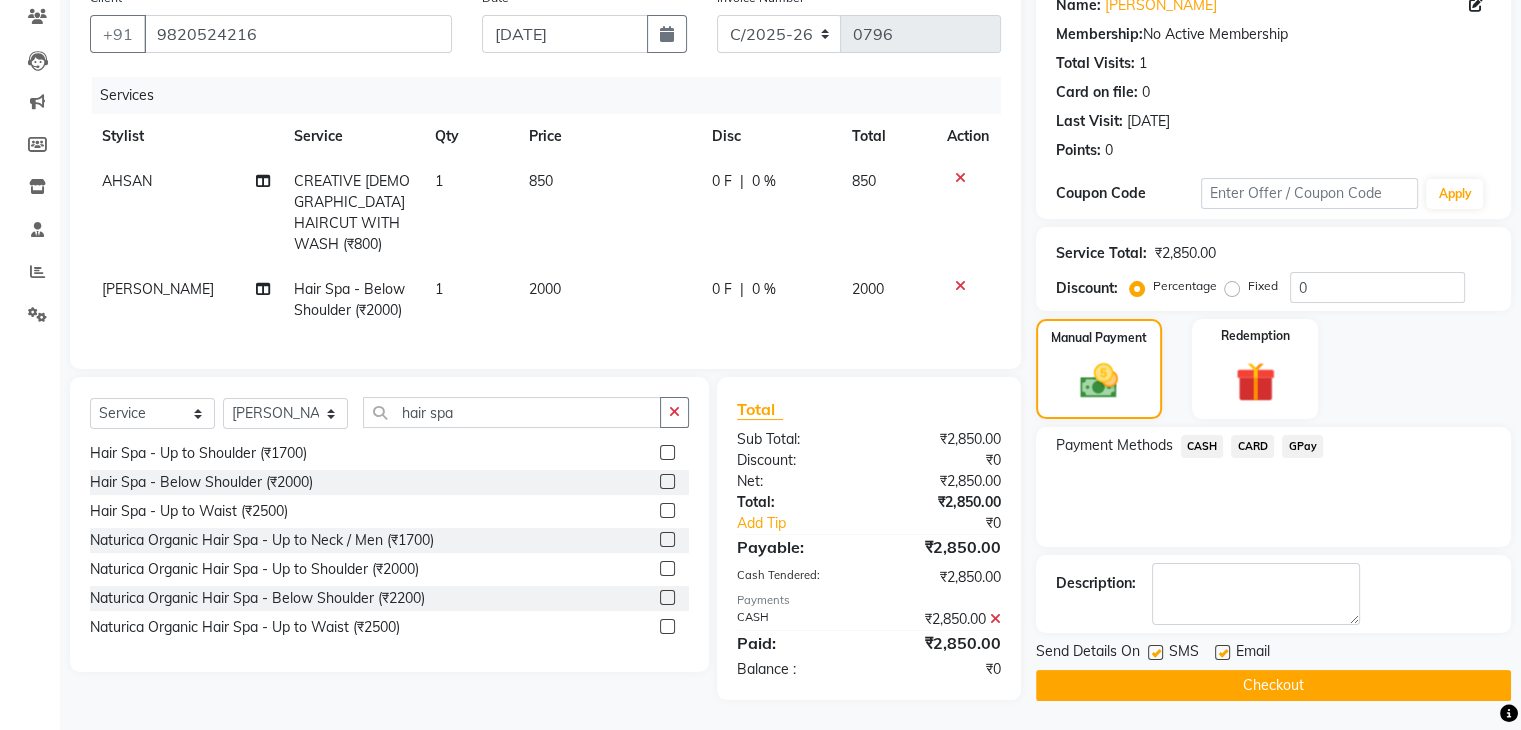 click on "Checkout" 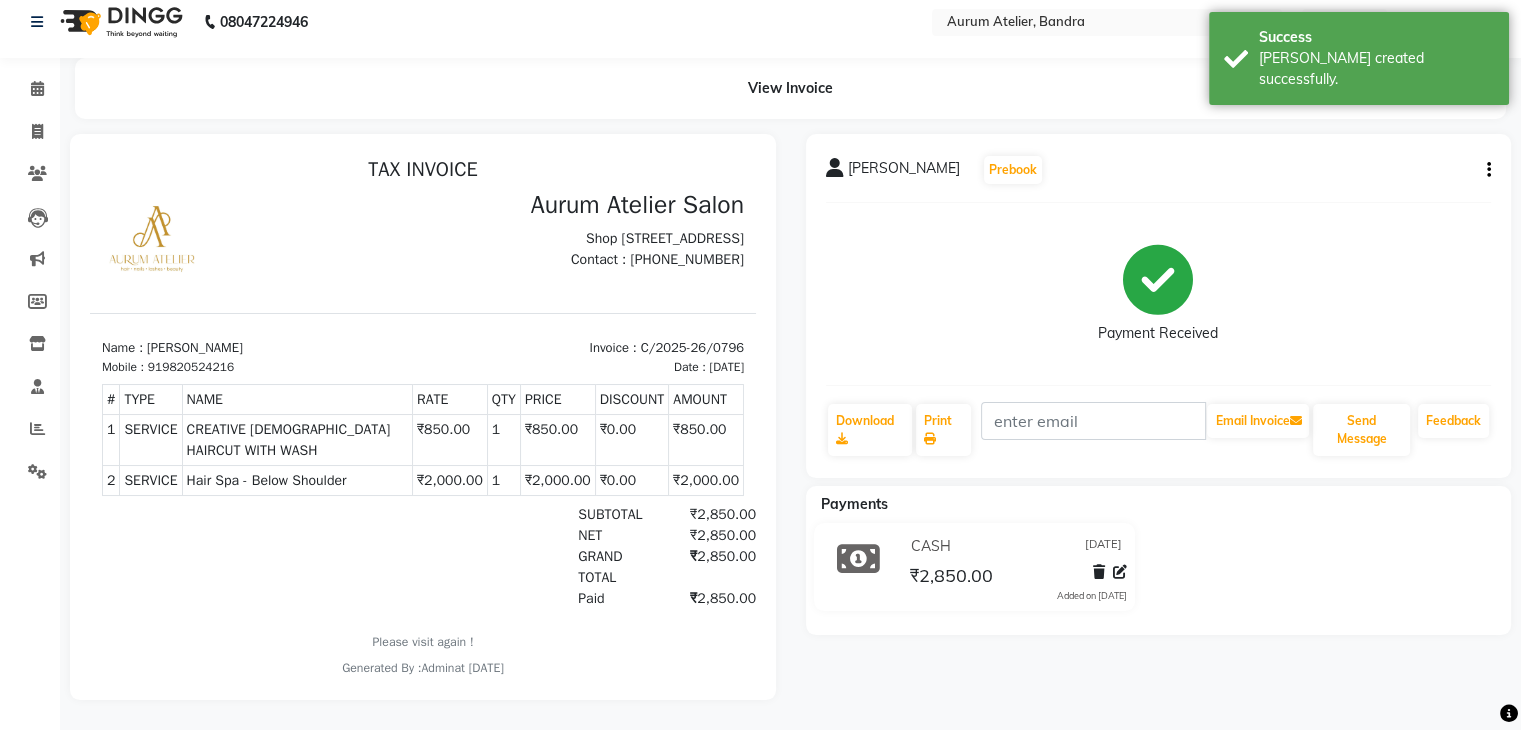 scroll, scrollTop: 0, scrollLeft: 0, axis: both 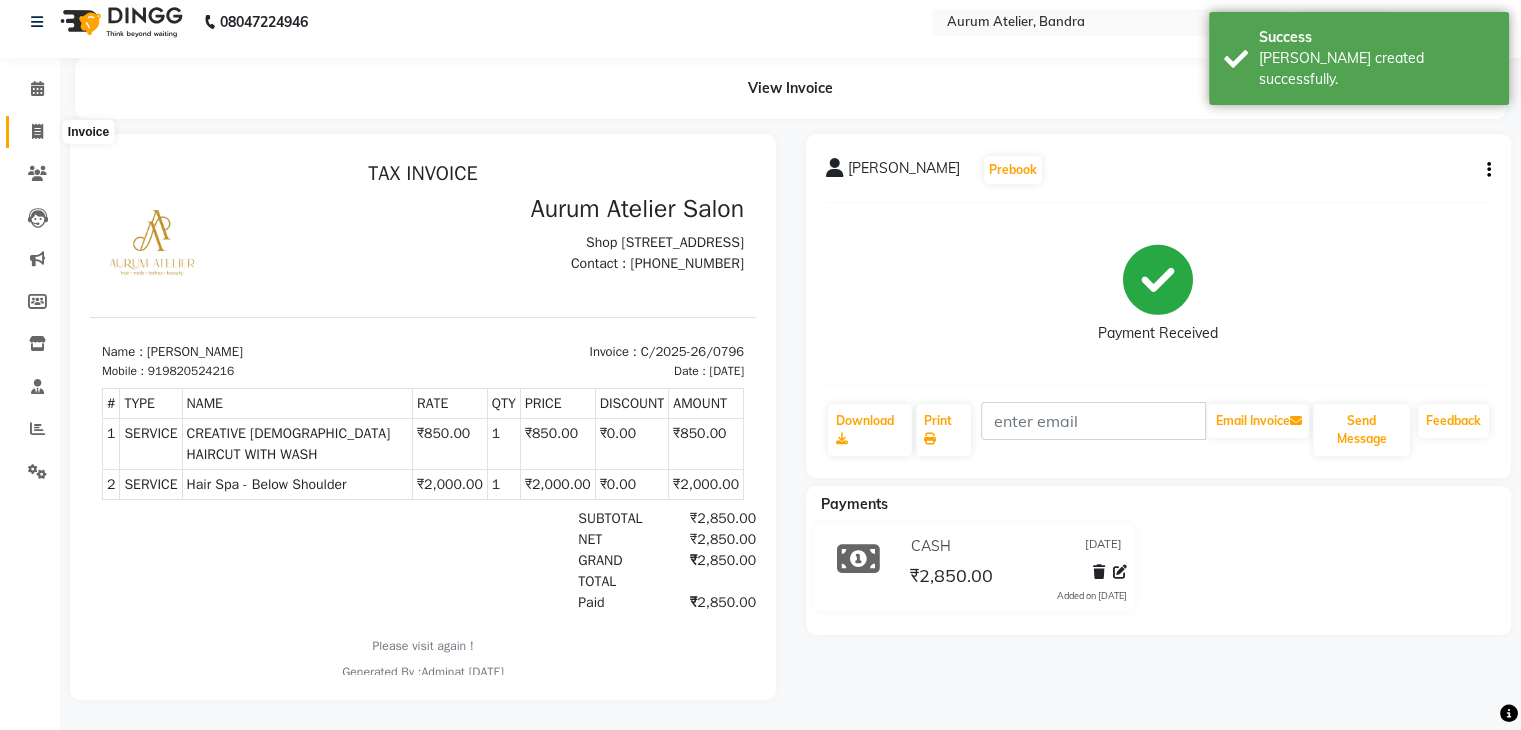 click 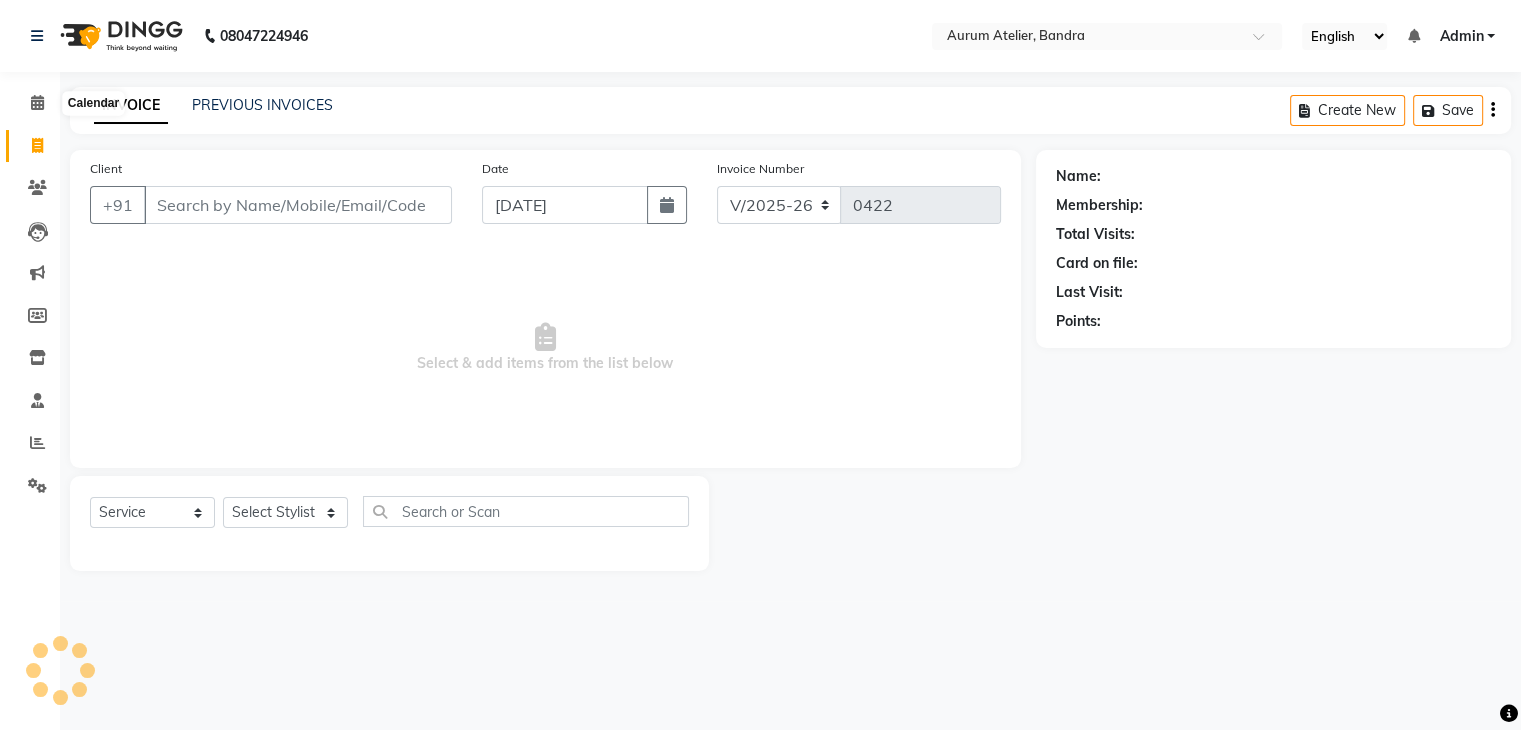 scroll, scrollTop: 0, scrollLeft: 0, axis: both 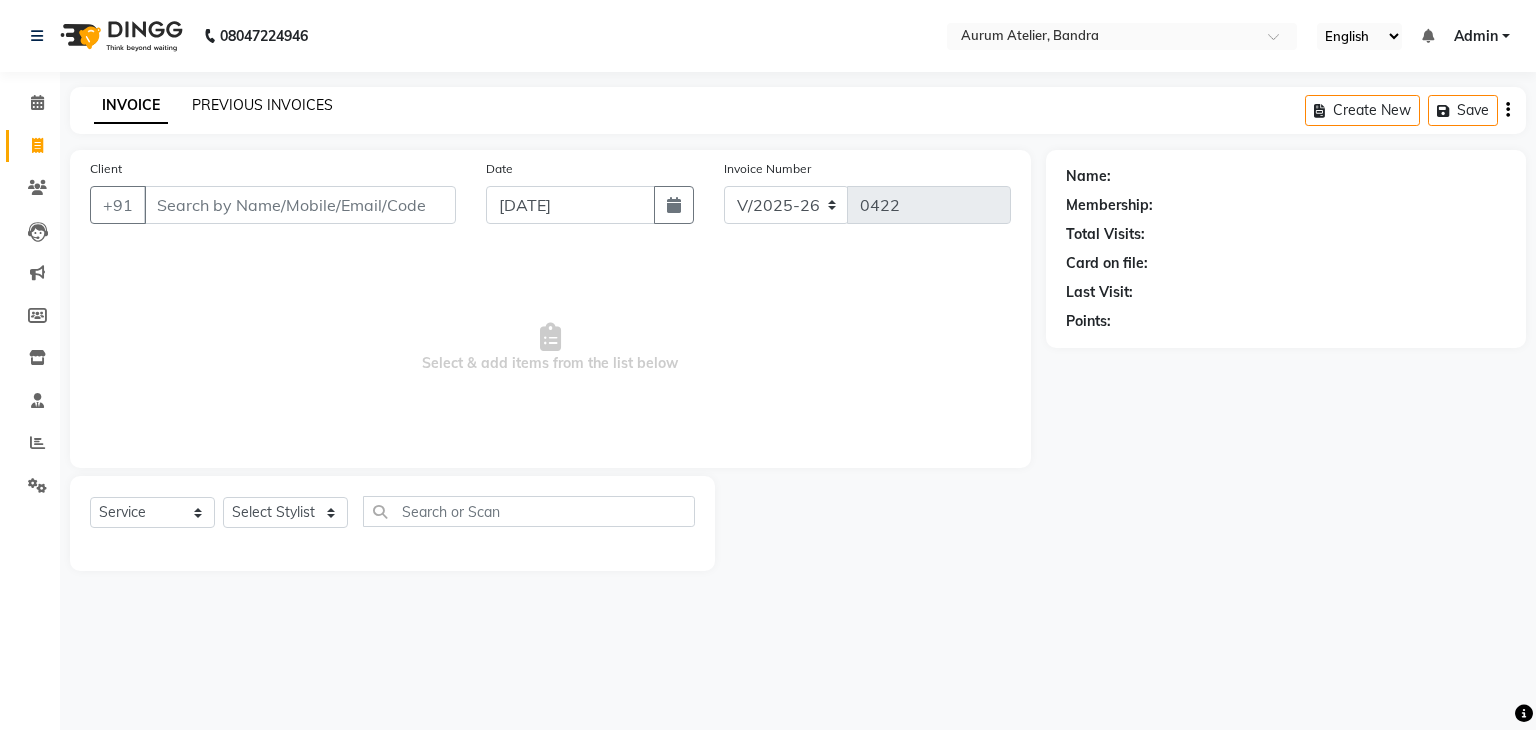 click on "PREVIOUS INVOICES" 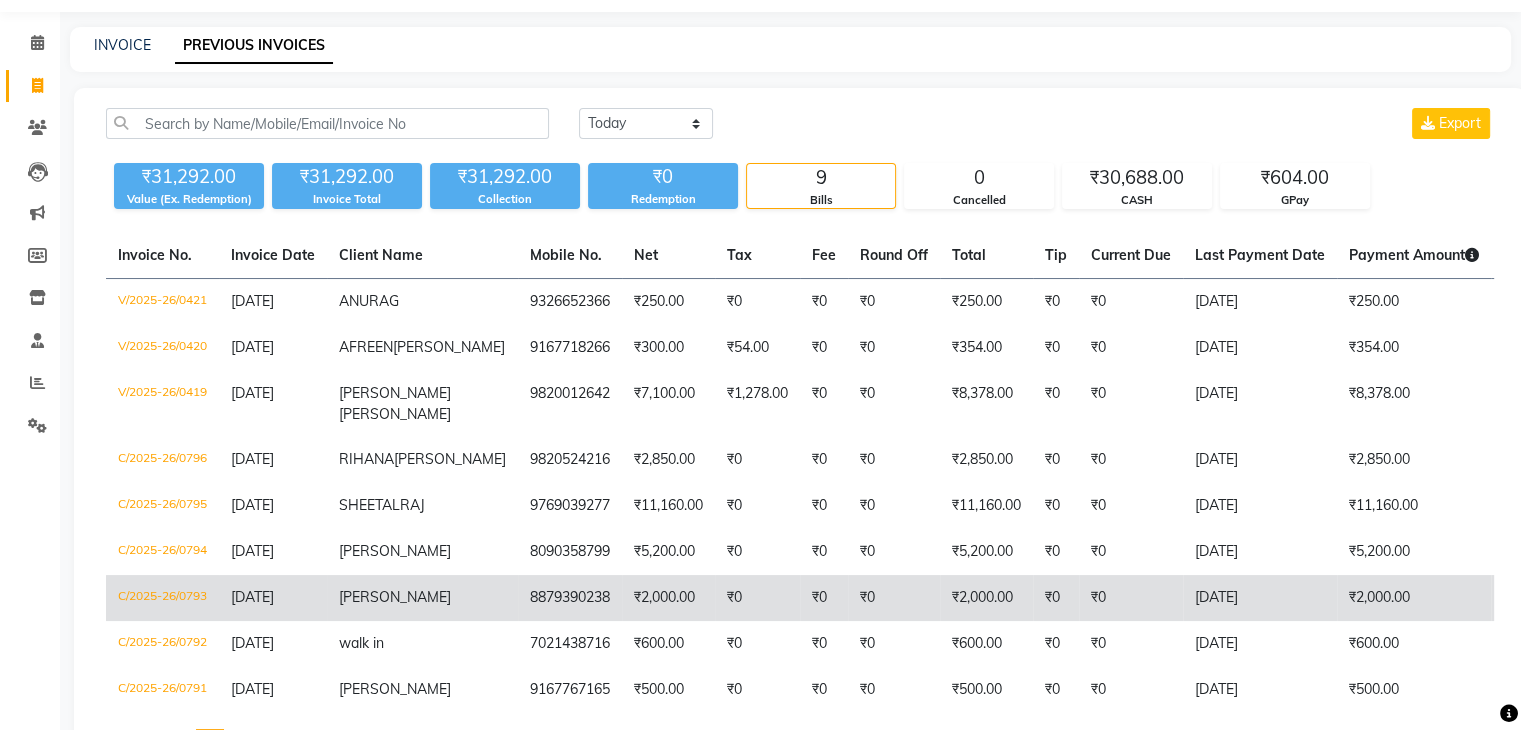 scroll, scrollTop: 48, scrollLeft: 0, axis: vertical 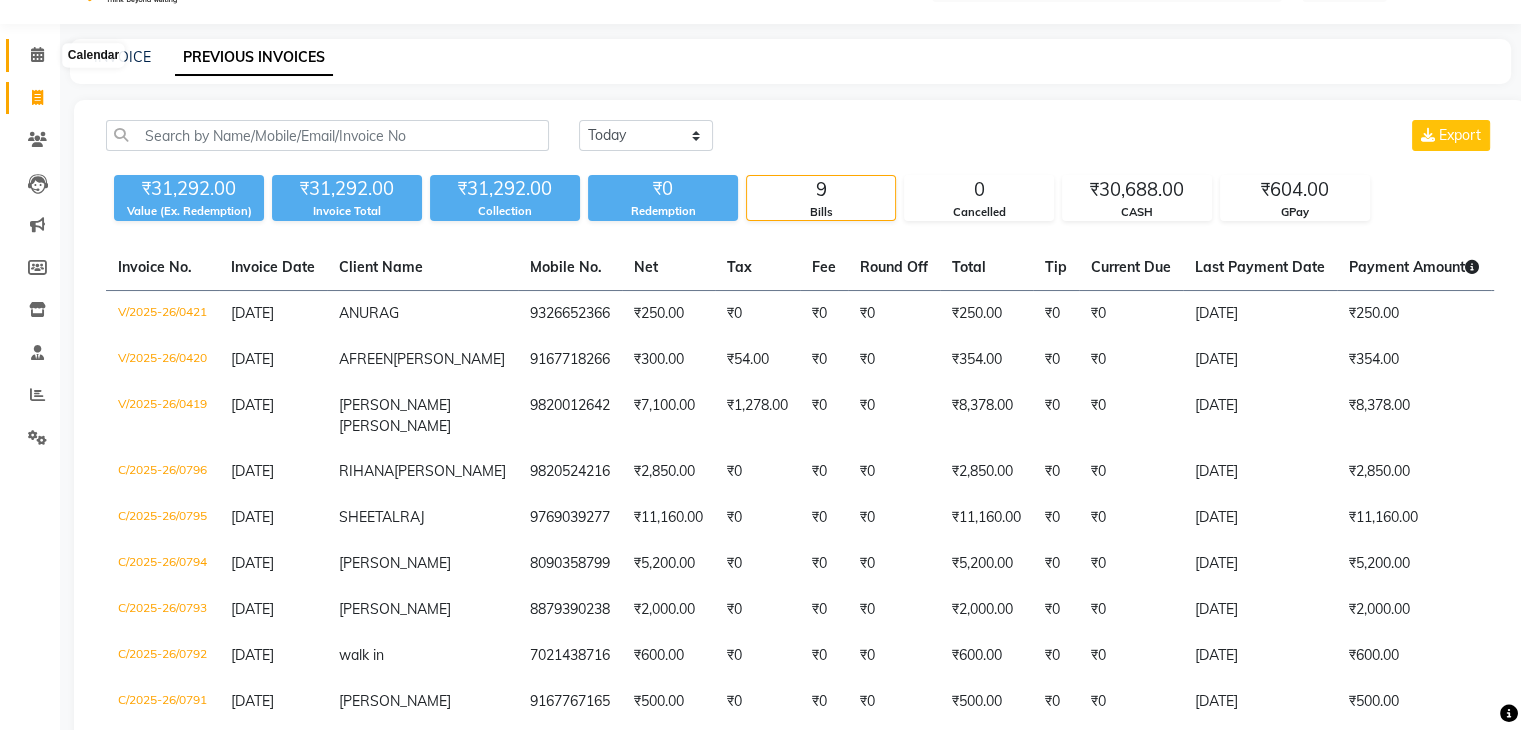 click 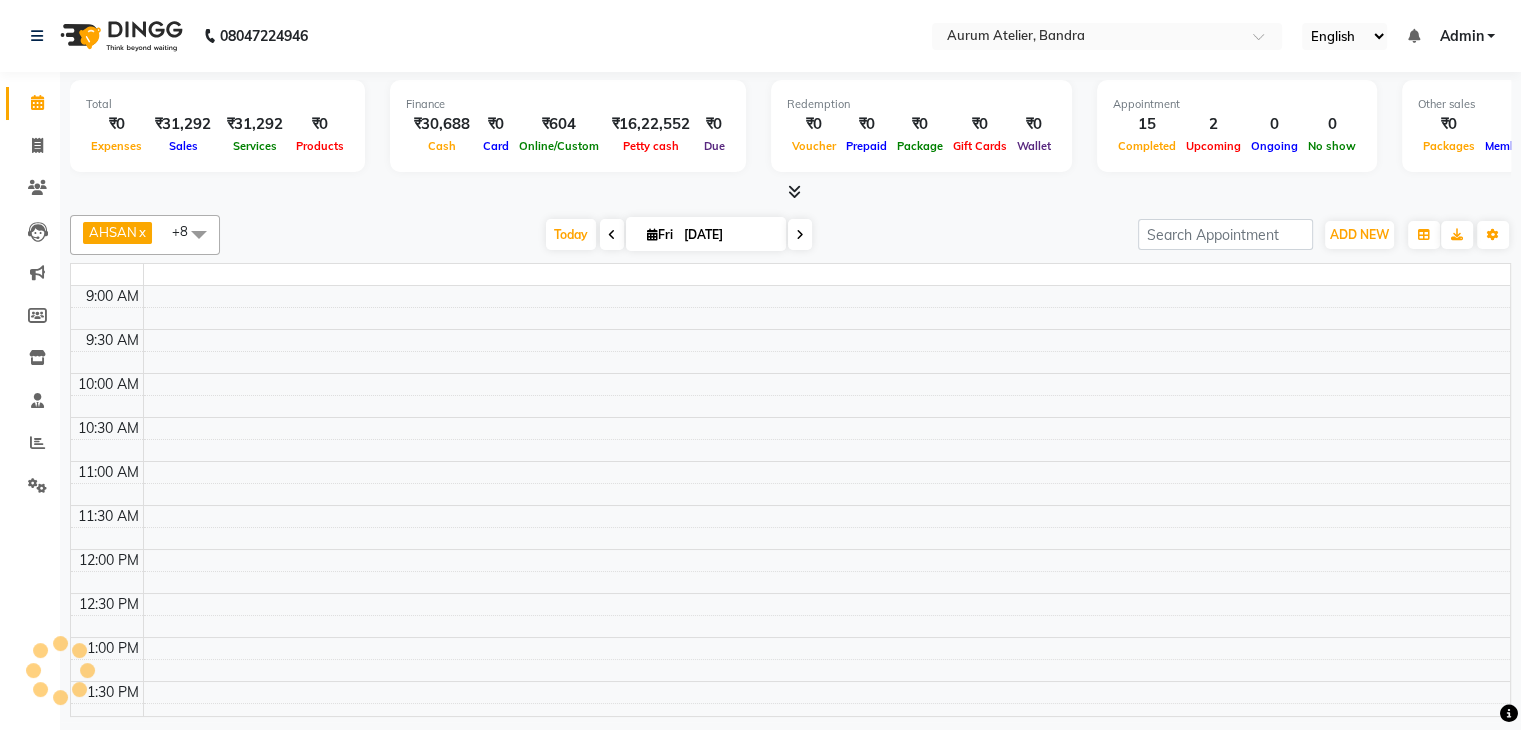 scroll, scrollTop: 0, scrollLeft: 0, axis: both 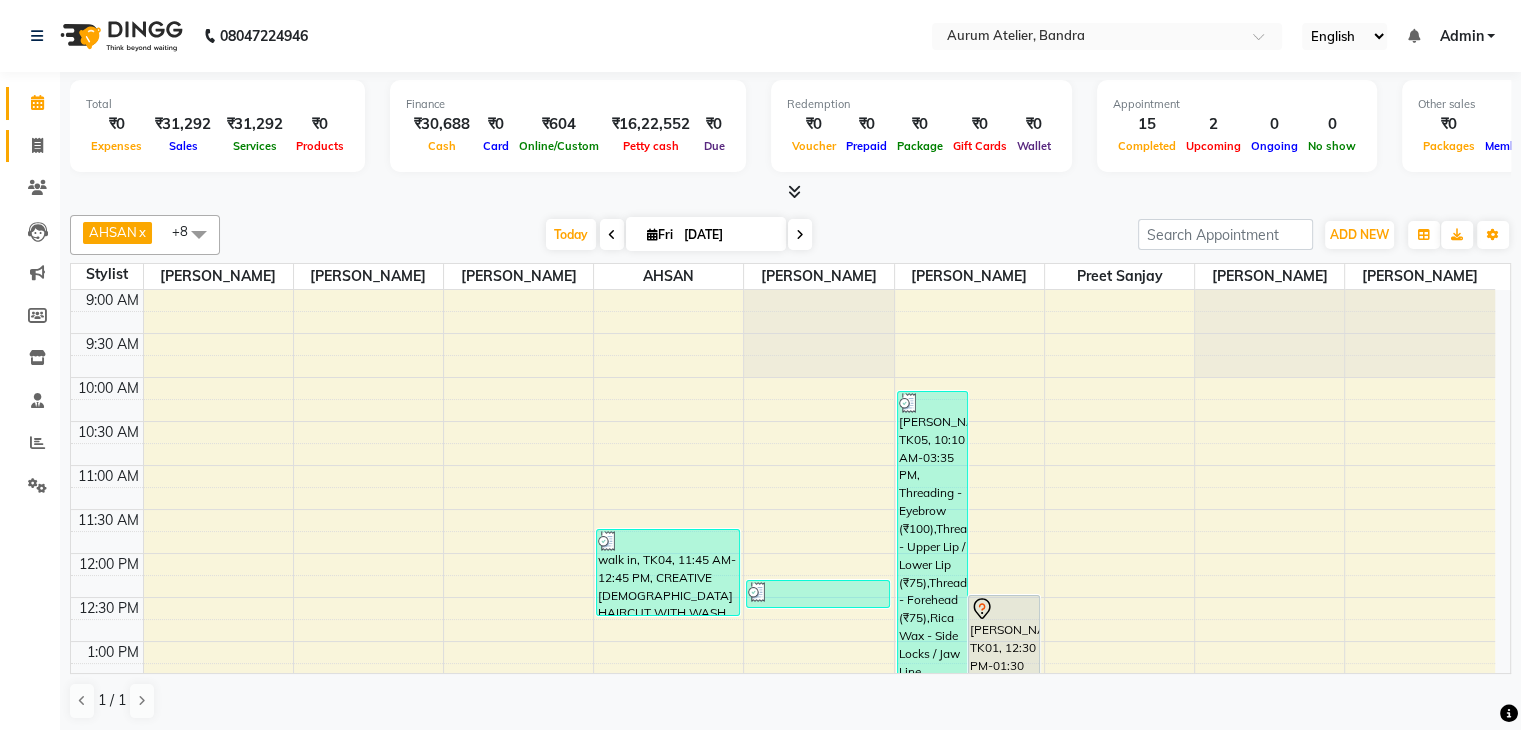 drag, startPoint x: 60, startPoint y: 133, endPoint x: 50, endPoint y: 146, distance: 16.40122 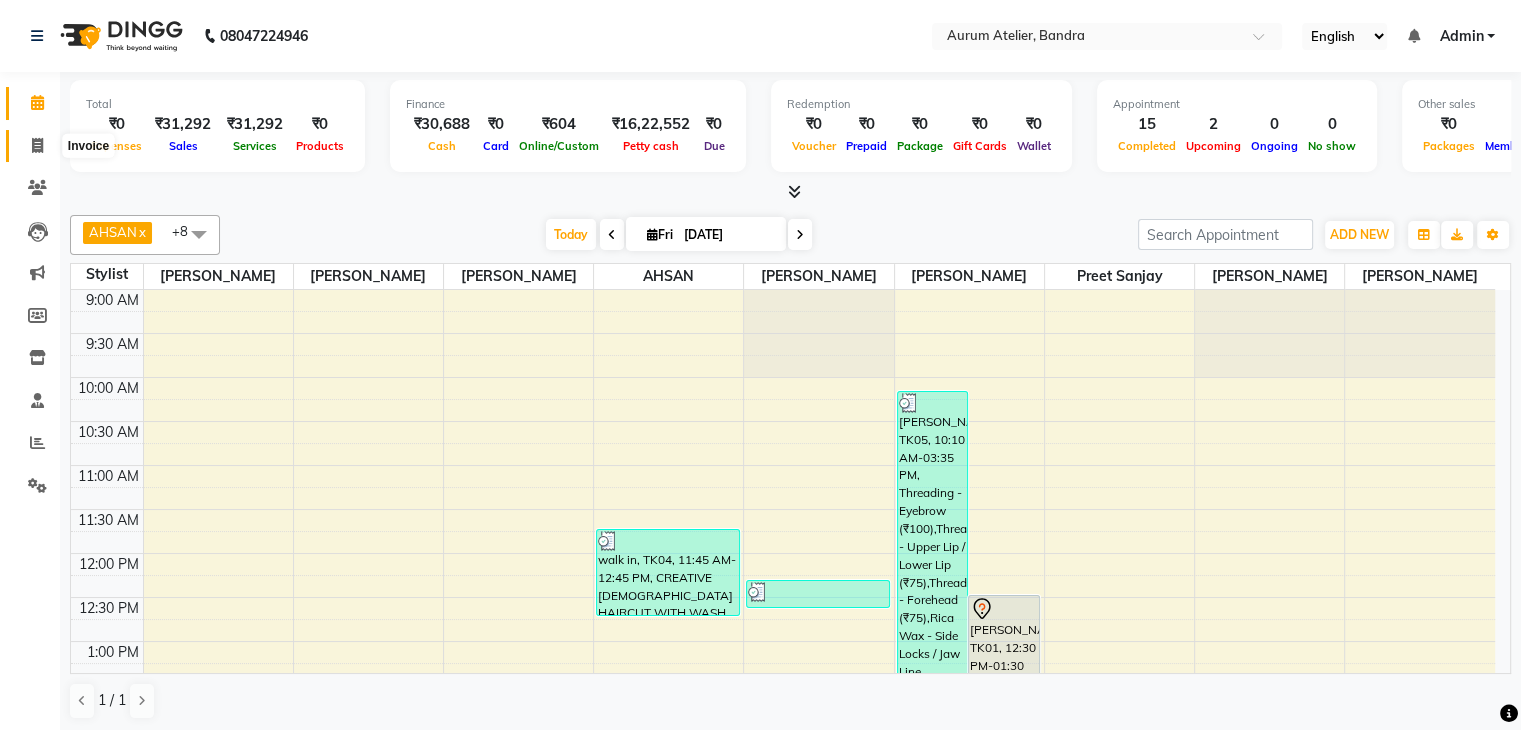 click 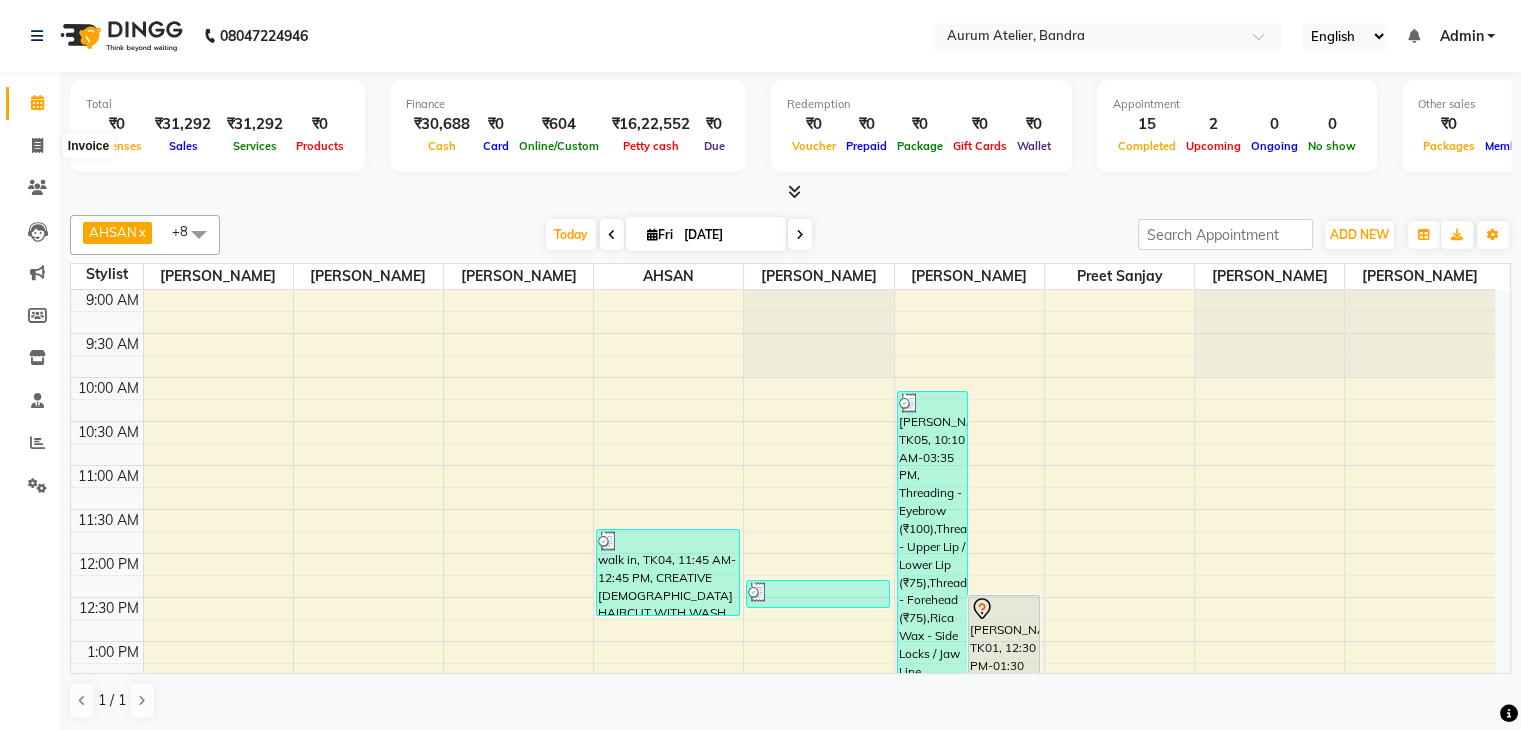 select on "7410" 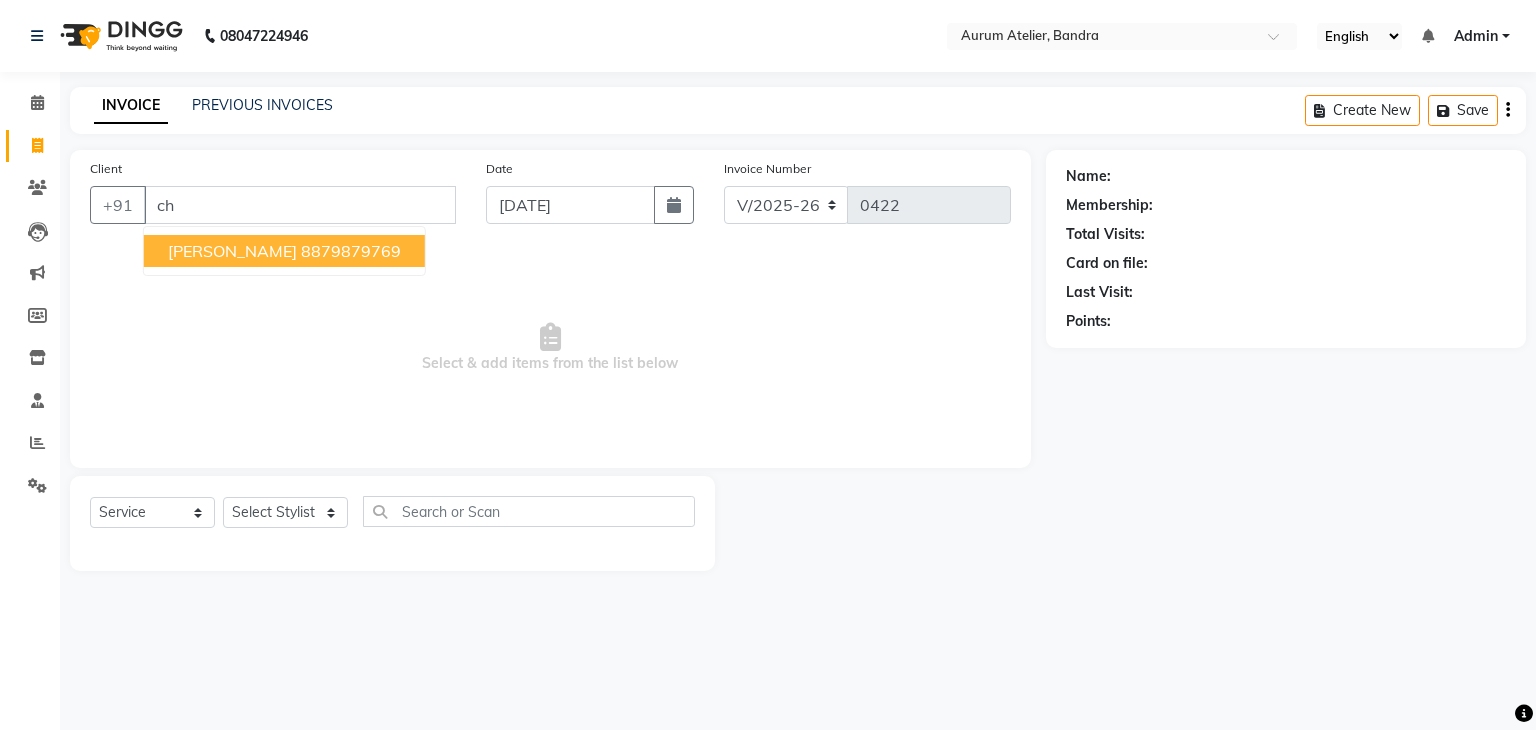 type on "c" 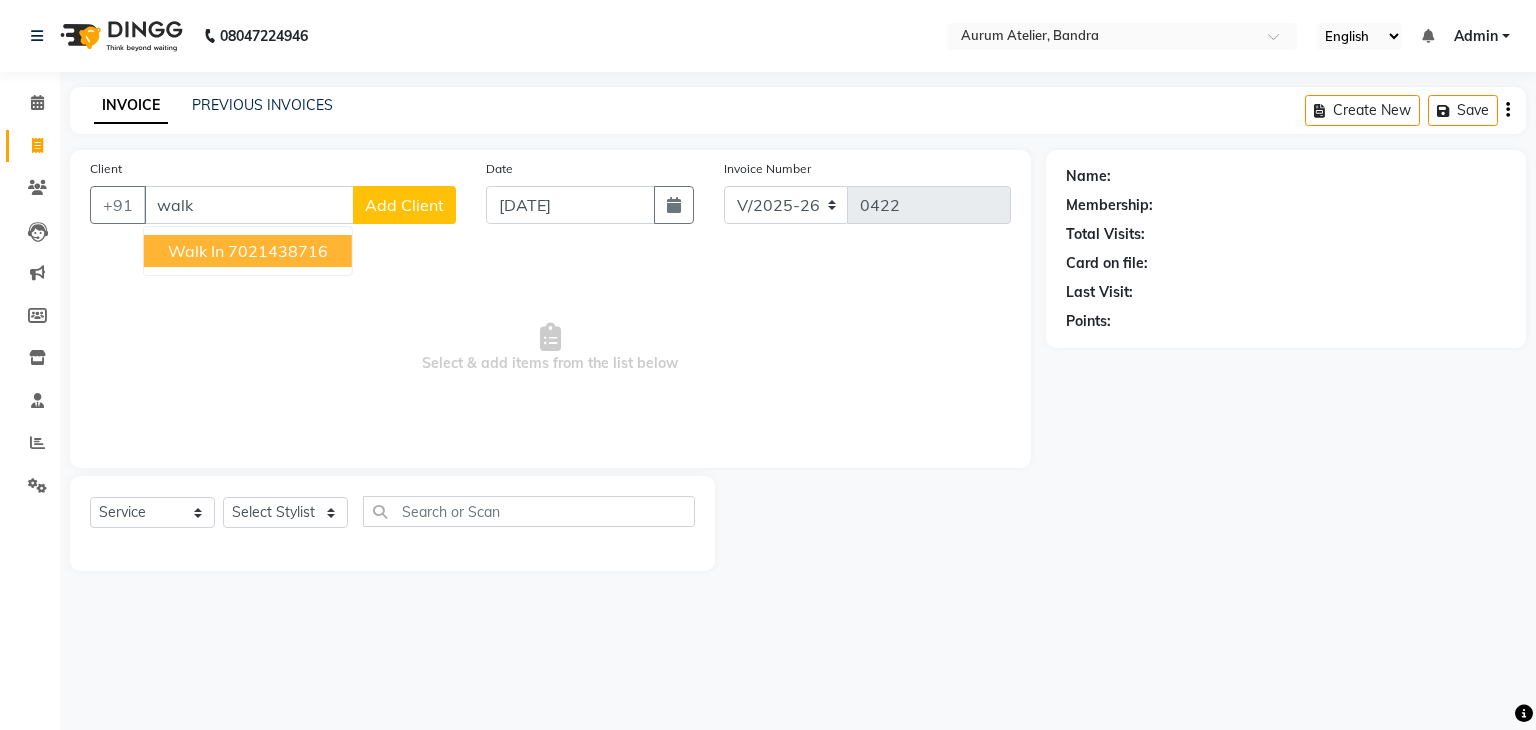 click on "7021438716" at bounding box center [278, 251] 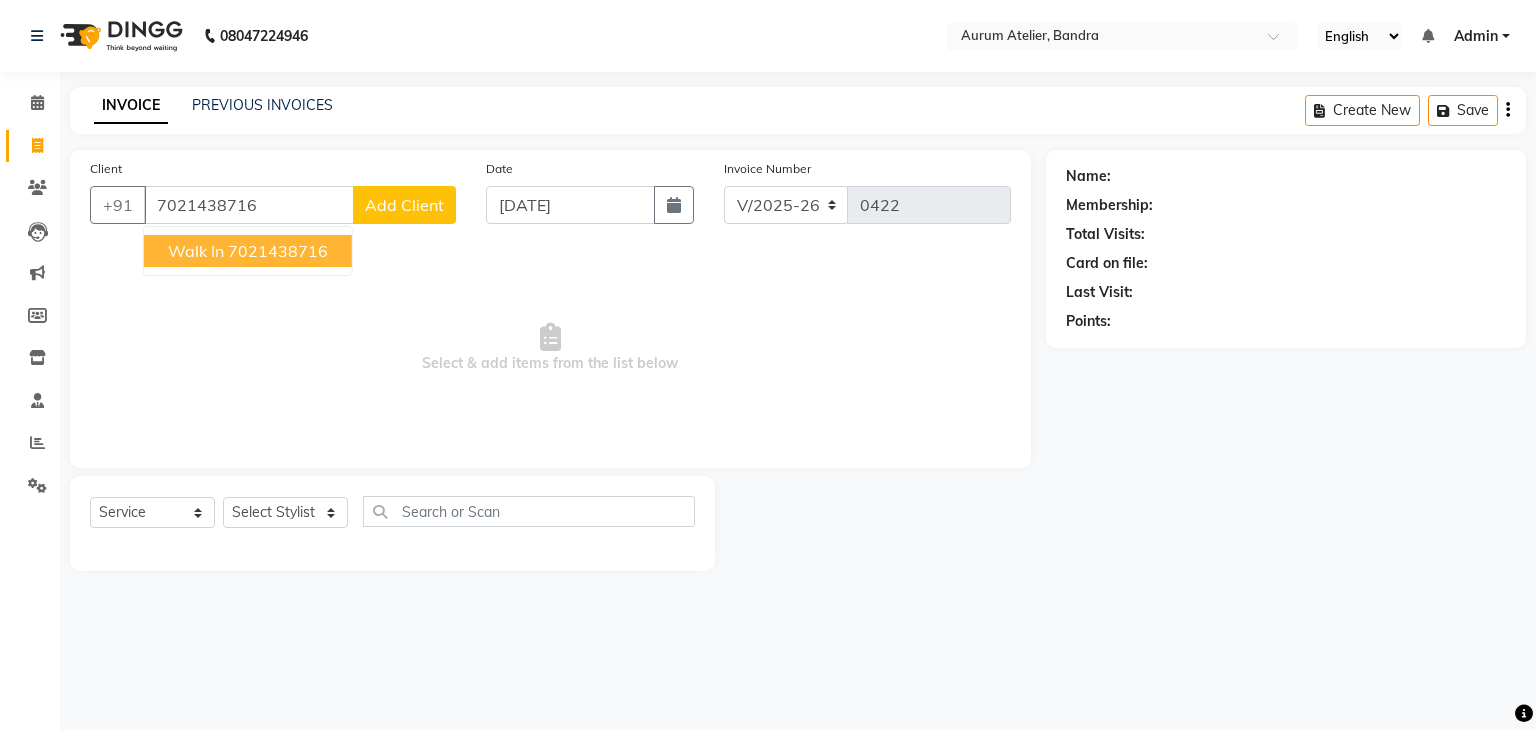type on "7021438716" 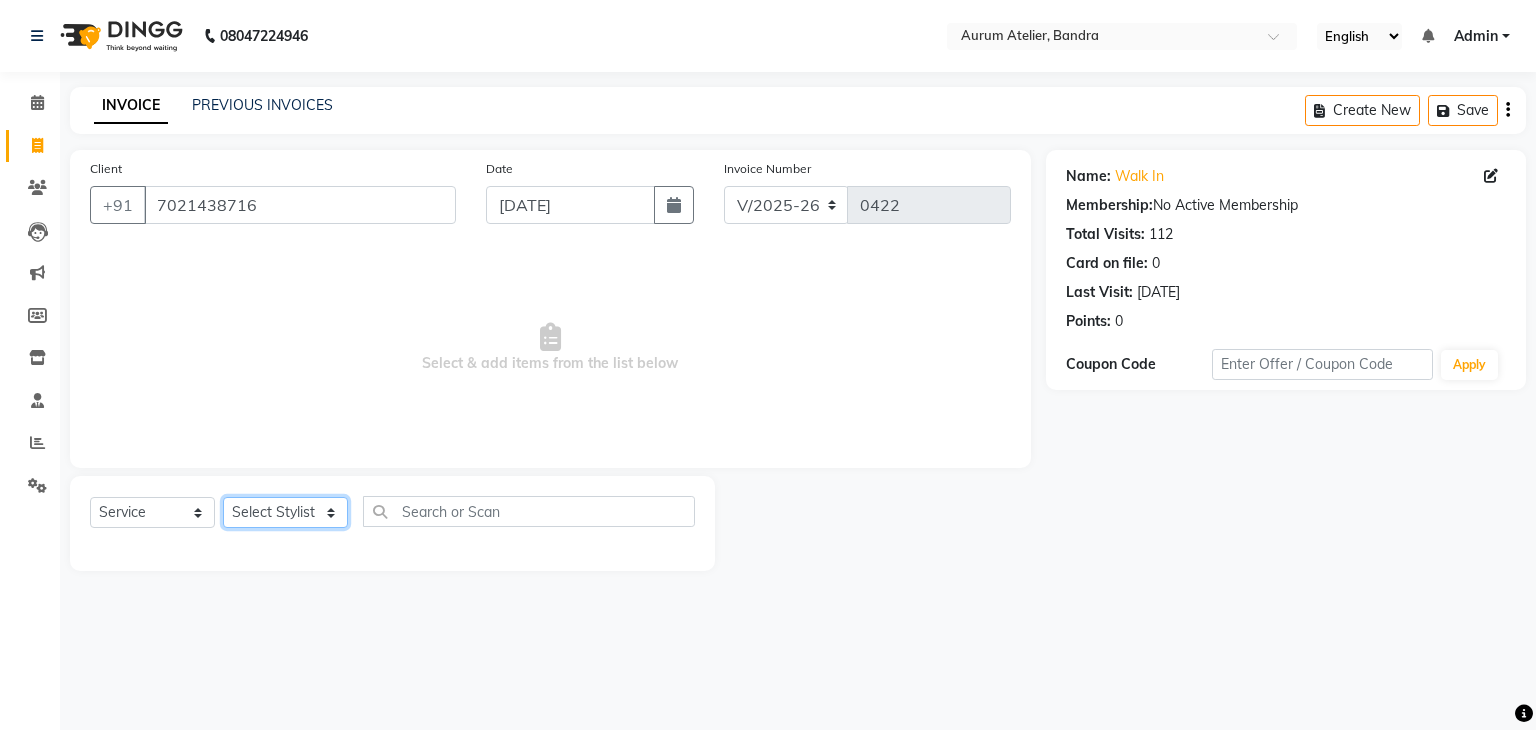 click on "Select Stylist [PERSON_NAME] chariya [PERSON_NAME] [PERSON_NAME] [PERSON_NAME] [PERSON_NAME] Preet [PERSON_NAME] [PERSON_NAME] [PERSON_NAME]" 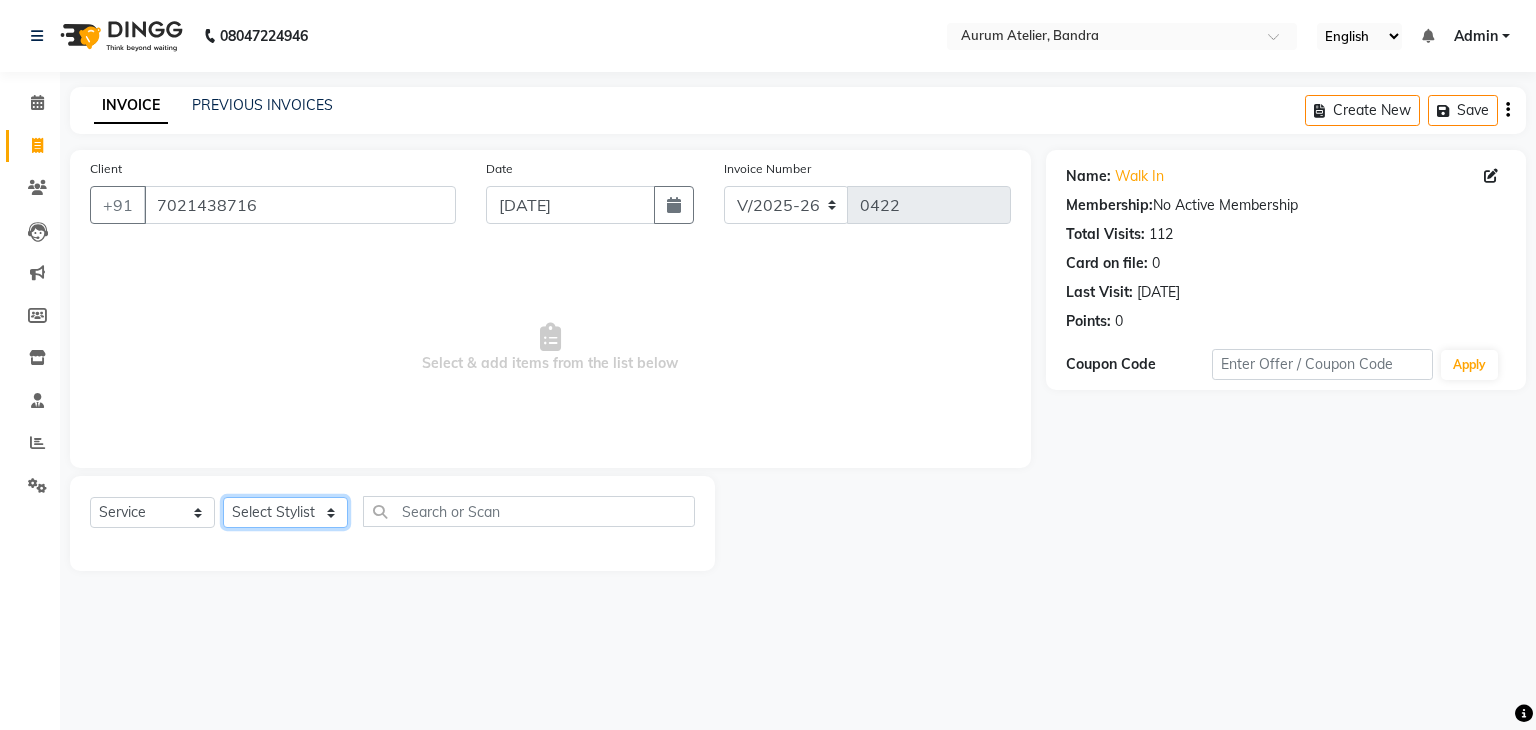 select on "66083" 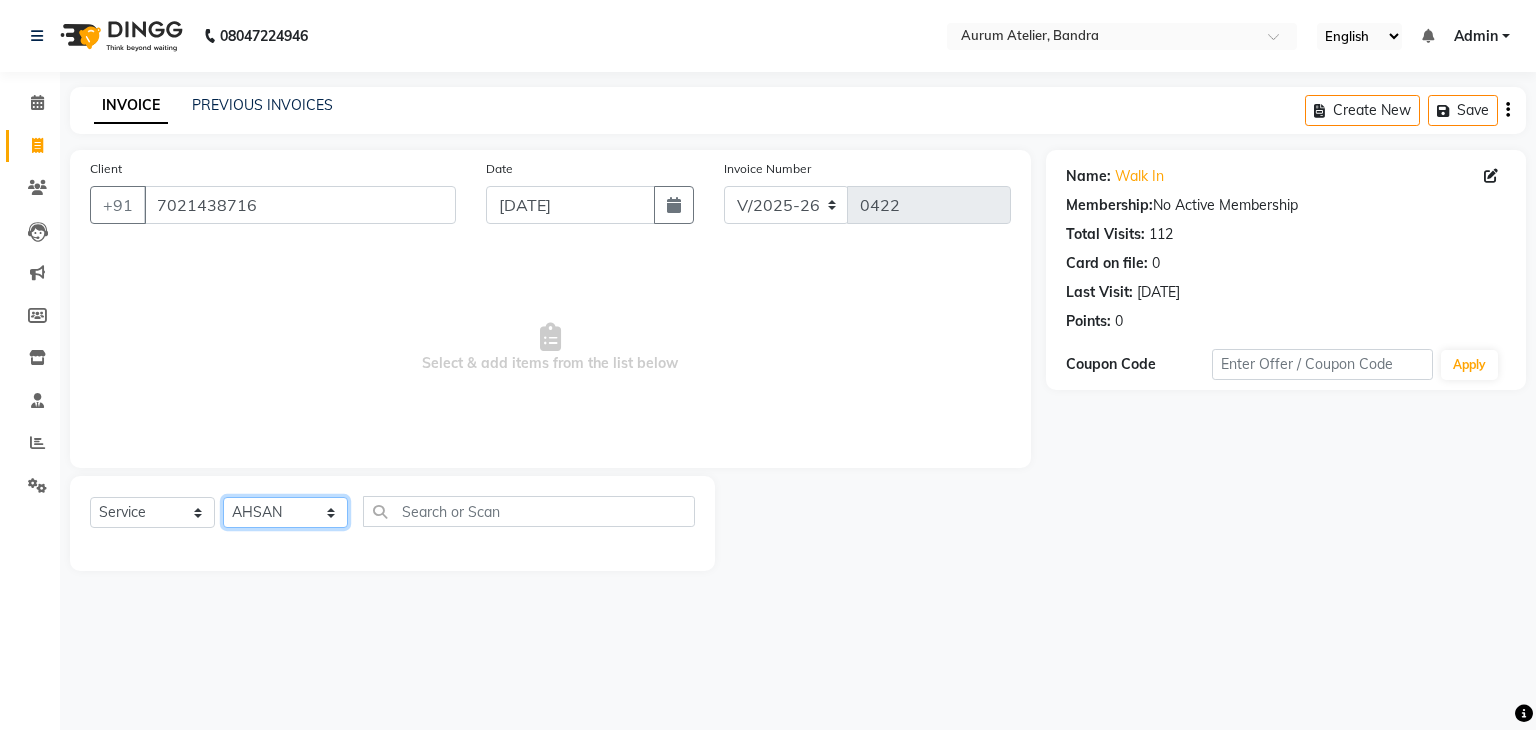 click on "Select Stylist [PERSON_NAME] chariya [PERSON_NAME] [PERSON_NAME] [PERSON_NAME] [PERSON_NAME] Preet [PERSON_NAME] [PERSON_NAME] [PERSON_NAME]" 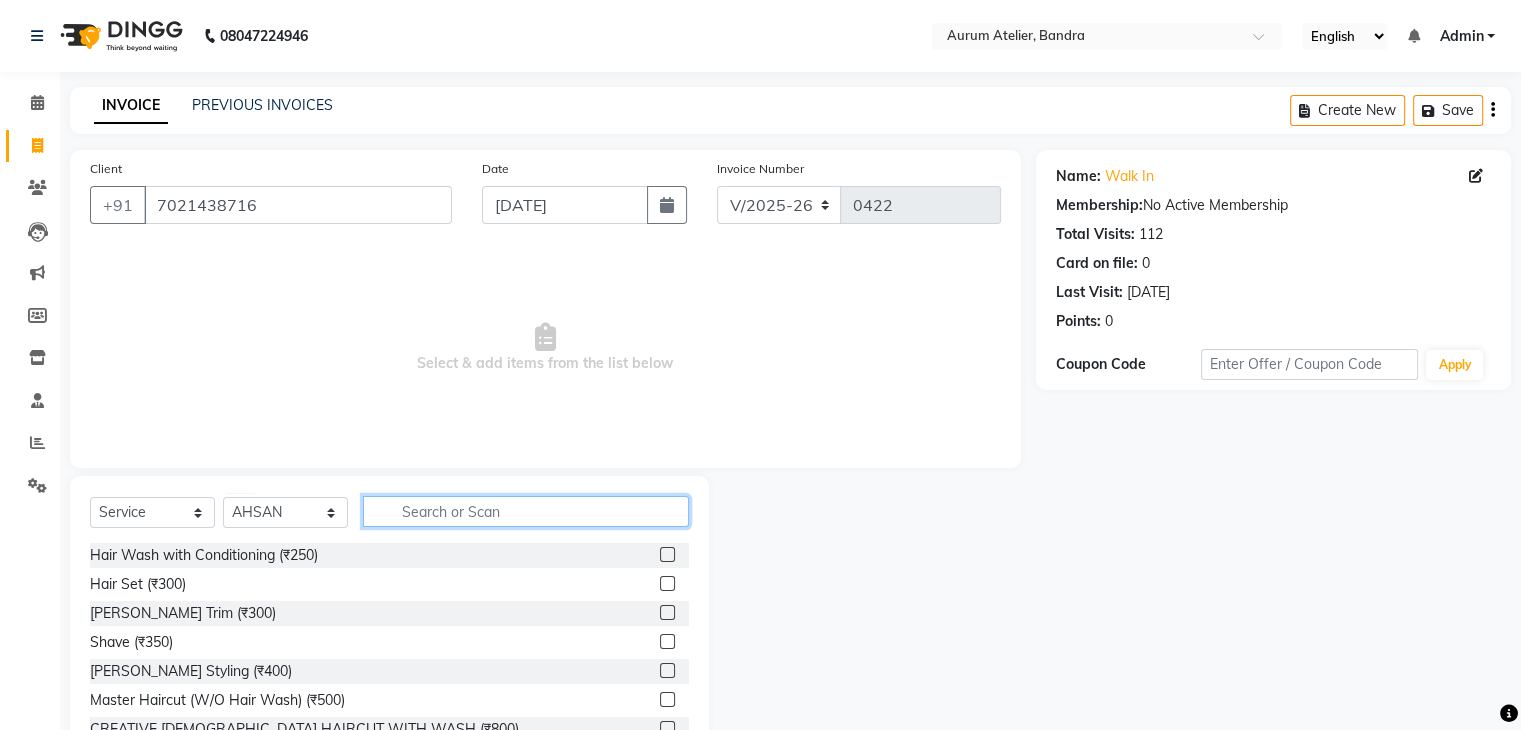 click 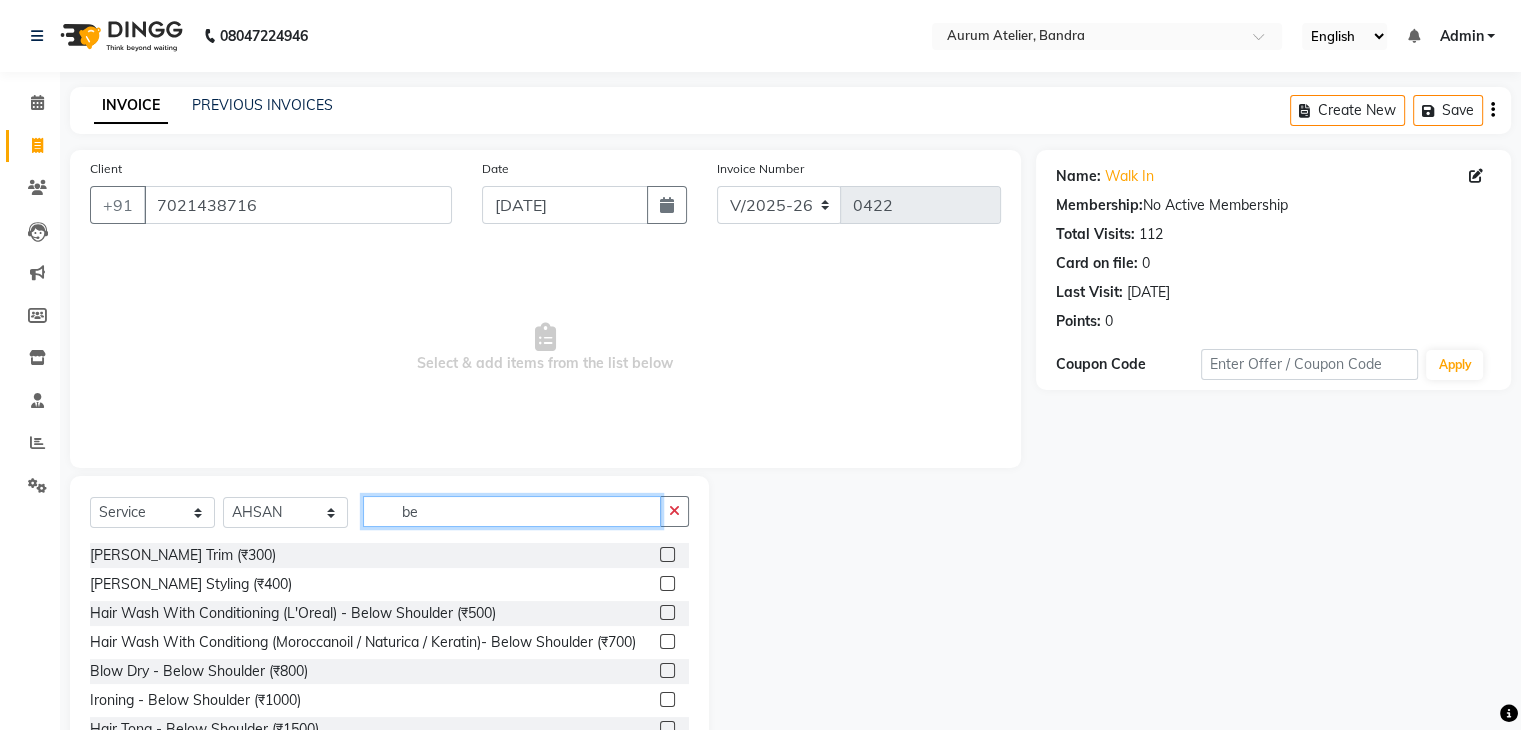 type on "be" 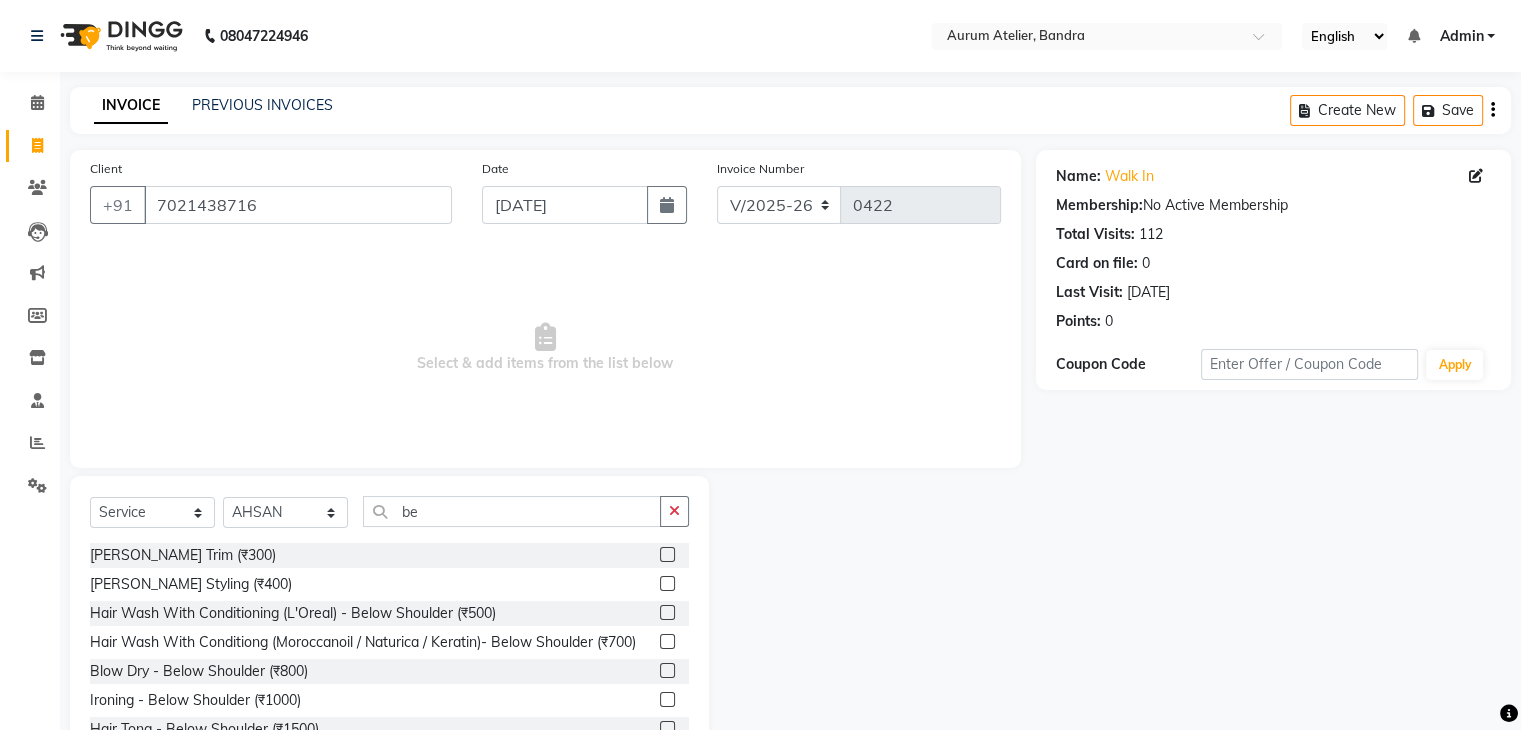 click 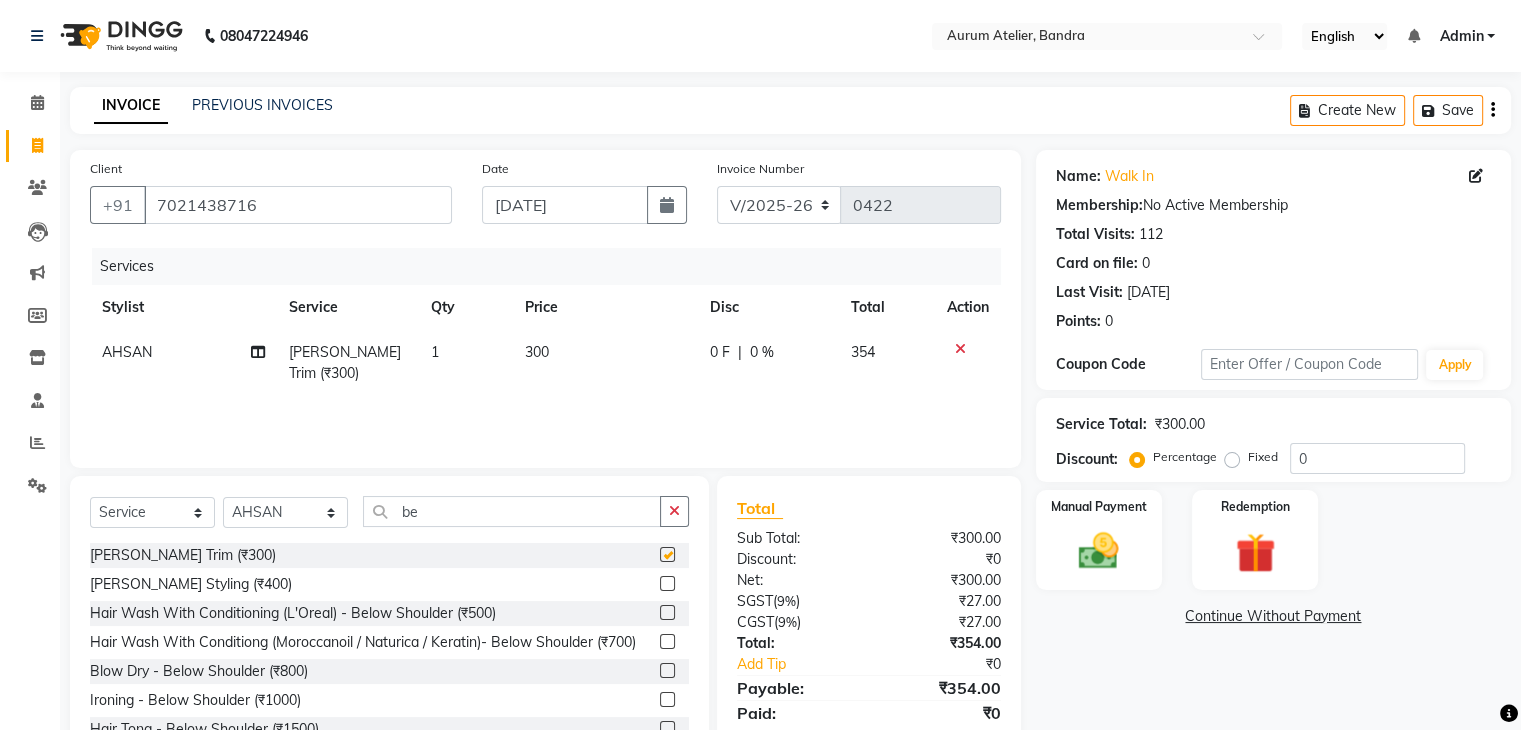 checkbox on "false" 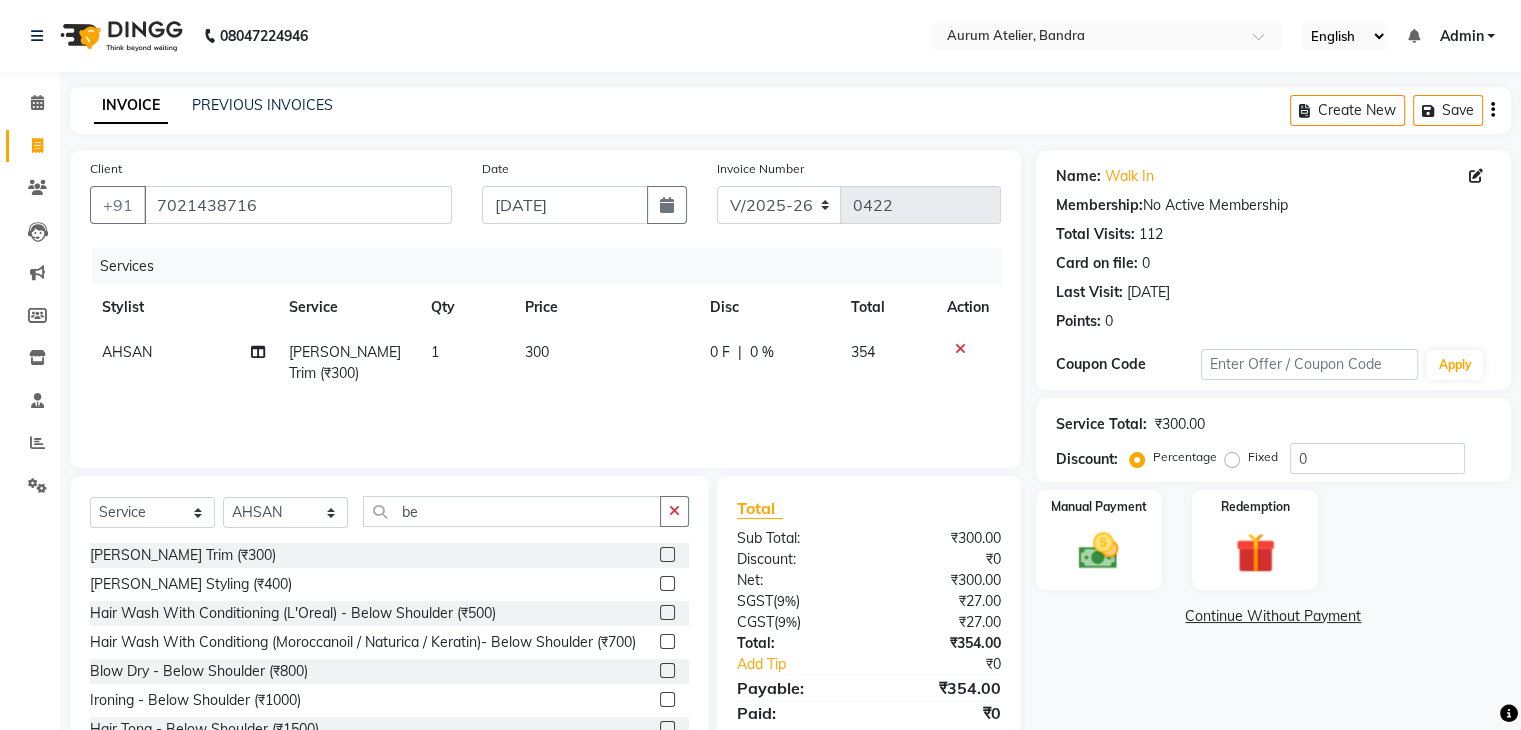 click on "300" 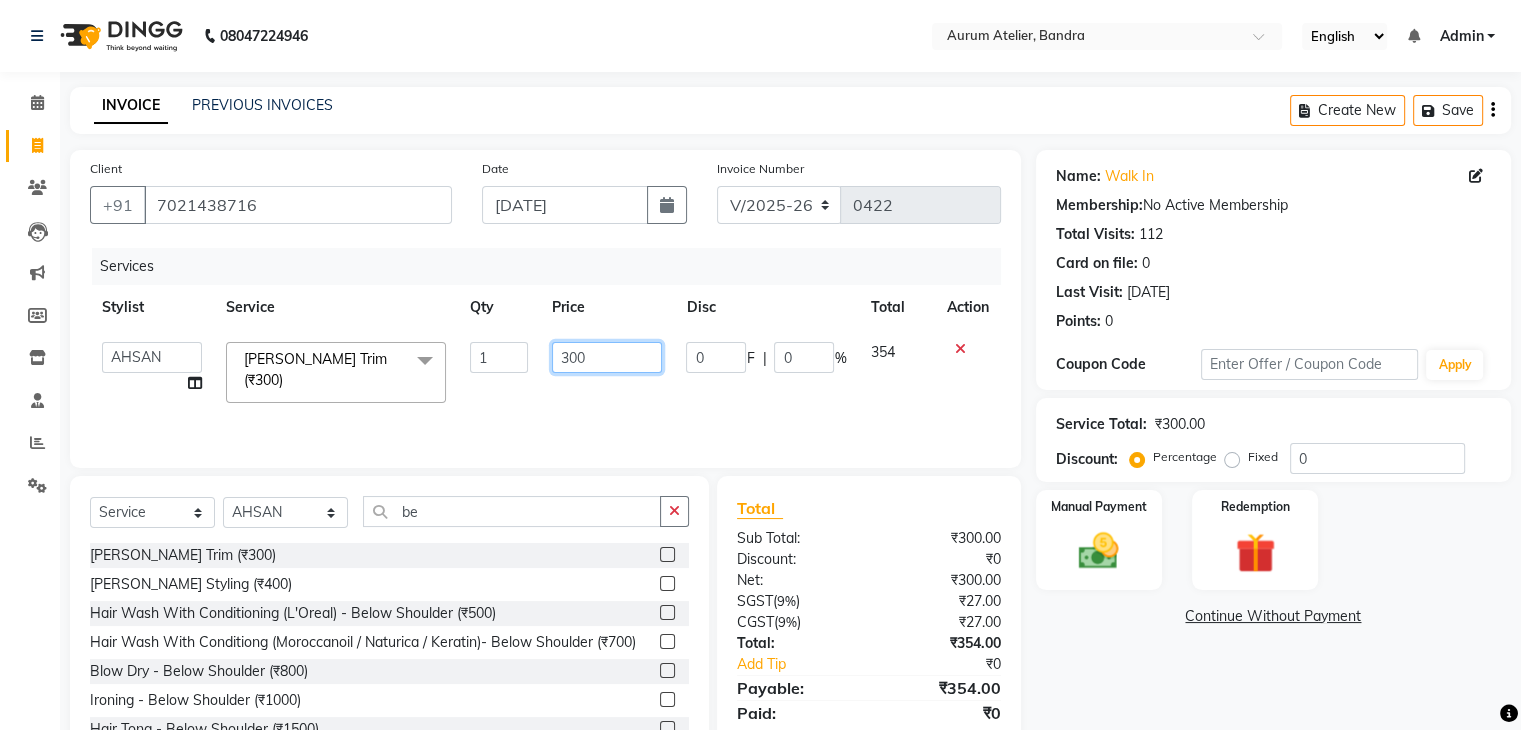 click on "300" 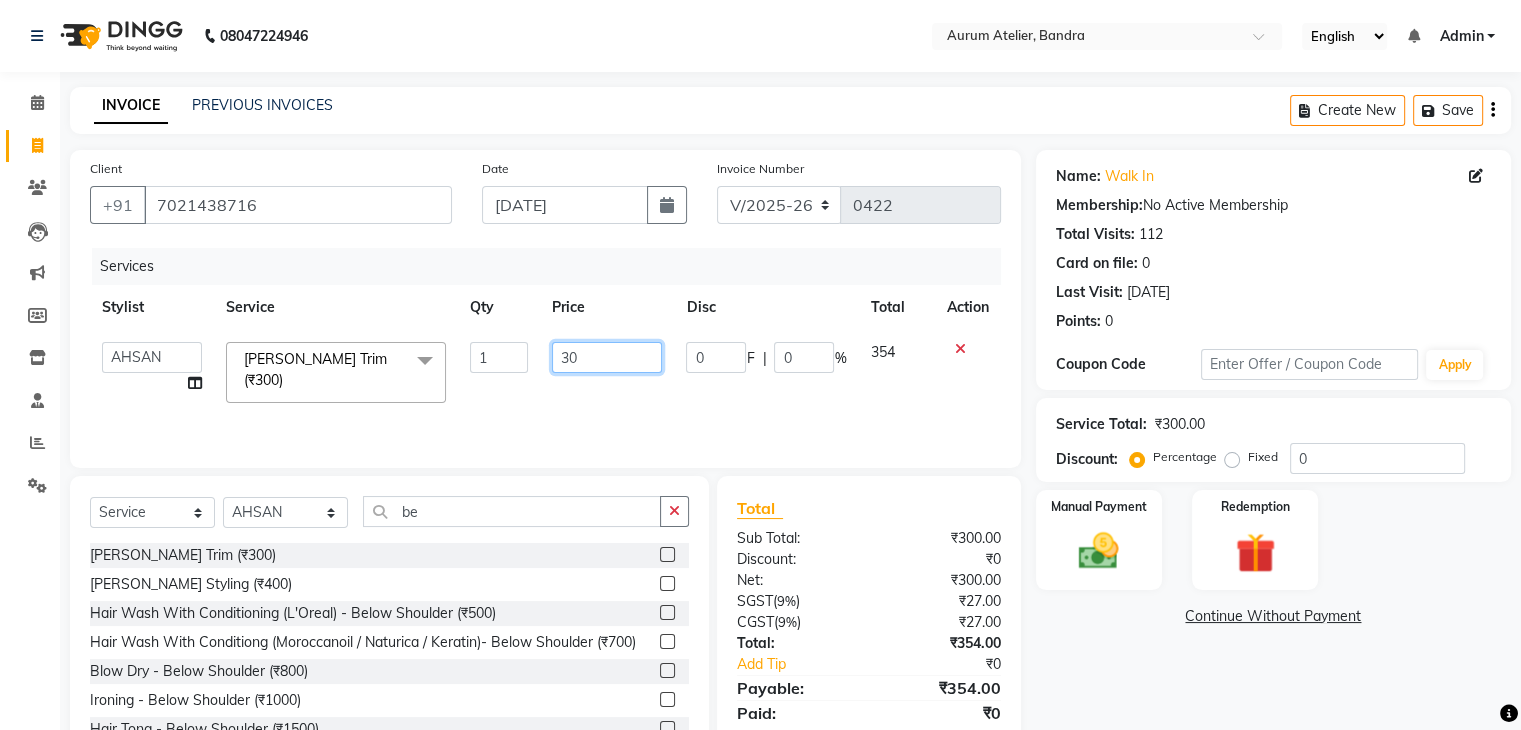 type on "3" 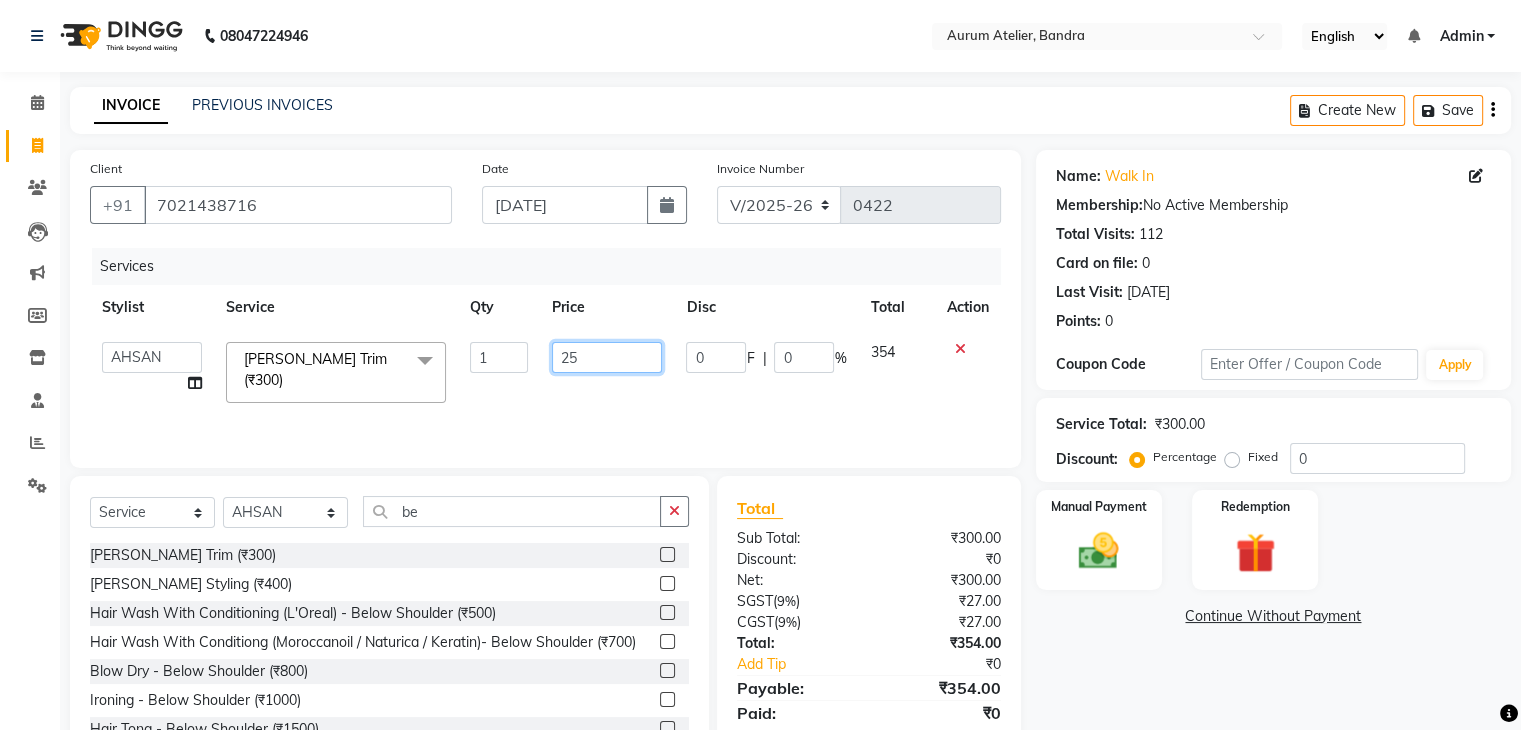 type on "250" 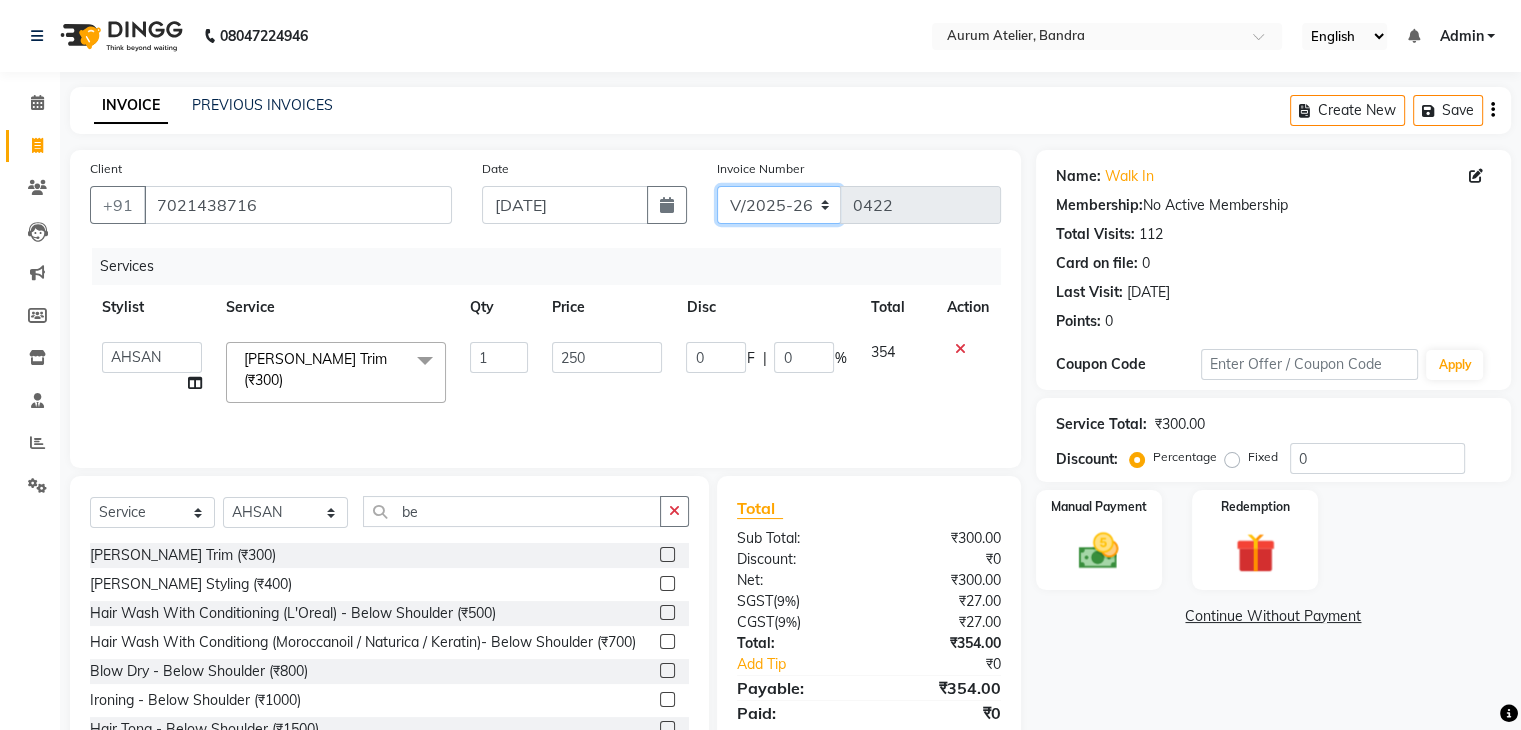 click on "C/2025-26 V/2025 V/2025-26" 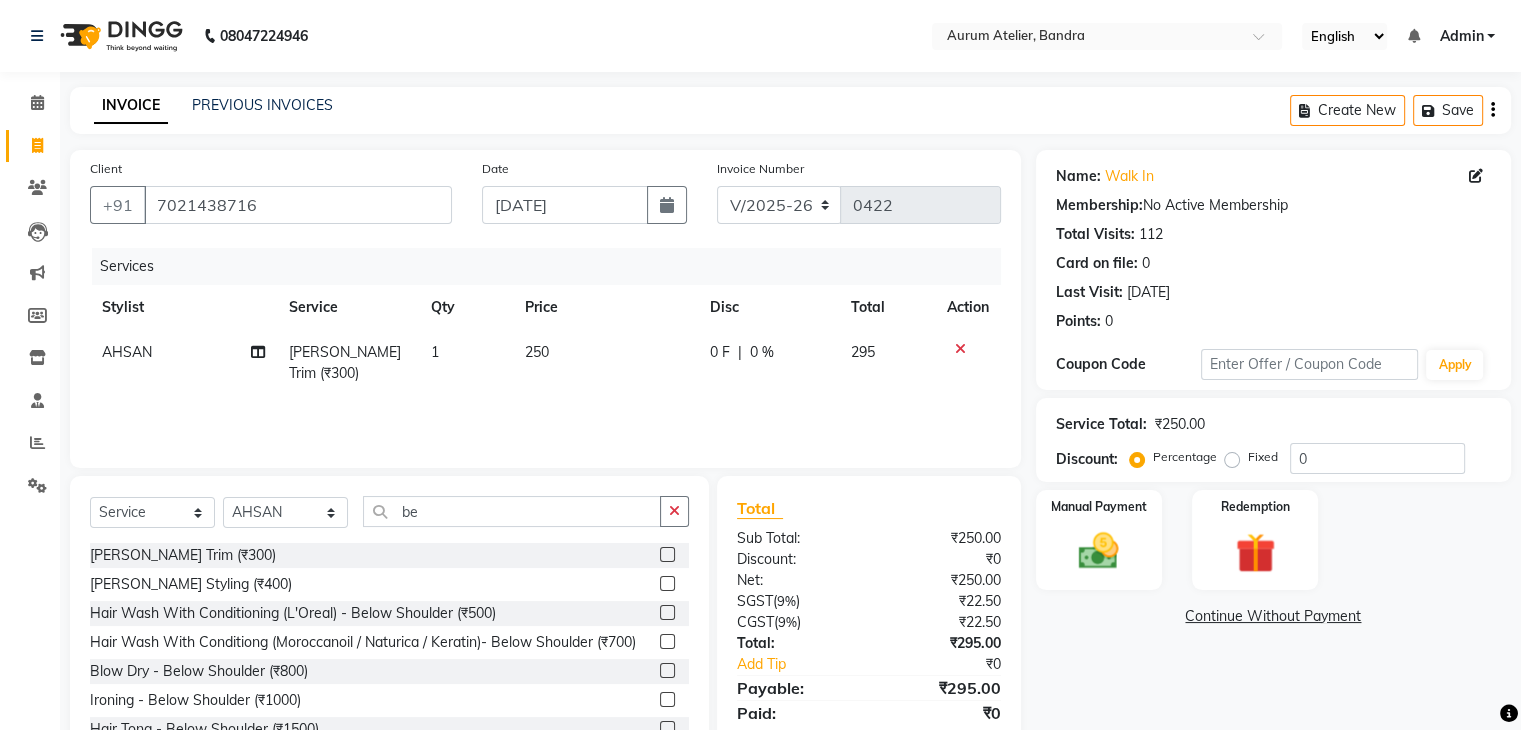 click on "Services" 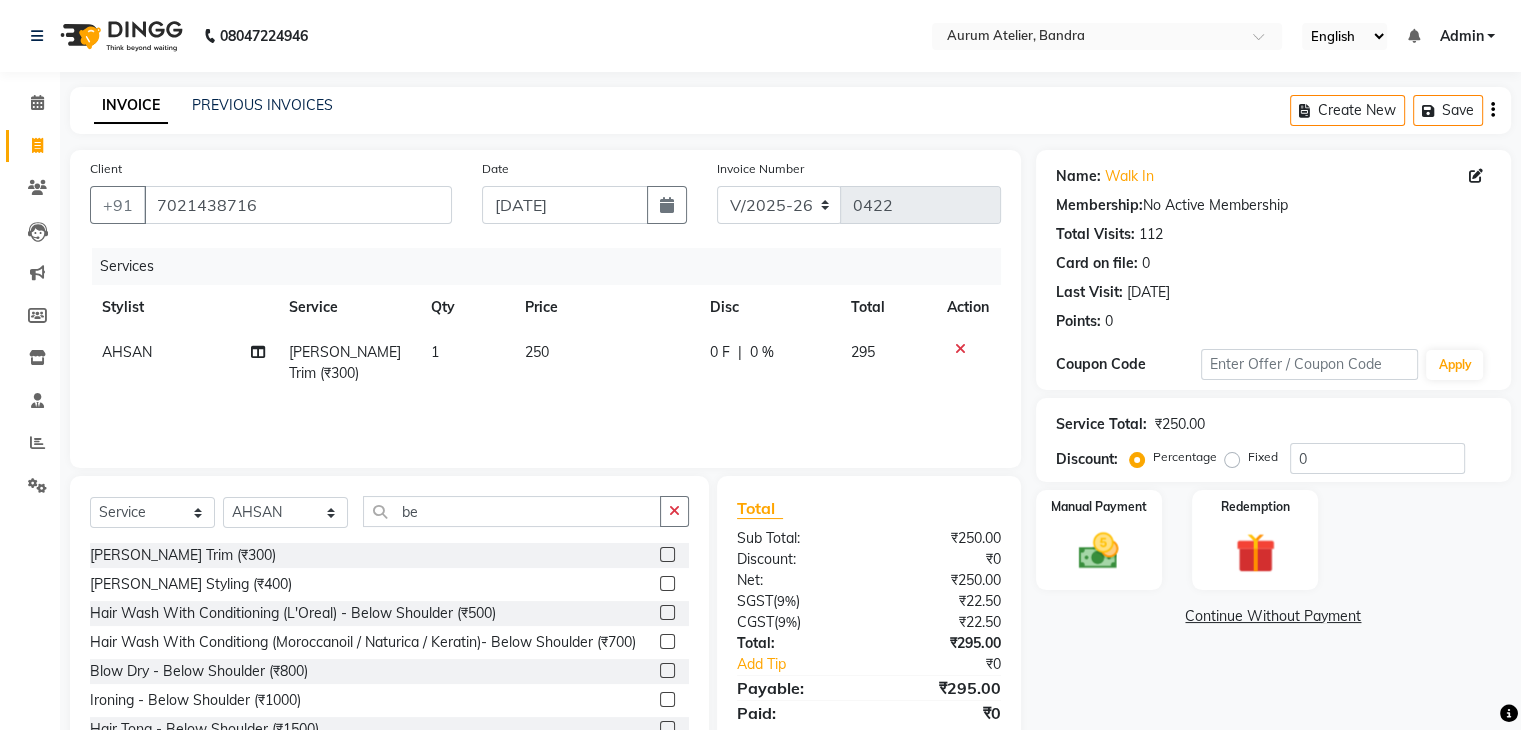 click on "250" 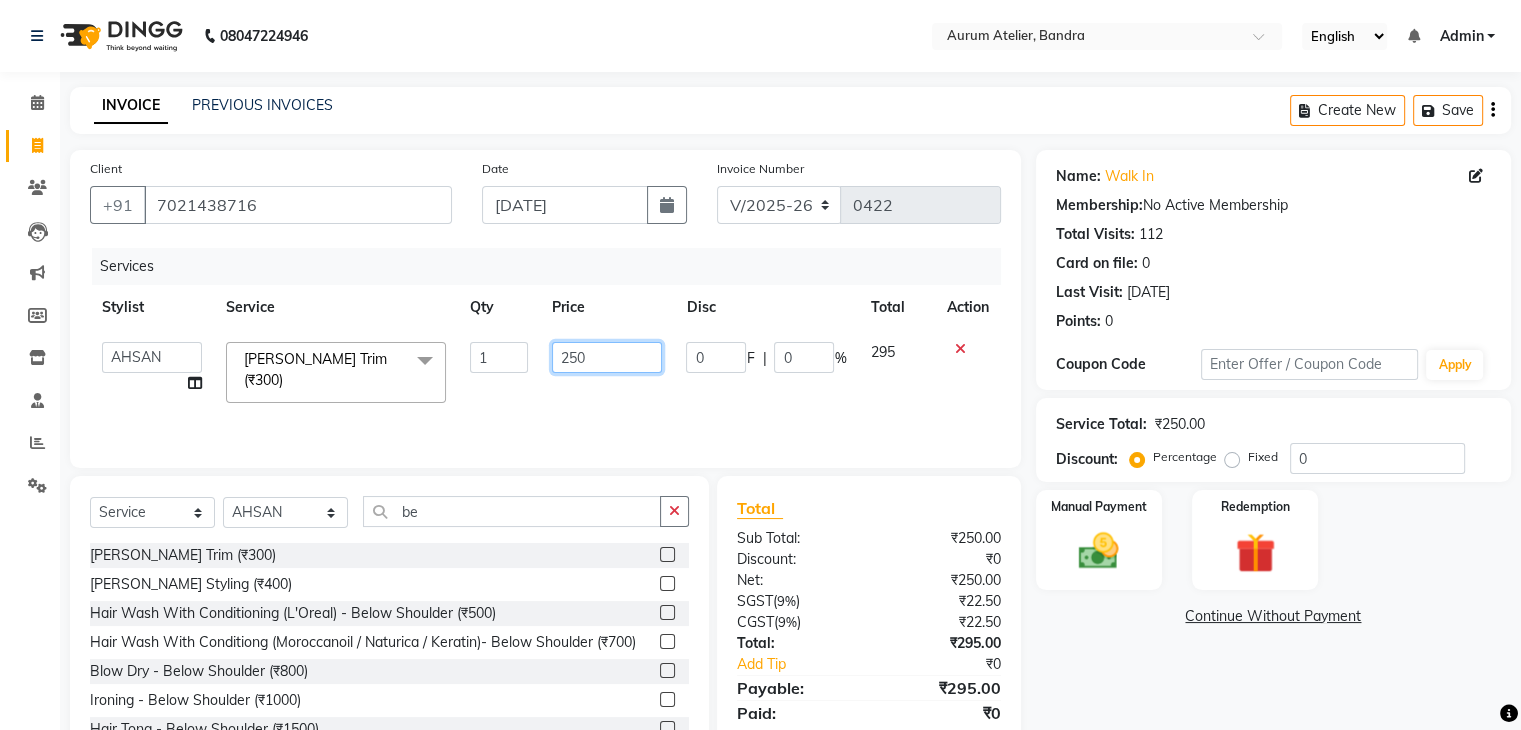 click on "250" 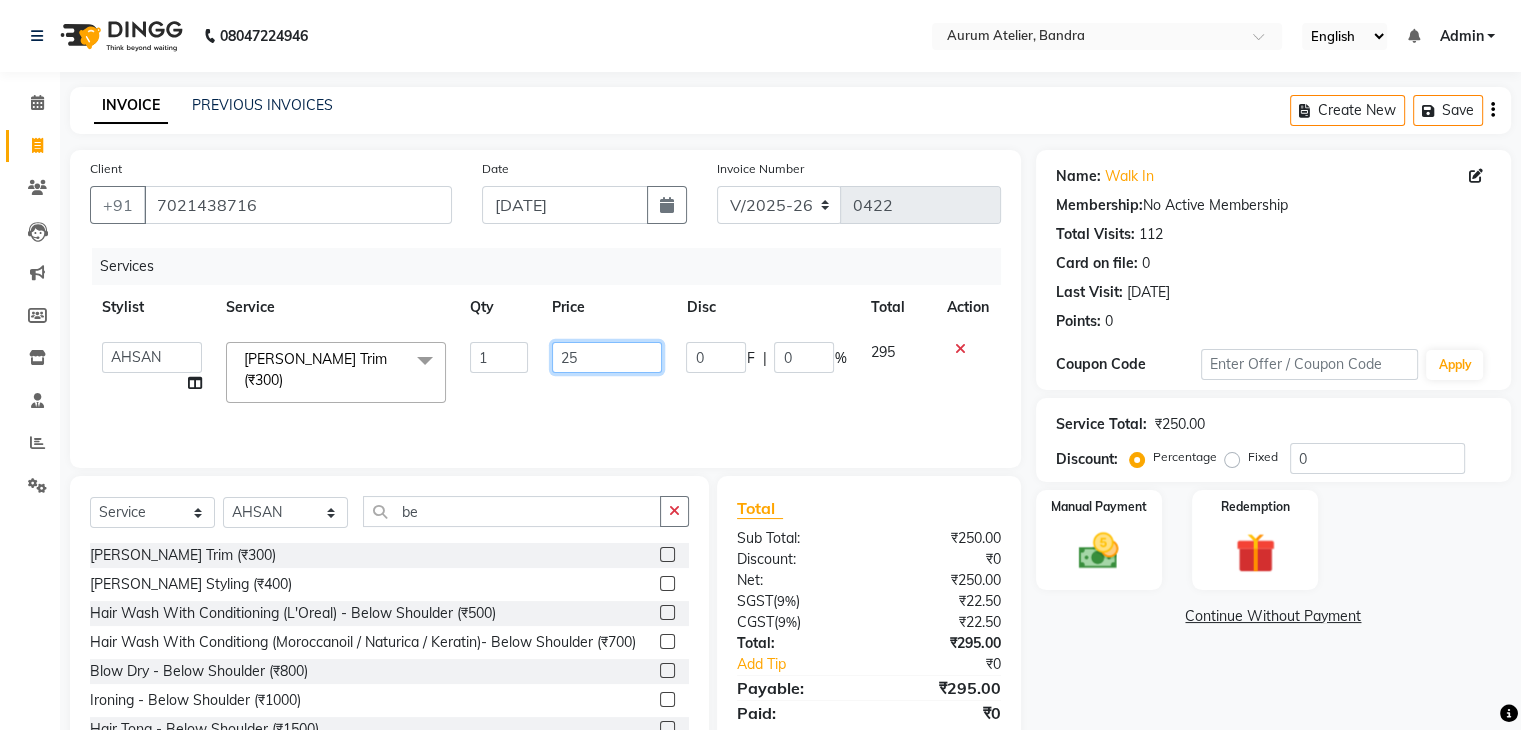 type on "2" 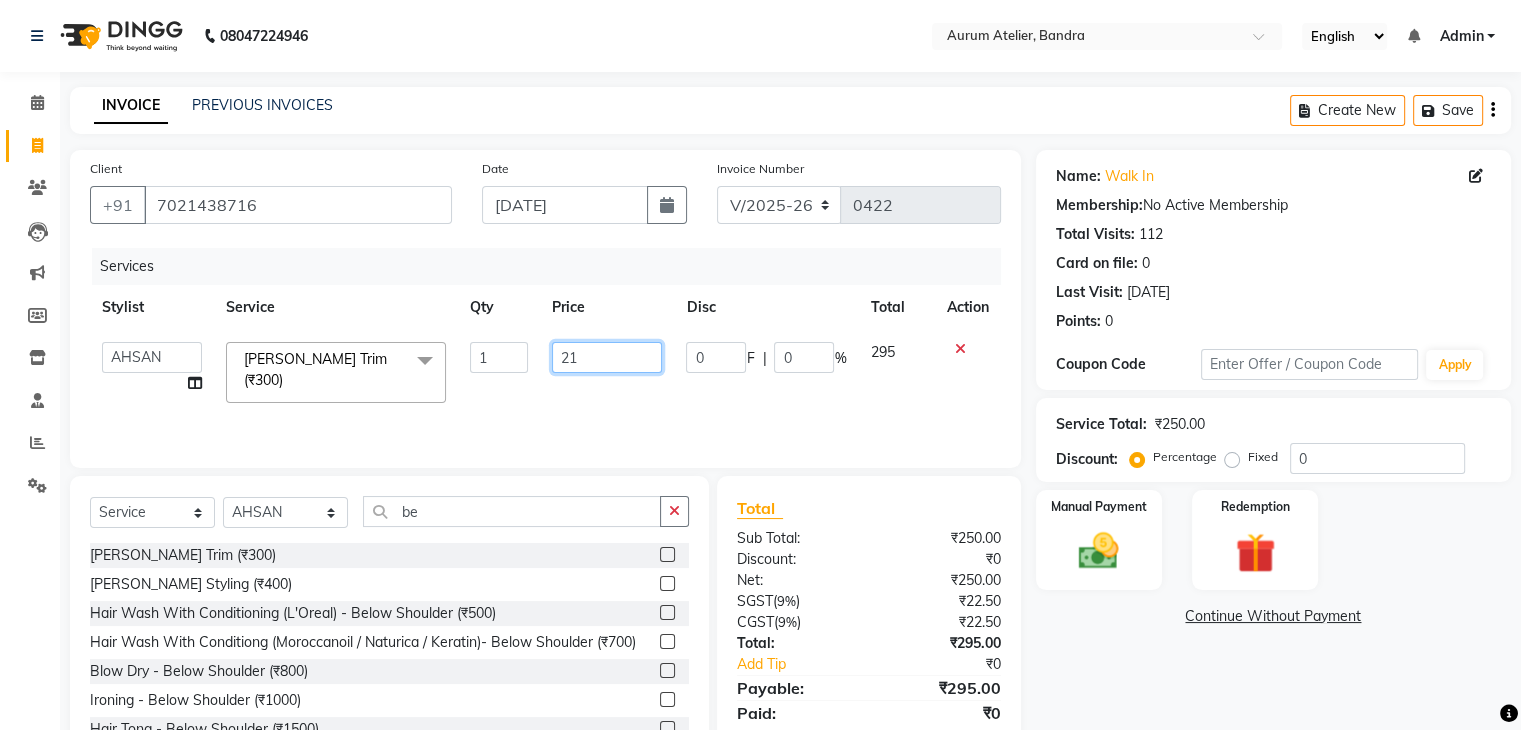 type on "211" 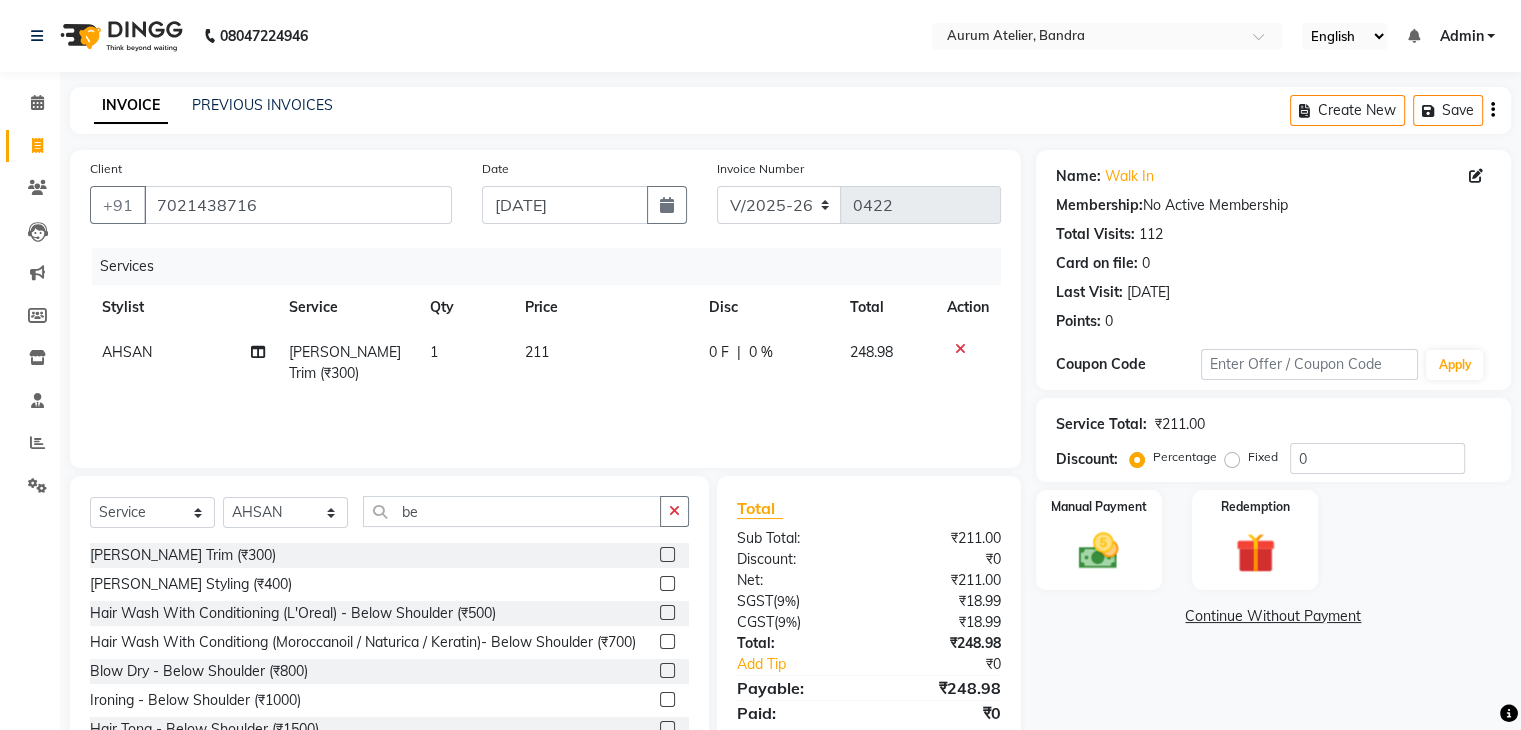 click on "Services Stylist Service Qty Price Disc Total Action [PERSON_NAME] Trim (₹300) 1 211 0 F | 0 % 248.98" 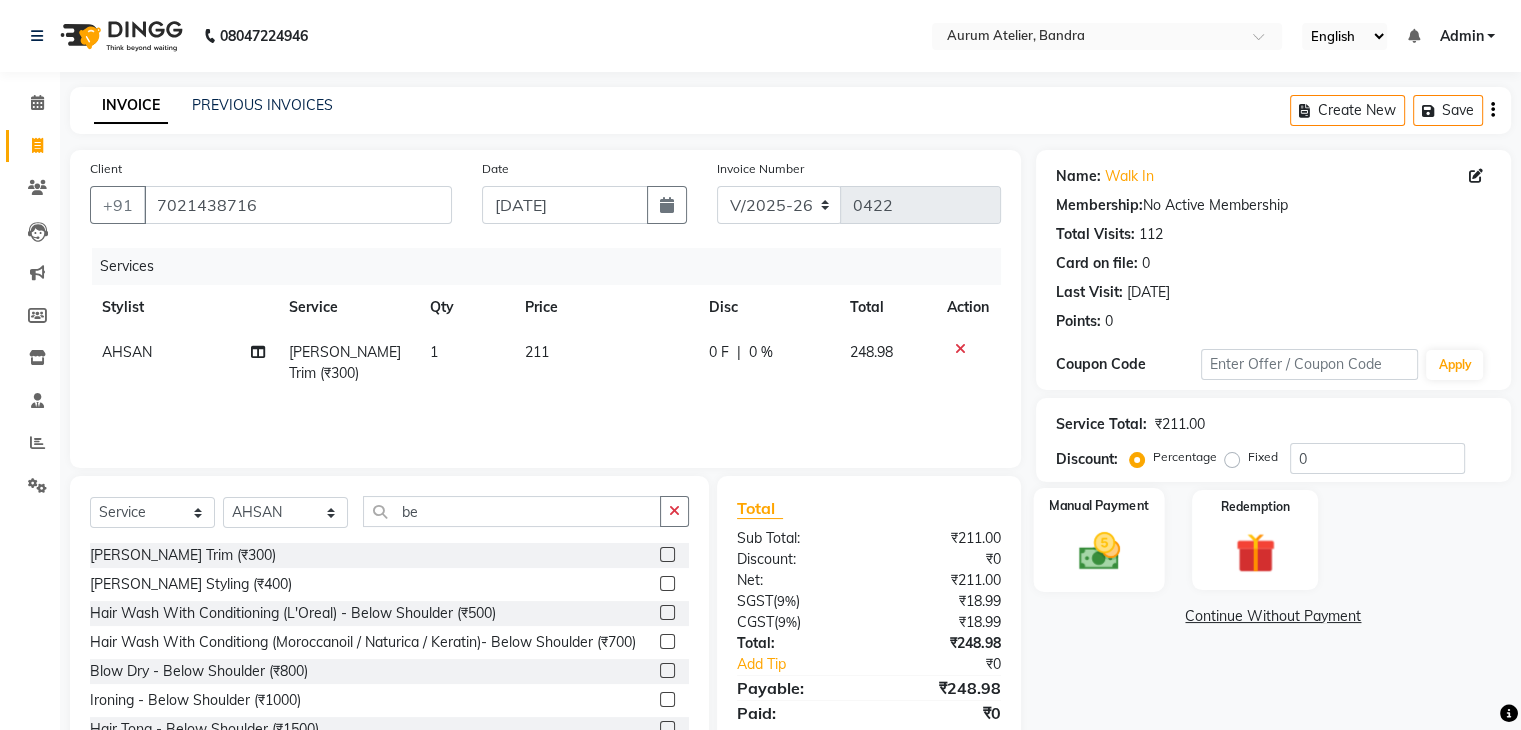 click on "Manual Payment" 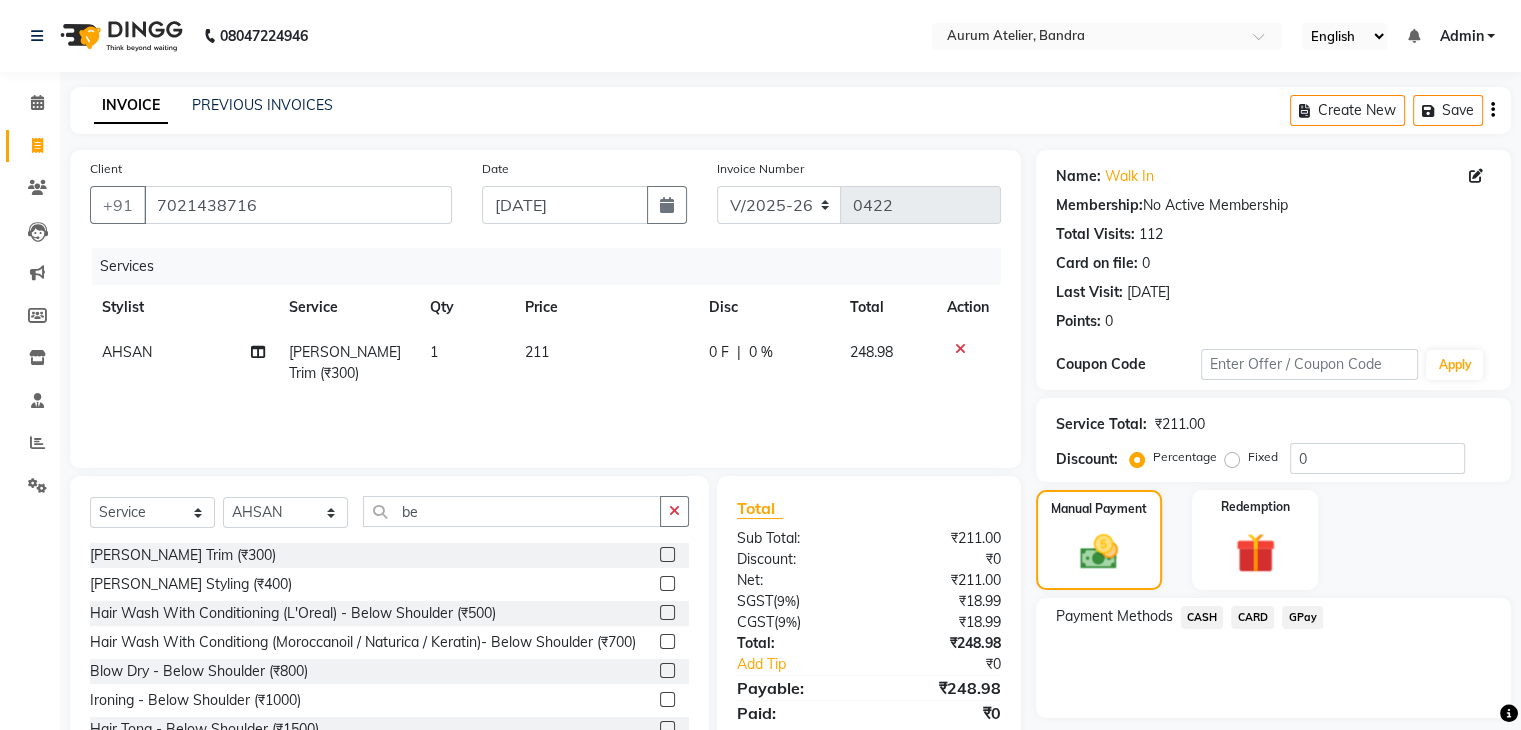 click on "GPay" 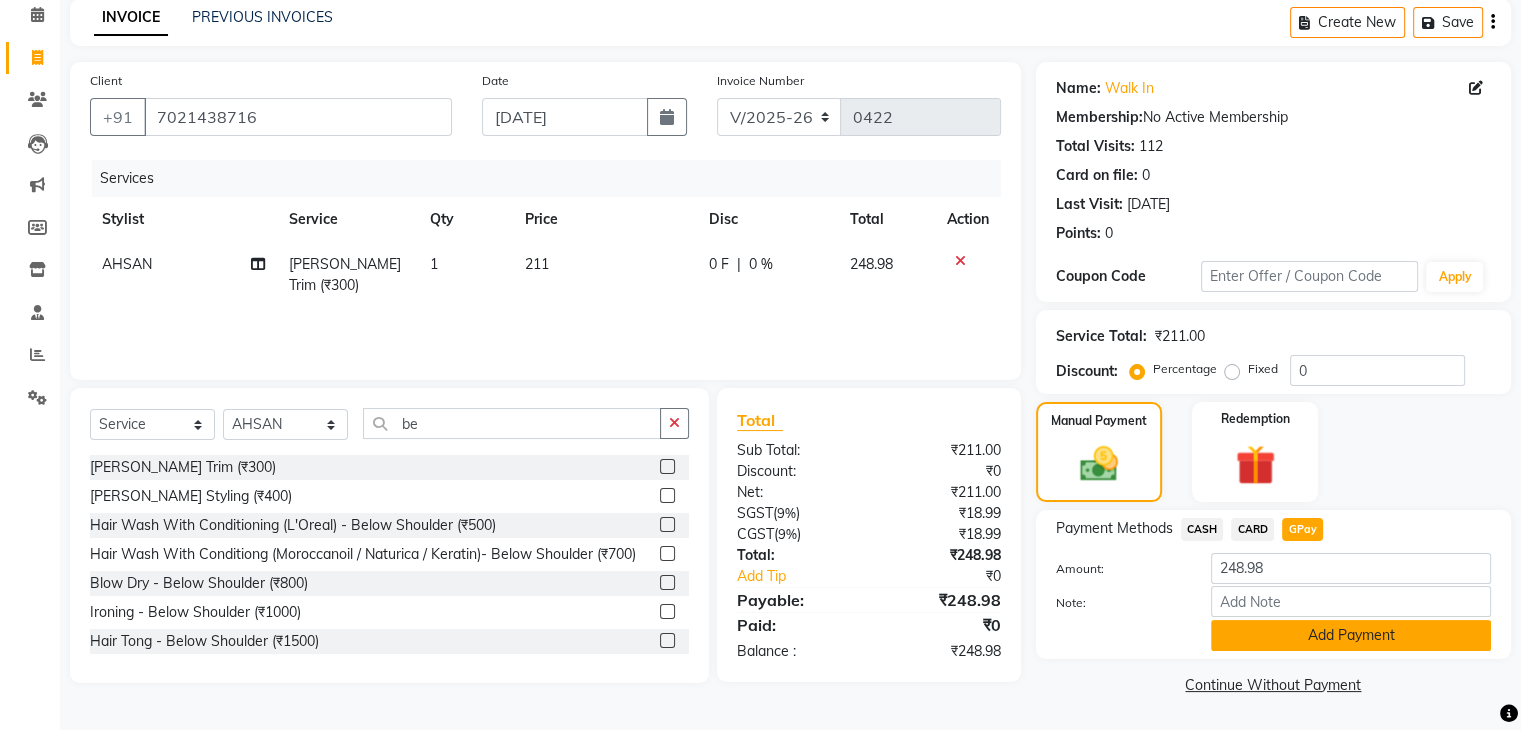 click on "Add Payment" 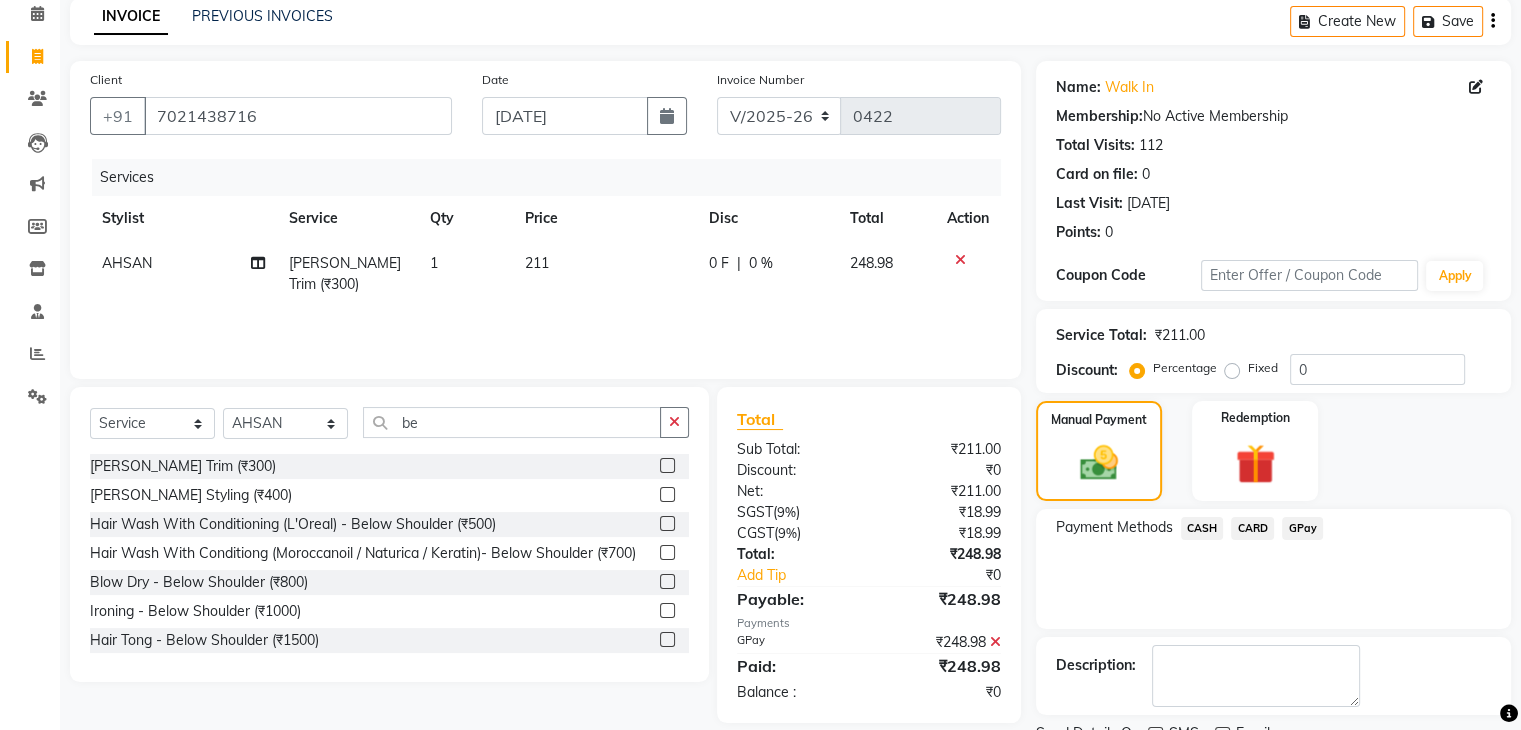 scroll, scrollTop: 171, scrollLeft: 0, axis: vertical 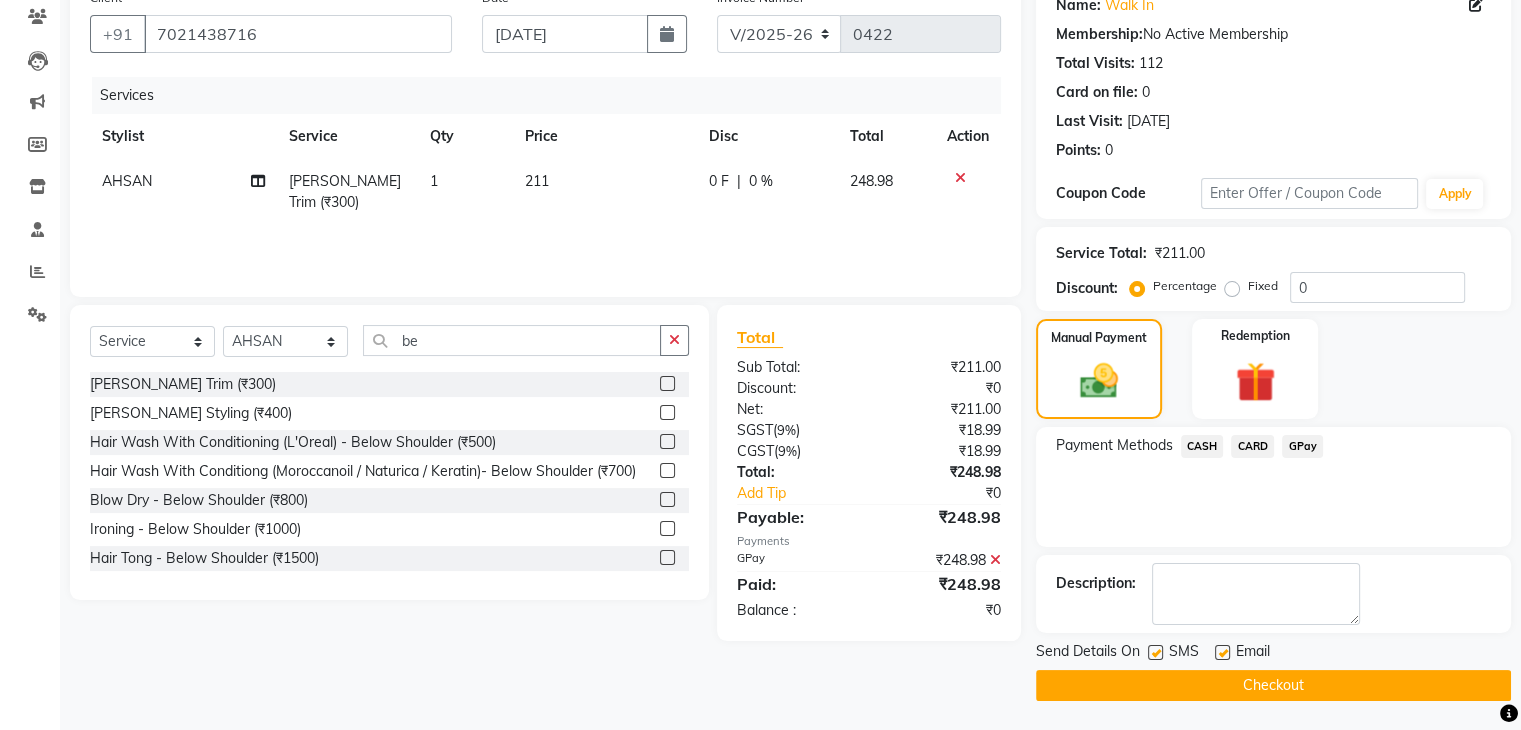 click on "Checkout" 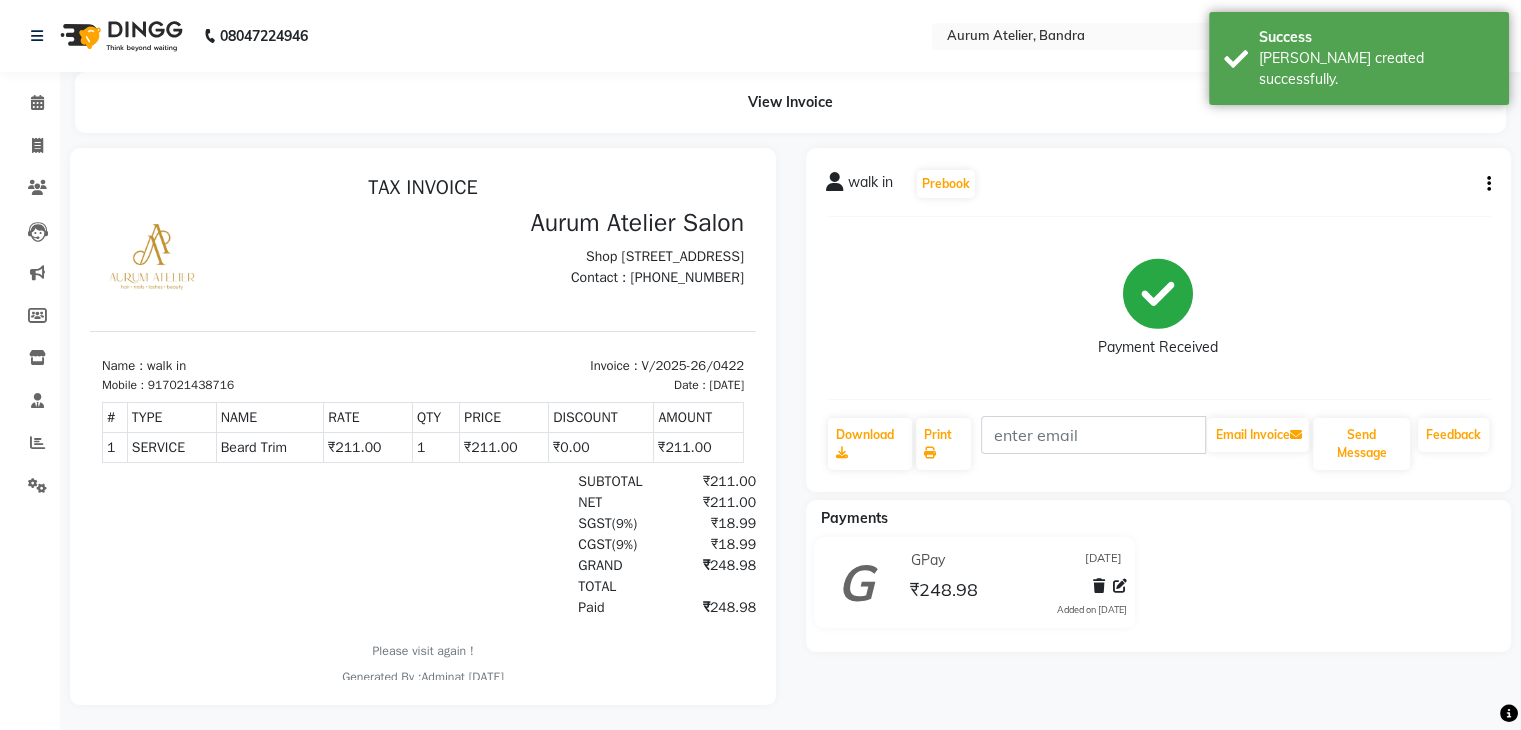 scroll, scrollTop: 0, scrollLeft: 0, axis: both 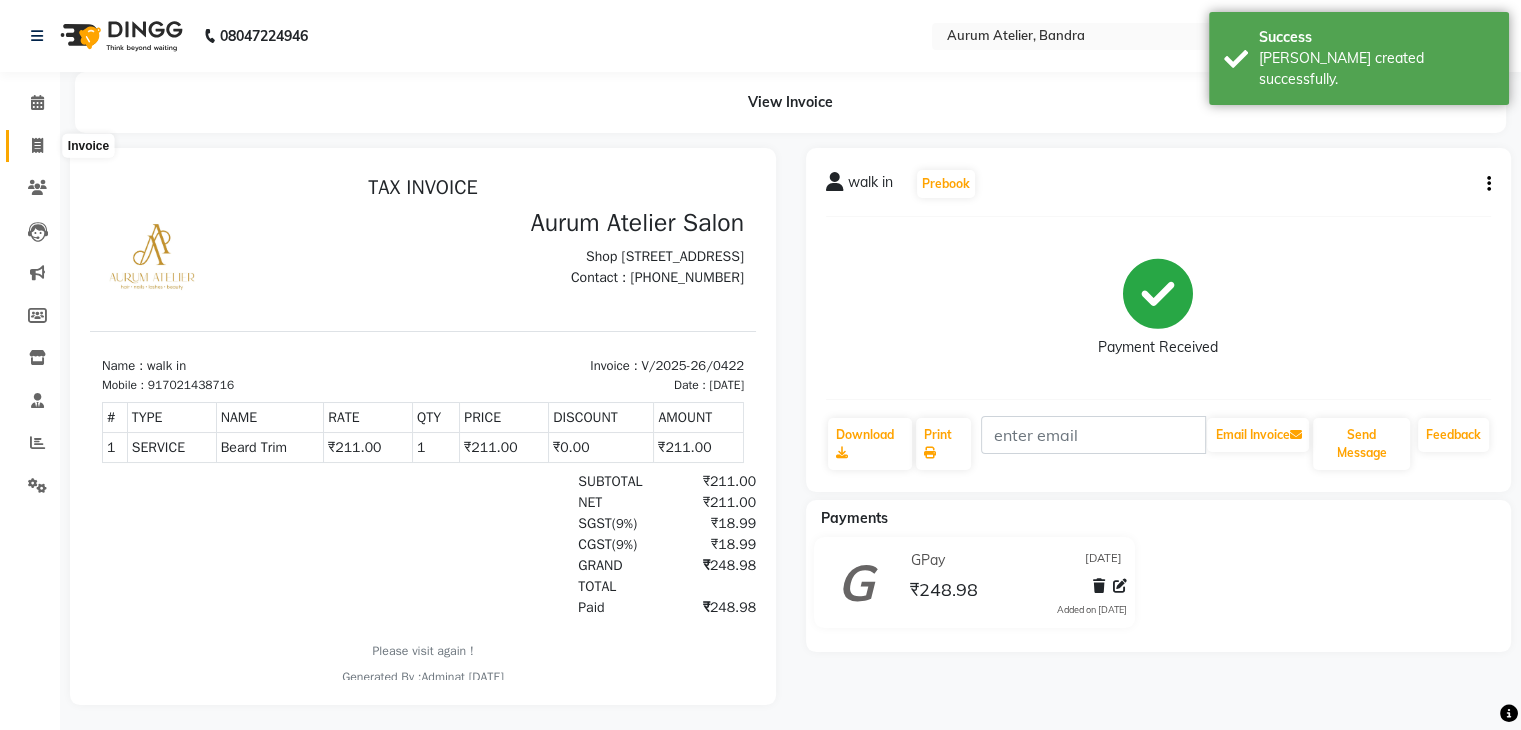 click 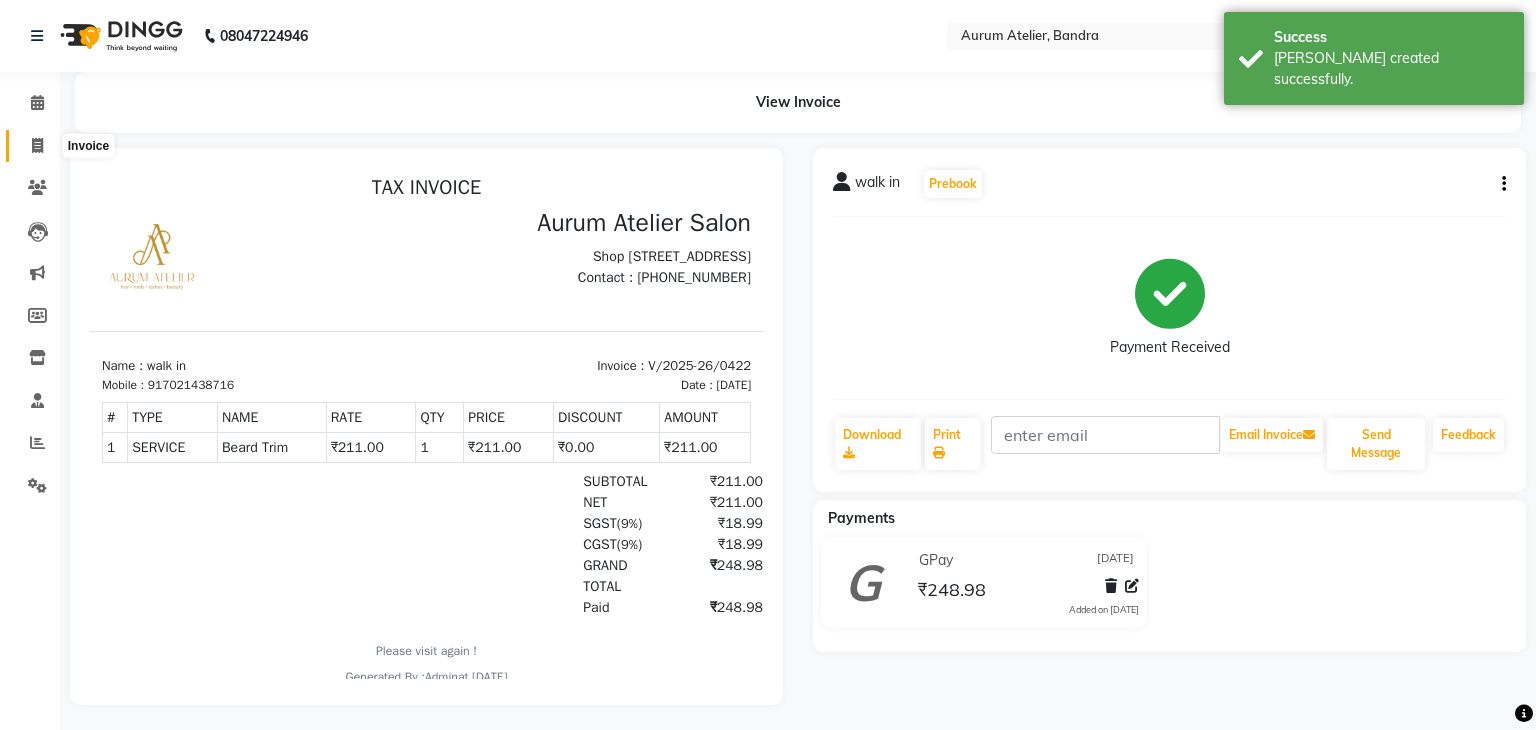 select on "7410" 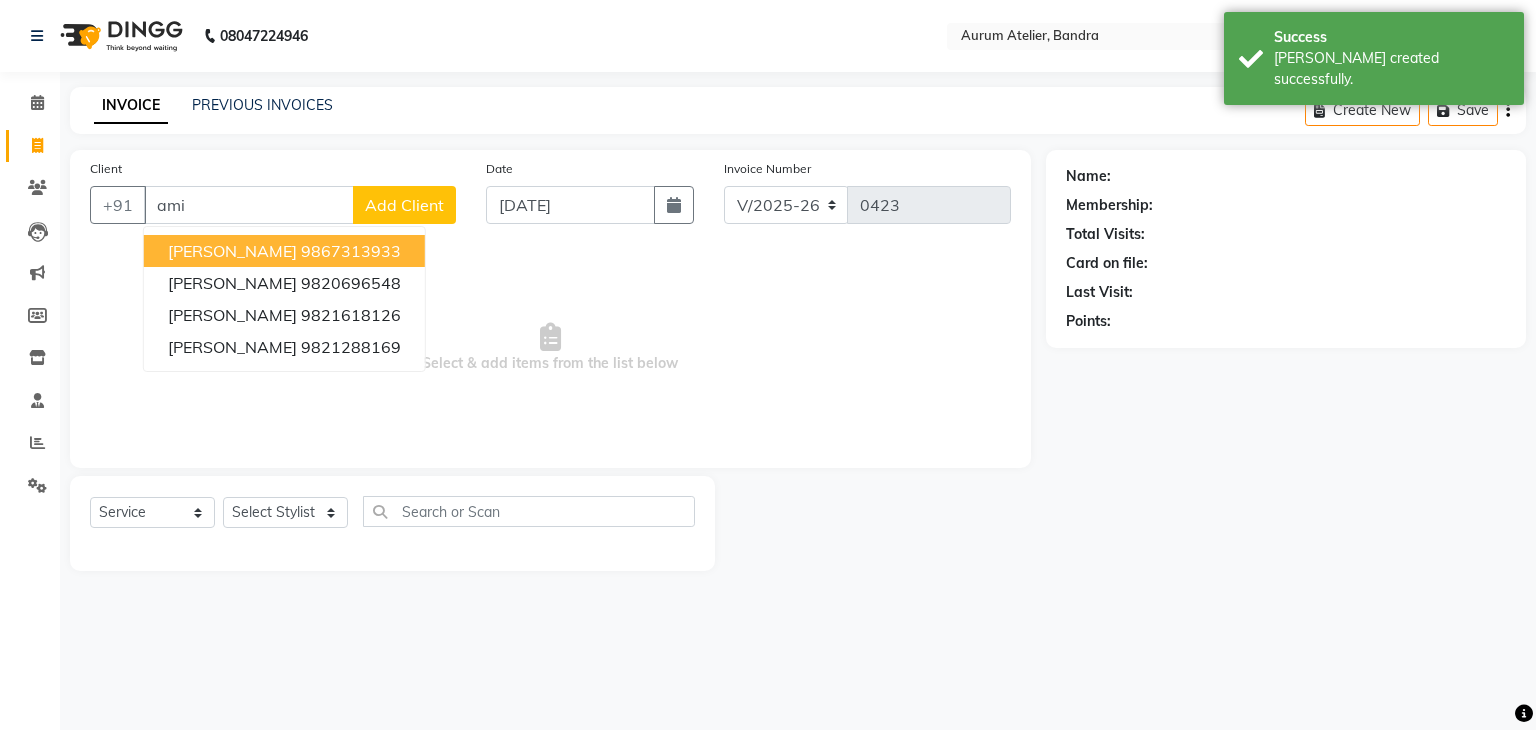 click on "[PERSON_NAME]" at bounding box center (232, 251) 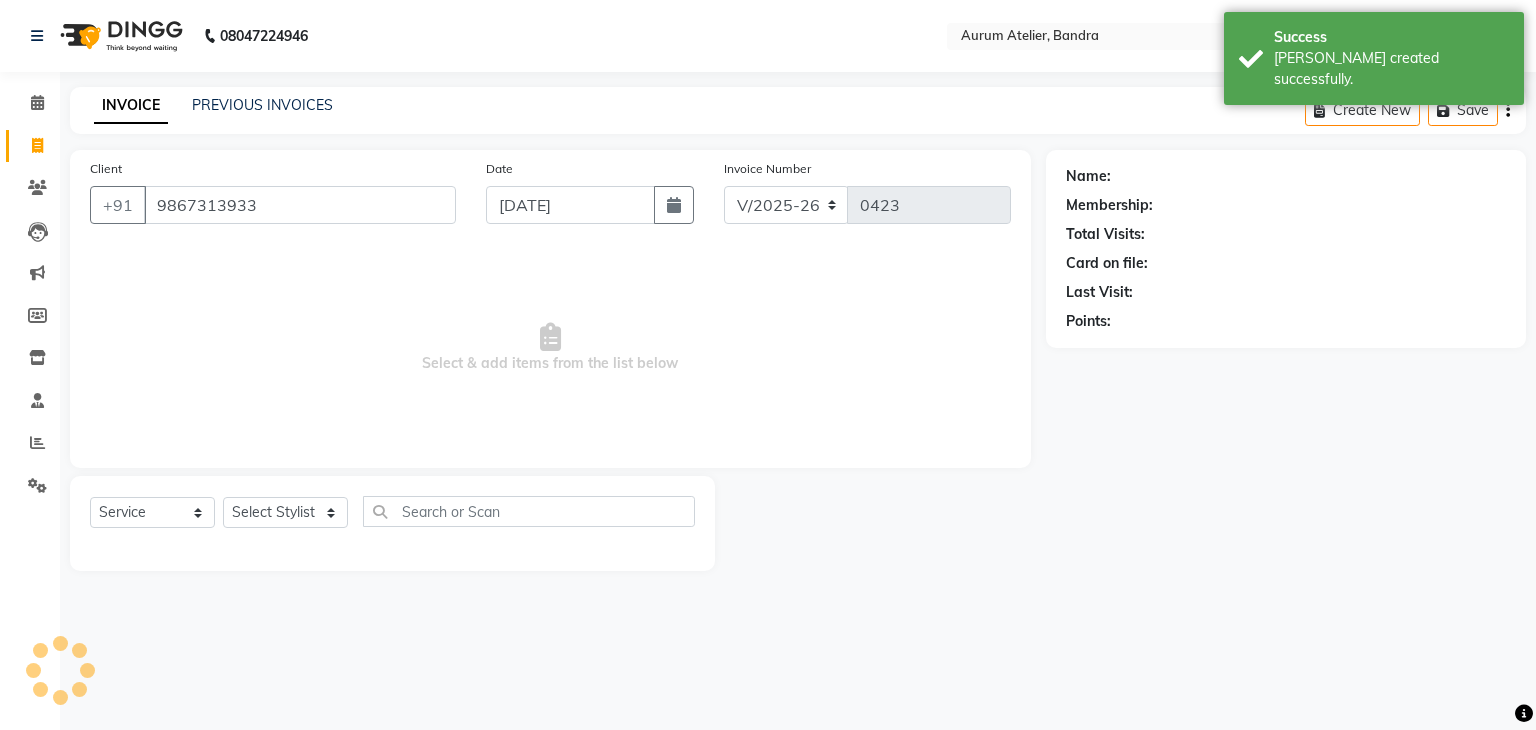 type on "9867313933" 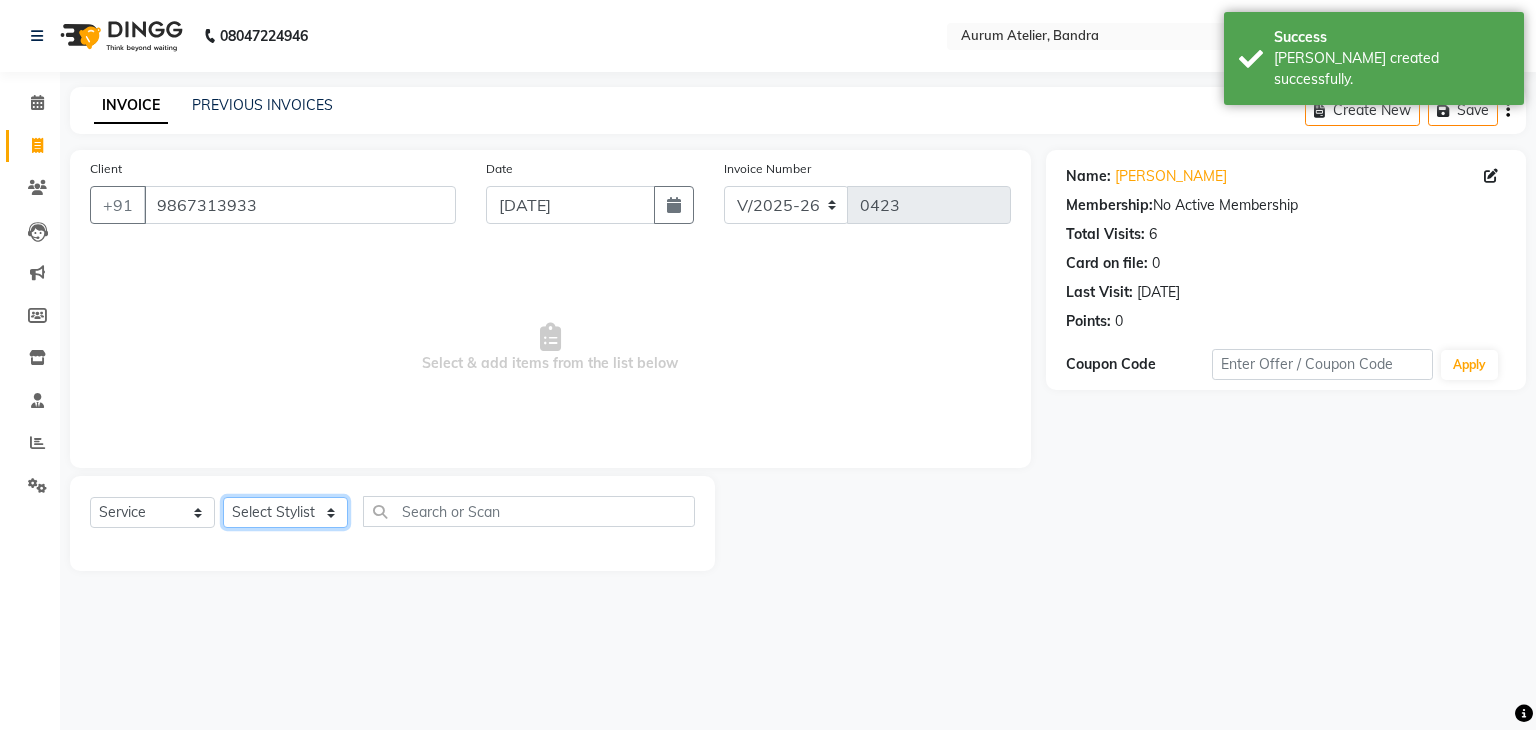 click on "Select Stylist [PERSON_NAME] chariya [PERSON_NAME] [PERSON_NAME] [PERSON_NAME] [PERSON_NAME] Preet [PERSON_NAME] [PERSON_NAME] [PERSON_NAME]" 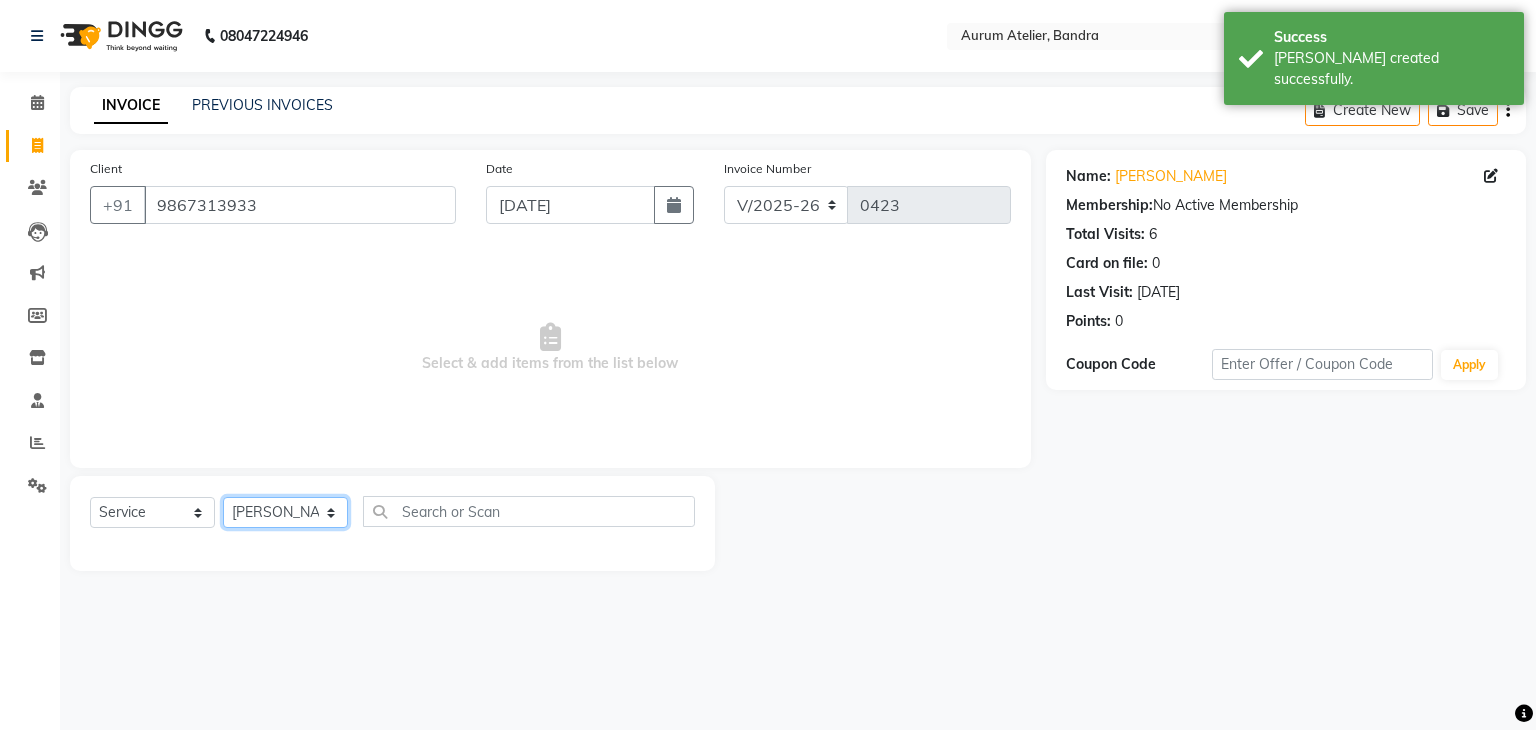 click on "Select Stylist [PERSON_NAME] chariya [PERSON_NAME] [PERSON_NAME] [PERSON_NAME] [PERSON_NAME] Preet [PERSON_NAME] [PERSON_NAME] [PERSON_NAME]" 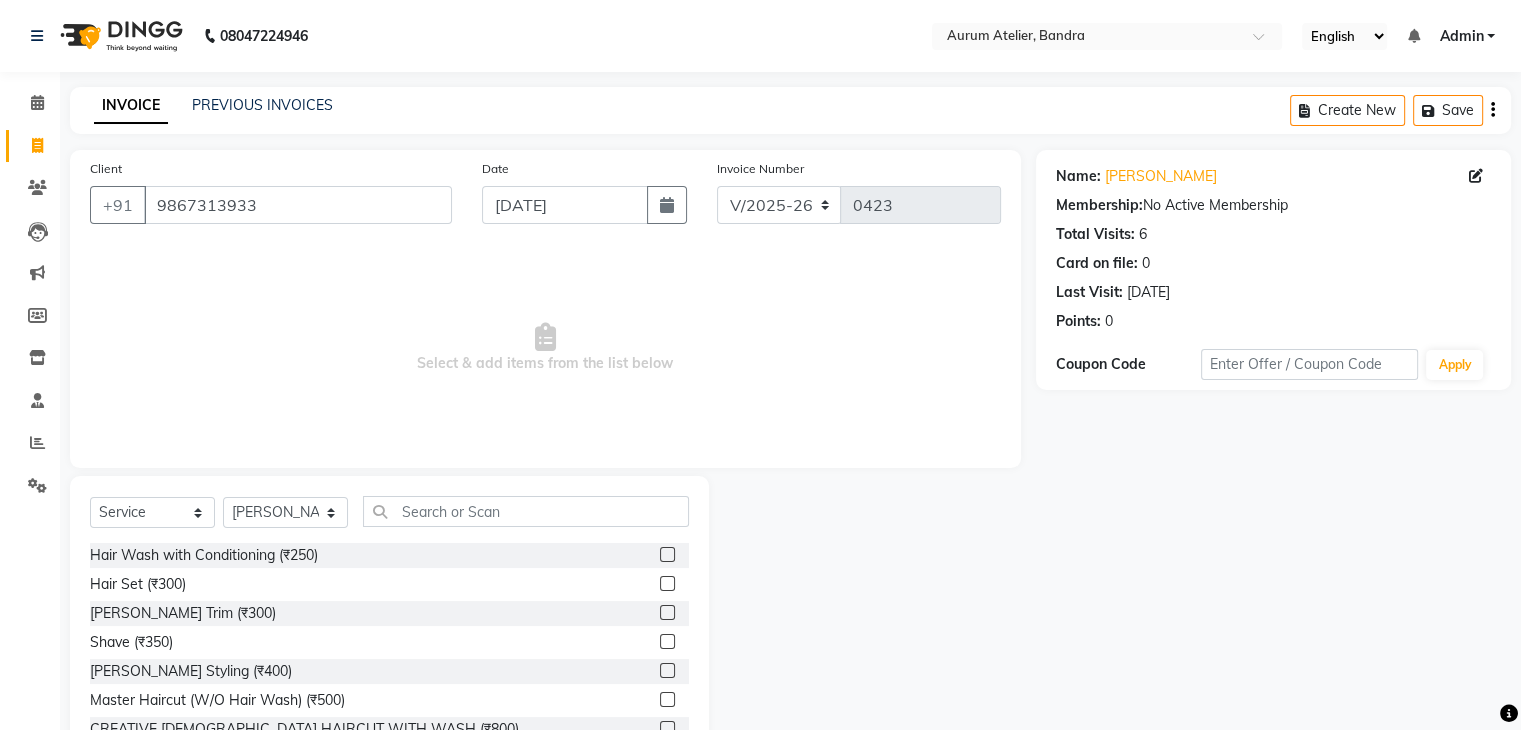 drag, startPoint x: 649, startPoint y: 701, endPoint x: 635, endPoint y: 713, distance: 18.439089 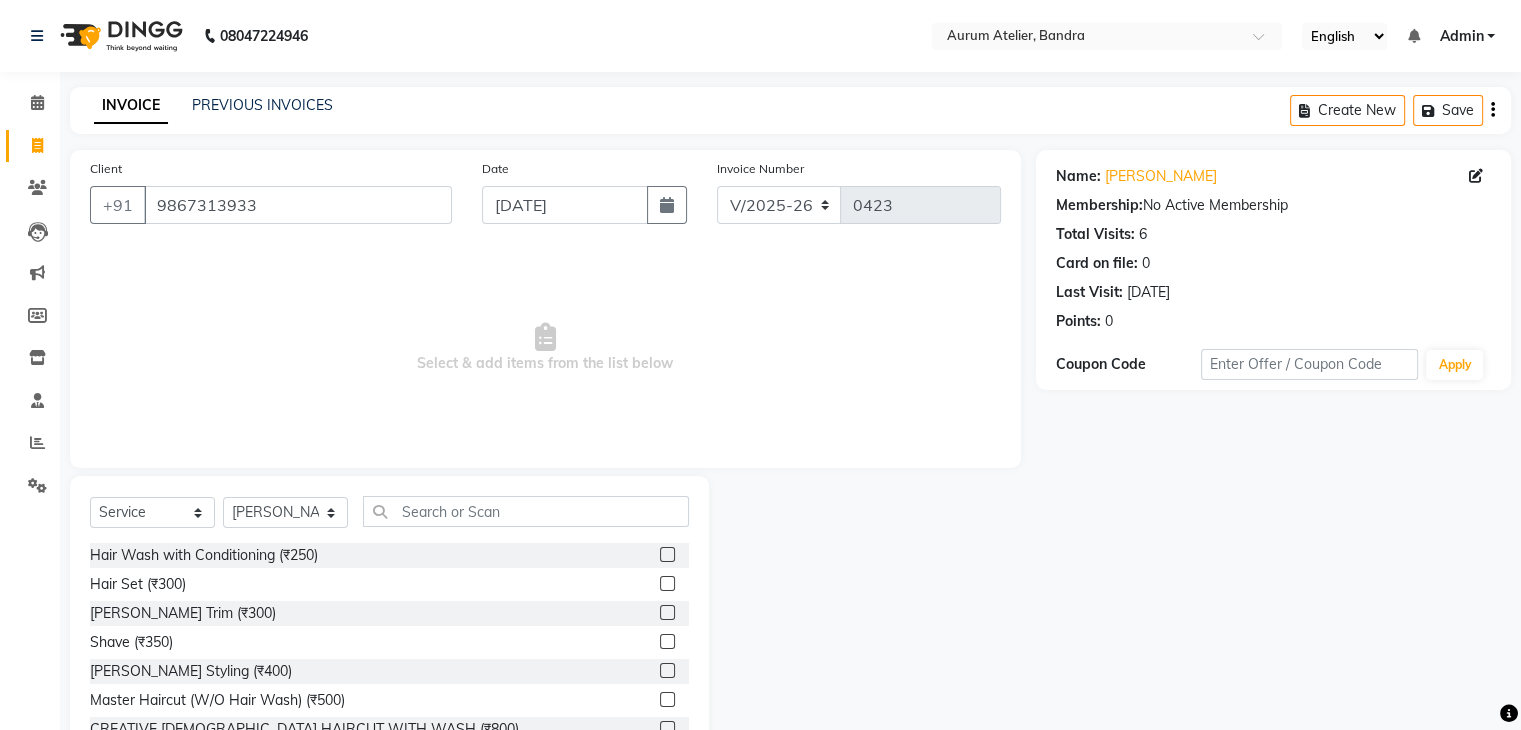 click 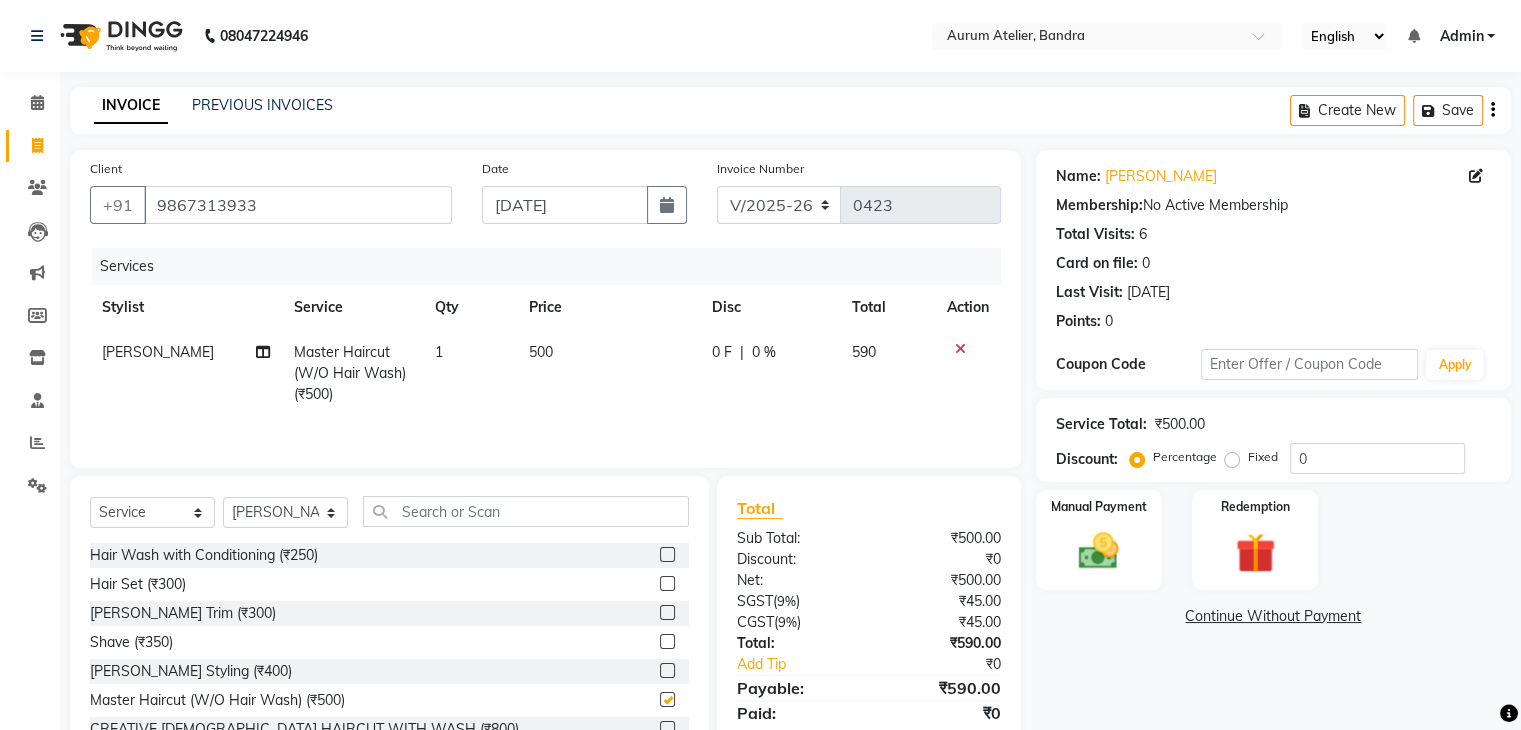 checkbox on "false" 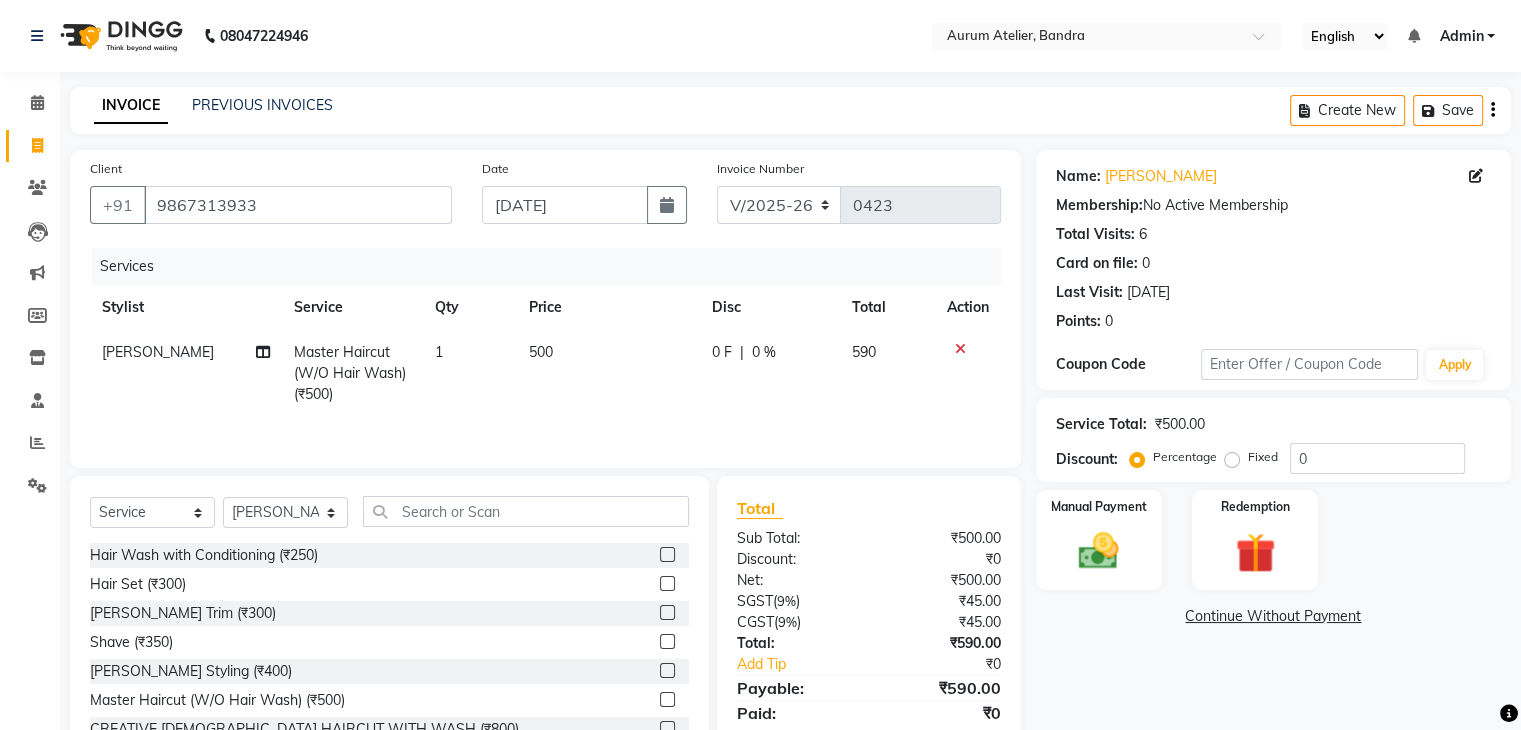 click on "500" 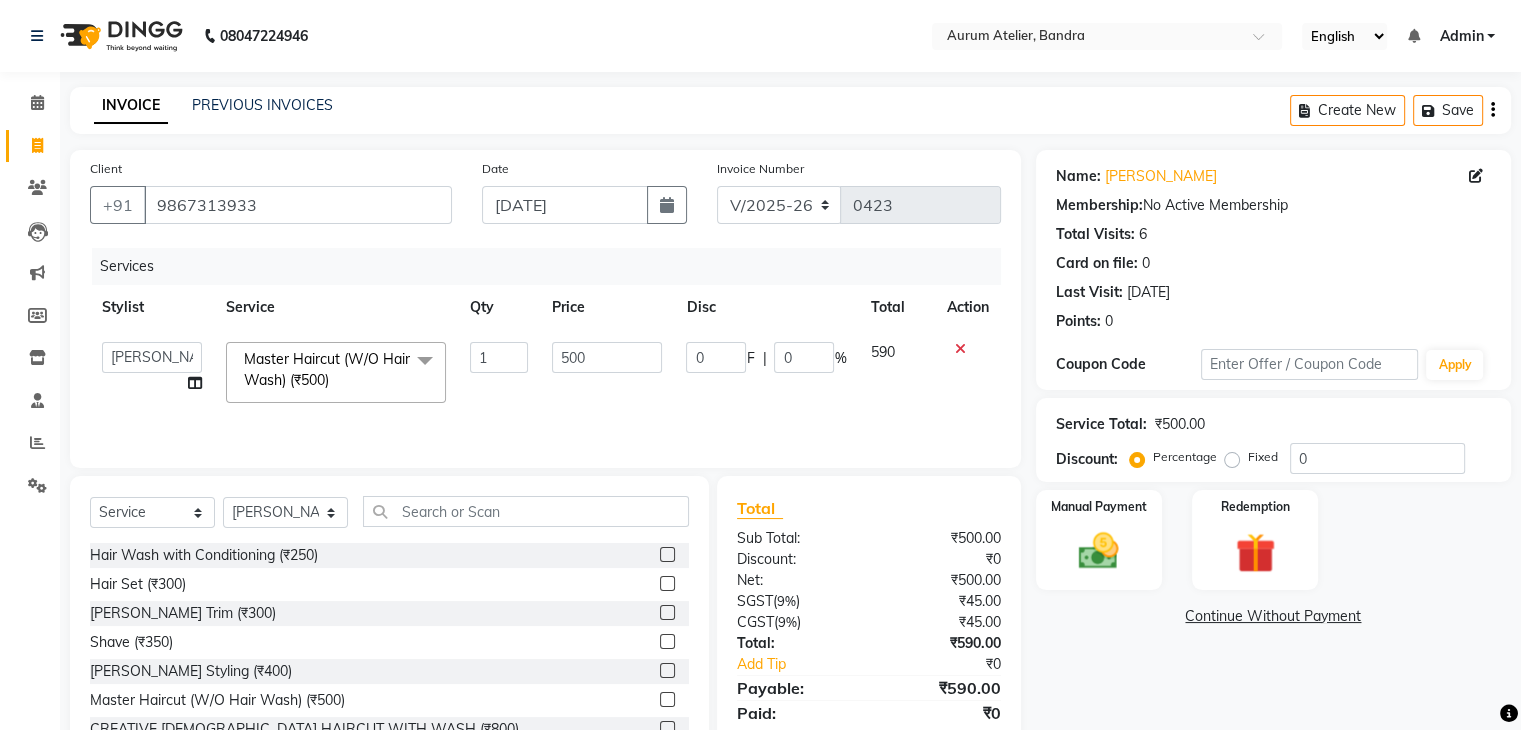 click on "500" 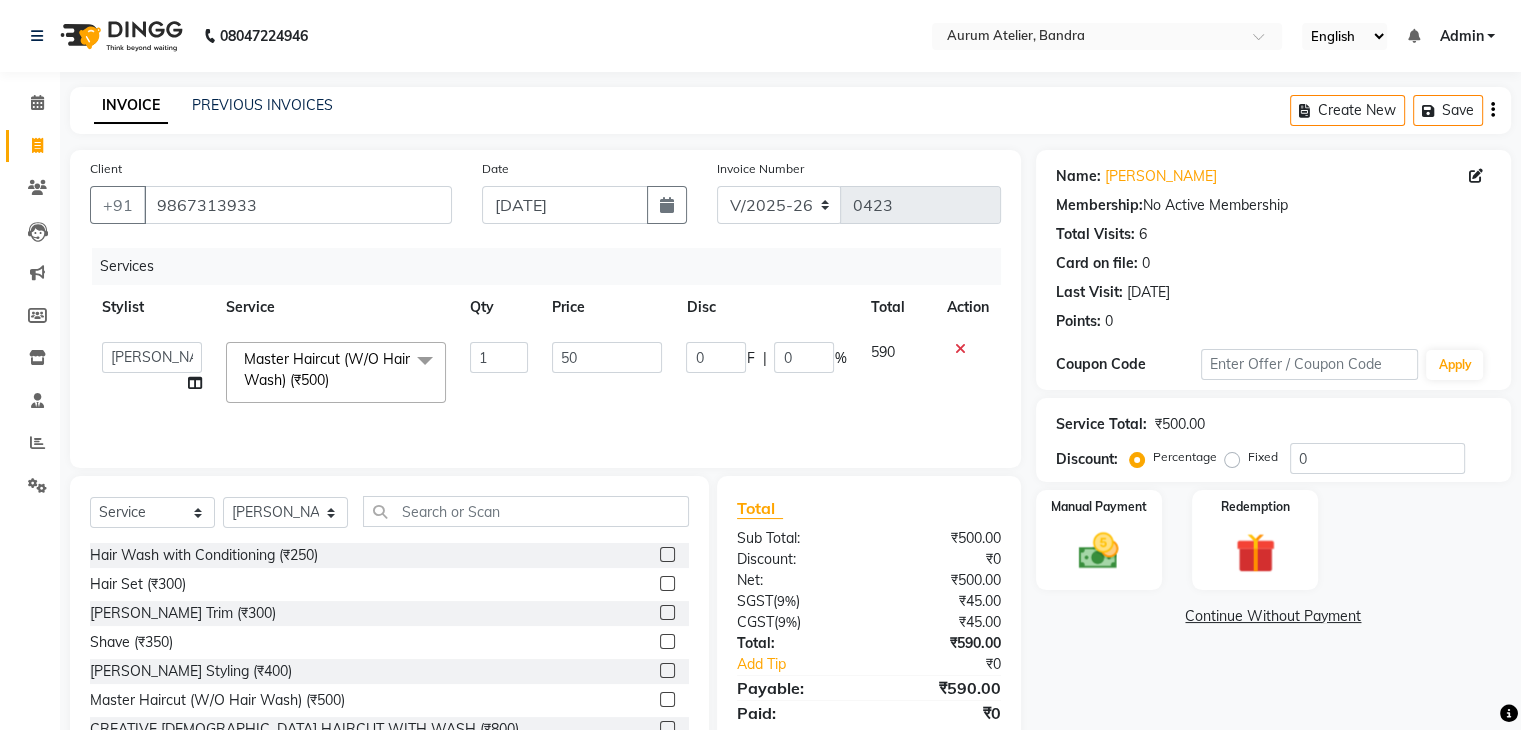type on "5" 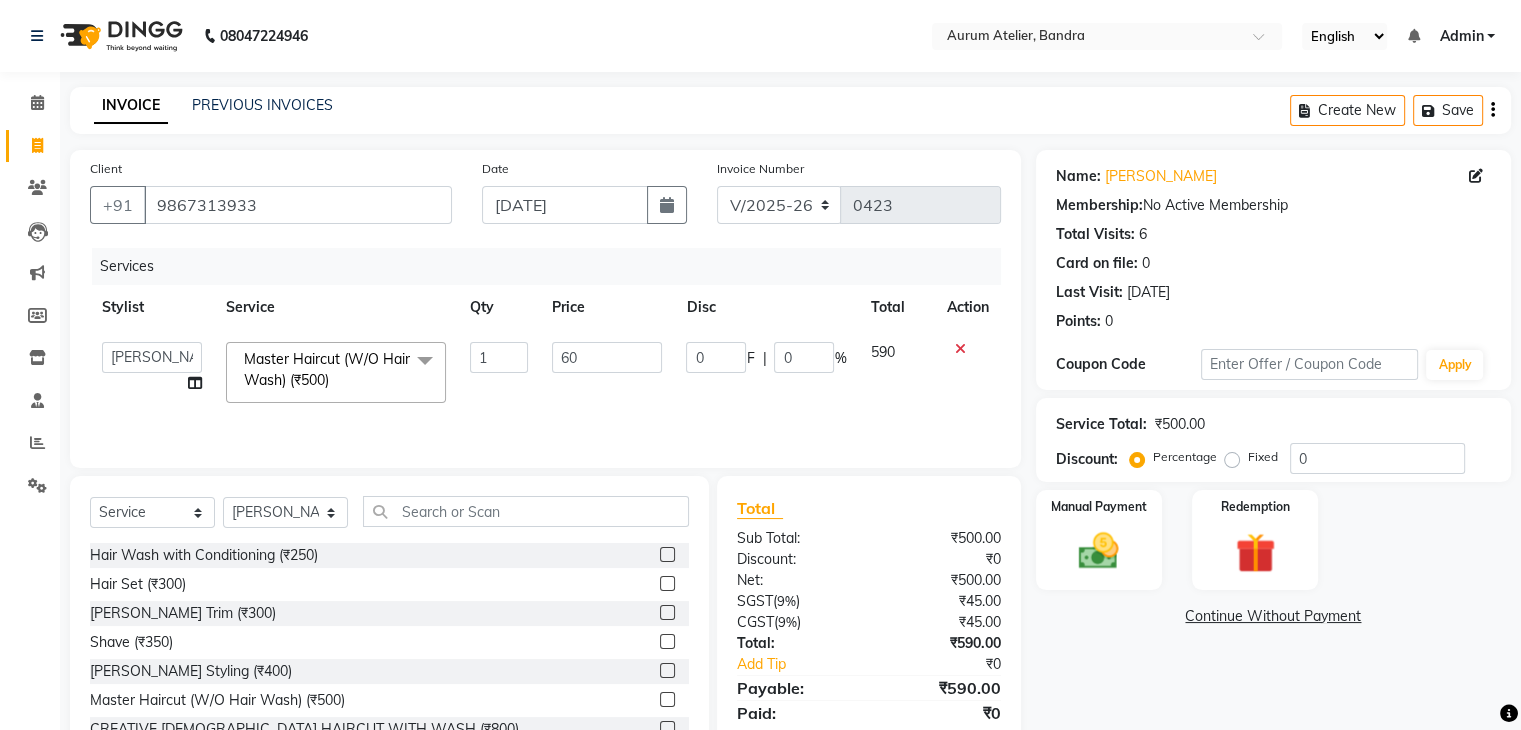 type on "600" 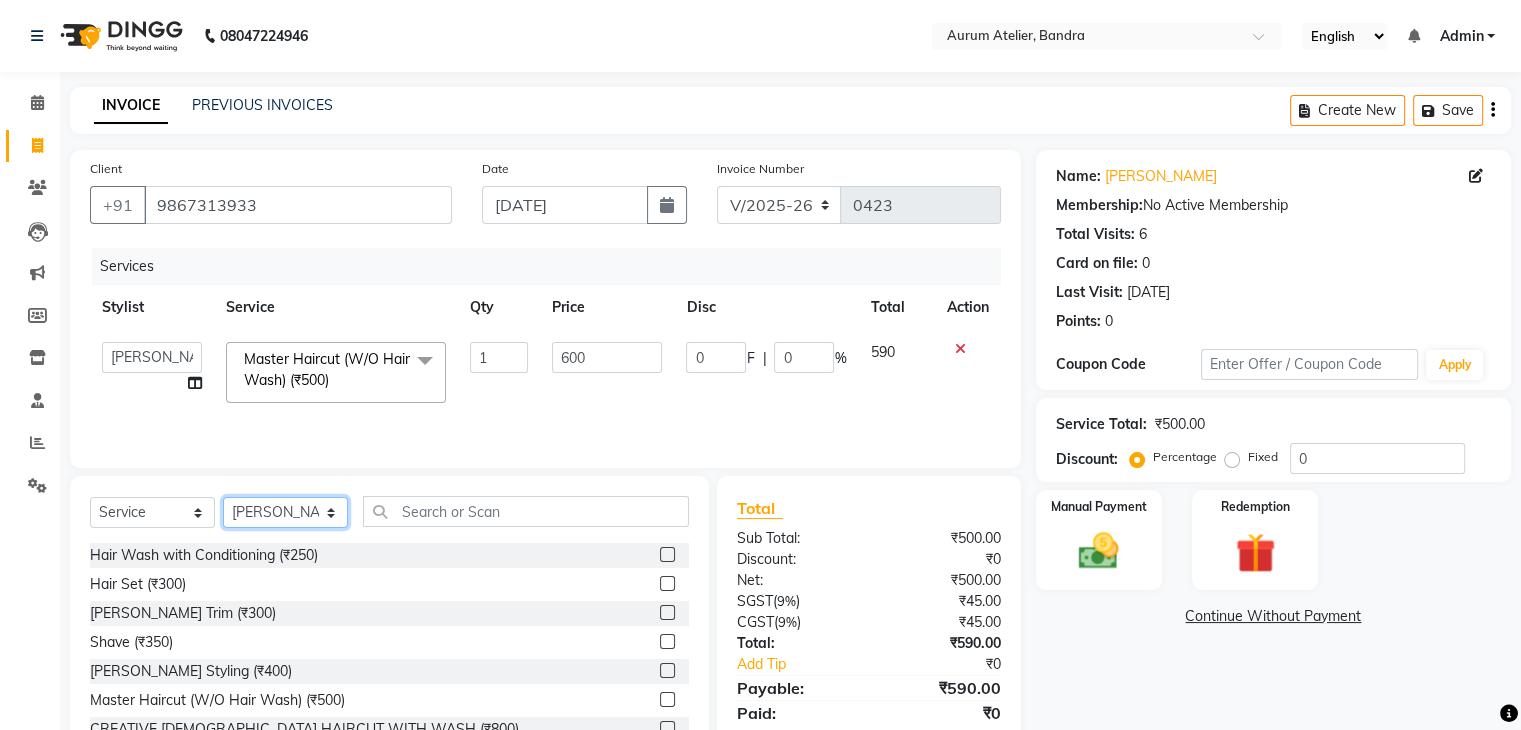click on "Select Stylist [PERSON_NAME] chariya [PERSON_NAME] [PERSON_NAME] [PERSON_NAME] [PERSON_NAME] Preet [PERSON_NAME] [PERSON_NAME] [PERSON_NAME]" 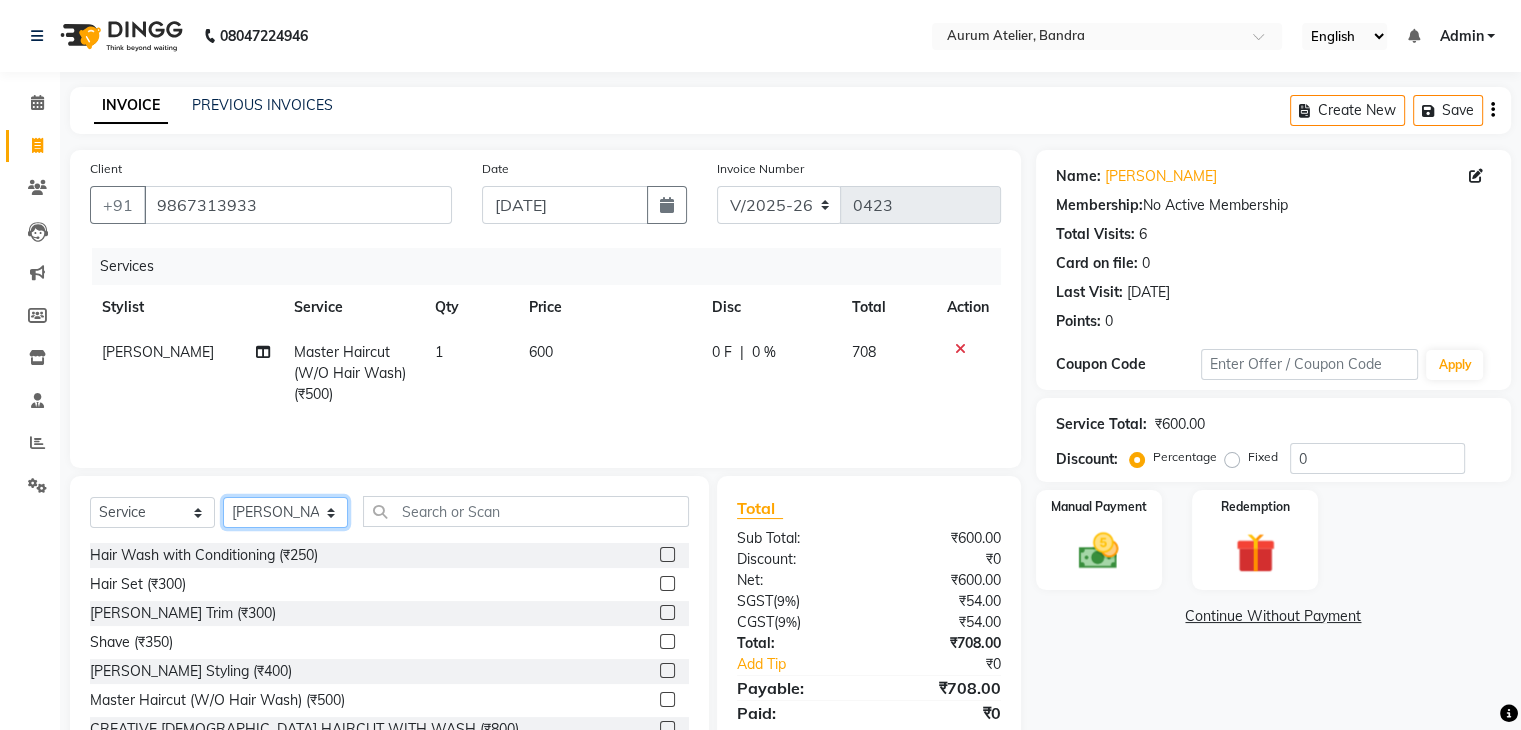 select on "66083" 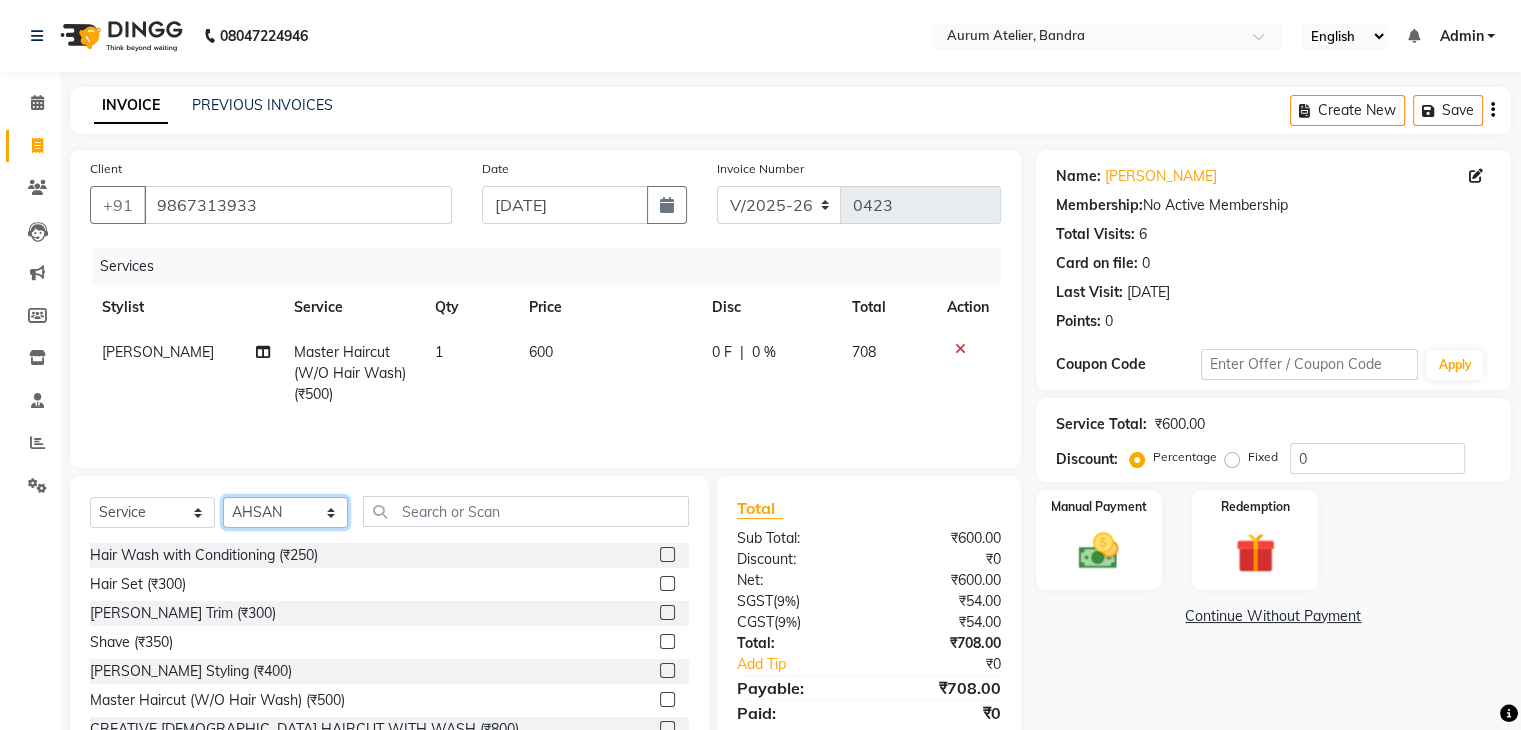 click on "Select Stylist [PERSON_NAME] chariya [PERSON_NAME] [PERSON_NAME] [PERSON_NAME] [PERSON_NAME] Preet [PERSON_NAME] [PERSON_NAME] [PERSON_NAME]" 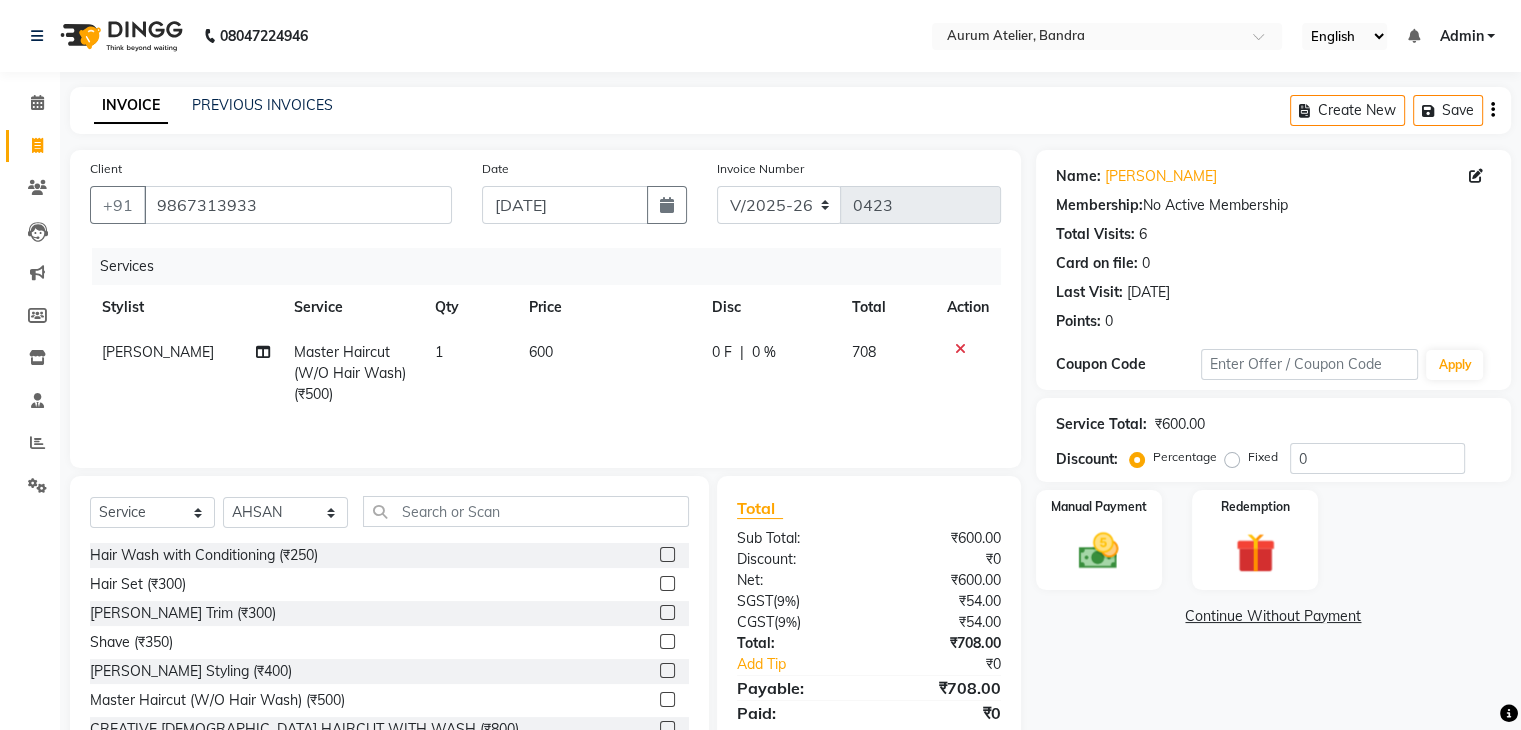 click on "Select  Service  Product  Membership  Package Voucher Prepaid Gift Card  Select Stylist [PERSON_NAME] chariya [PERSON_NAME] [PERSON_NAME] [PERSON_NAME] [PERSON_NAME] Preet [PERSON_NAME] [PERSON_NAME] [PERSON_NAME]" 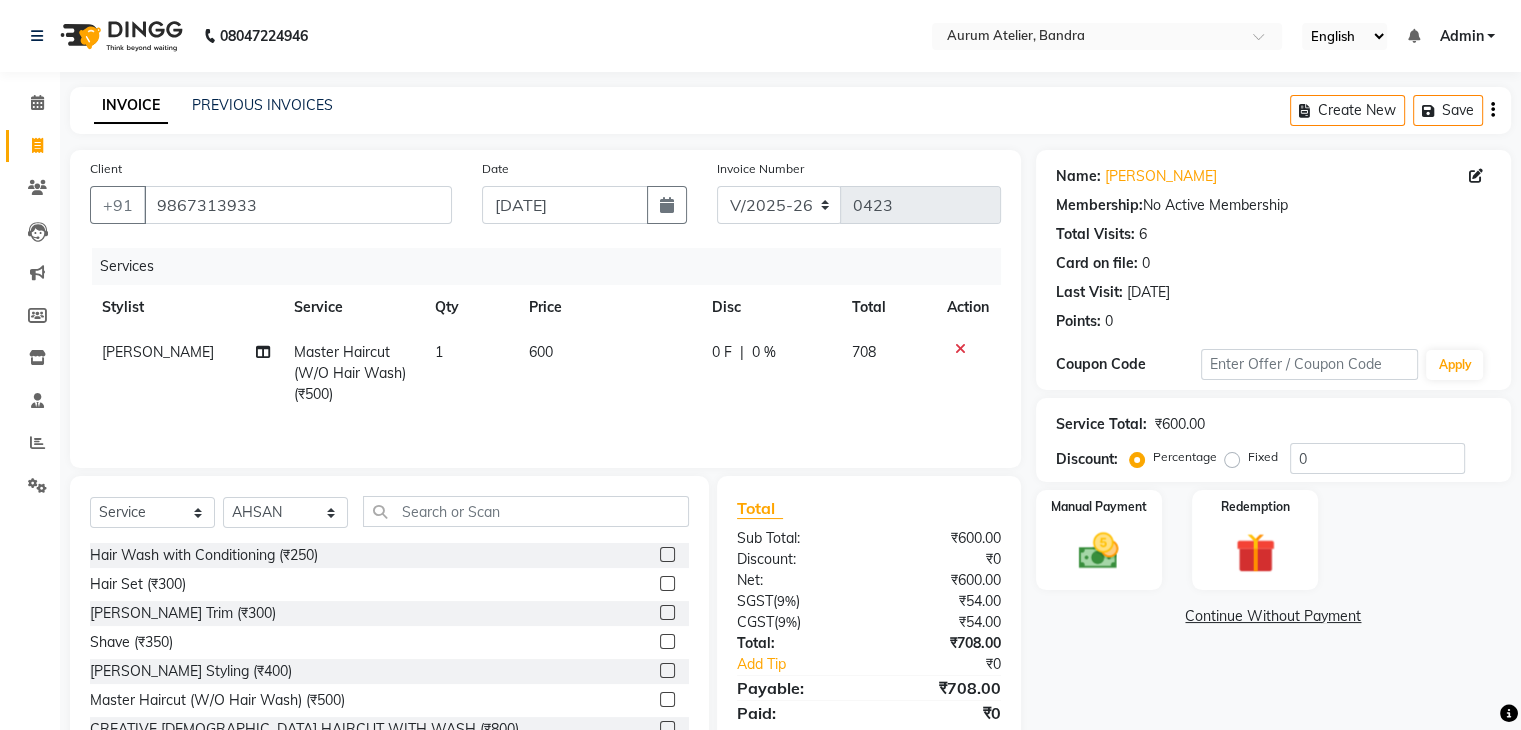 click on "Select  Service  Product  Membership  Package Voucher Prepaid Gift Card  Select Stylist [PERSON_NAME] chariya [PERSON_NAME] [PERSON_NAME] [PERSON_NAME] [PERSON_NAME] Preet [PERSON_NAME] [PERSON_NAME] [PERSON_NAME]" 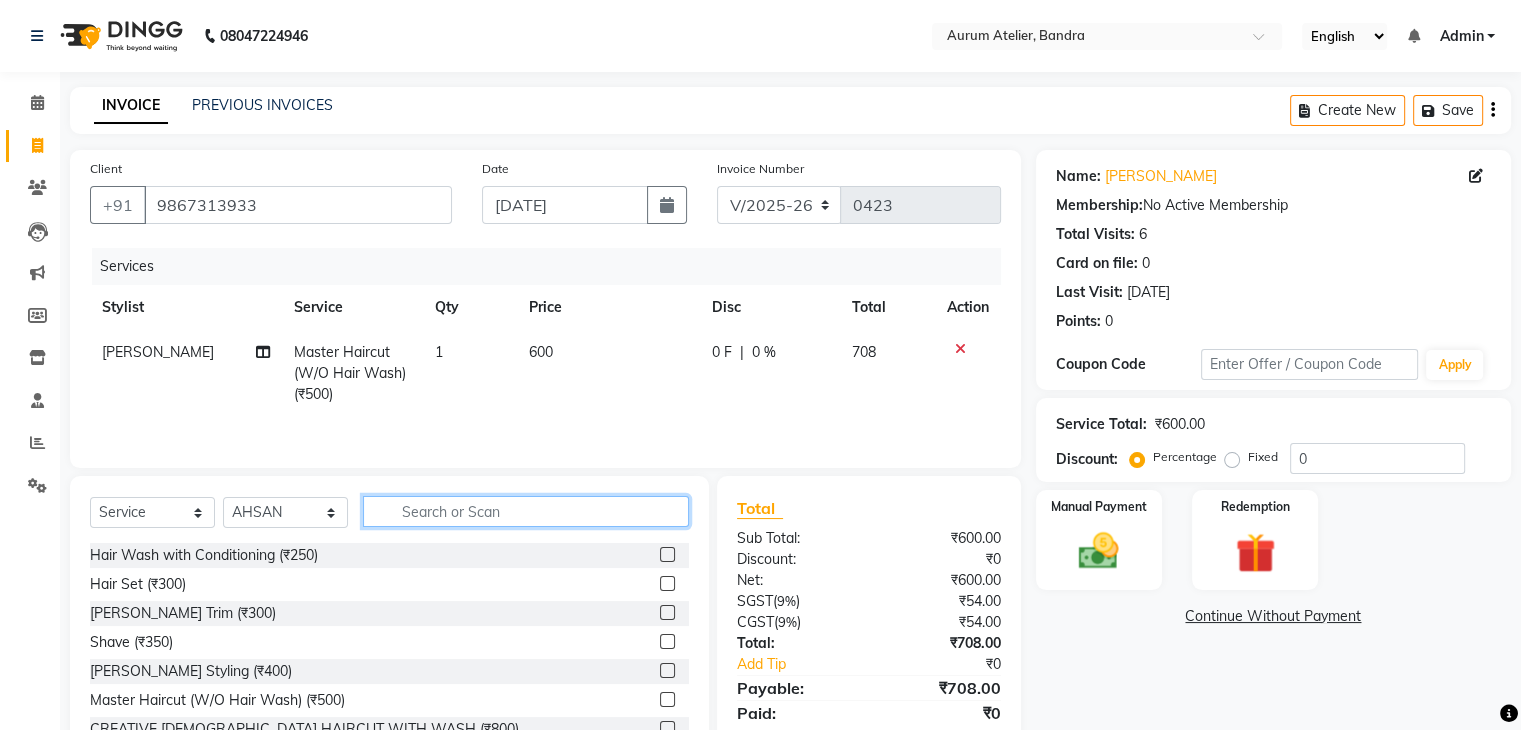 click 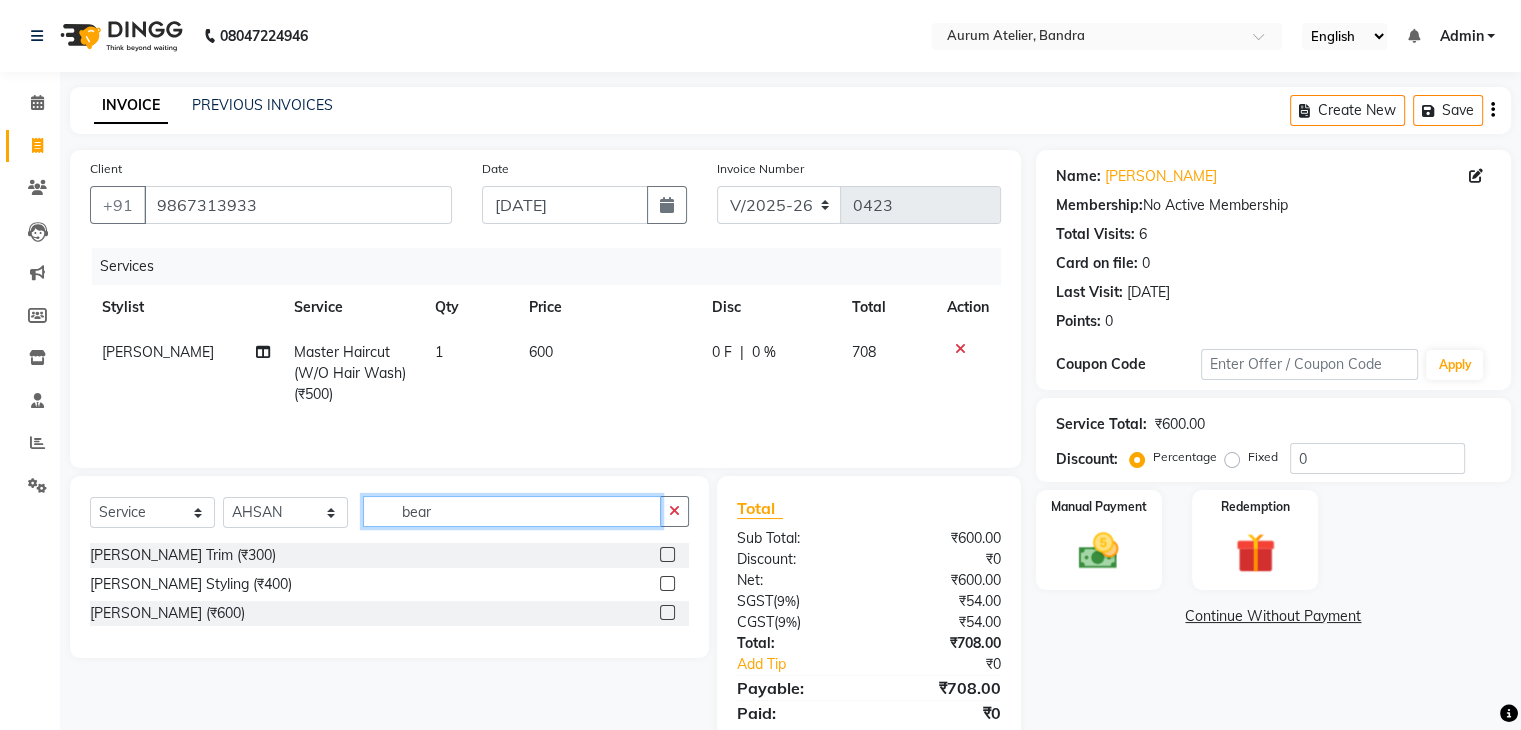 type on "bear" 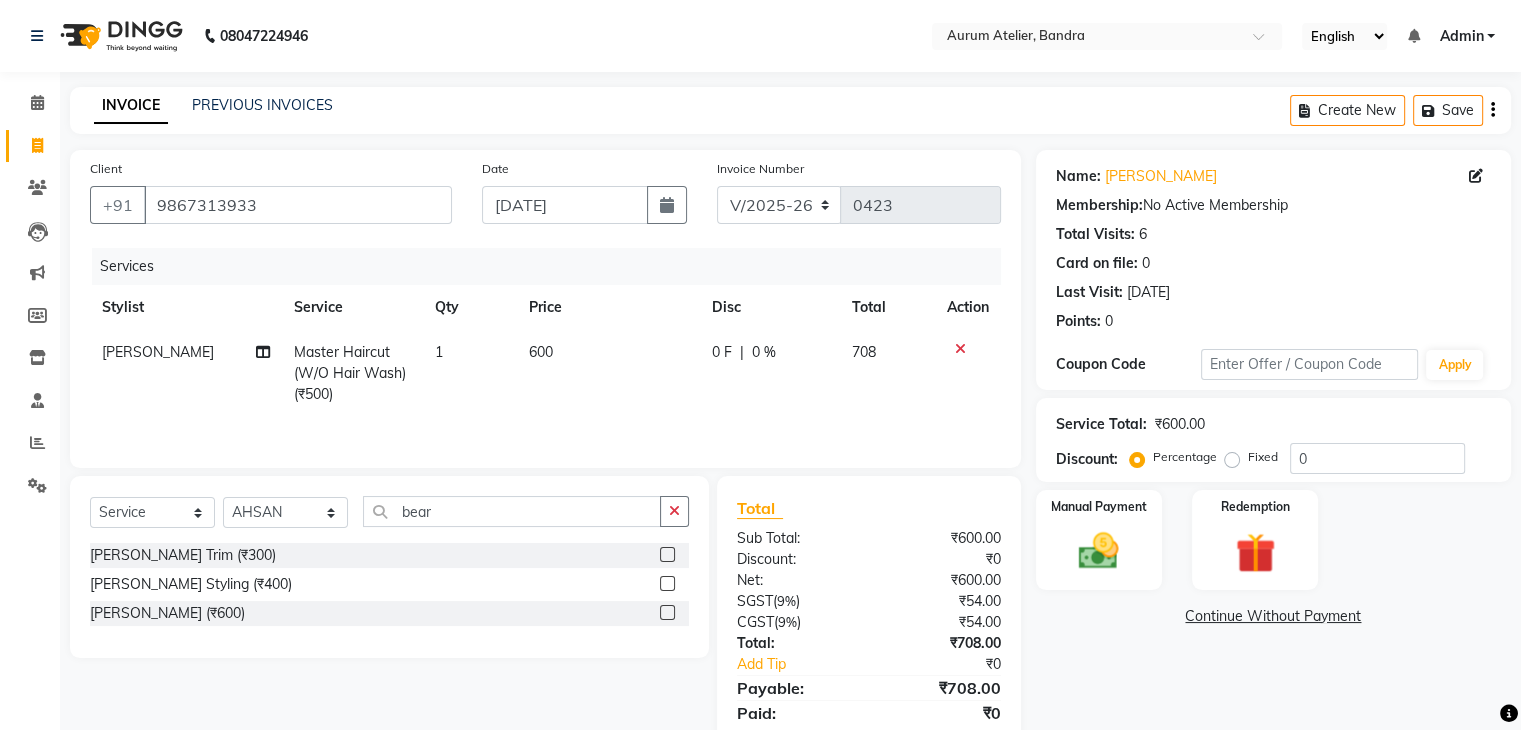 click 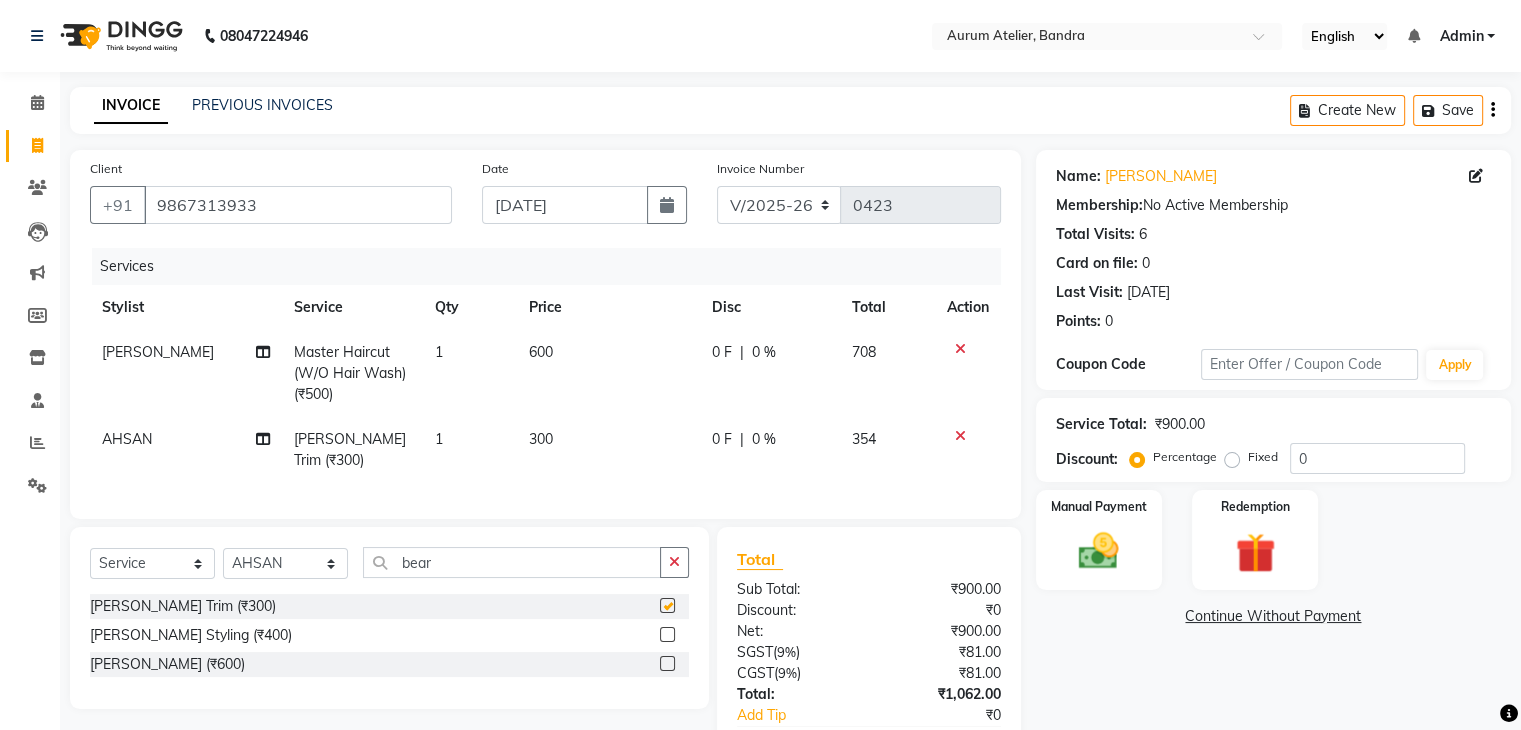 checkbox on "false" 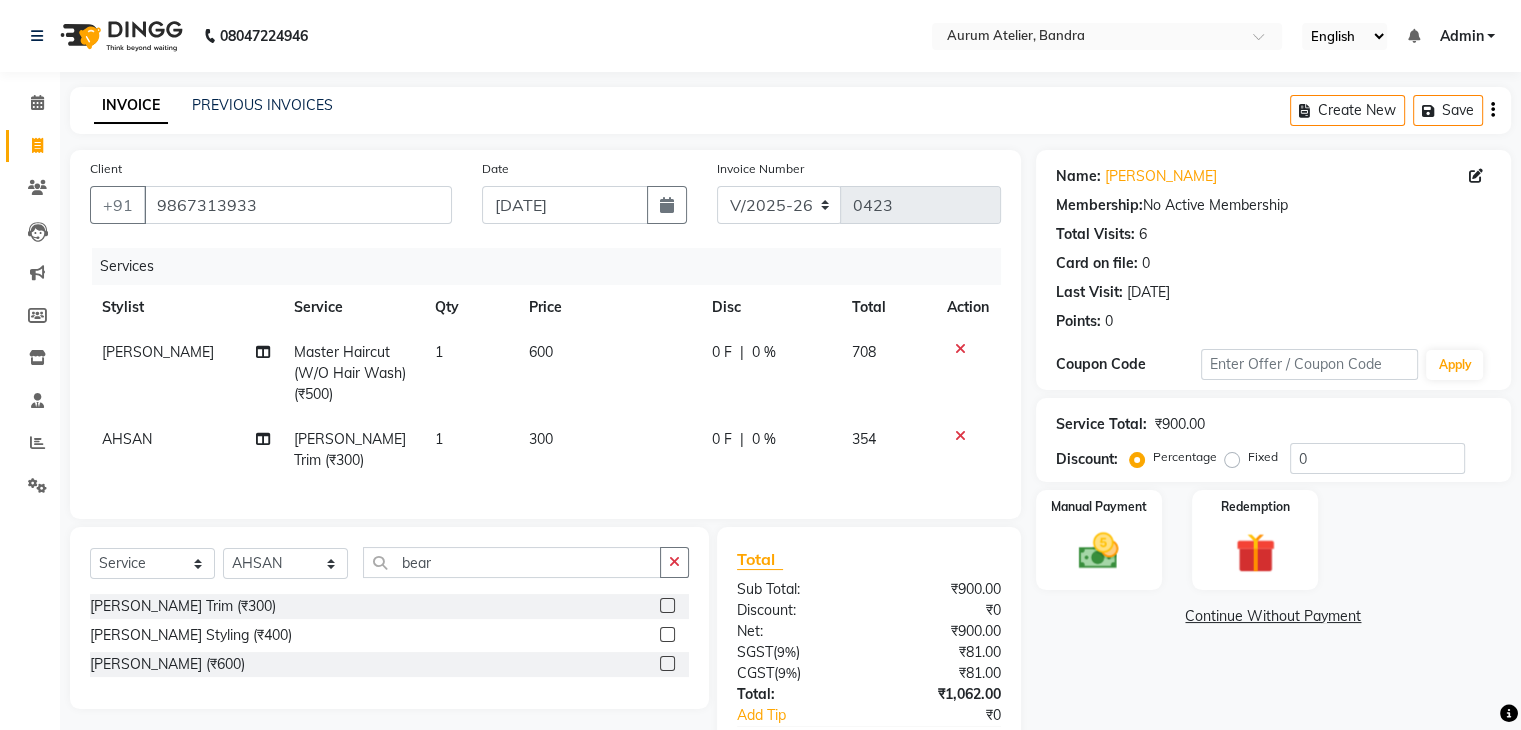 click on "300" 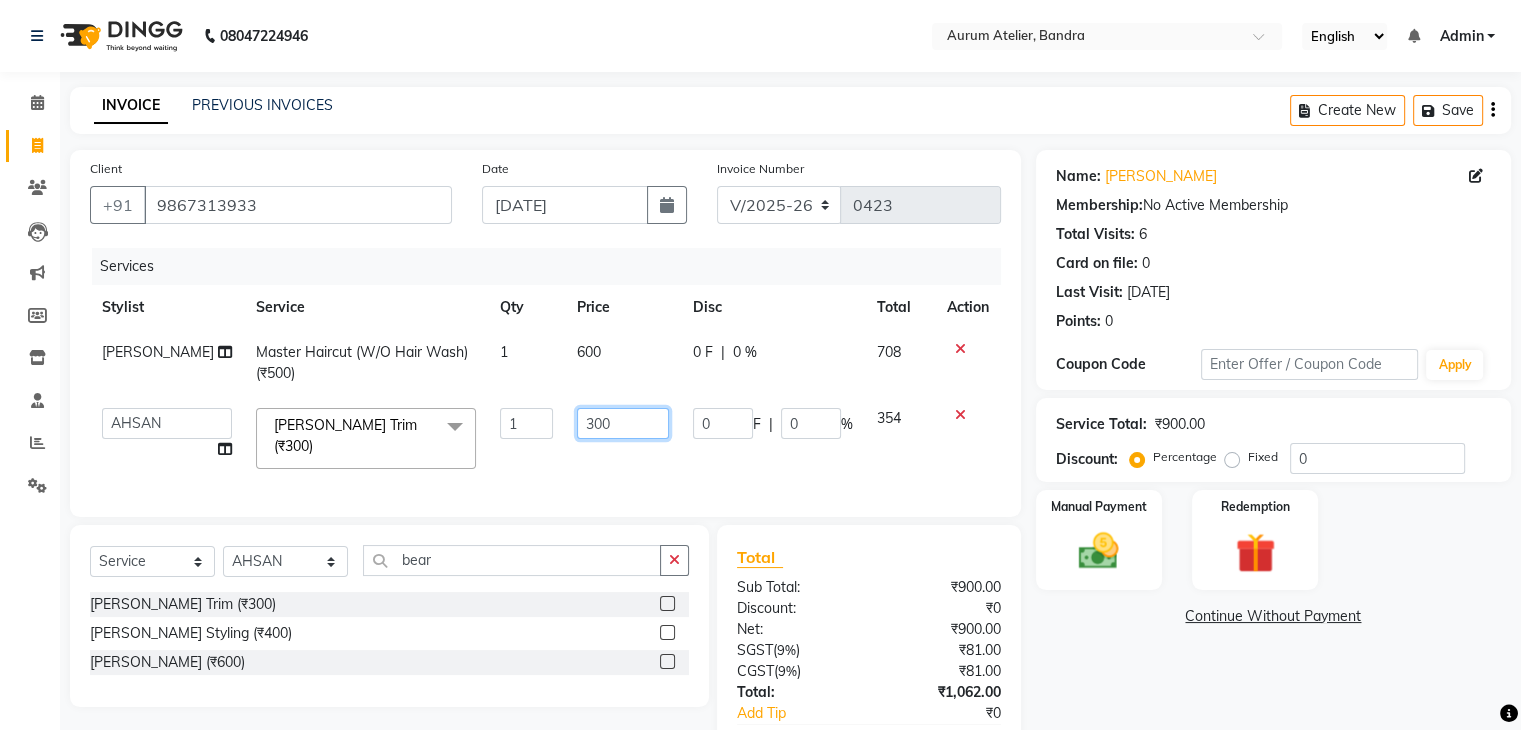 drag, startPoint x: 572, startPoint y: 445, endPoint x: 614, endPoint y: 419, distance: 49.396355 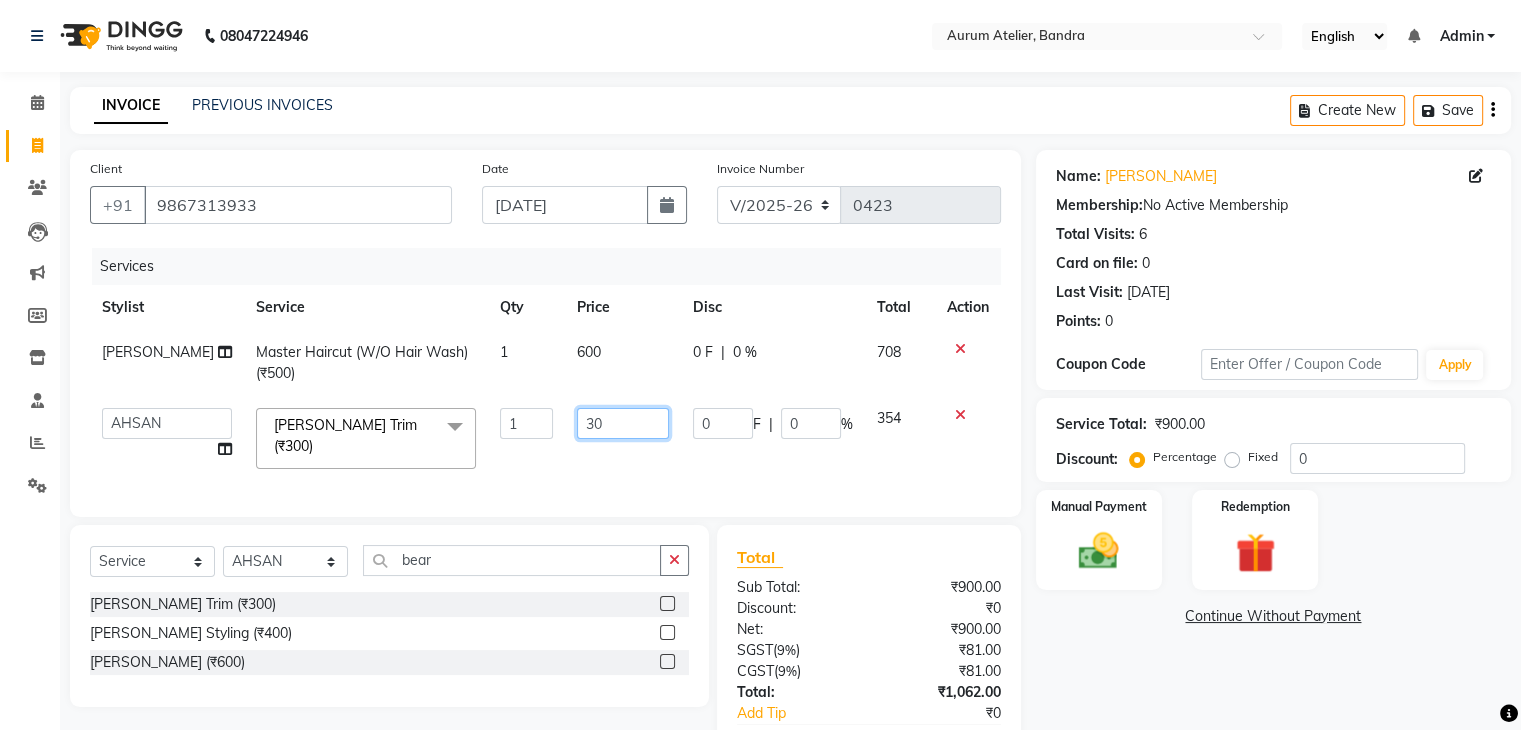 type on "3" 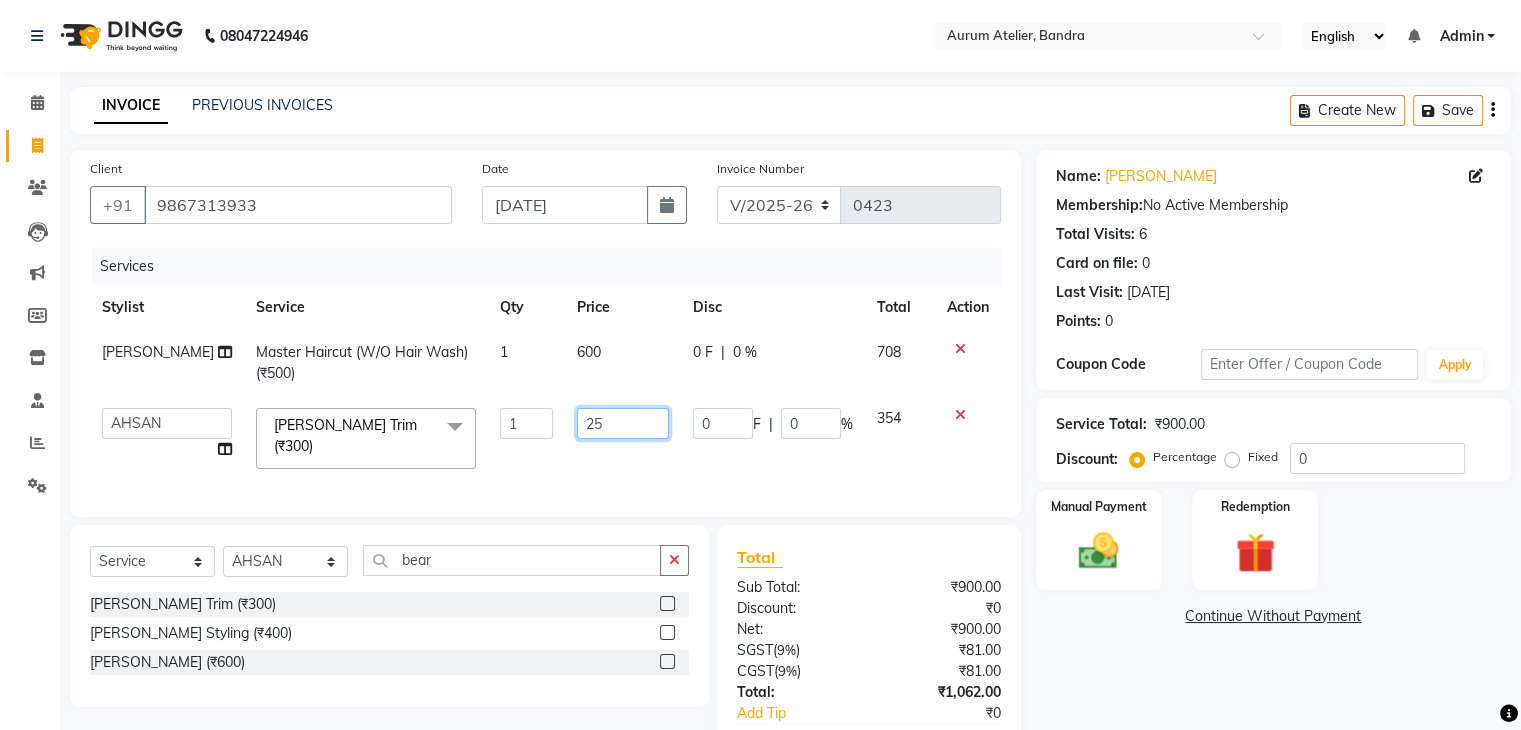 type on "250" 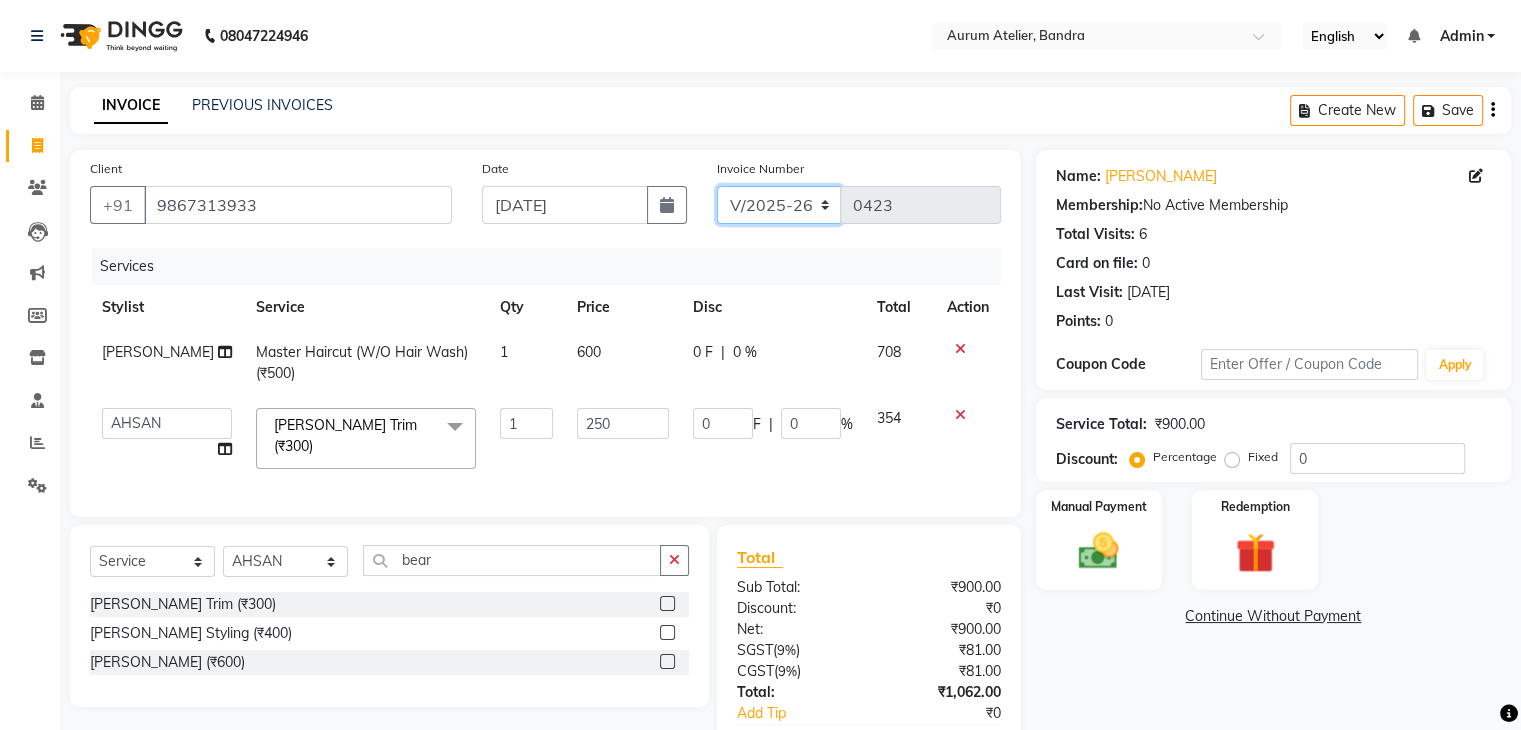 click on "C/2025-26 V/2025 V/2025-26" 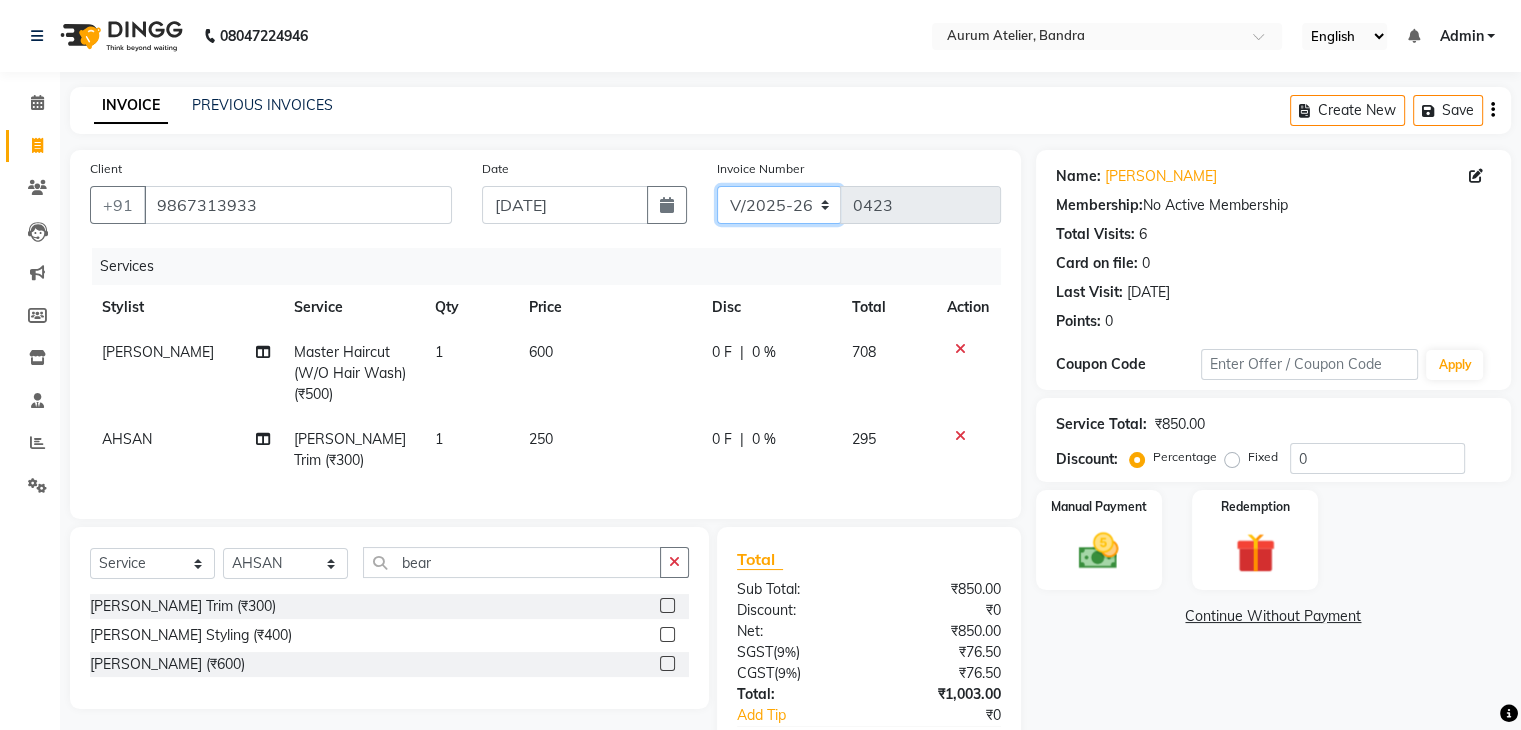 click on "C/2025-26 V/2025 V/2025-26" 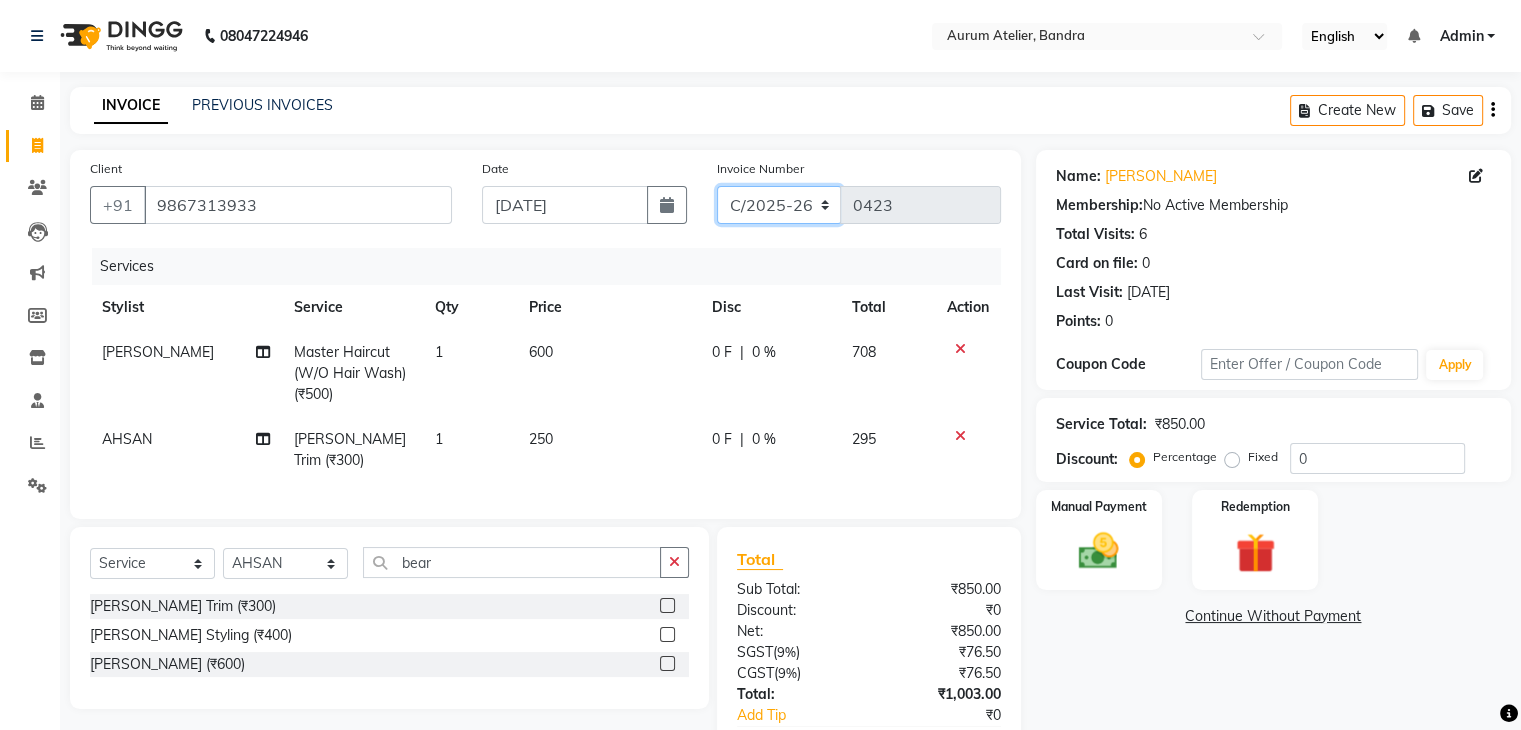 click on "C/2025-26 V/2025 V/2025-26" 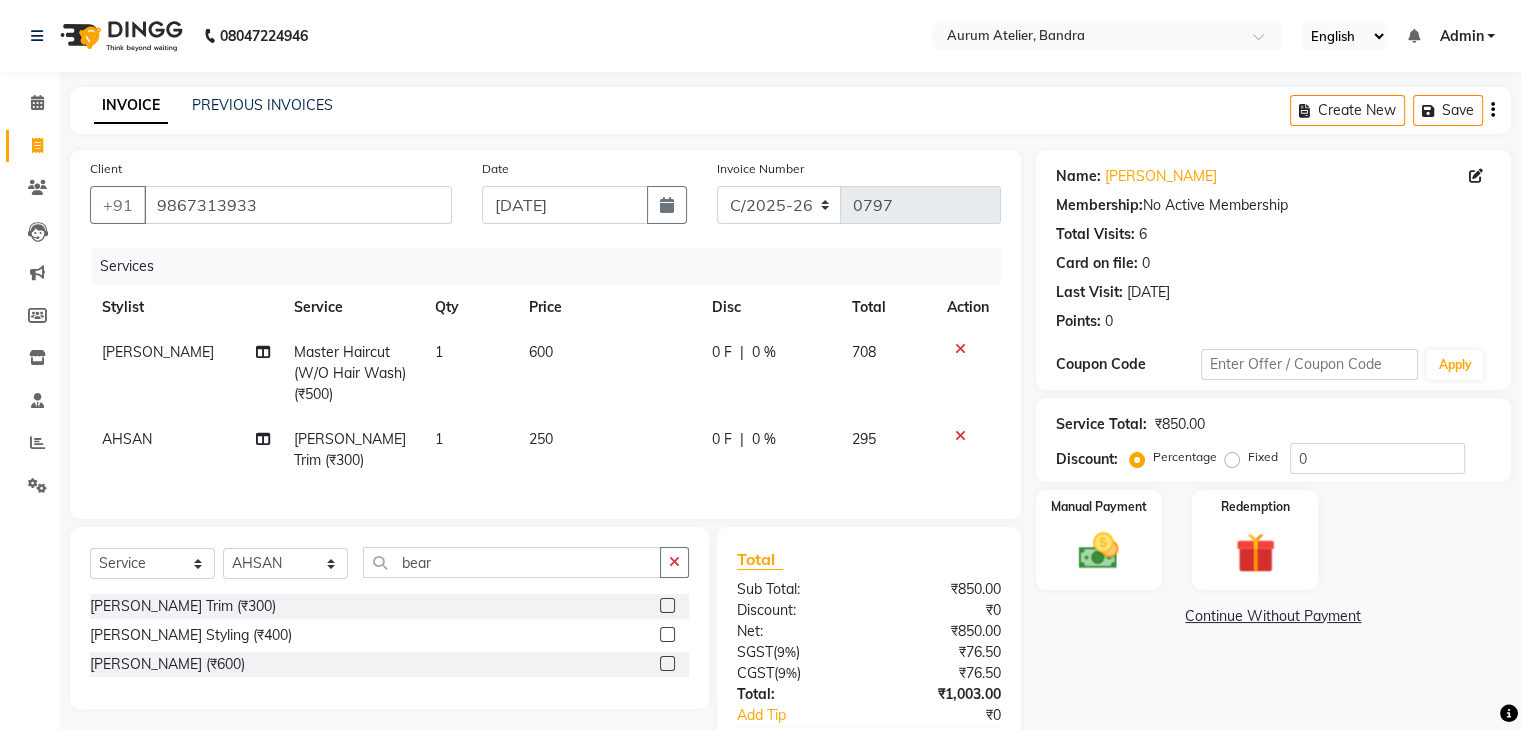 click on "Create New   Save" 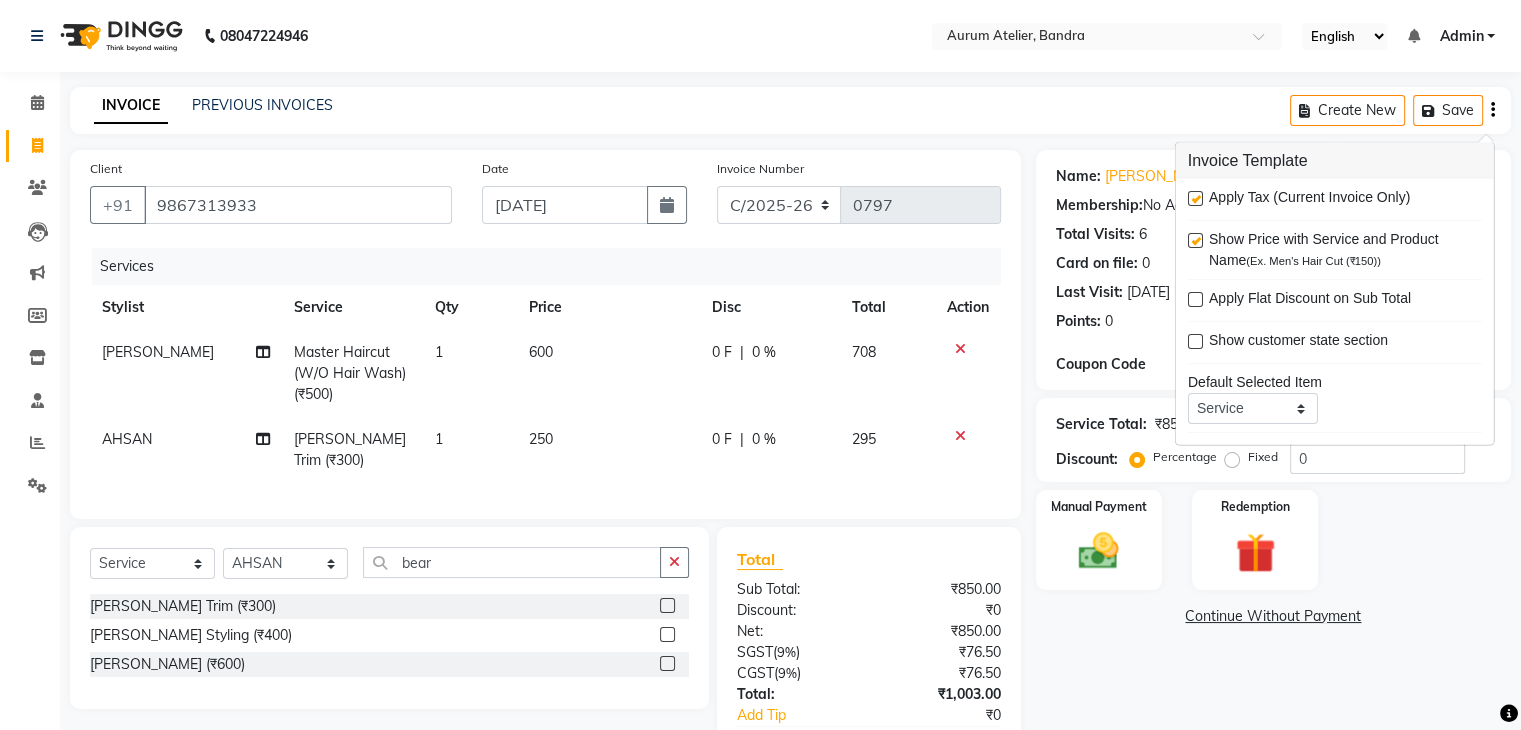 click at bounding box center (1195, 198) 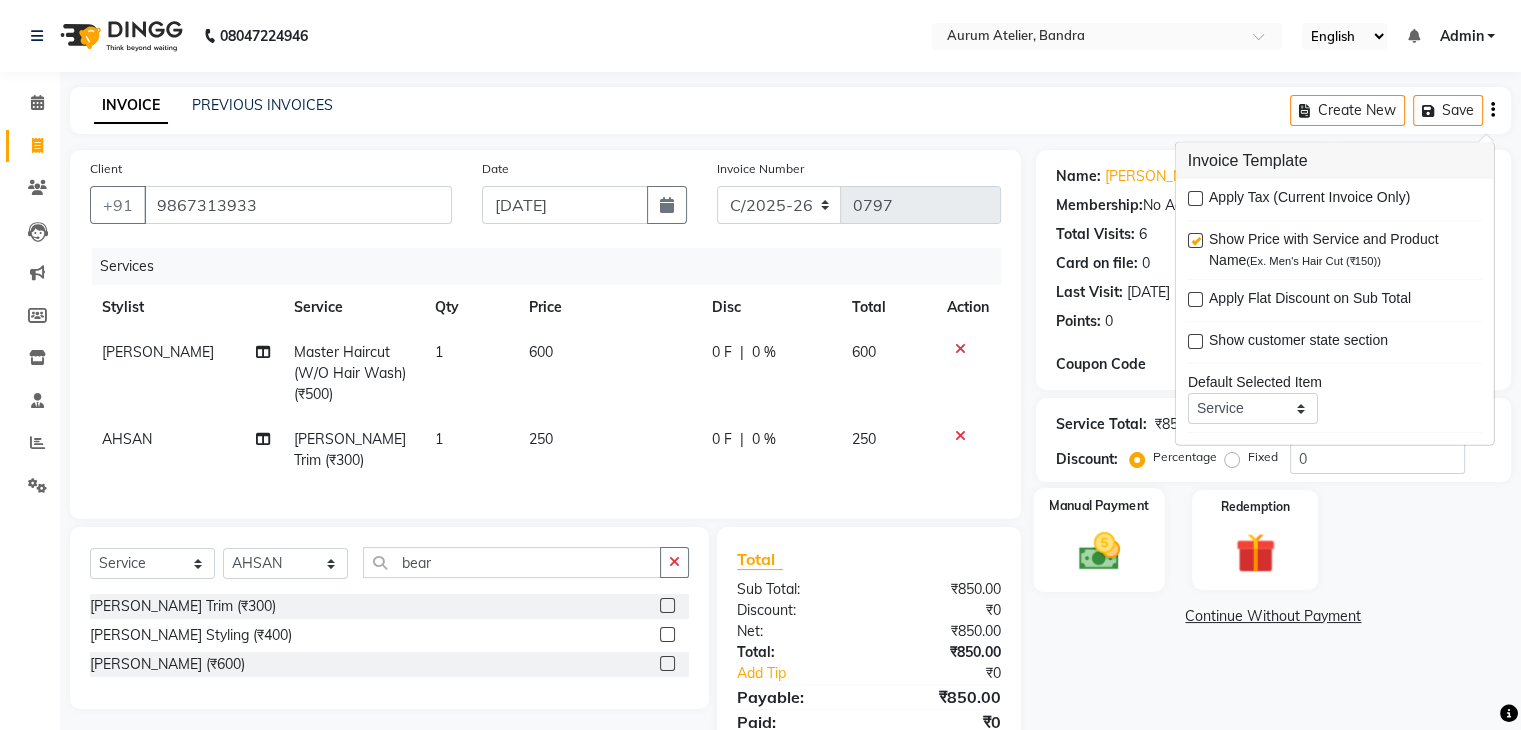 click 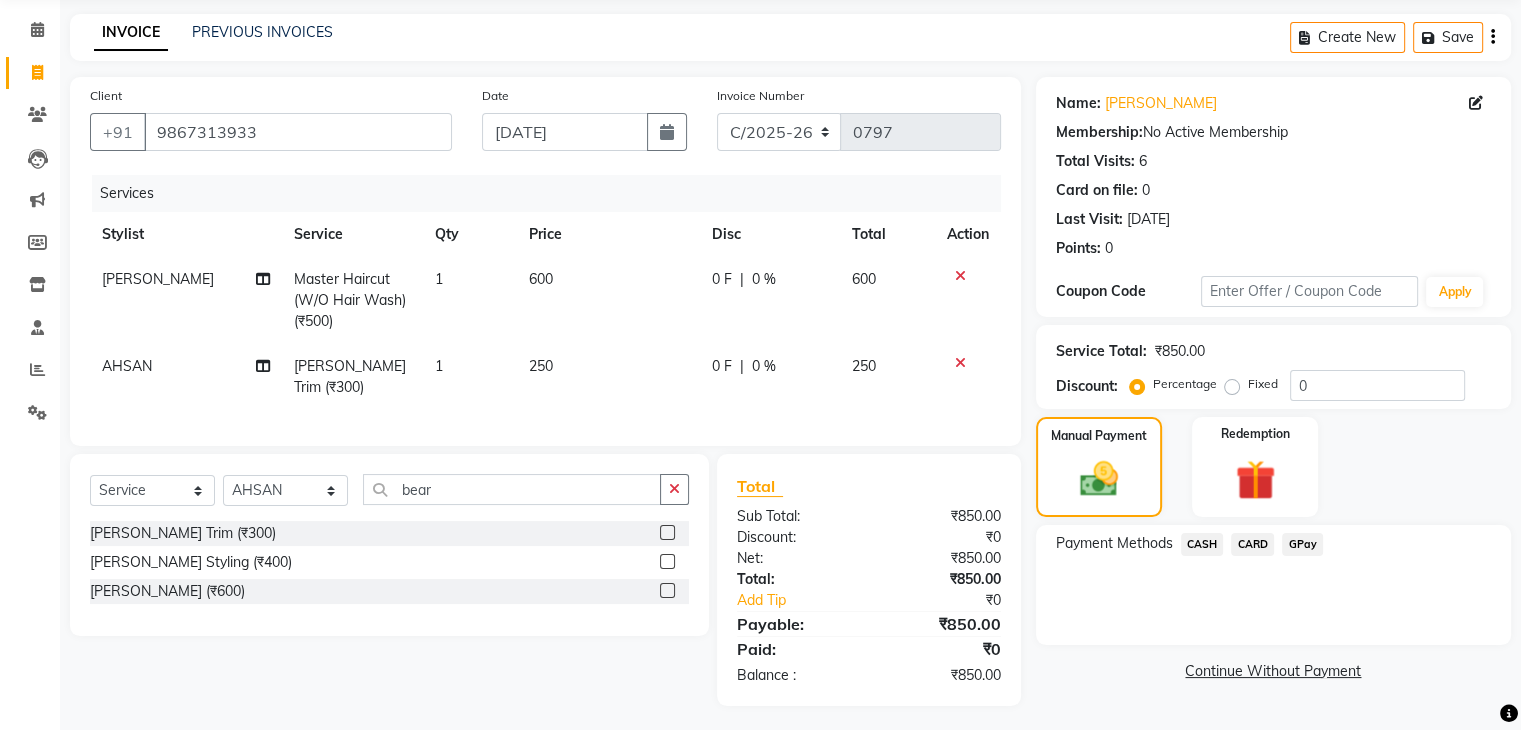 scroll, scrollTop: 74, scrollLeft: 0, axis: vertical 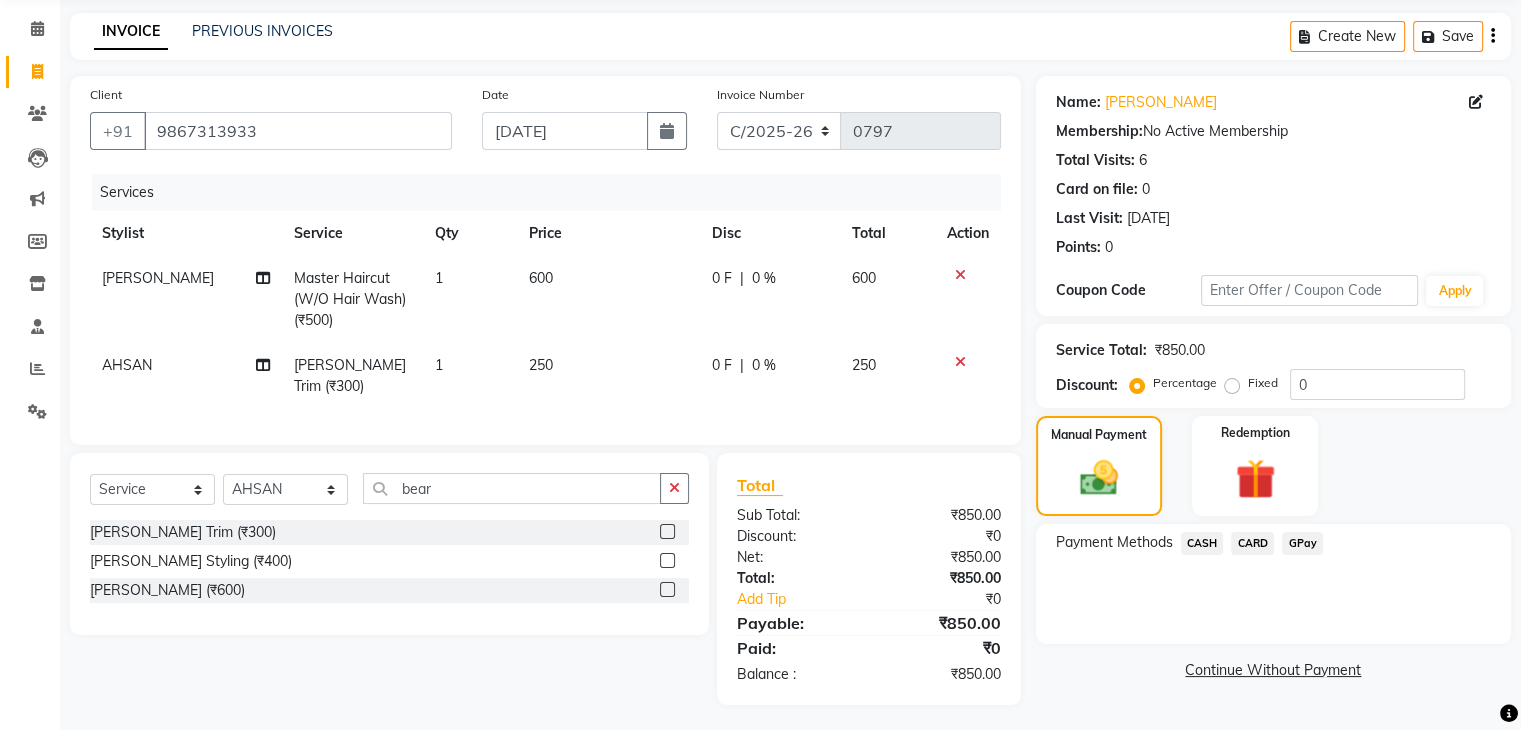 click on "CASH" 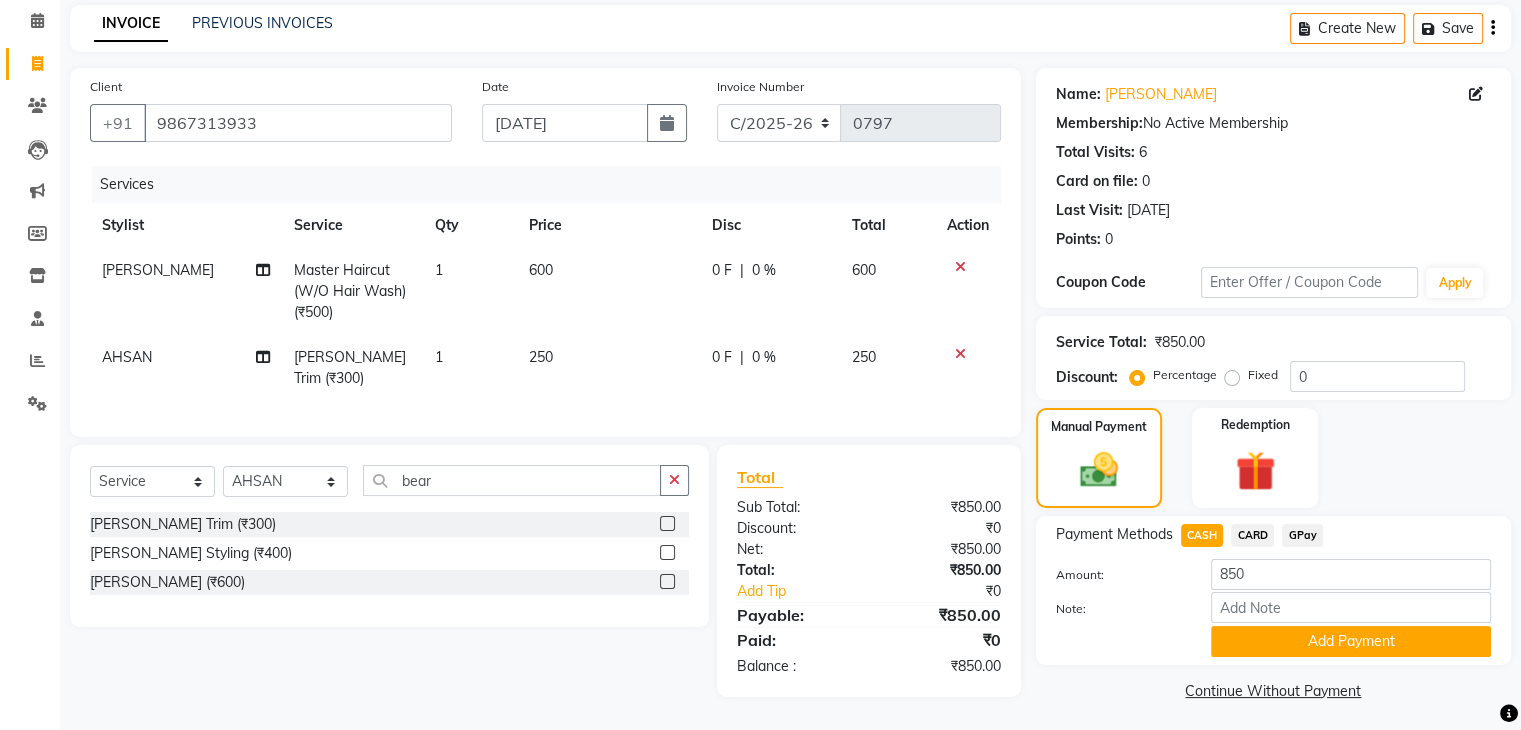 scroll, scrollTop: 89, scrollLeft: 0, axis: vertical 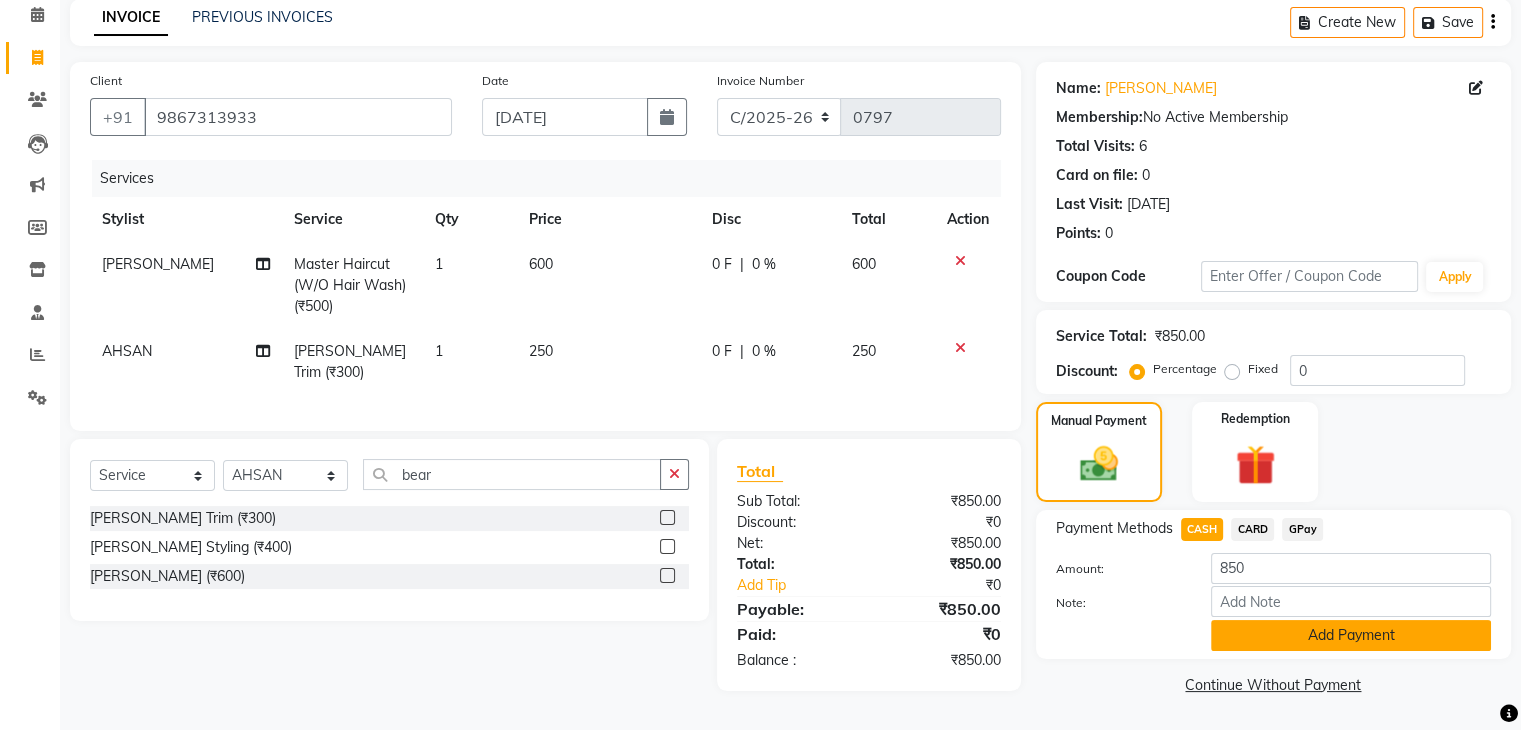 click on "Add Payment" 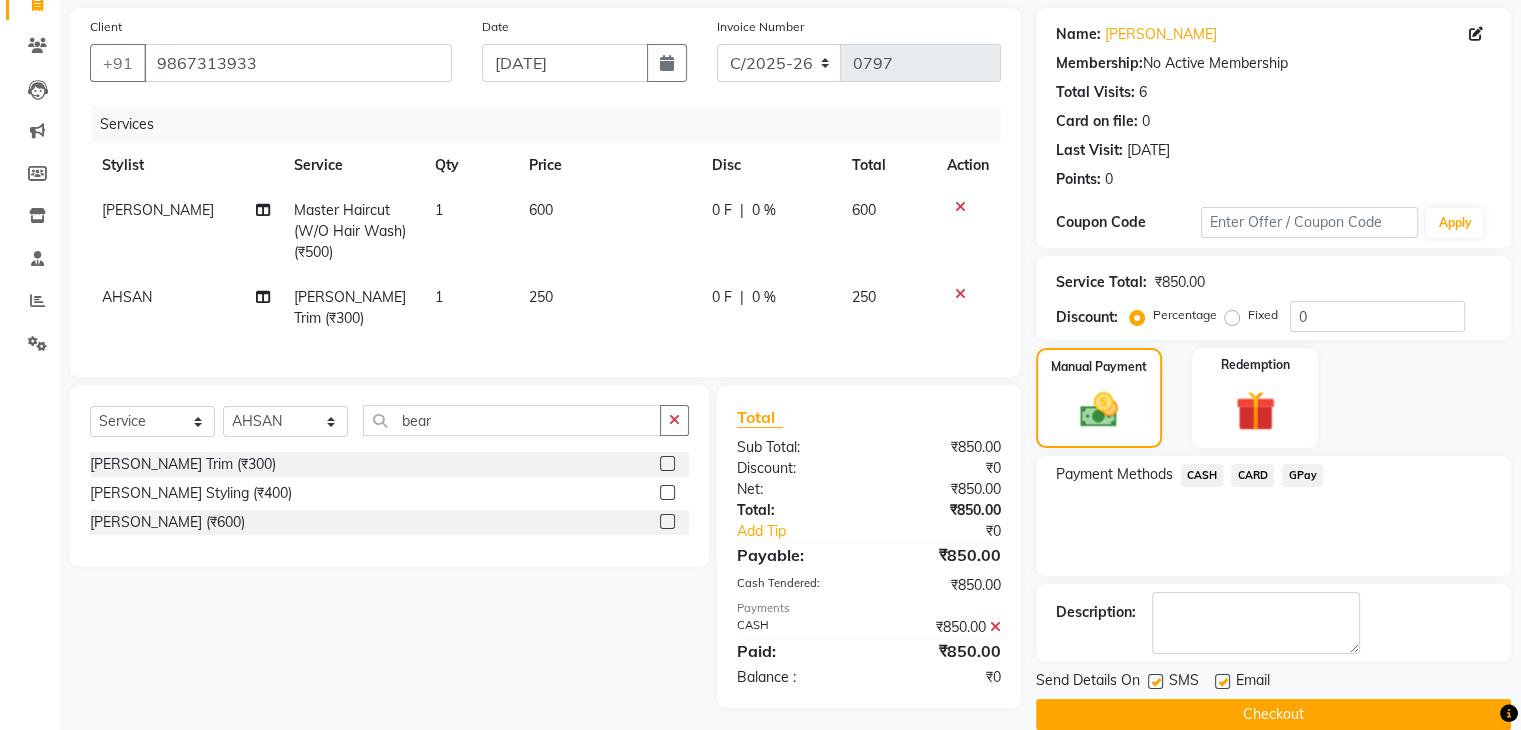 scroll, scrollTop: 171, scrollLeft: 0, axis: vertical 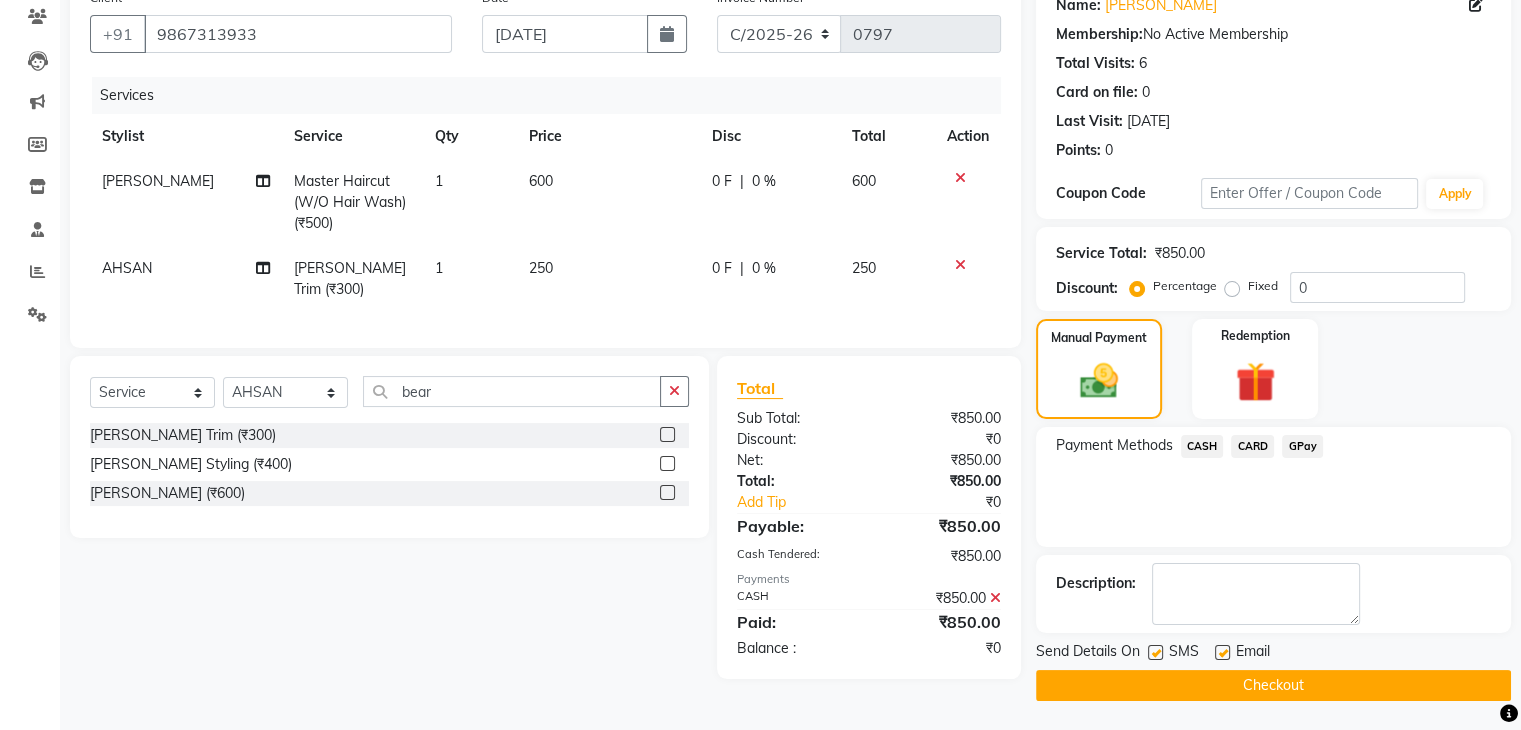 click on "Checkout" 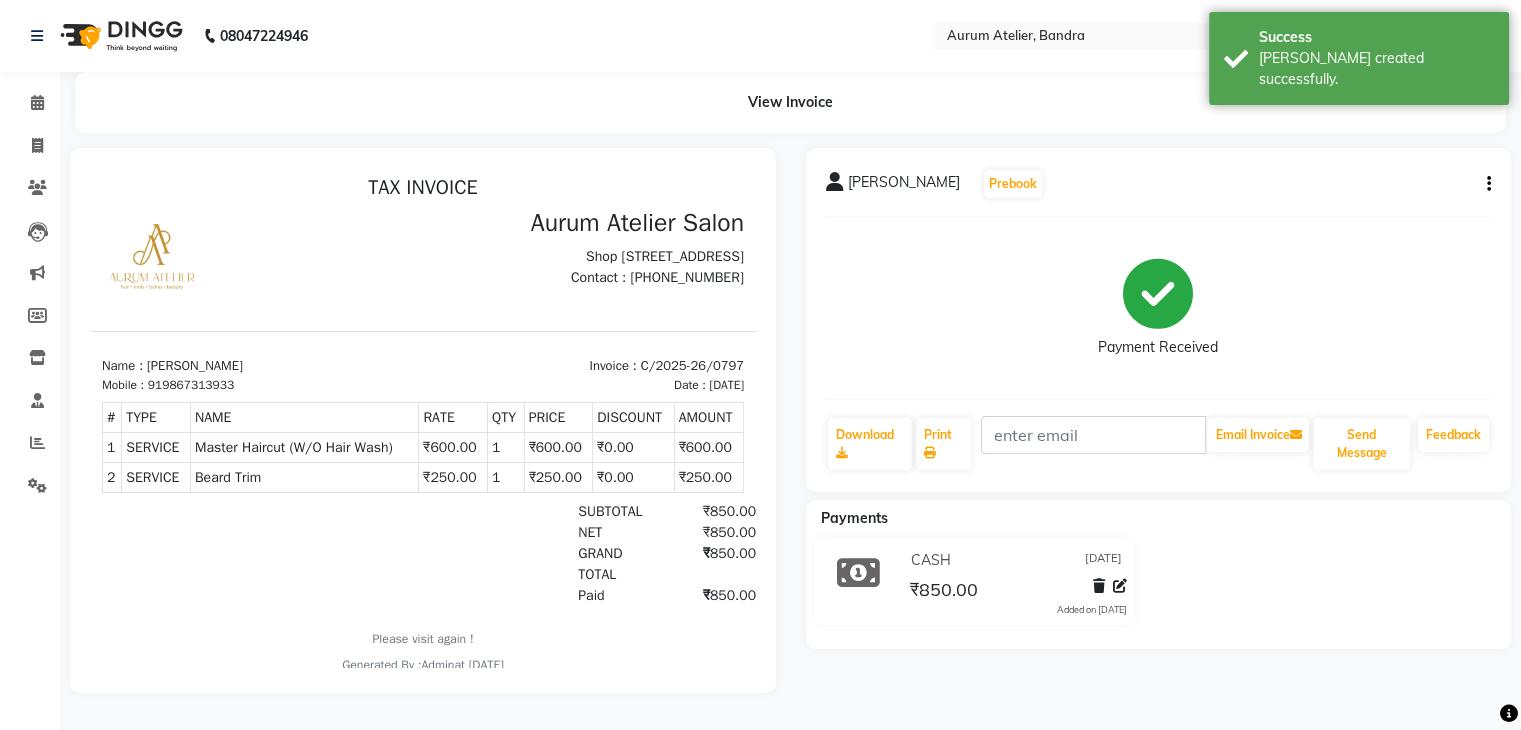 scroll, scrollTop: 8, scrollLeft: 0, axis: vertical 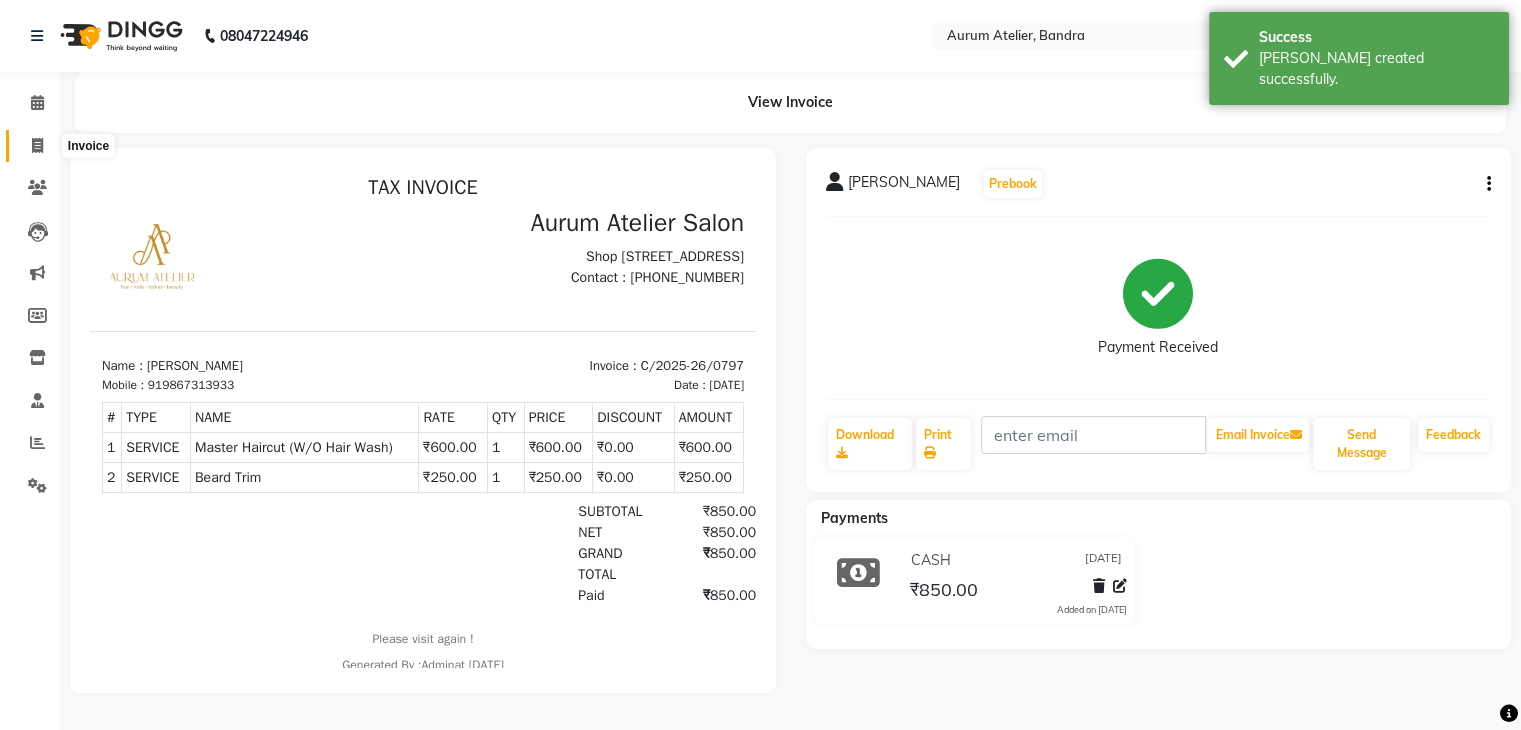 click 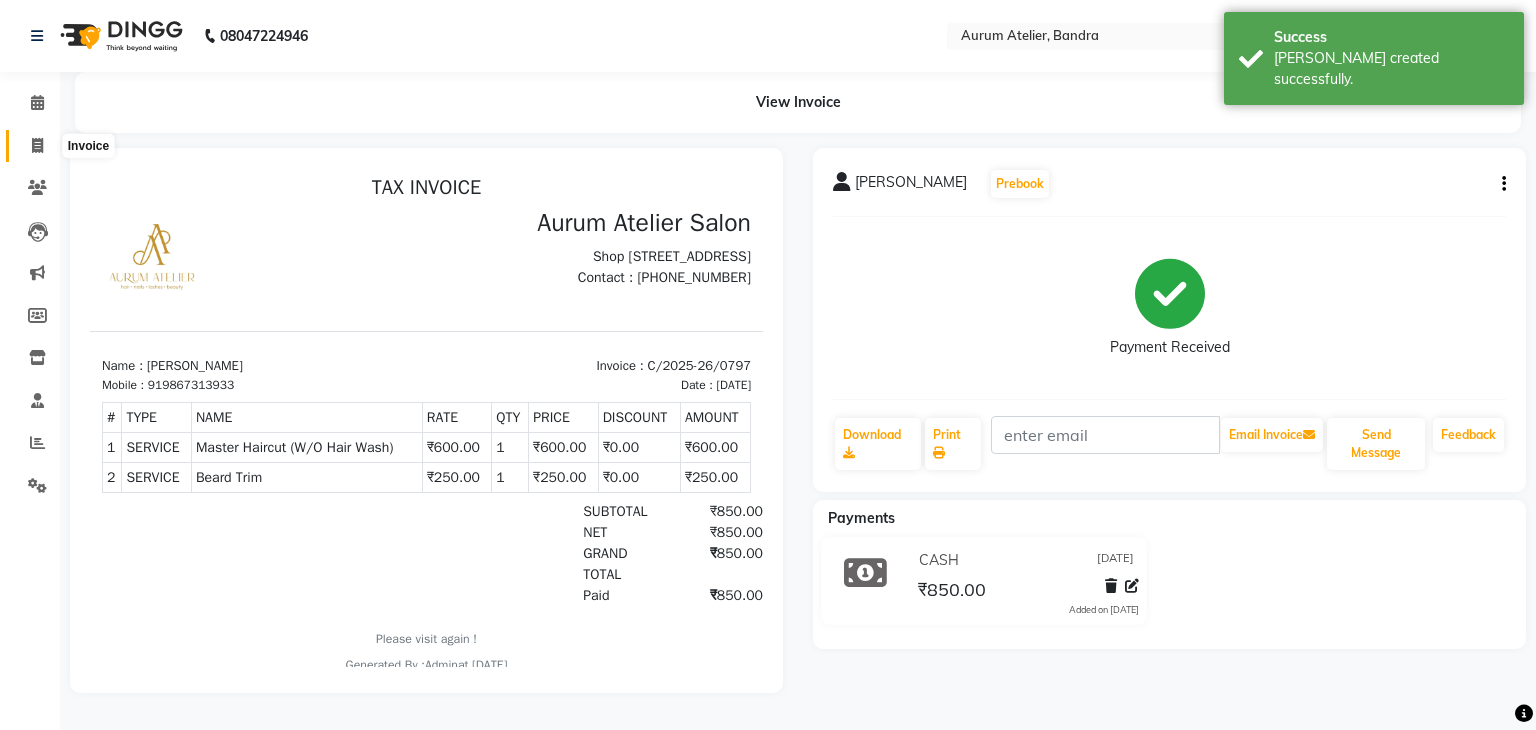 select on "7410" 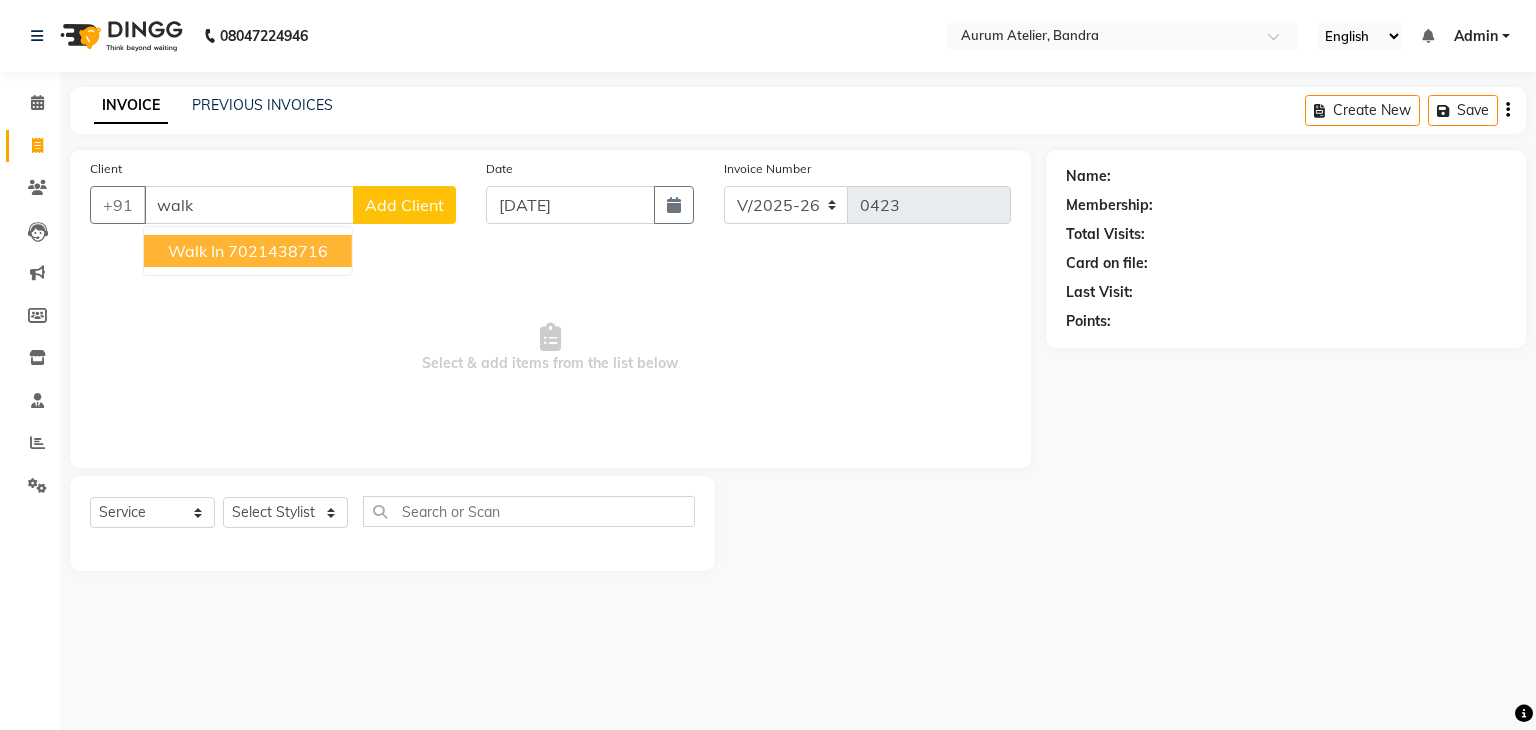 type on "walk" 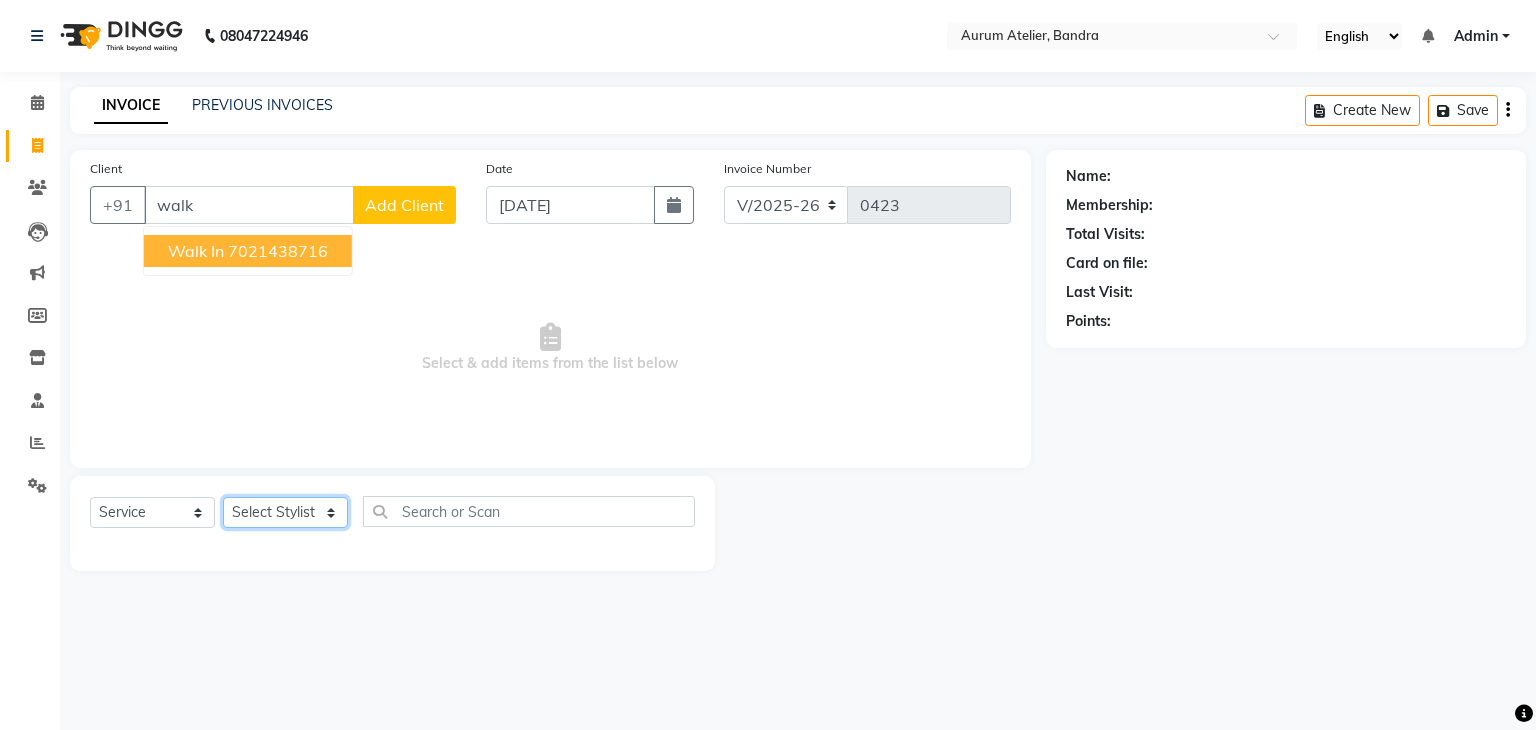 click on "Select Stylist [PERSON_NAME] chariya [PERSON_NAME] [PERSON_NAME] [PERSON_NAME] [PERSON_NAME] Preet [PERSON_NAME] [PERSON_NAME] [PERSON_NAME]" 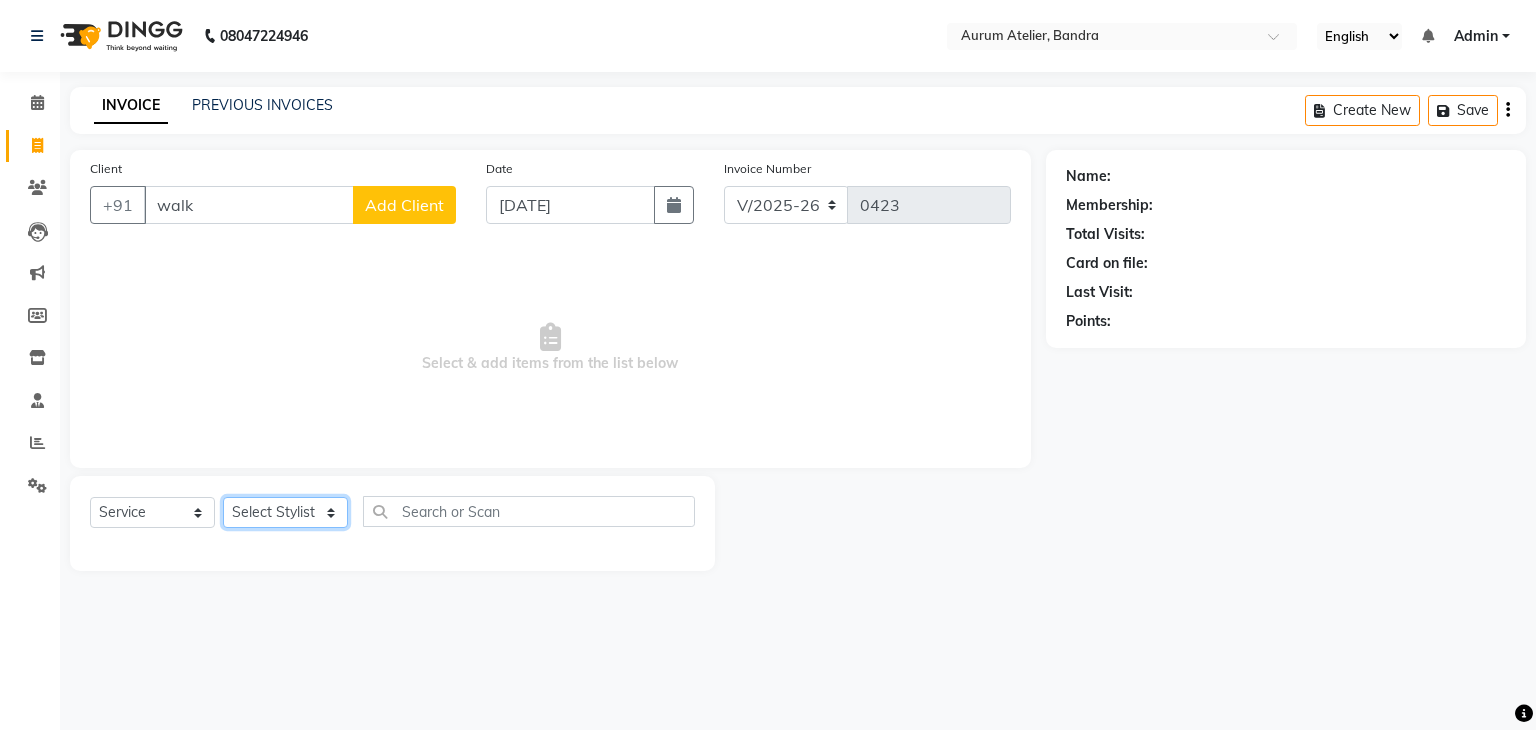 select on "66084" 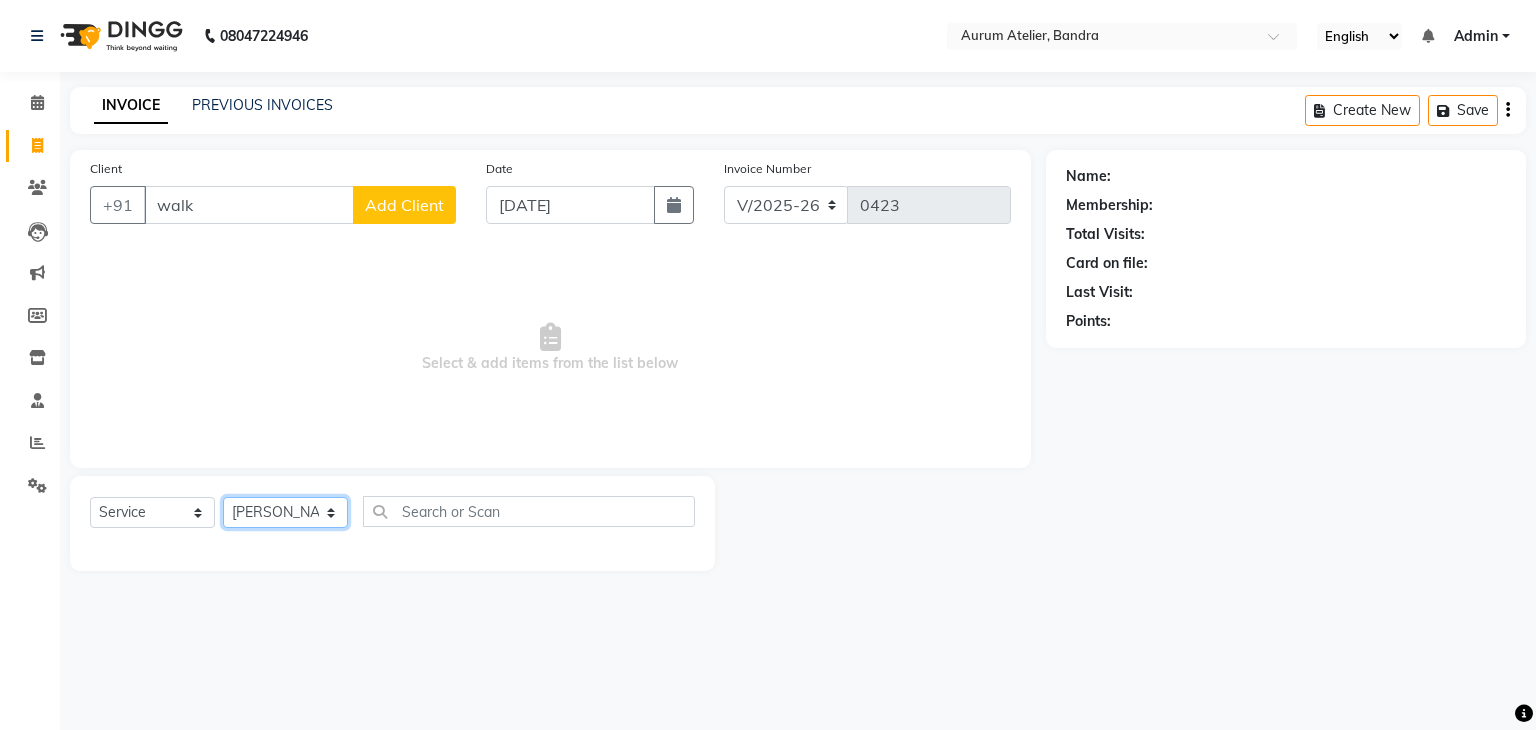 click on "Select Stylist [PERSON_NAME] chariya [PERSON_NAME] [PERSON_NAME] [PERSON_NAME] [PERSON_NAME] Preet [PERSON_NAME] [PERSON_NAME] [PERSON_NAME]" 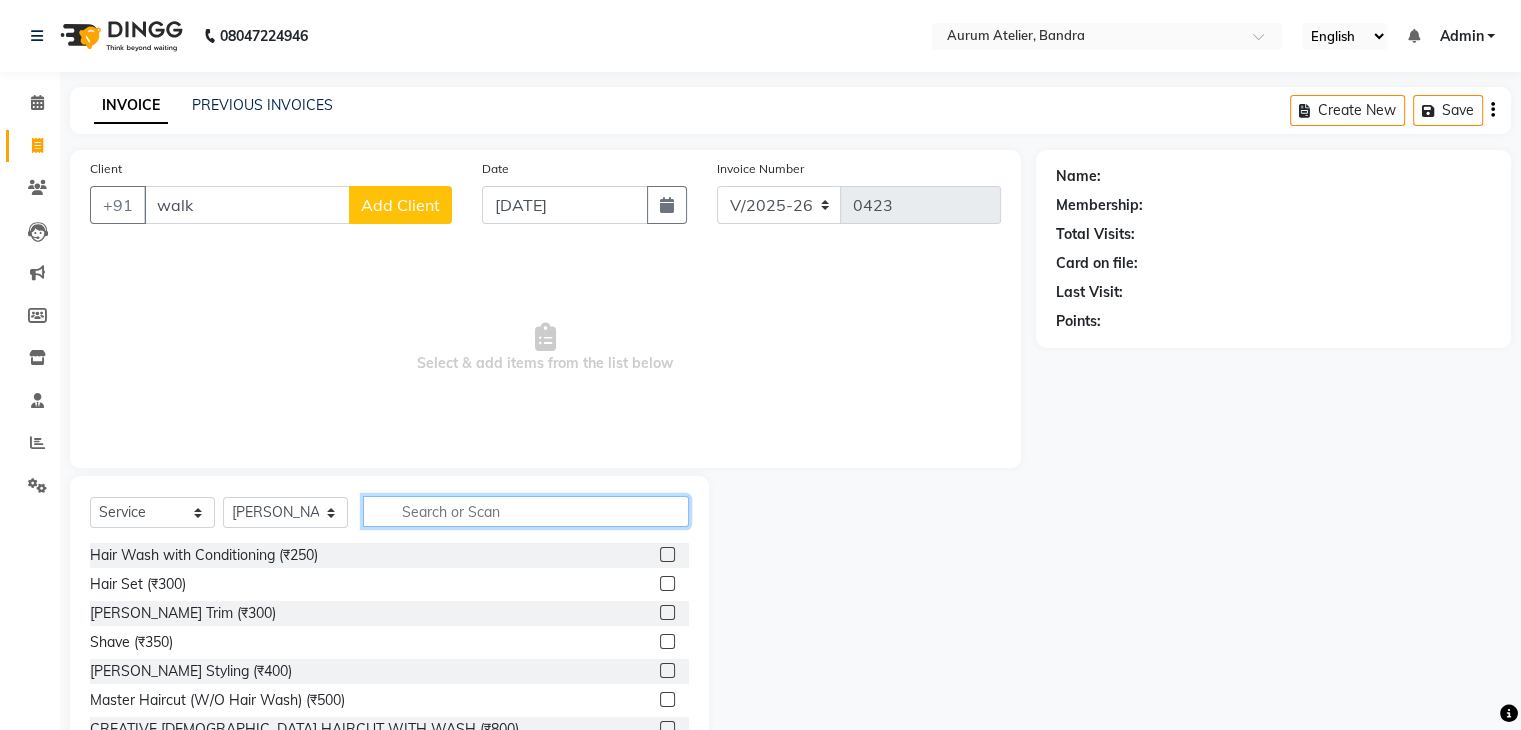 click 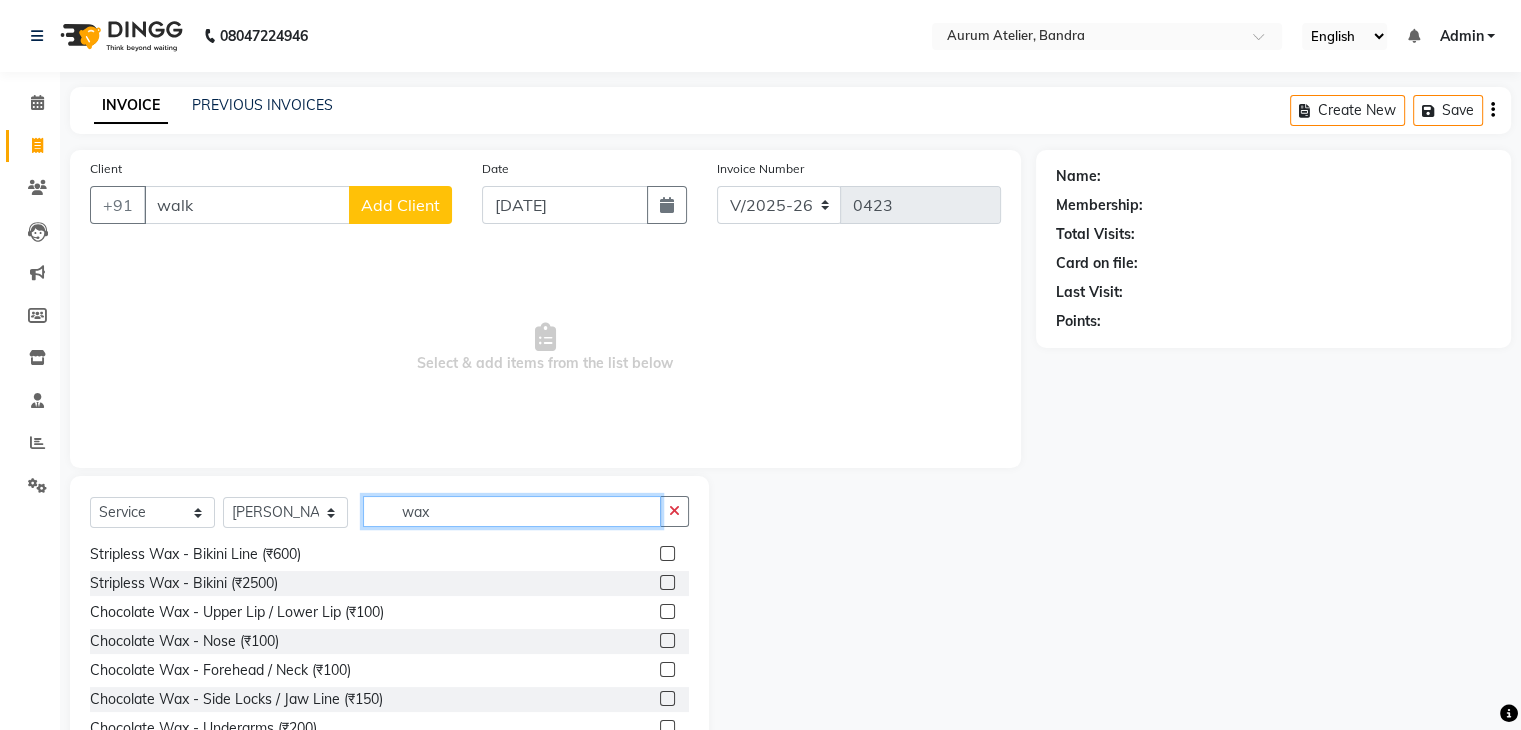 scroll, scrollTop: 100, scrollLeft: 0, axis: vertical 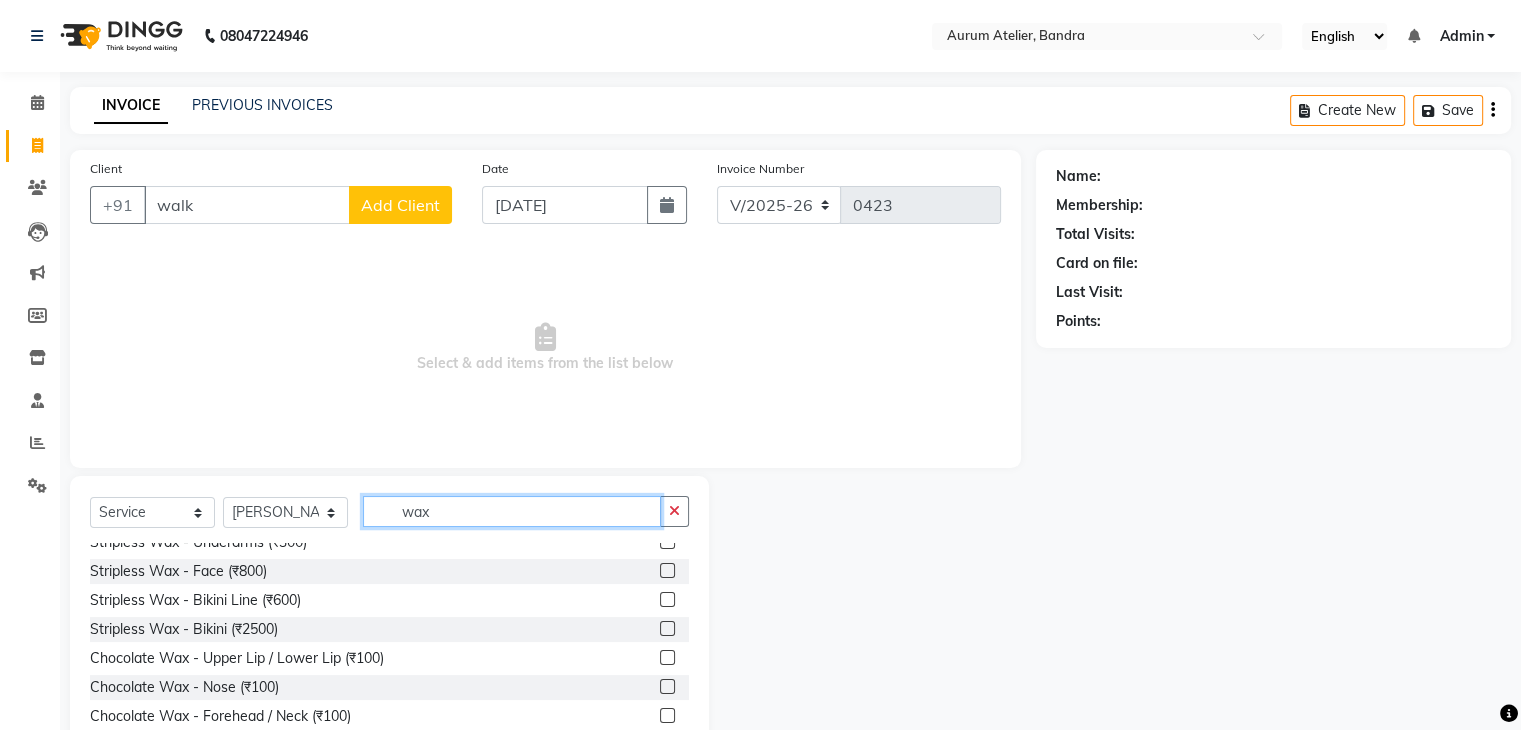 type on "wax" 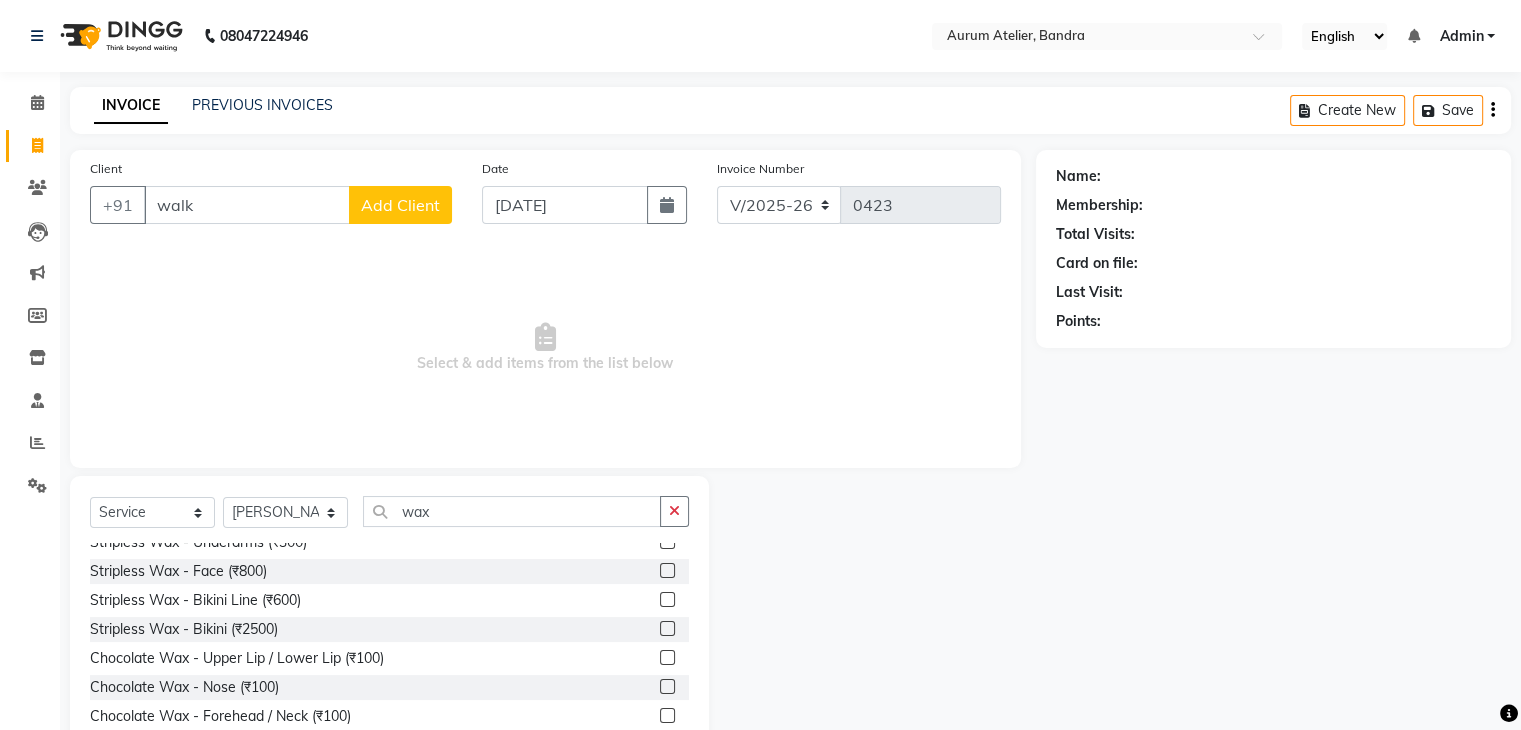 click 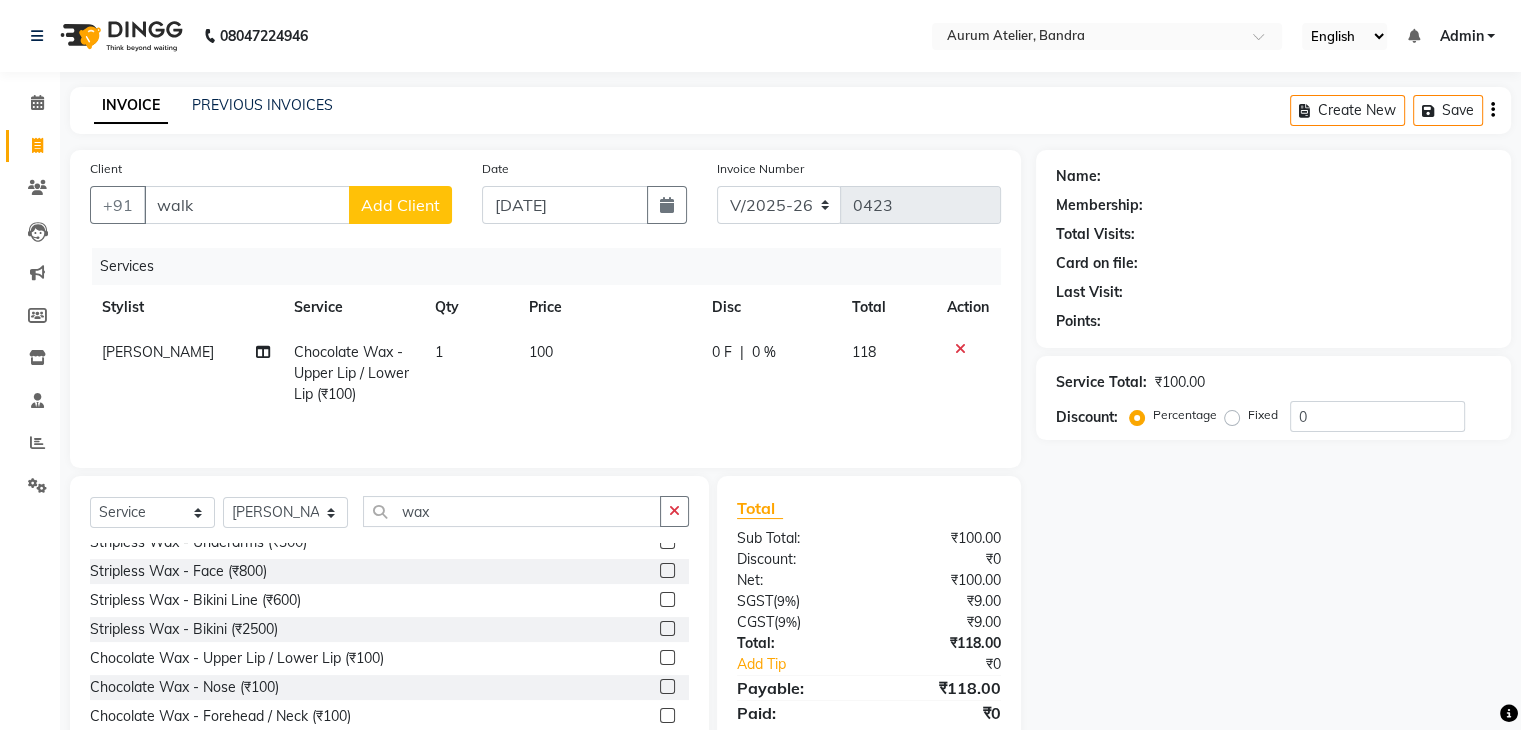 click 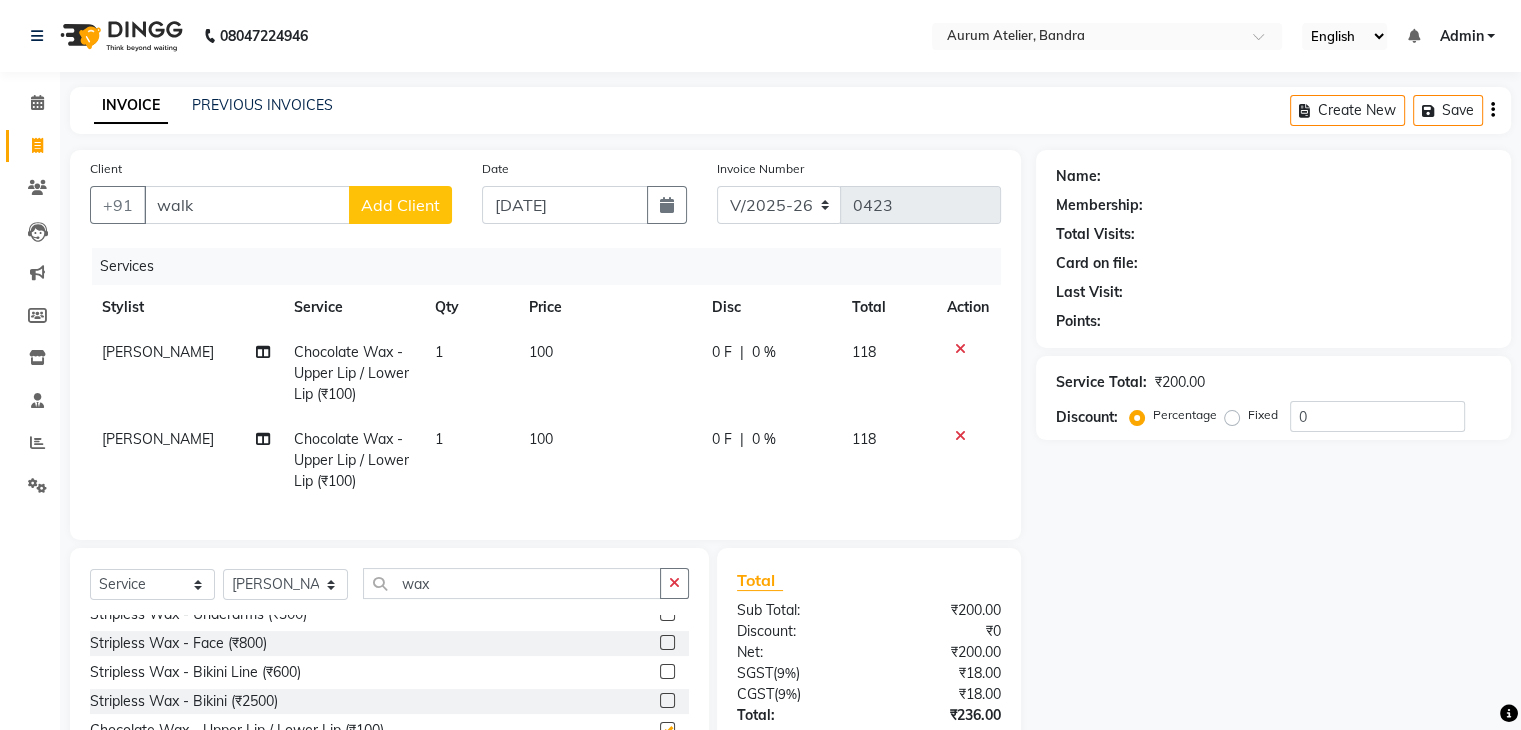 checkbox on "false" 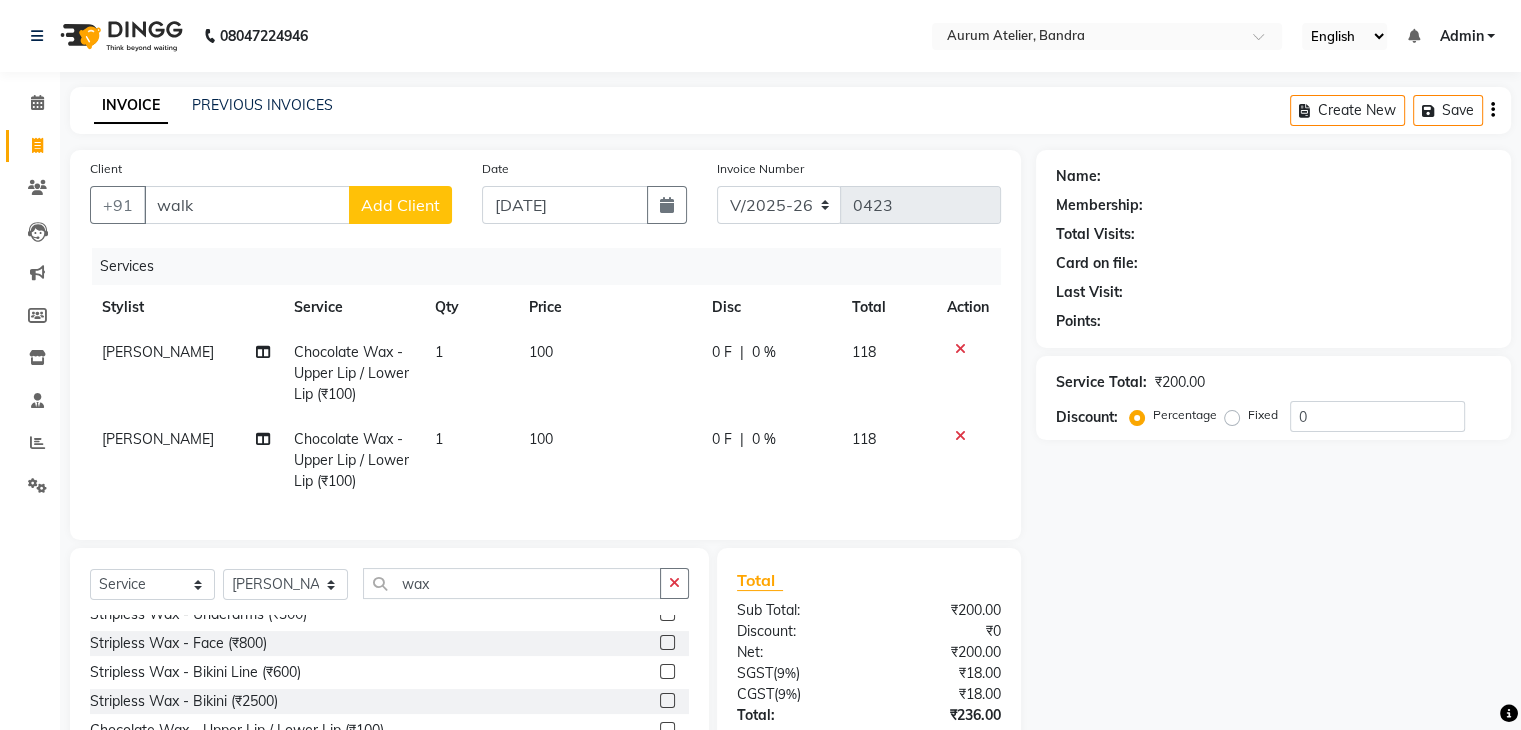 click 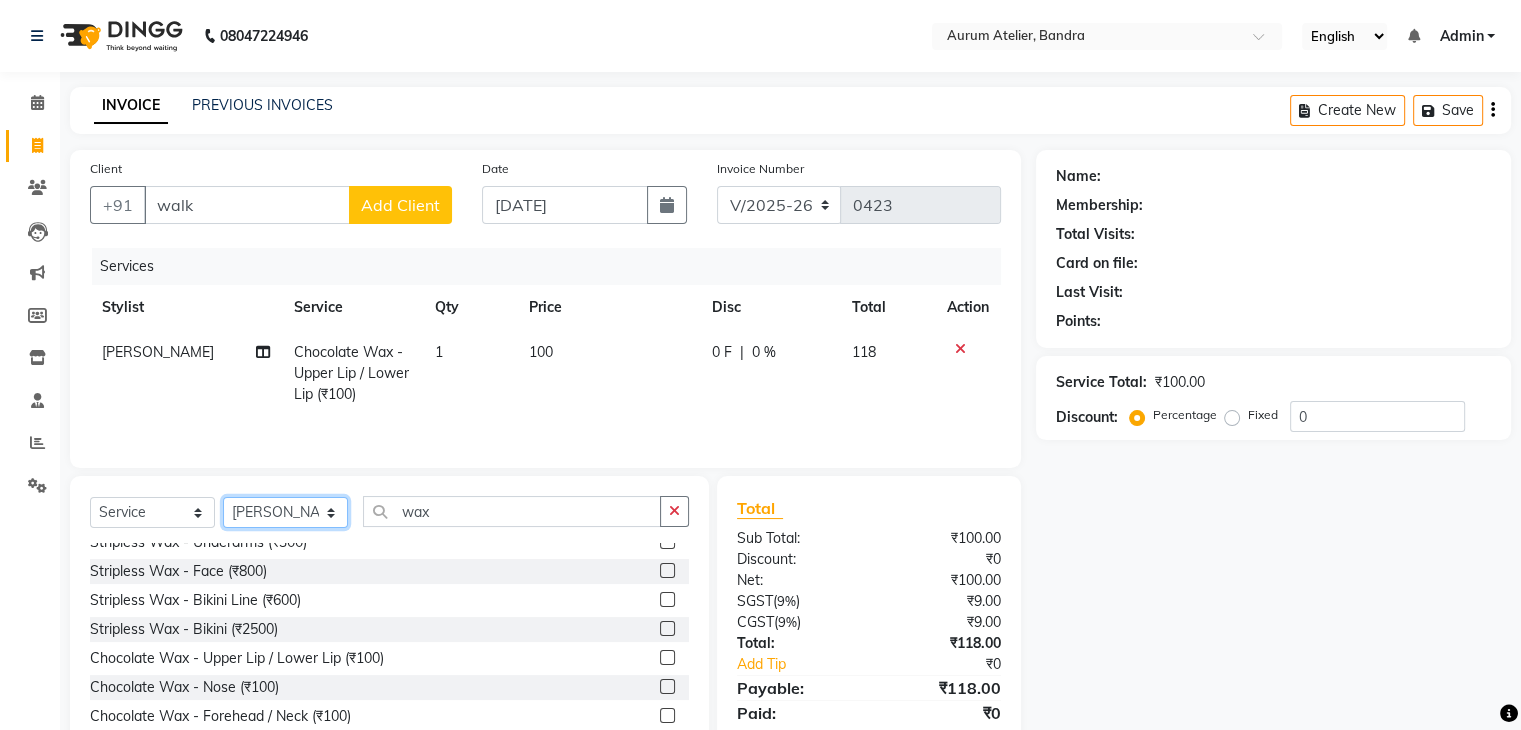 drag, startPoint x: 287, startPoint y: 507, endPoint x: 313, endPoint y: 511, distance: 26.305893 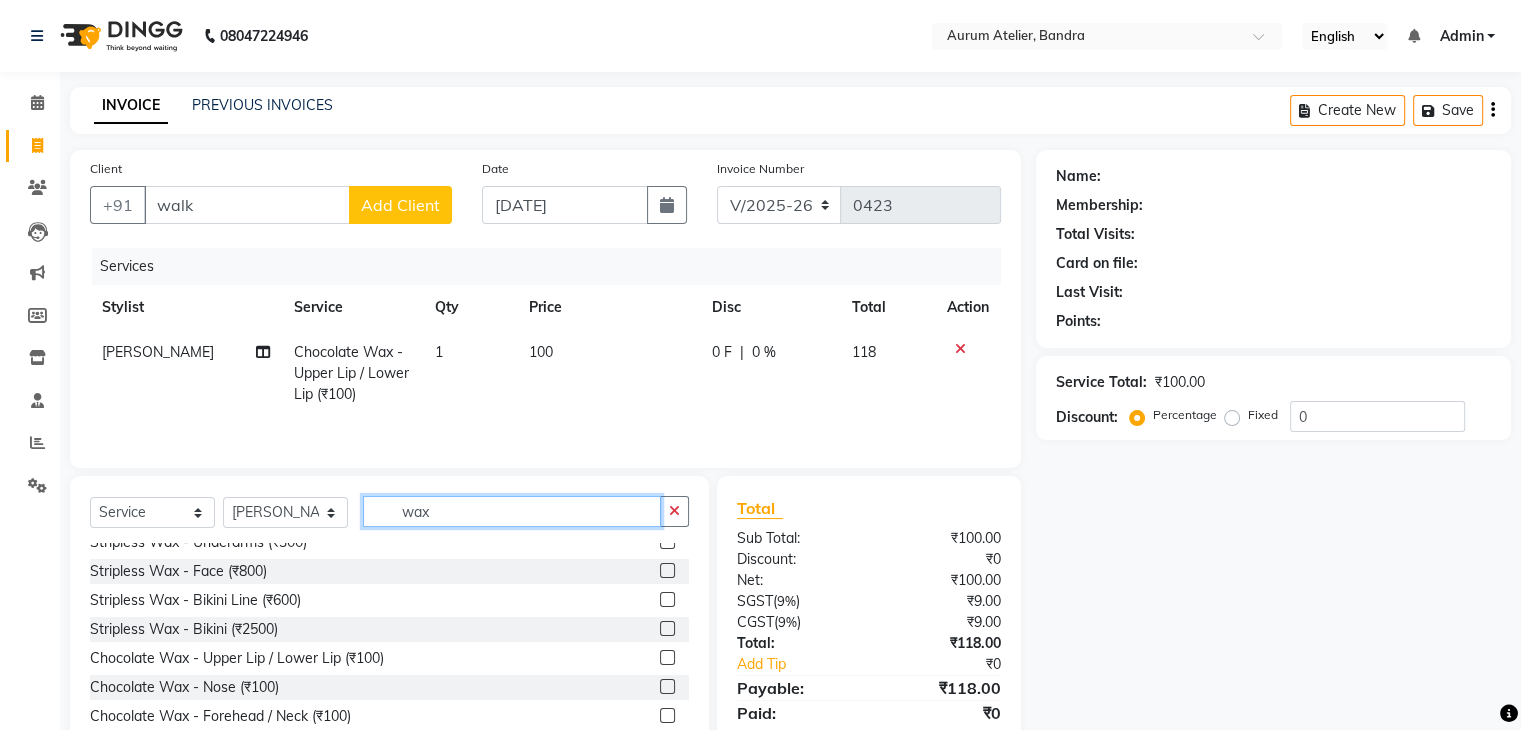 click on "wax" 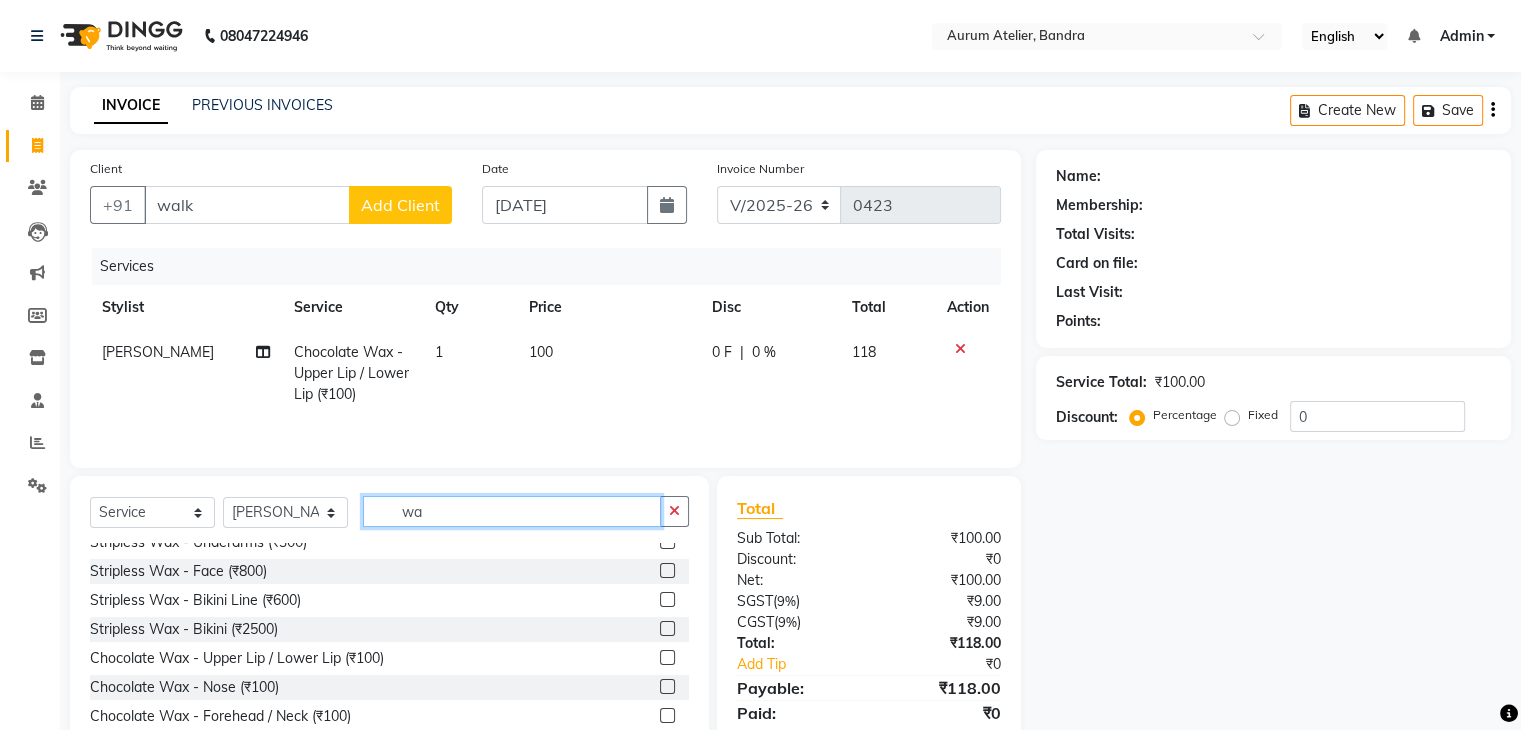 type on "w" 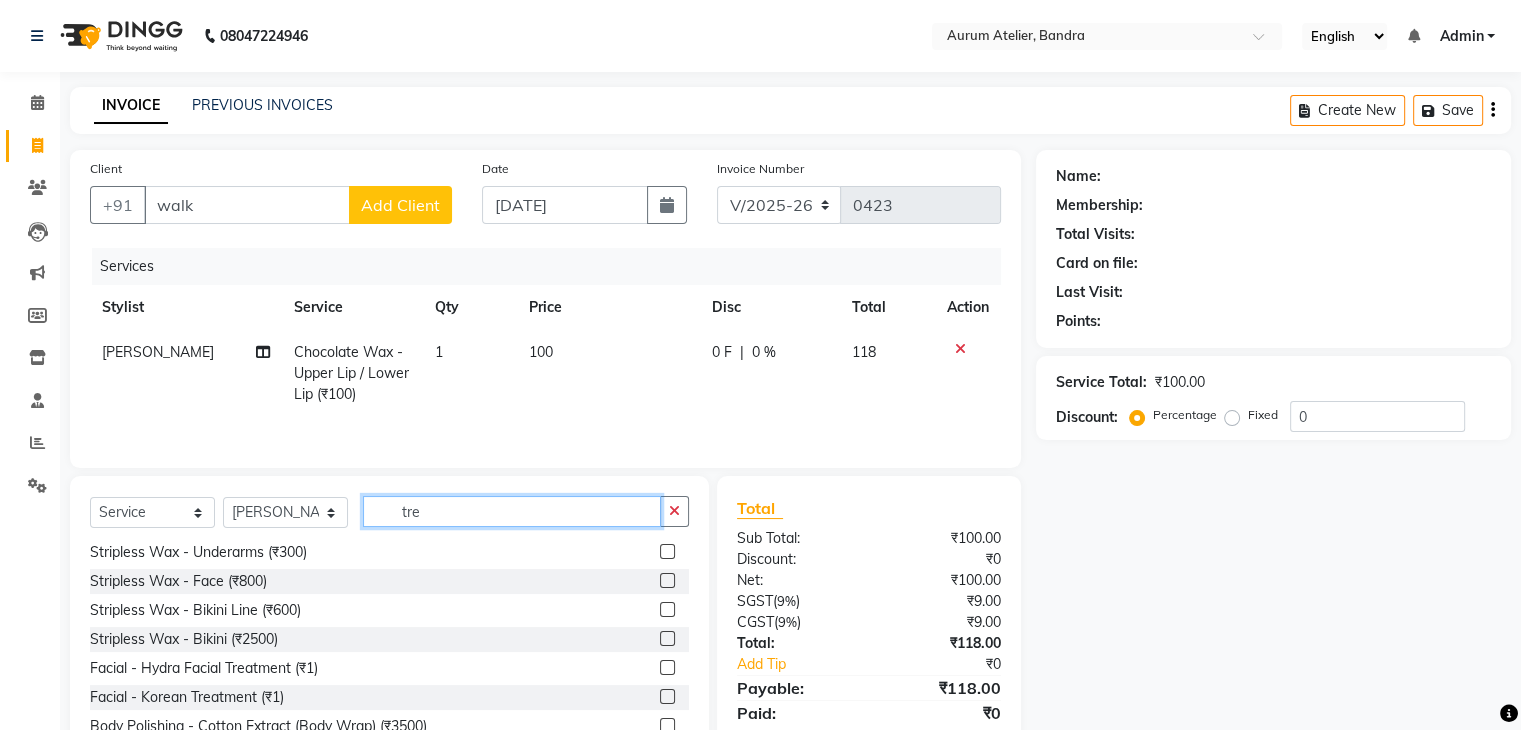 scroll, scrollTop: 0, scrollLeft: 0, axis: both 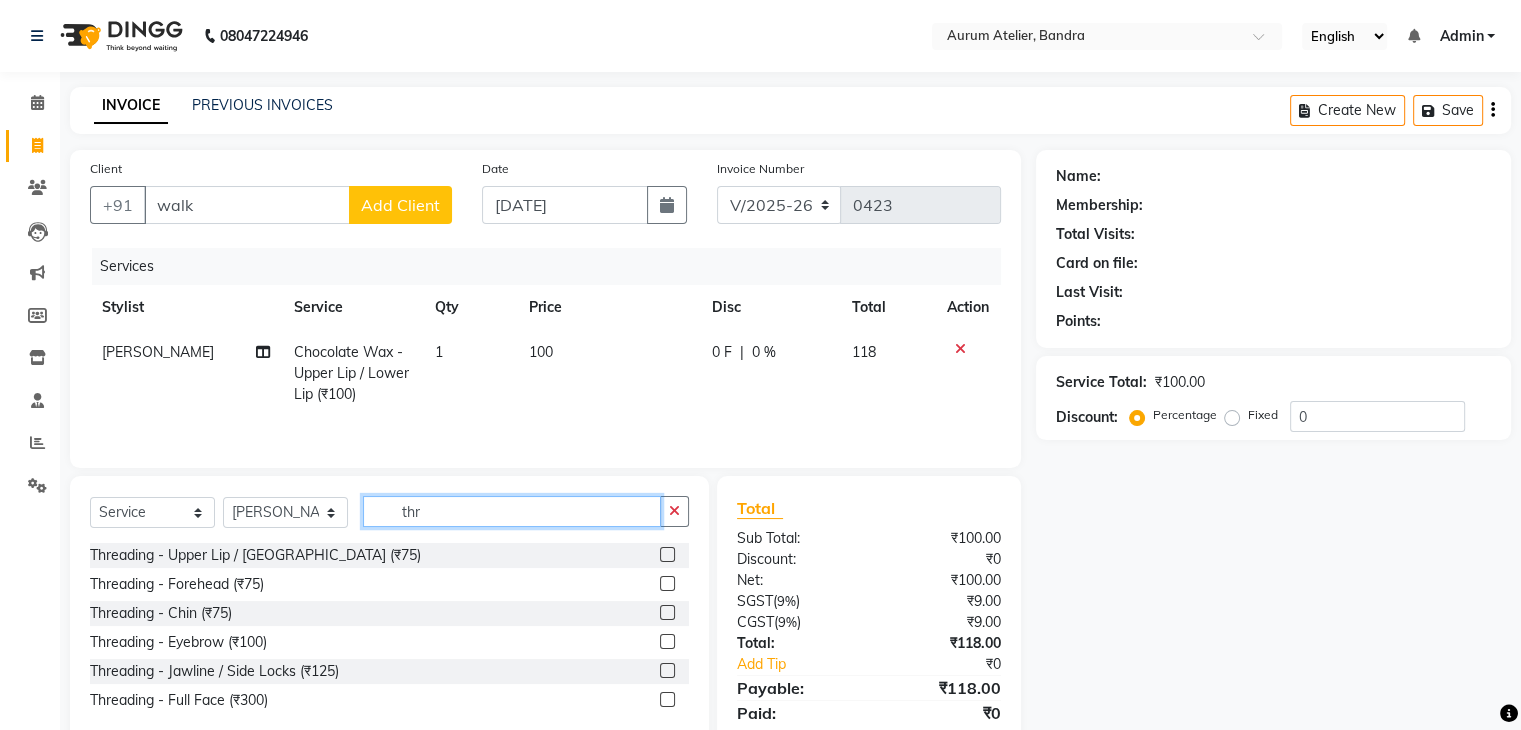 type on "thr" 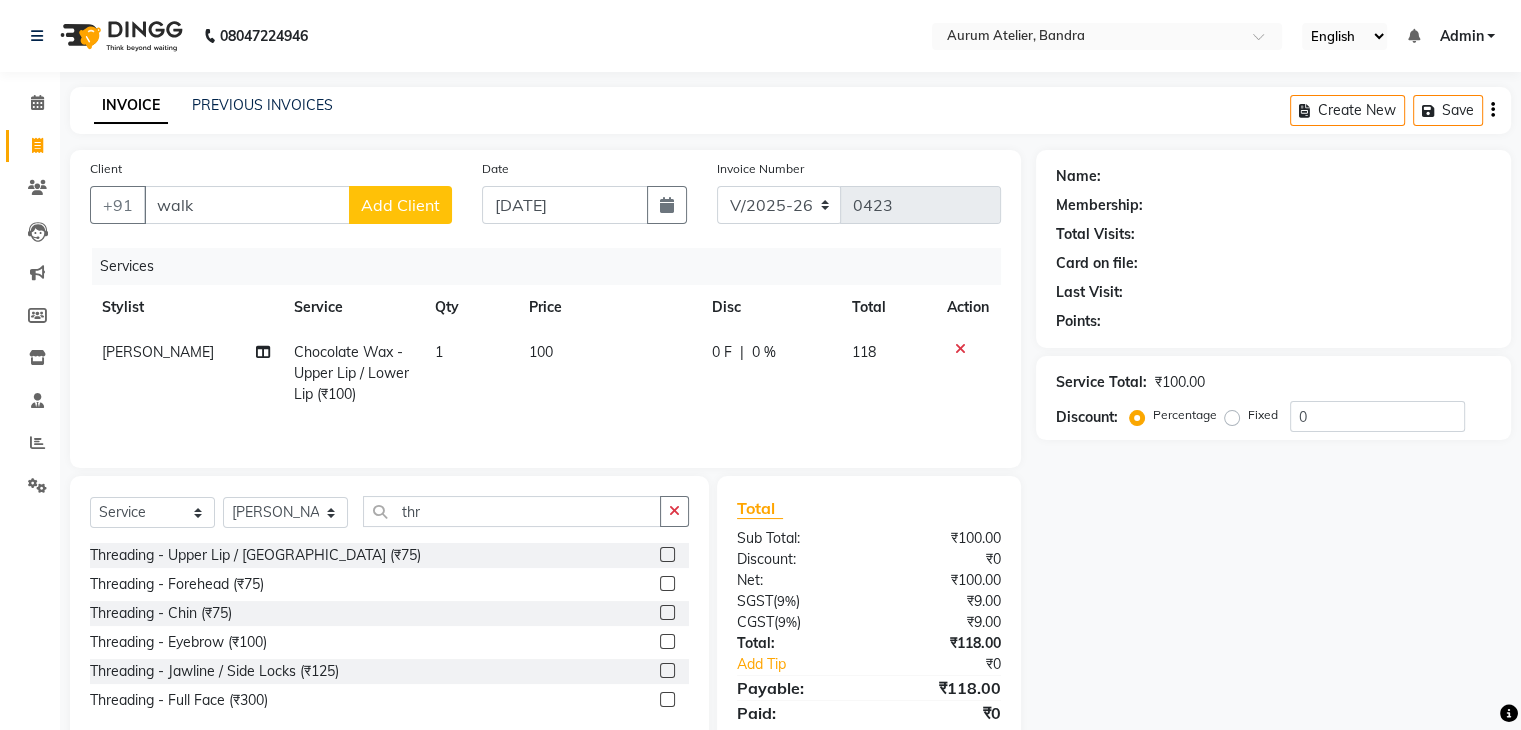 click 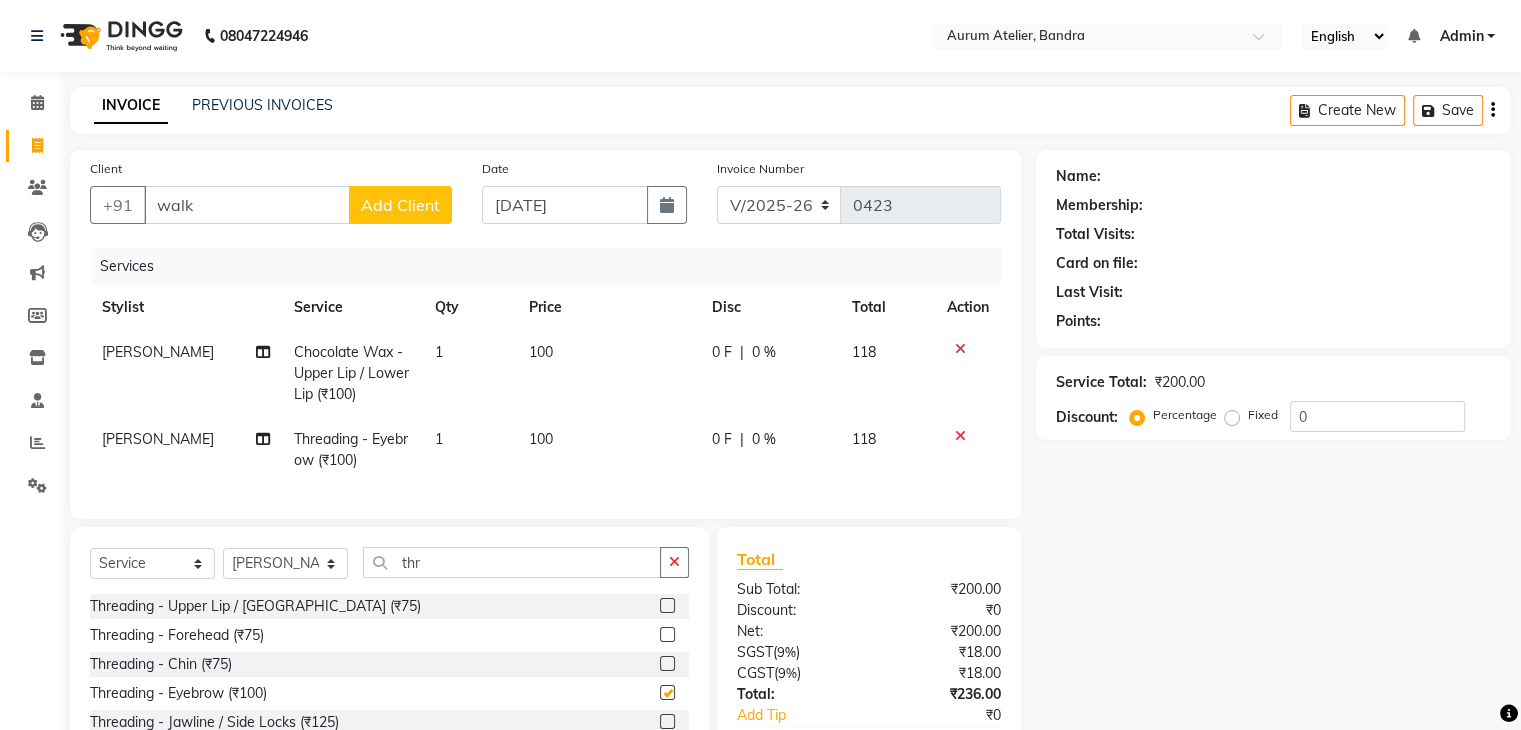 checkbox on "false" 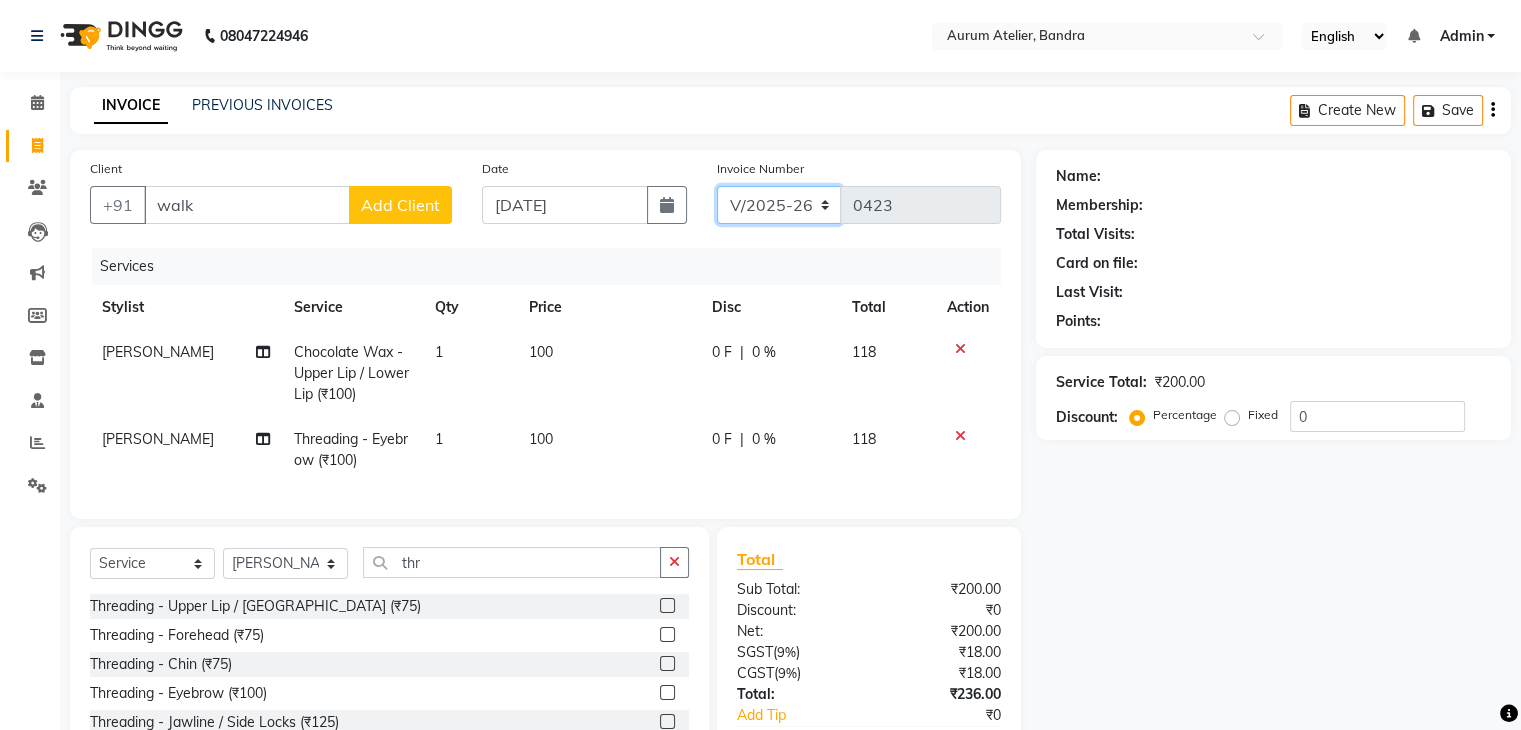 click on "C/2025-26 V/2025 V/2025-26" 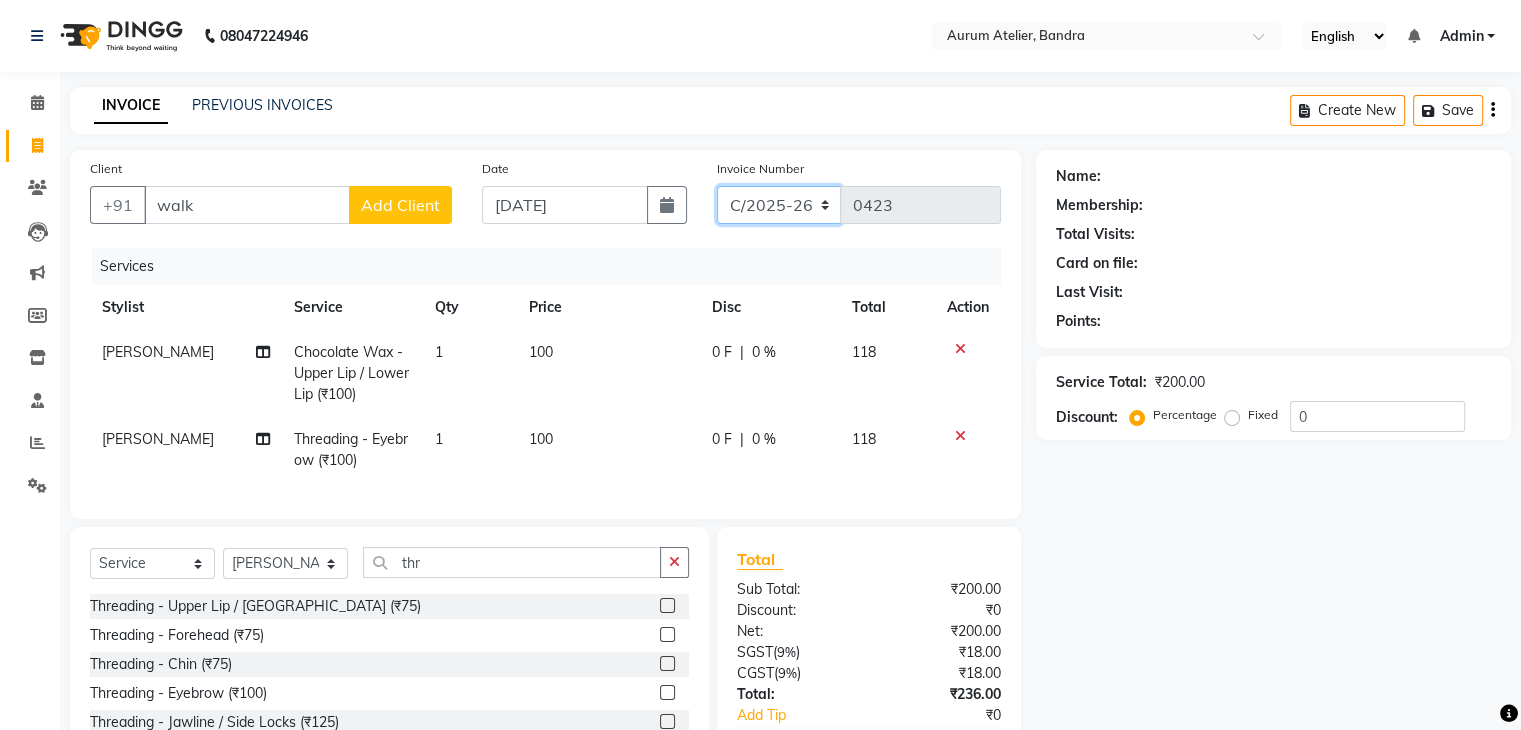 click on "C/2025-26 V/2025 V/2025-26" 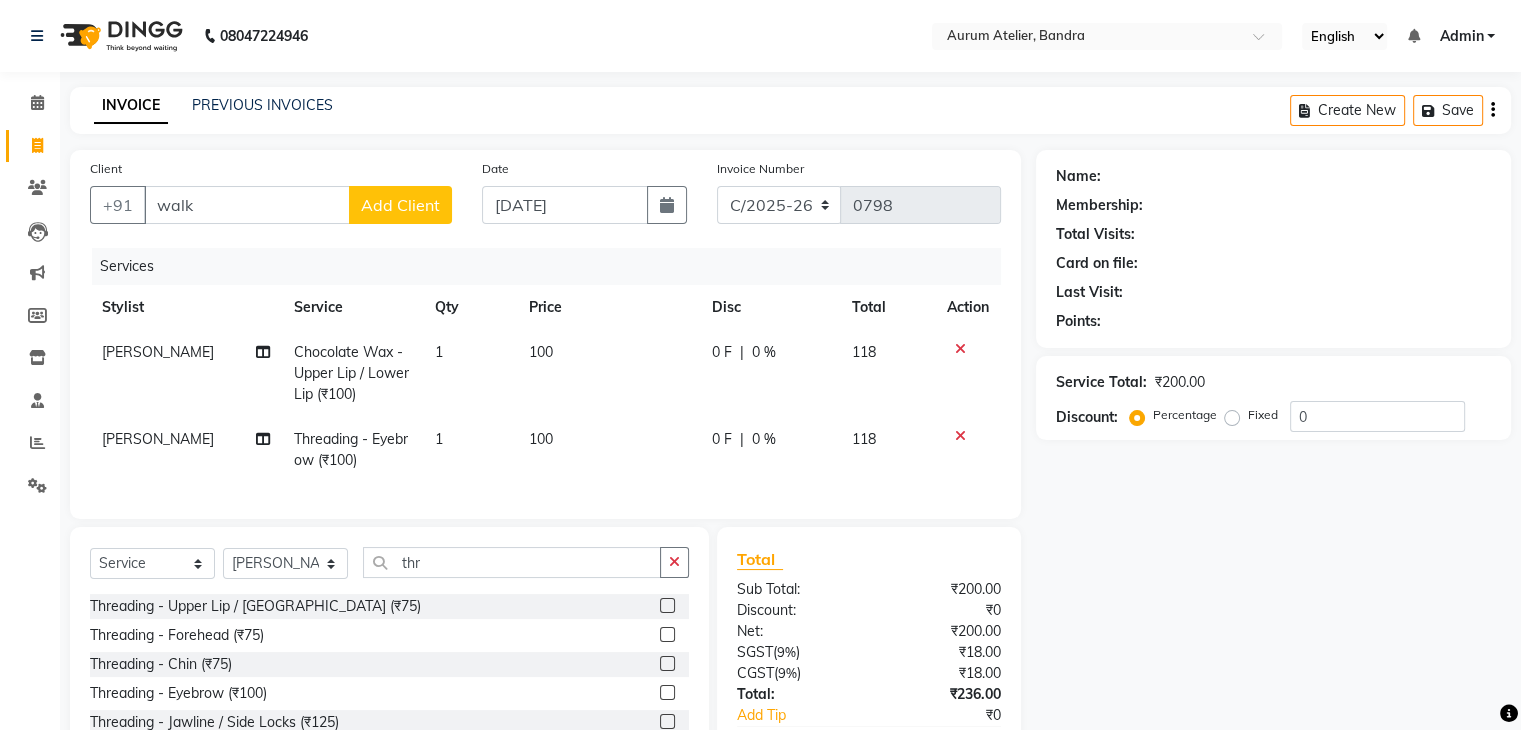 click 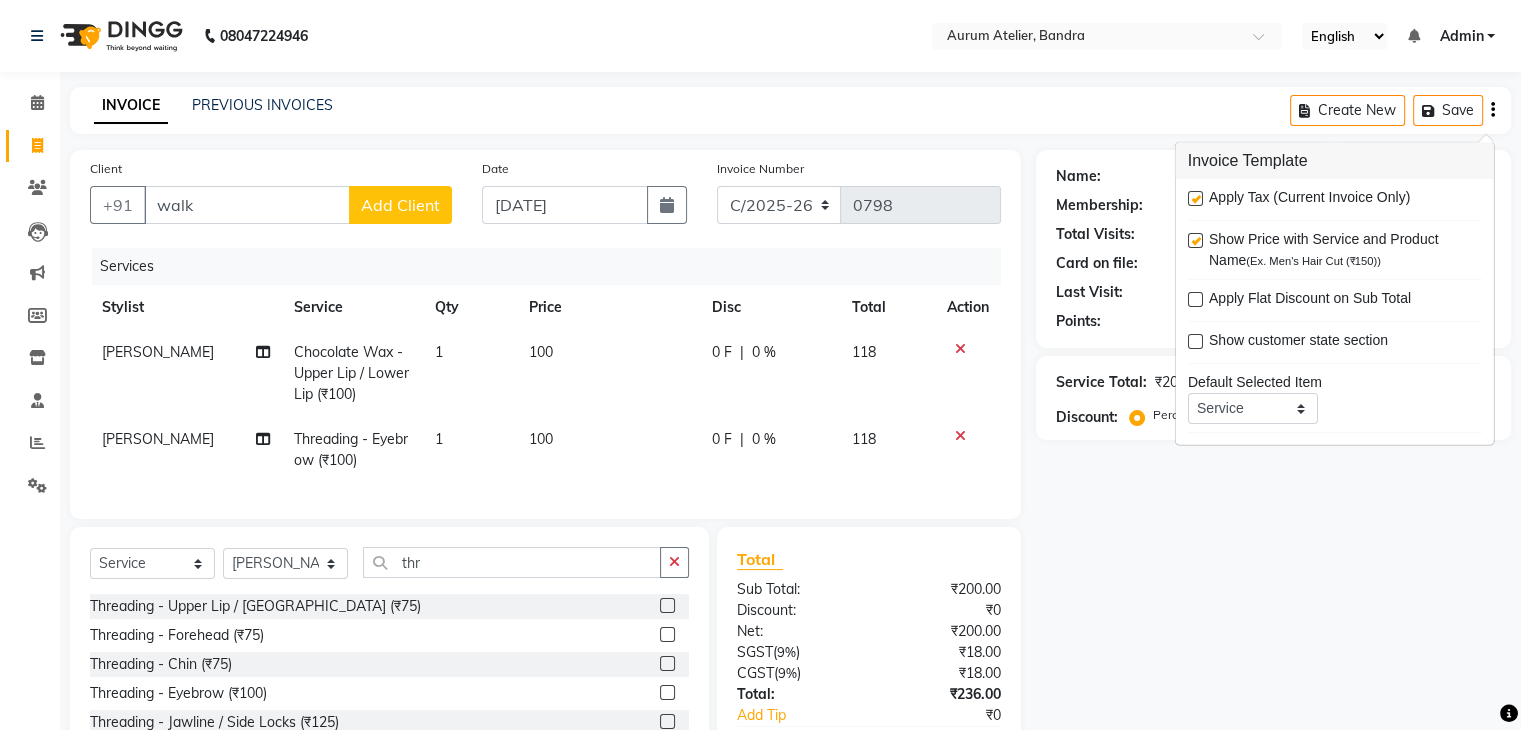 click at bounding box center (1195, 198) 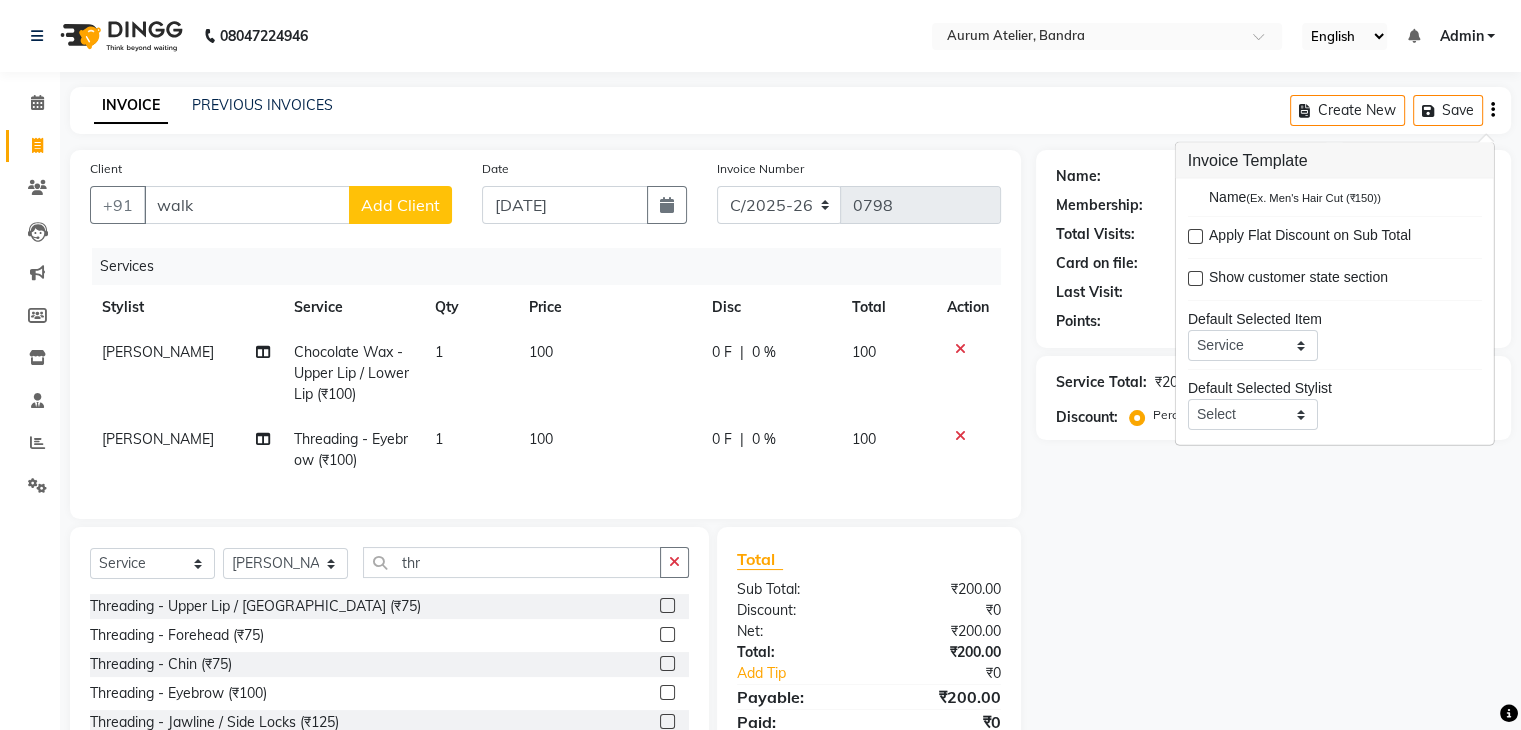 scroll, scrollTop: 96, scrollLeft: 0, axis: vertical 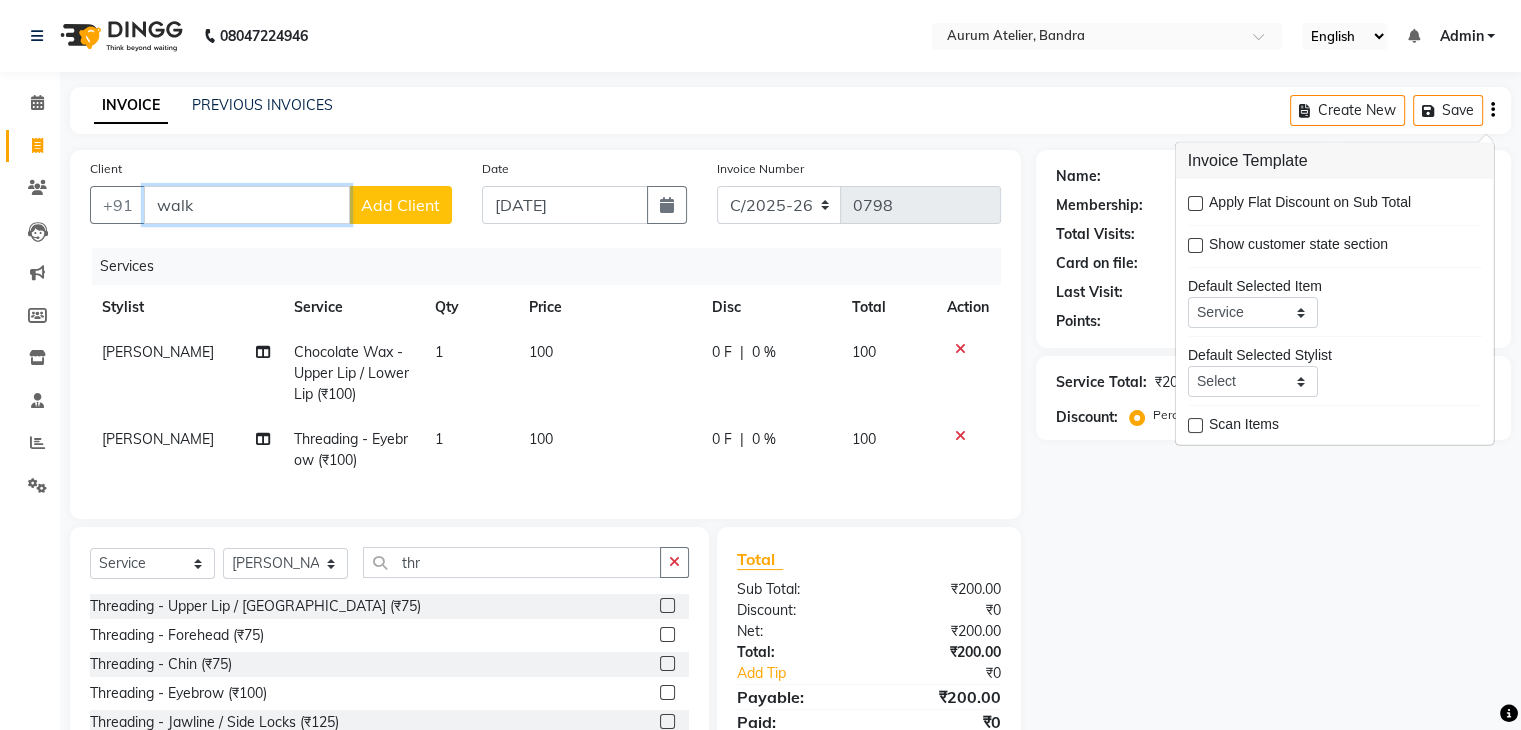 click on "walk" at bounding box center [247, 205] 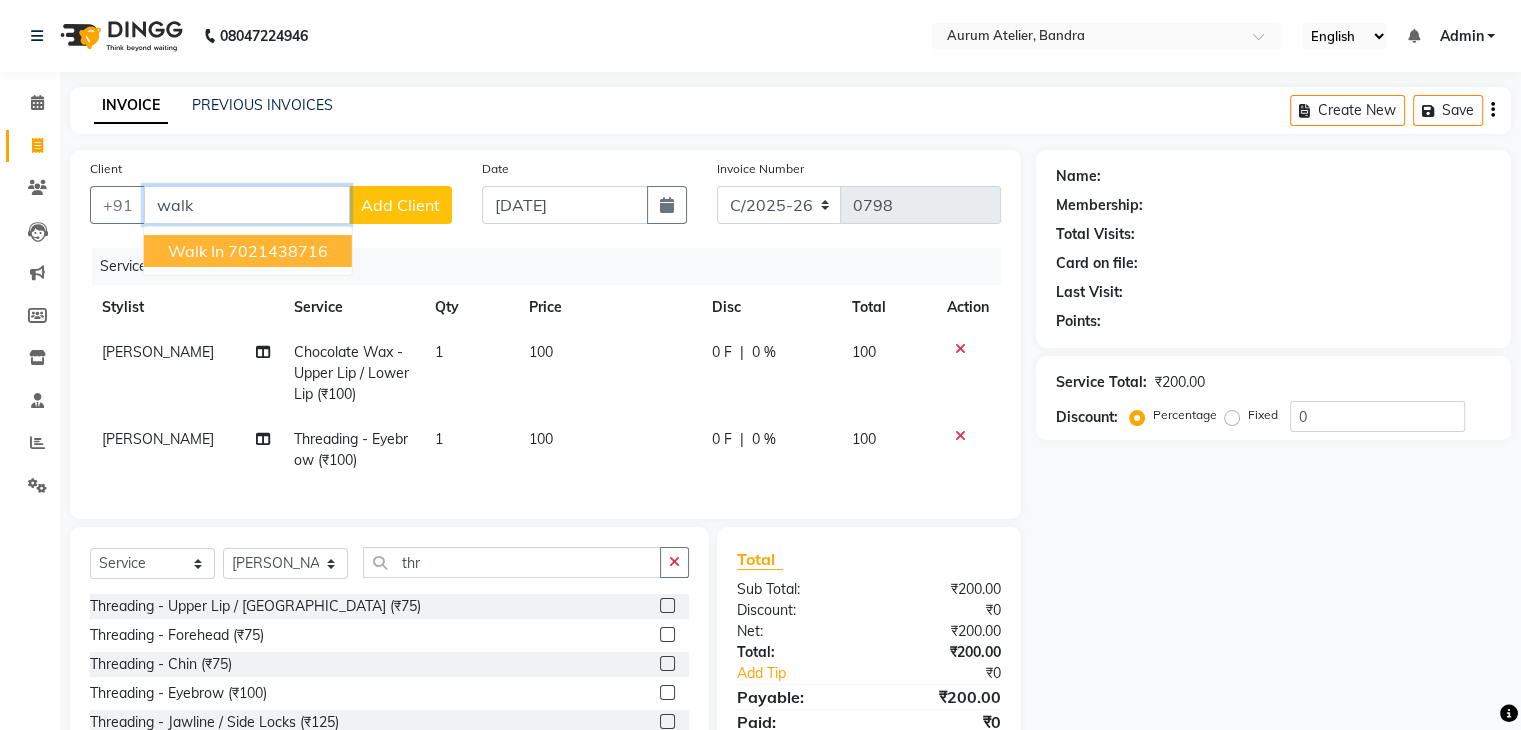 click on "7021438716" at bounding box center [278, 251] 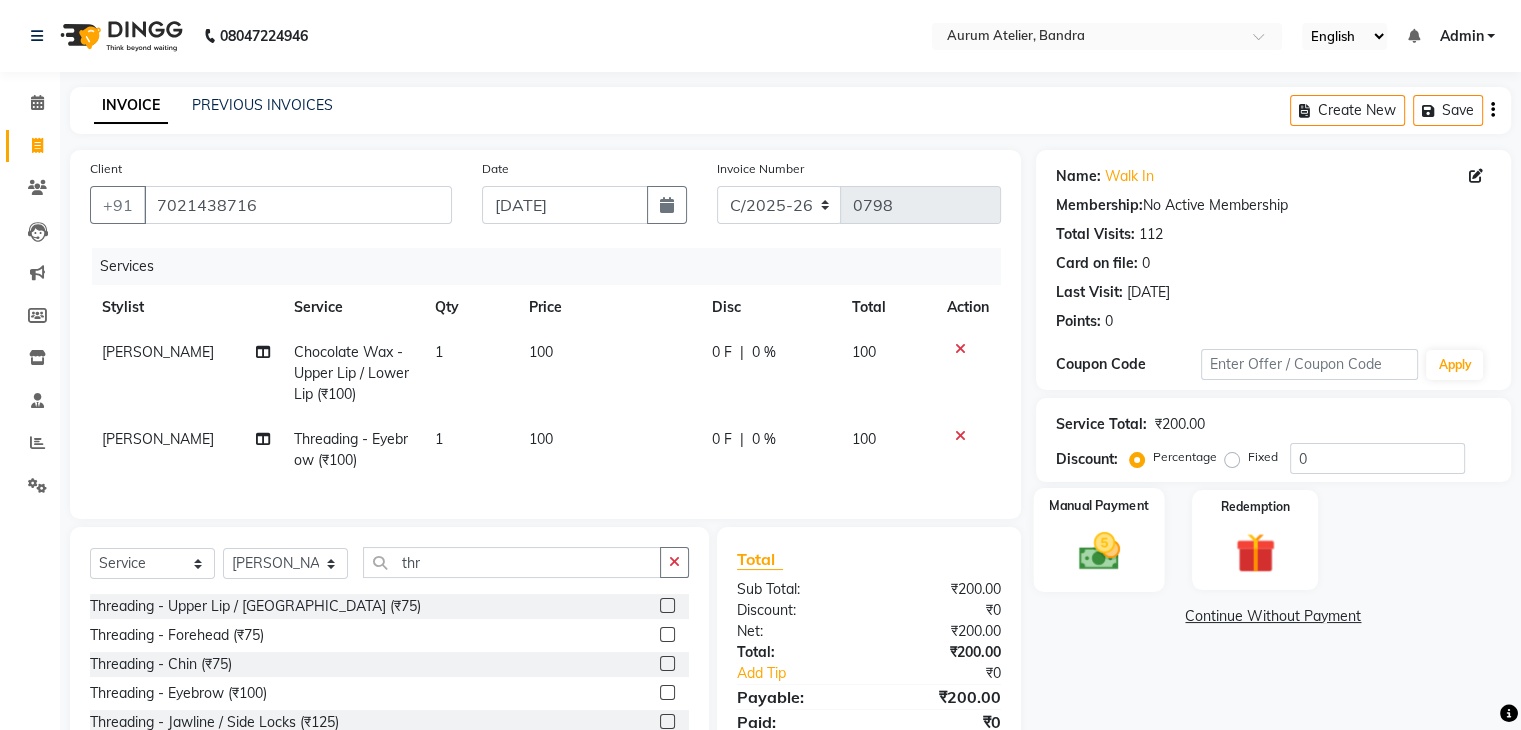 click on "Manual Payment" 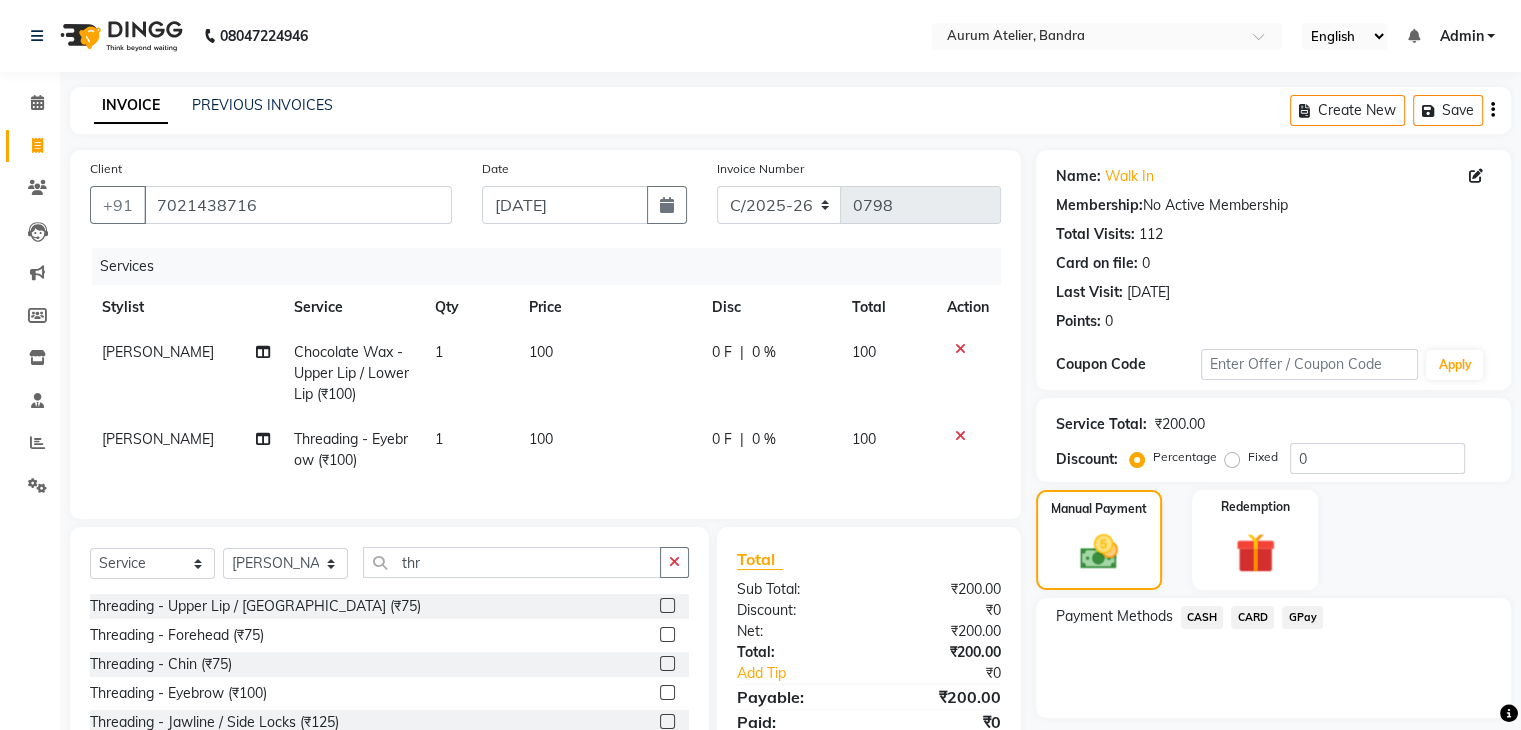 scroll, scrollTop: 0, scrollLeft: 0, axis: both 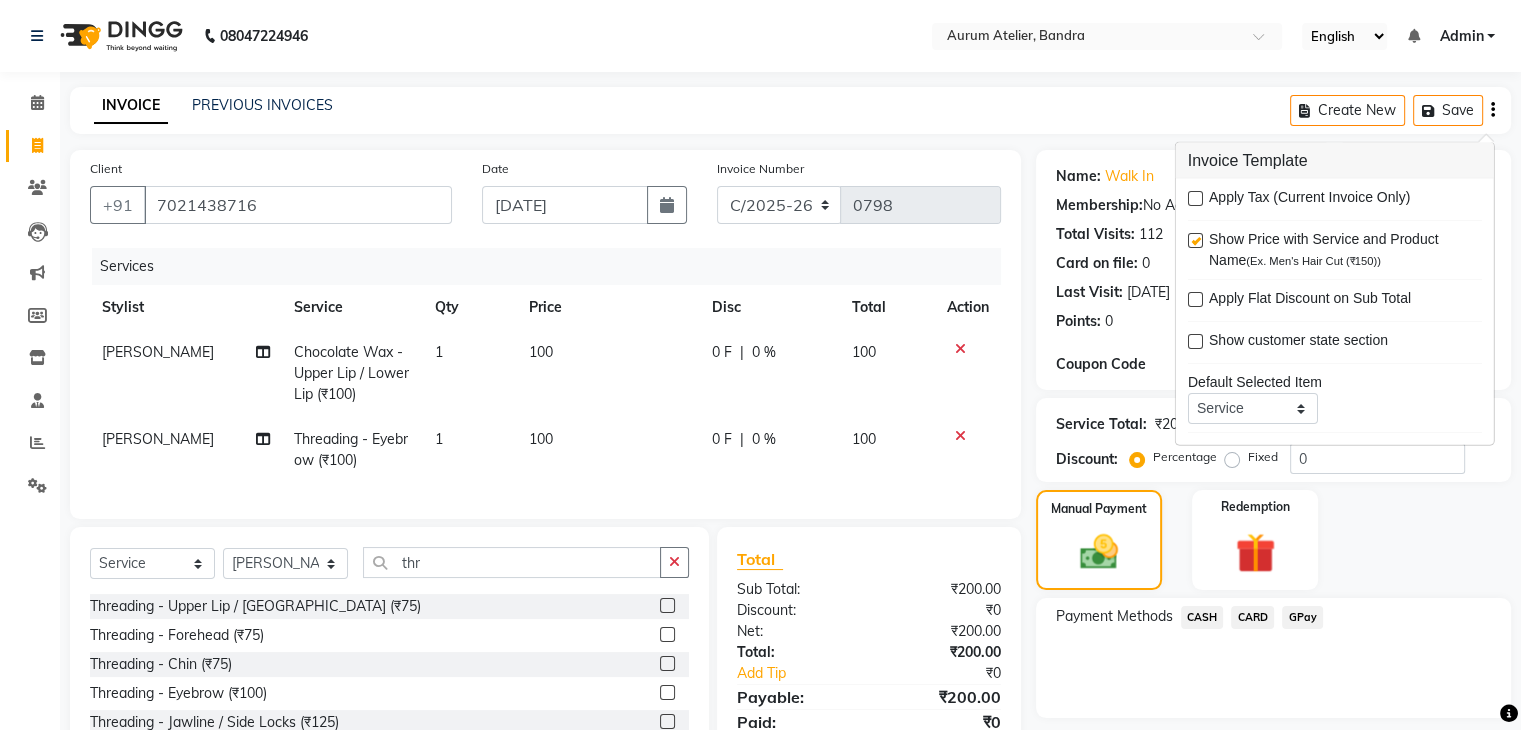 click on "CASH" 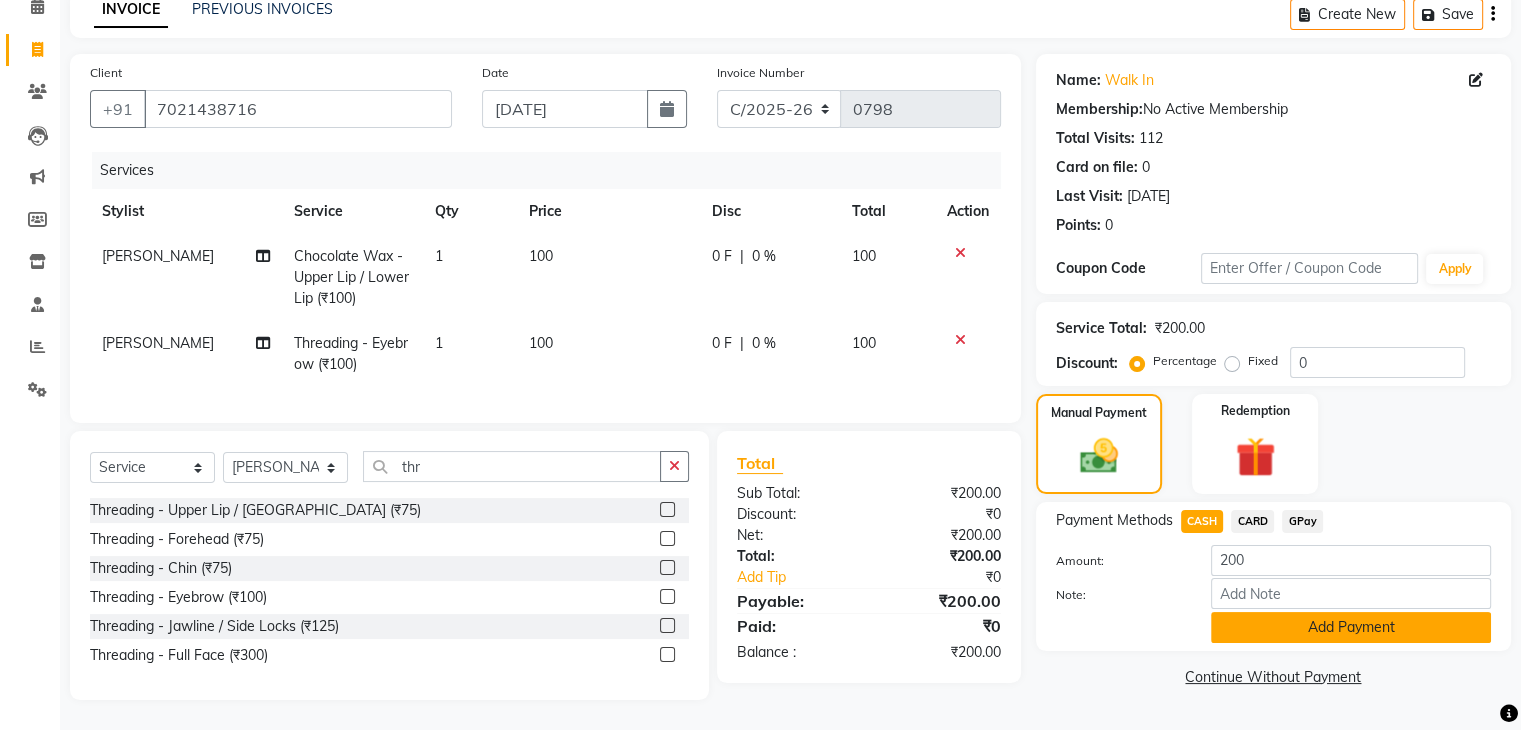 click on "Add Payment" 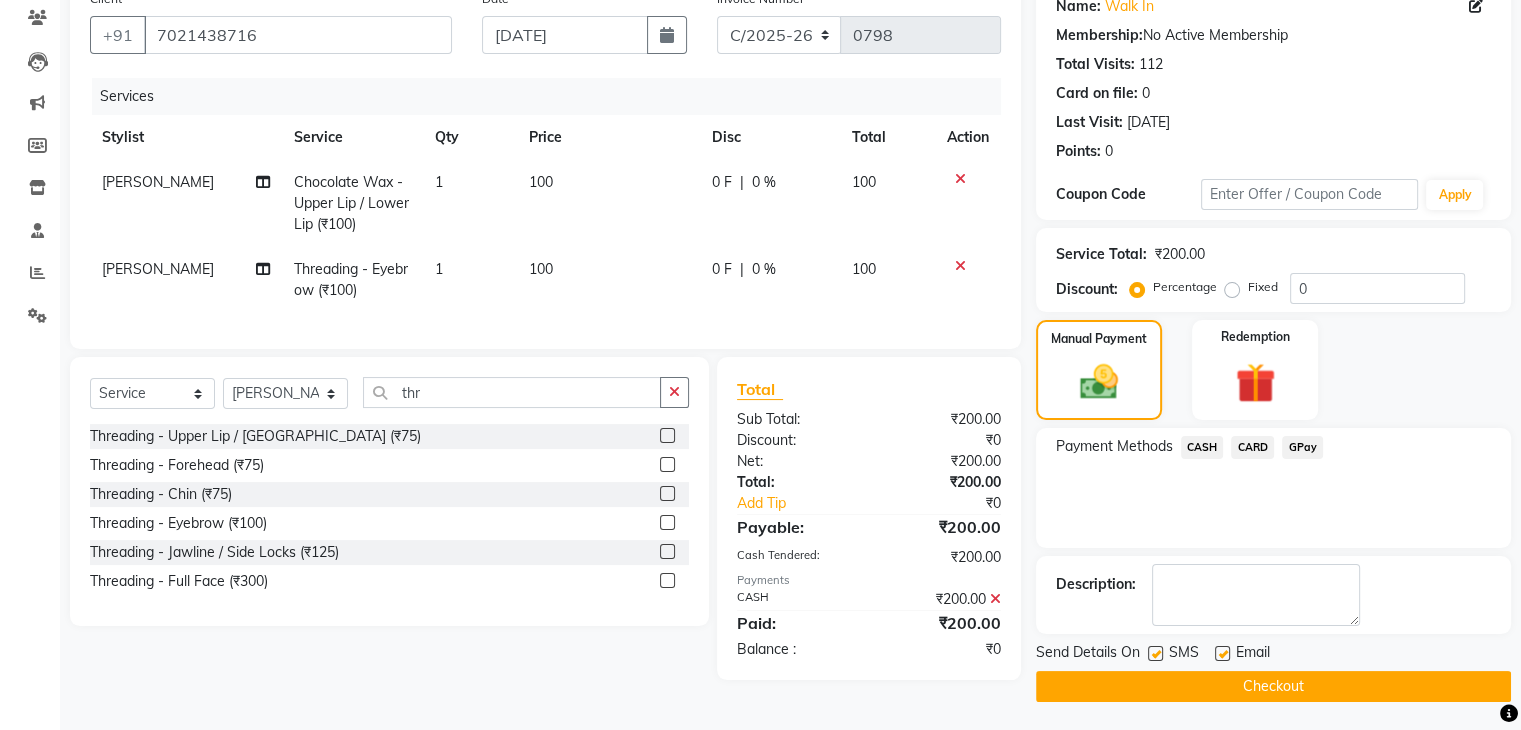 scroll, scrollTop: 171, scrollLeft: 0, axis: vertical 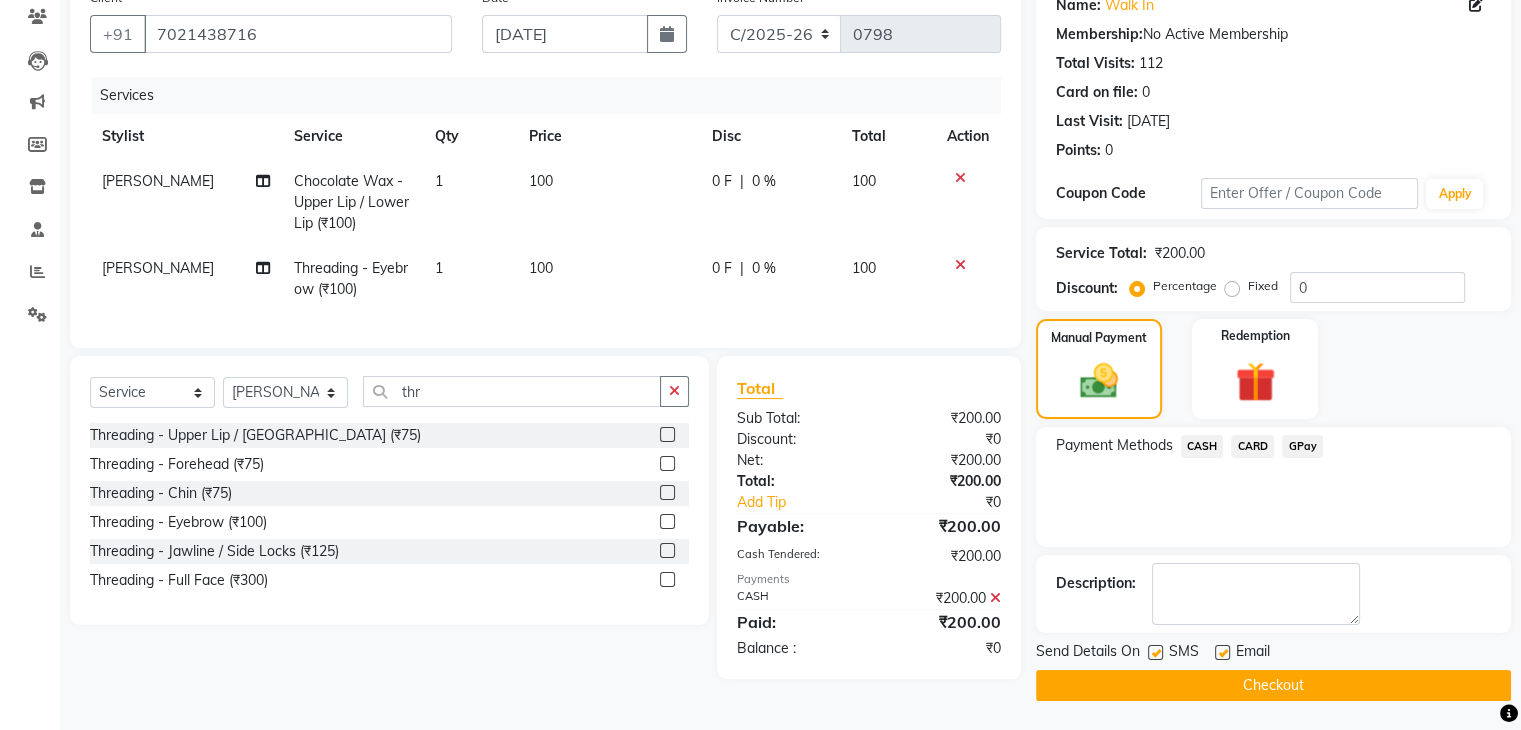 click on "Checkout" 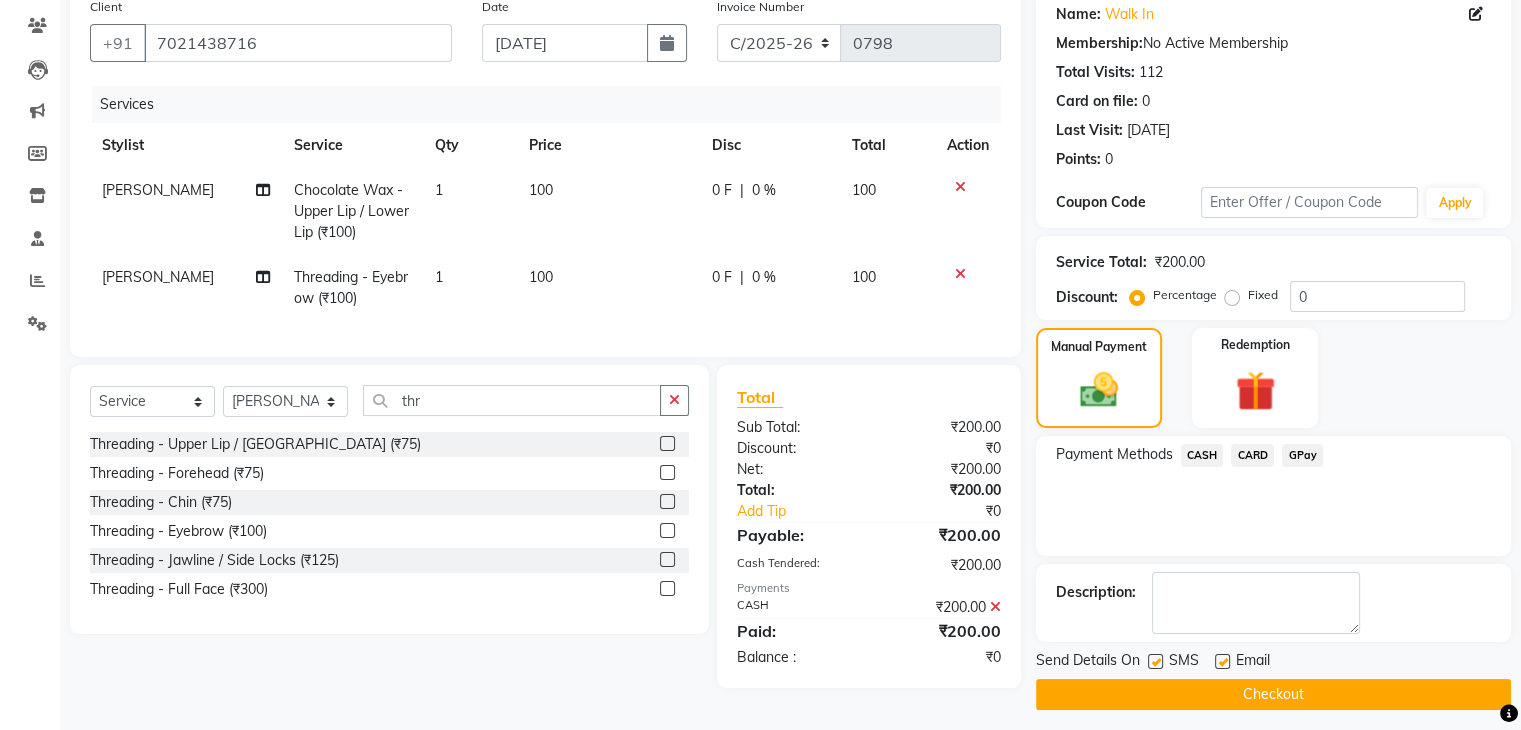 scroll, scrollTop: 171, scrollLeft: 0, axis: vertical 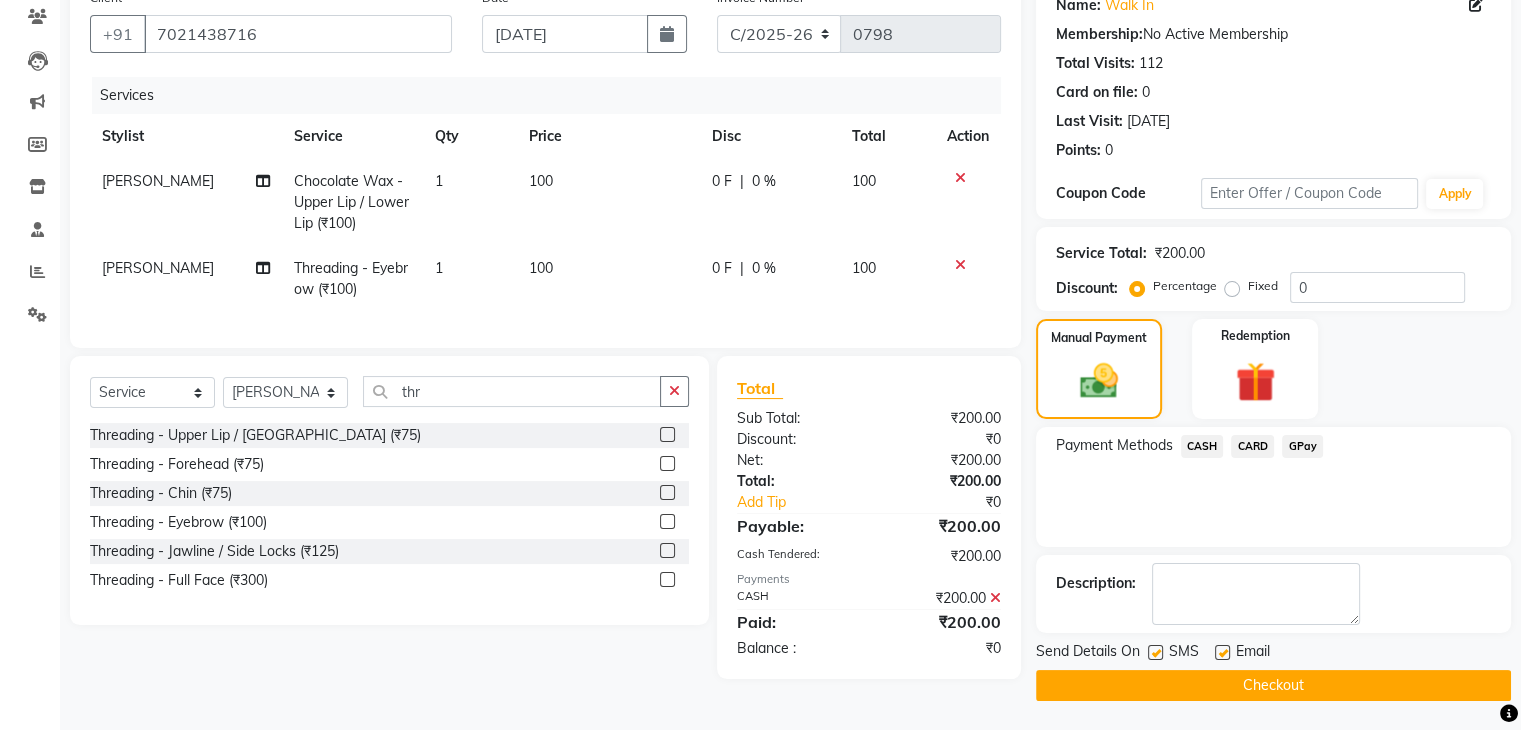 click on "Checkout" 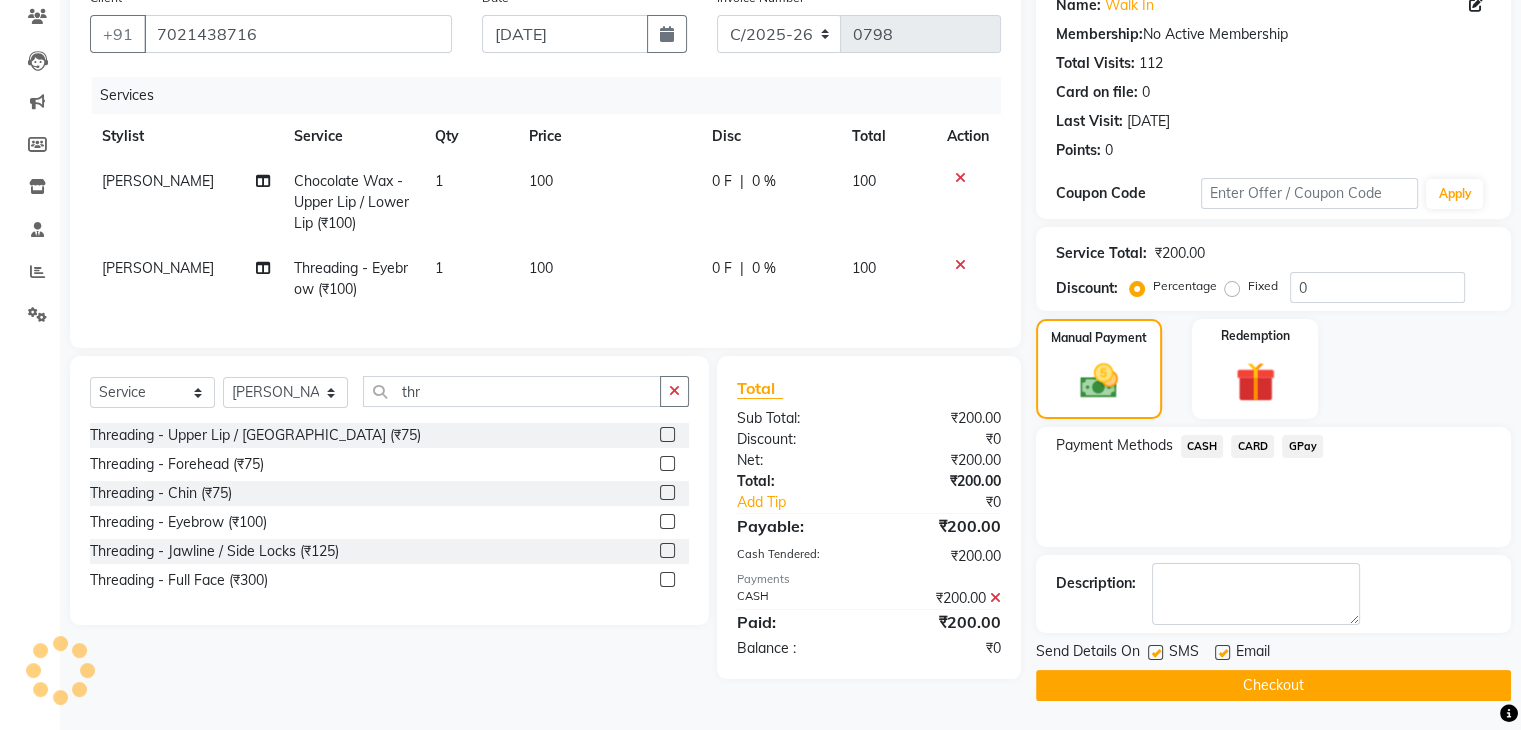 click on "Checkout" 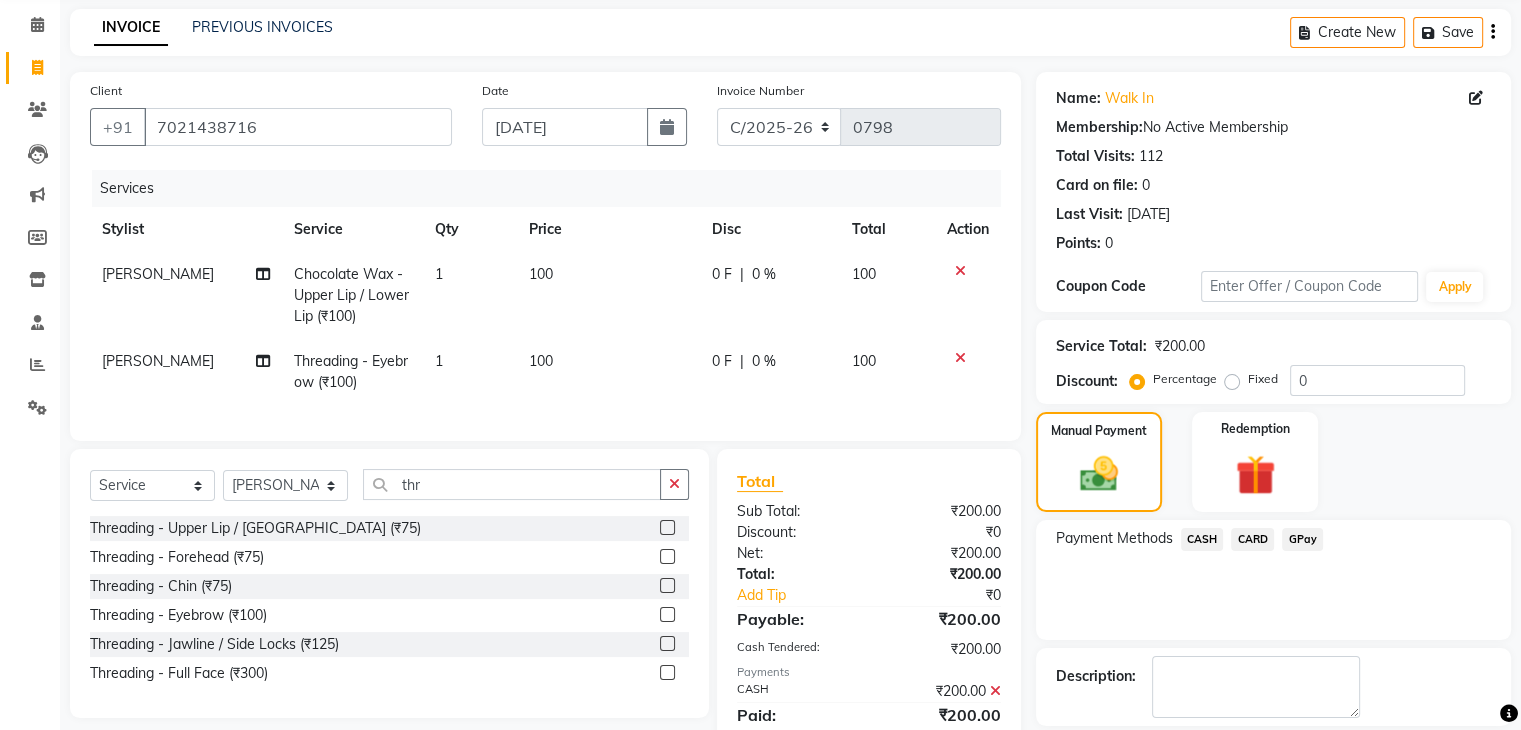 scroll, scrollTop: 0, scrollLeft: 0, axis: both 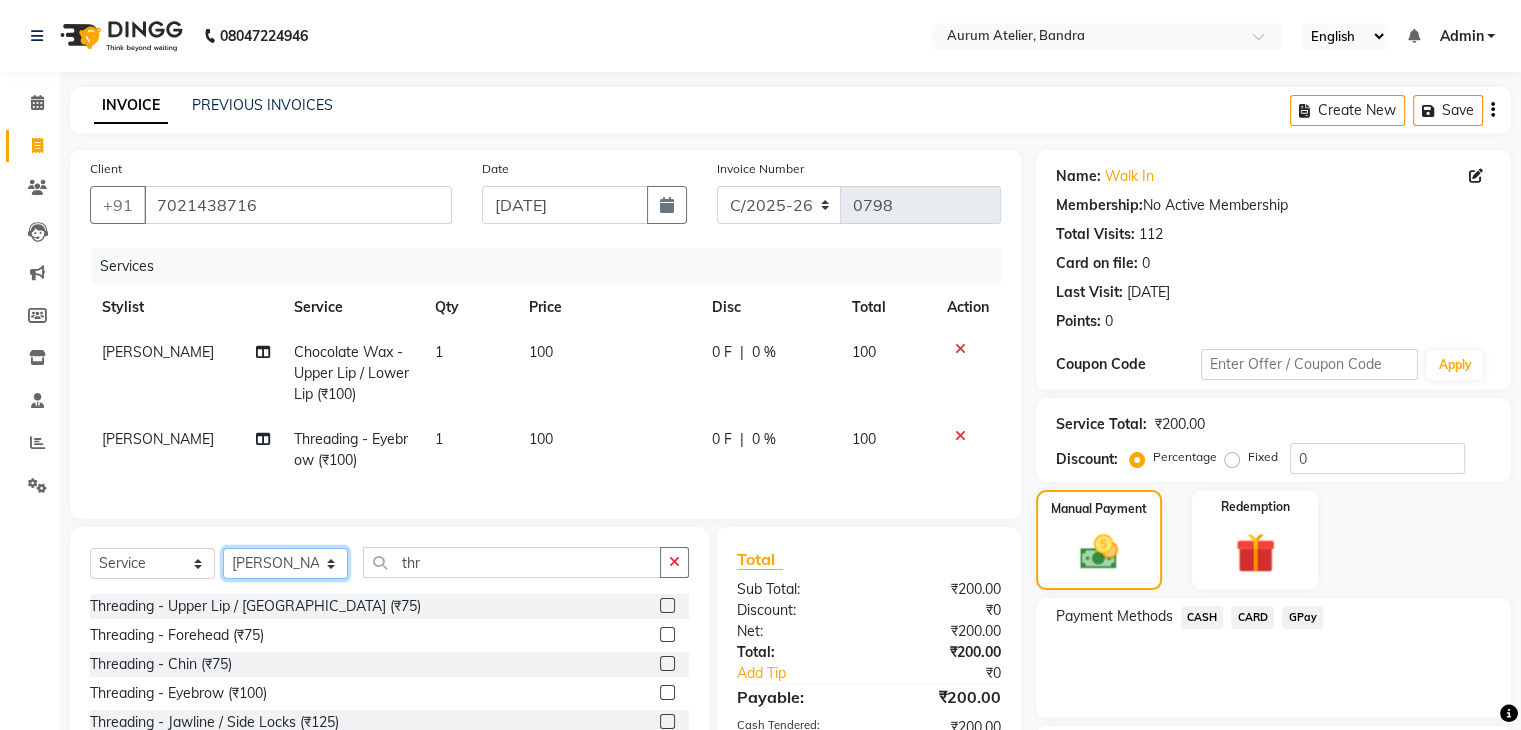 click on "Select Stylist [PERSON_NAME] chariya [PERSON_NAME] [PERSON_NAME] [PERSON_NAME] [PERSON_NAME] Preet [PERSON_NAME] [PERSON_NAME] [PERSON_NAME]" 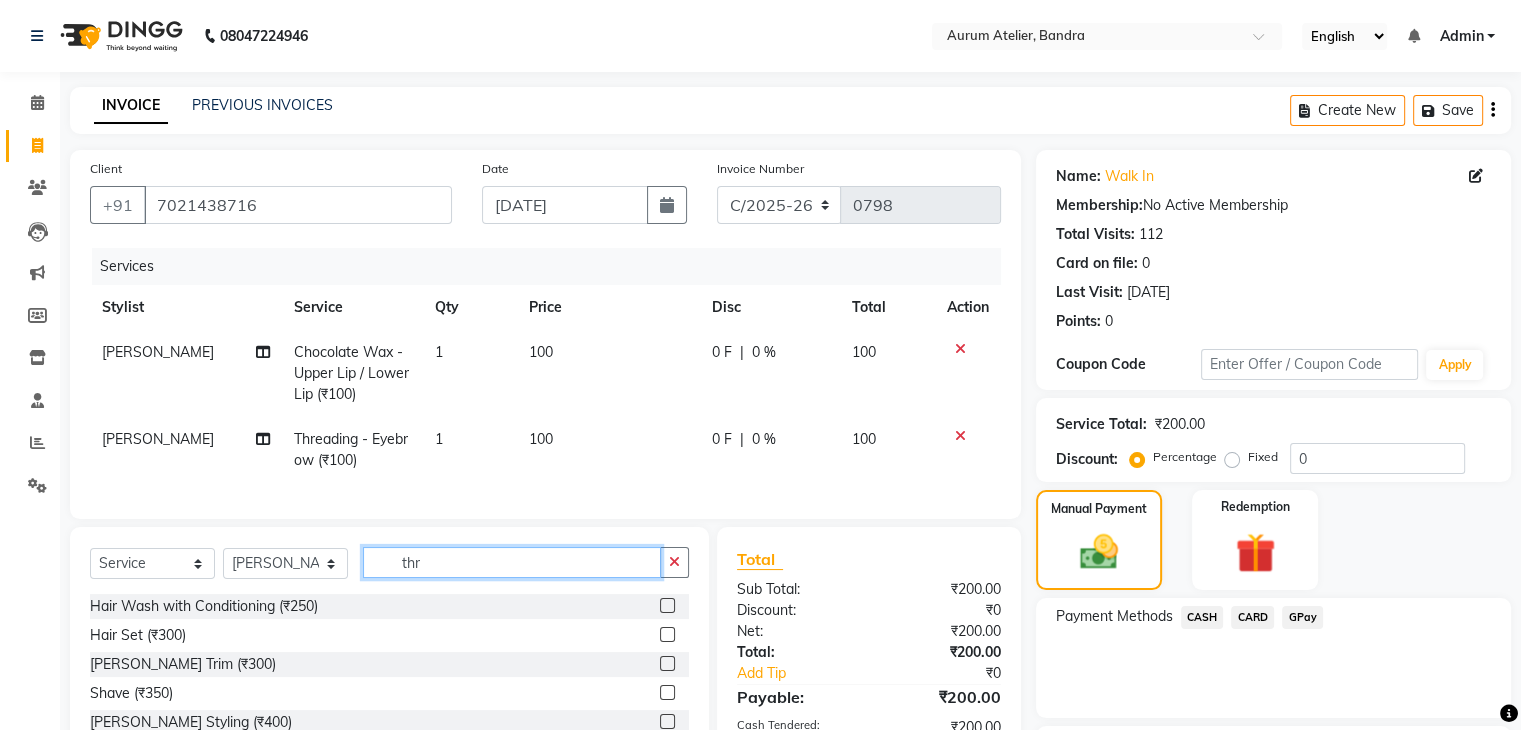 click on "thr" 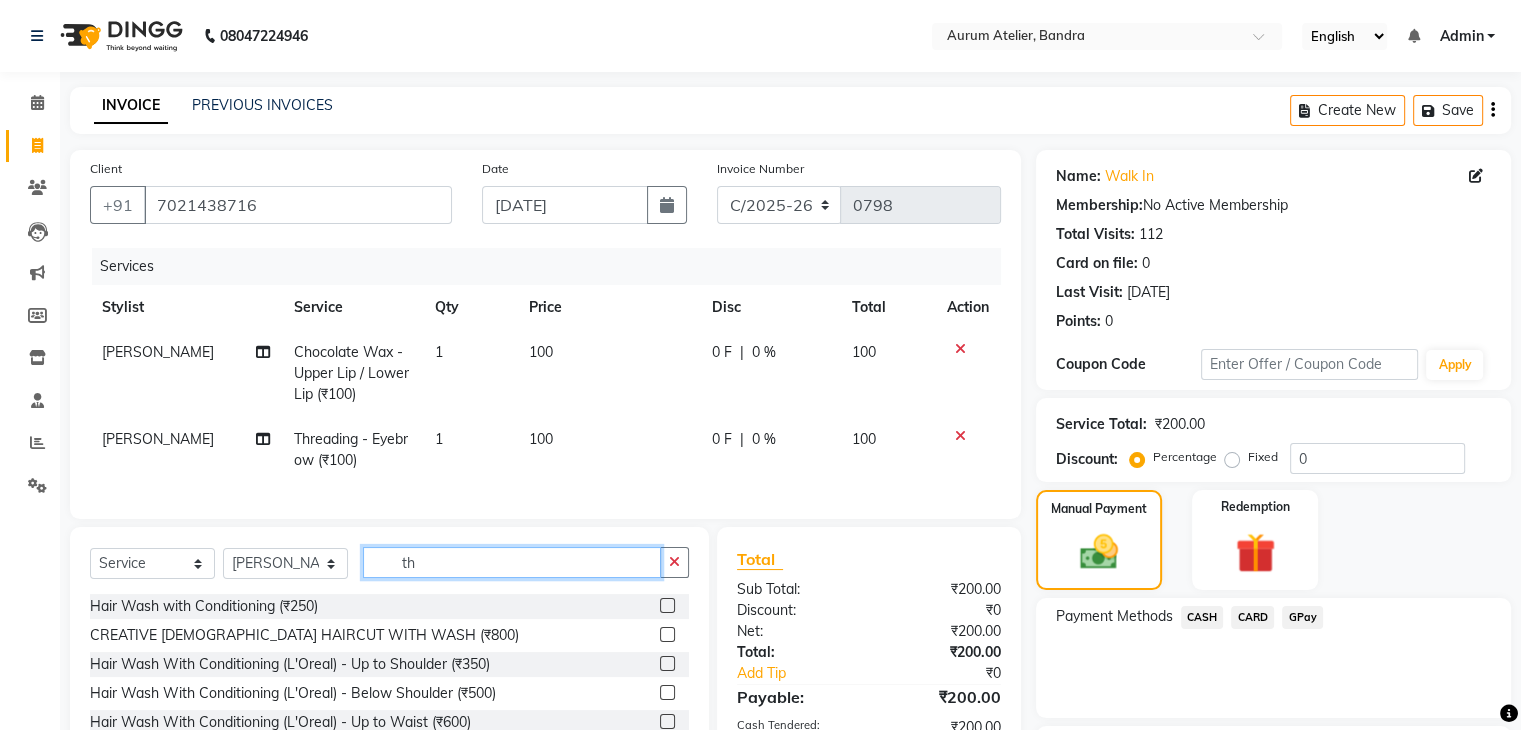 type on "t" 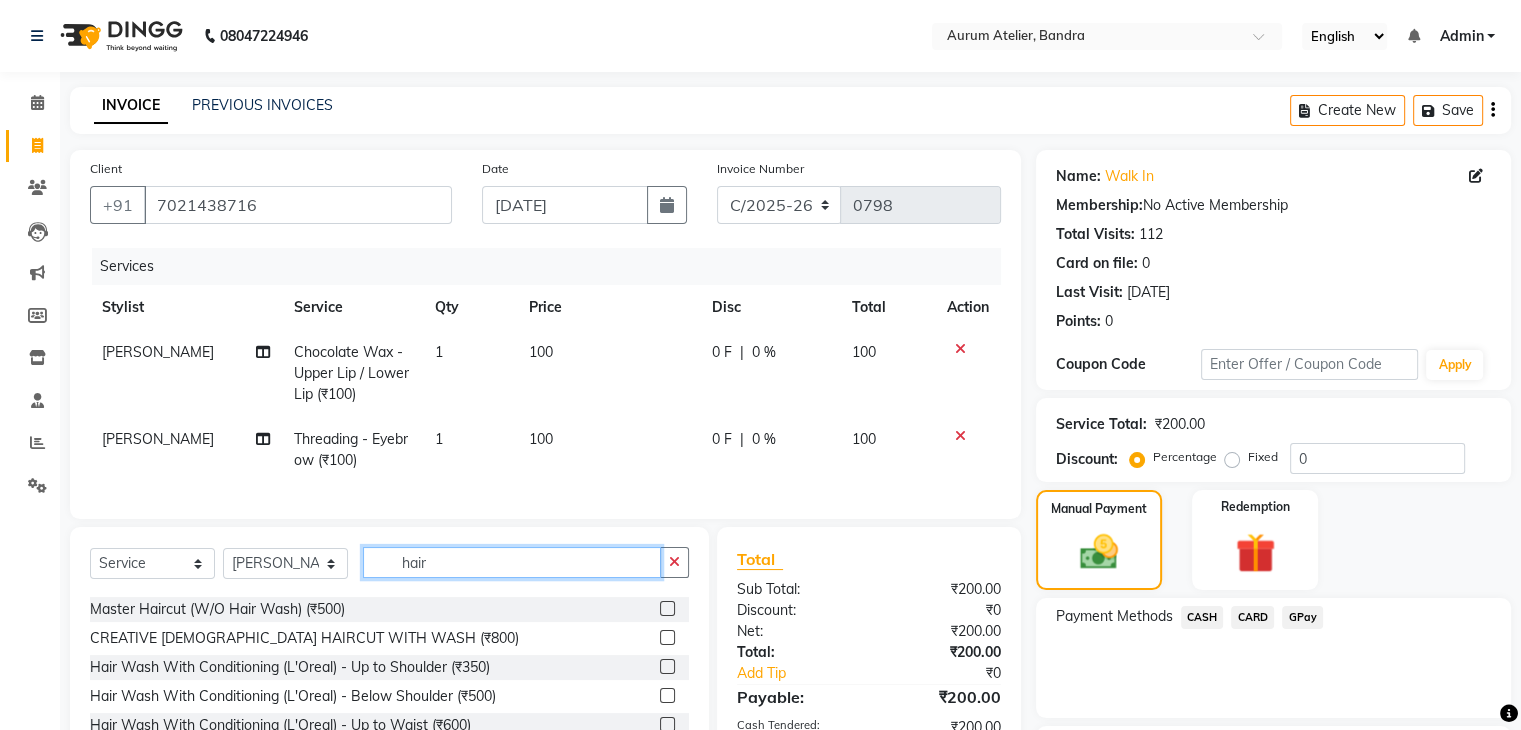 scroll, scrollTop: 100, scrollLeft: 0, axis: vertical 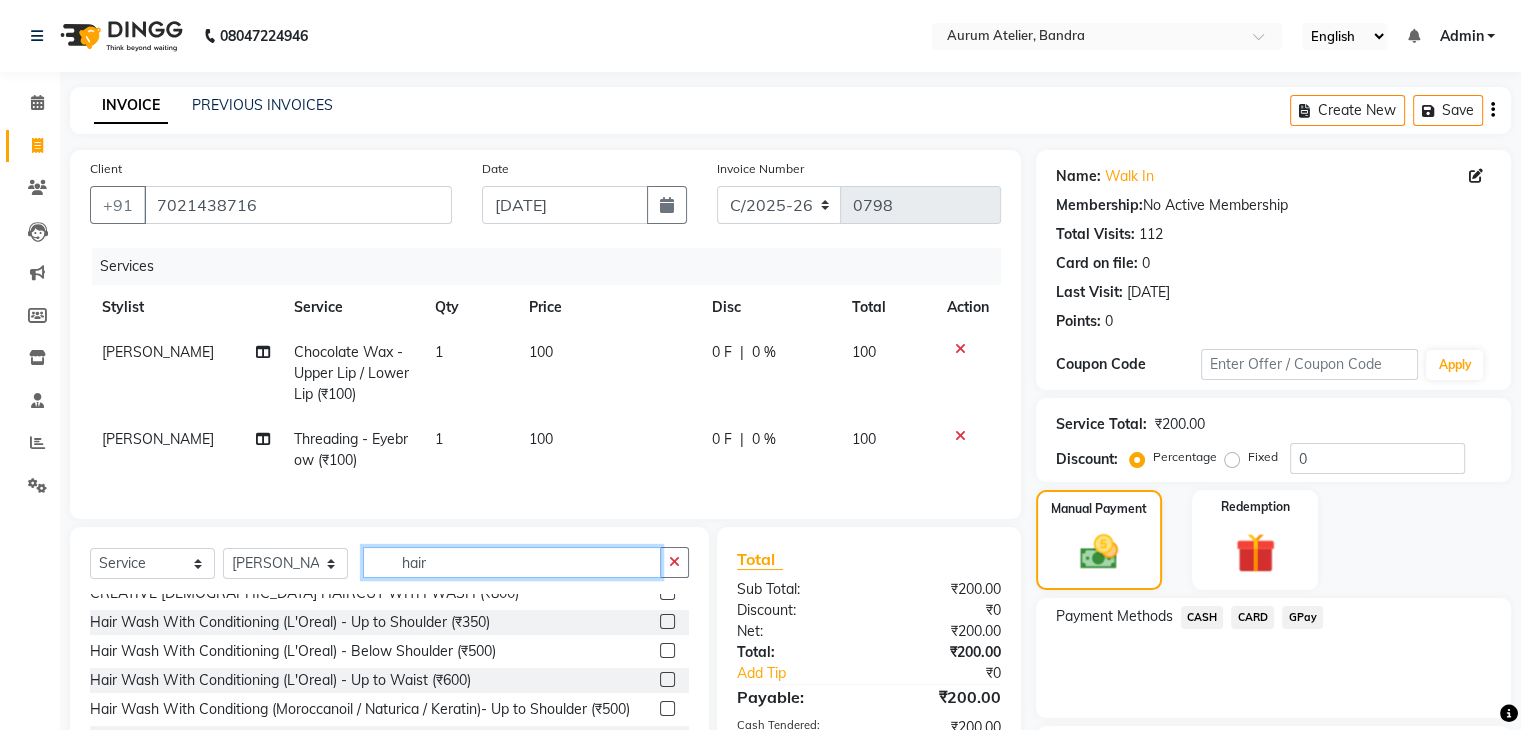type on "hair" 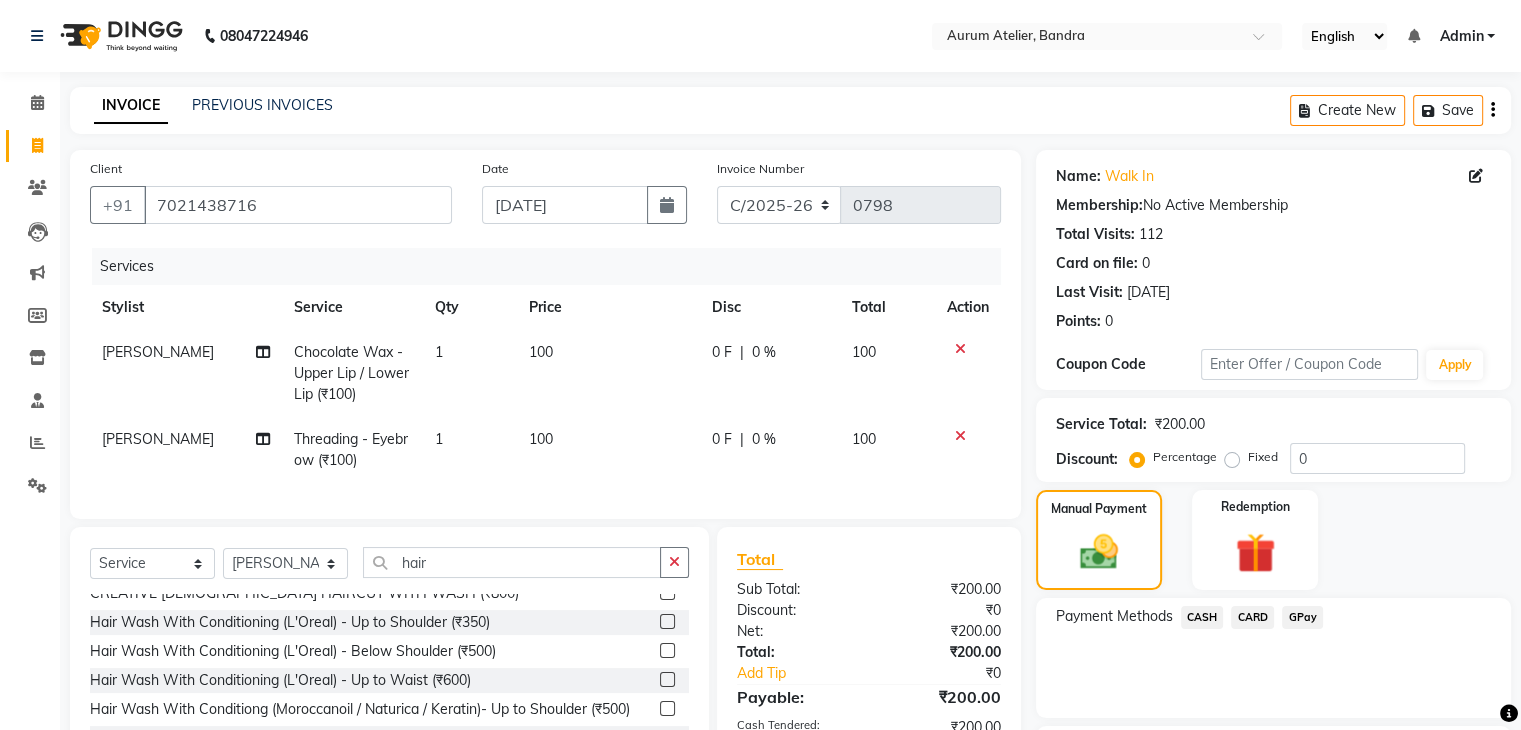 click 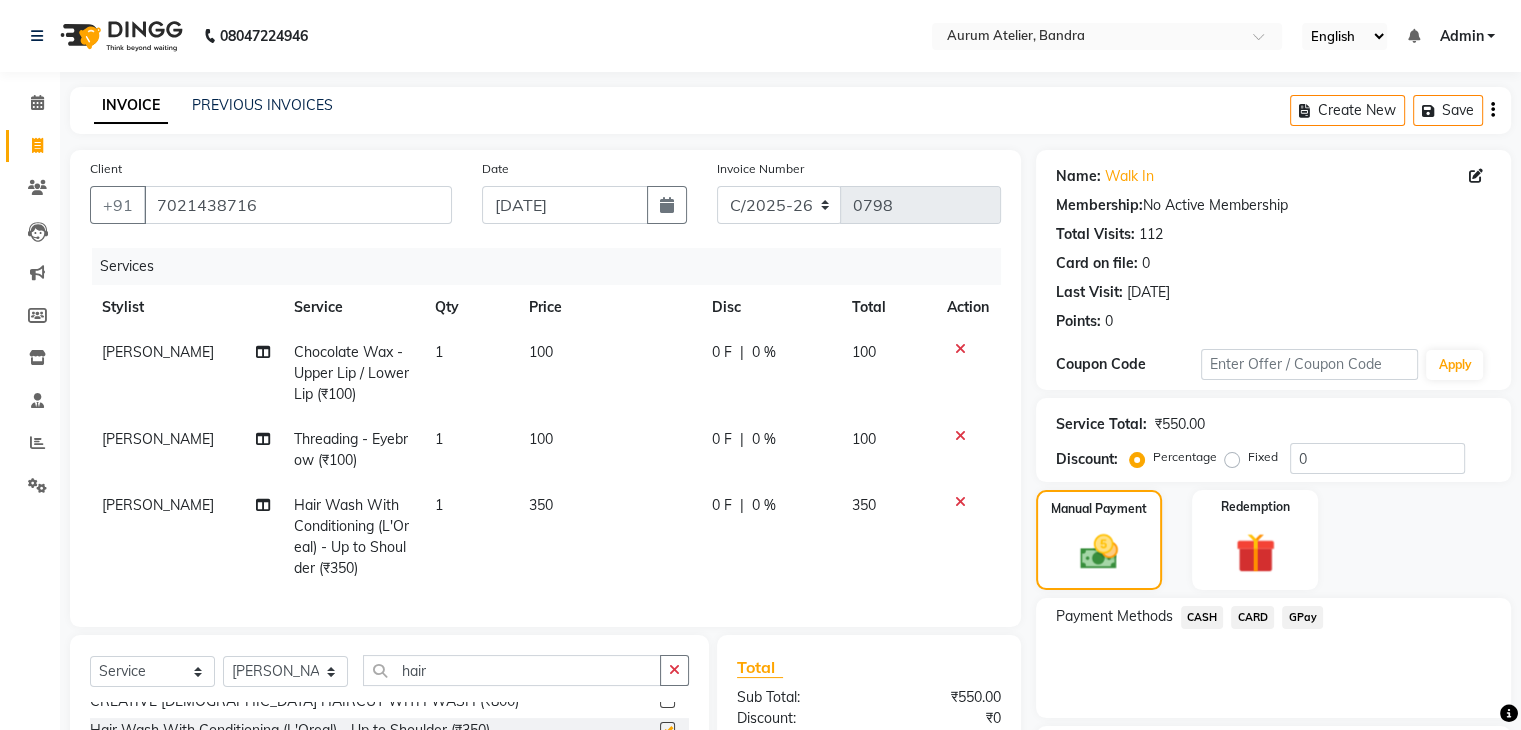 checkbox on "false" 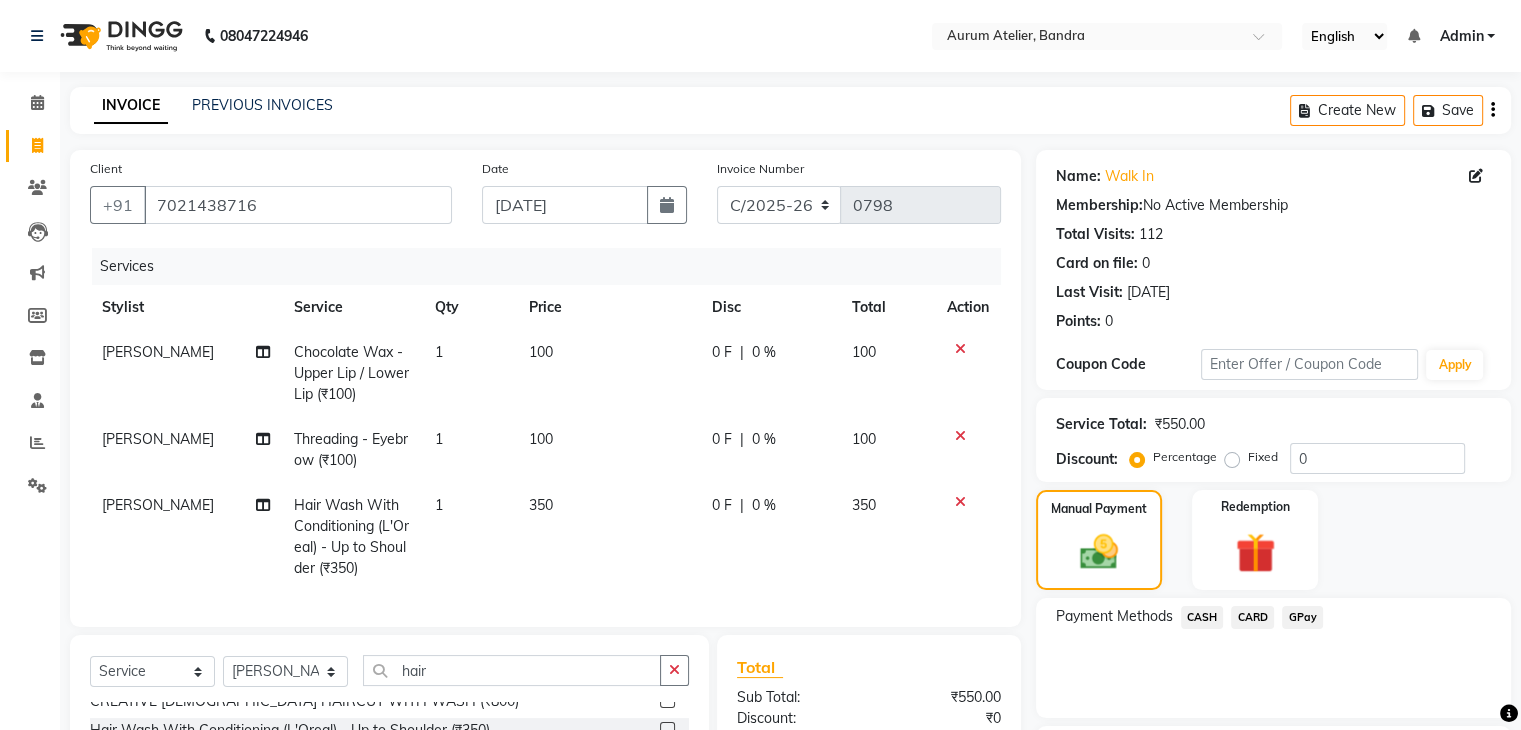 click on "350" 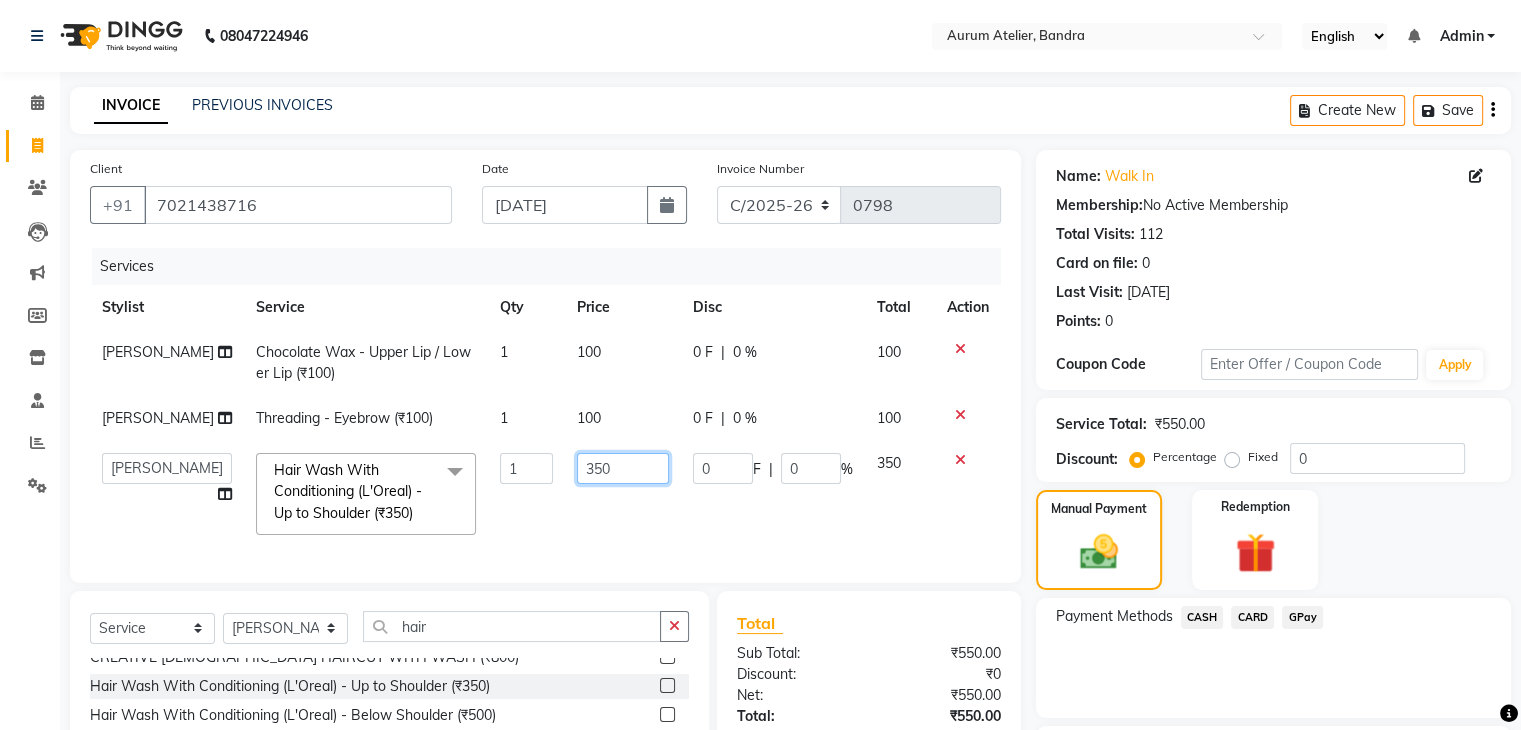 click on "350" 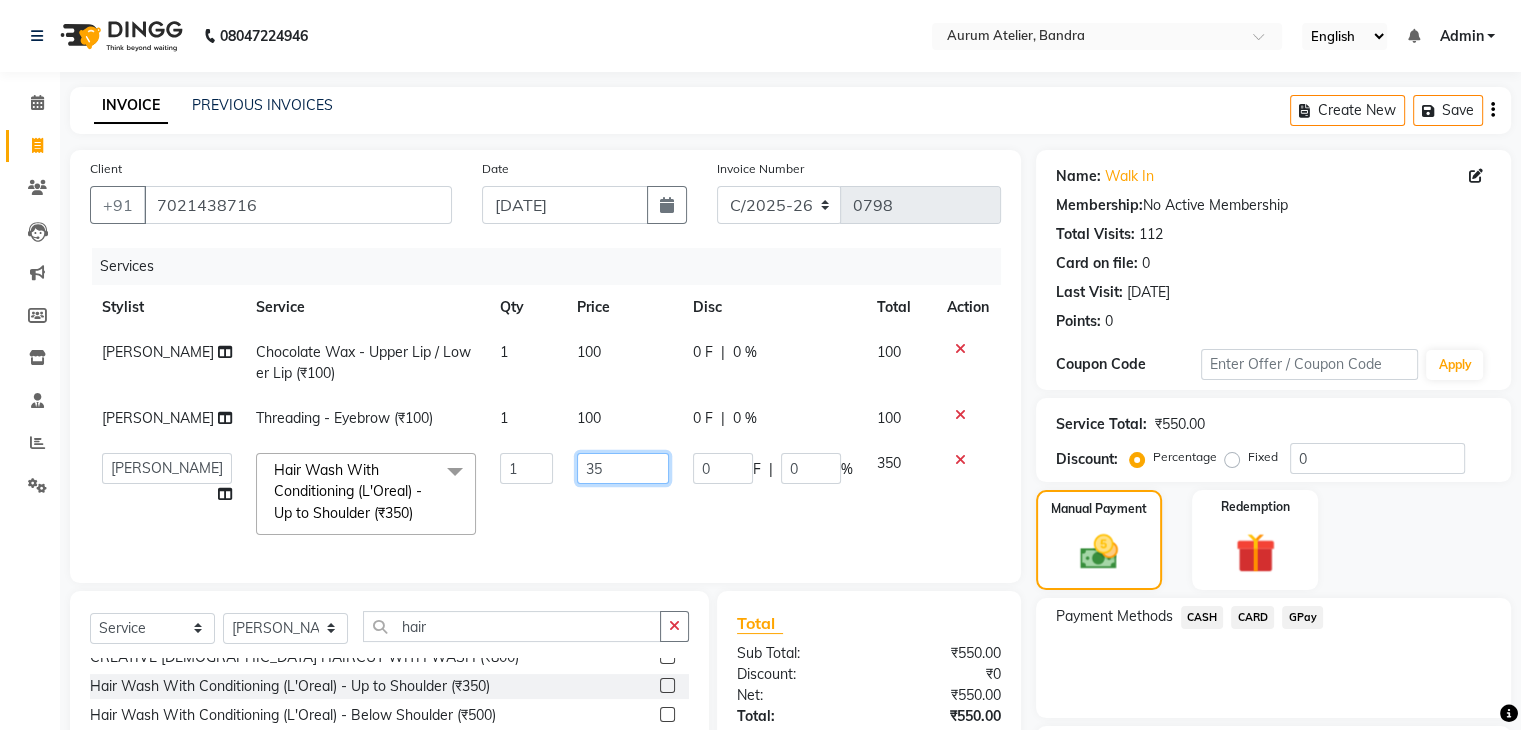 type on "3" 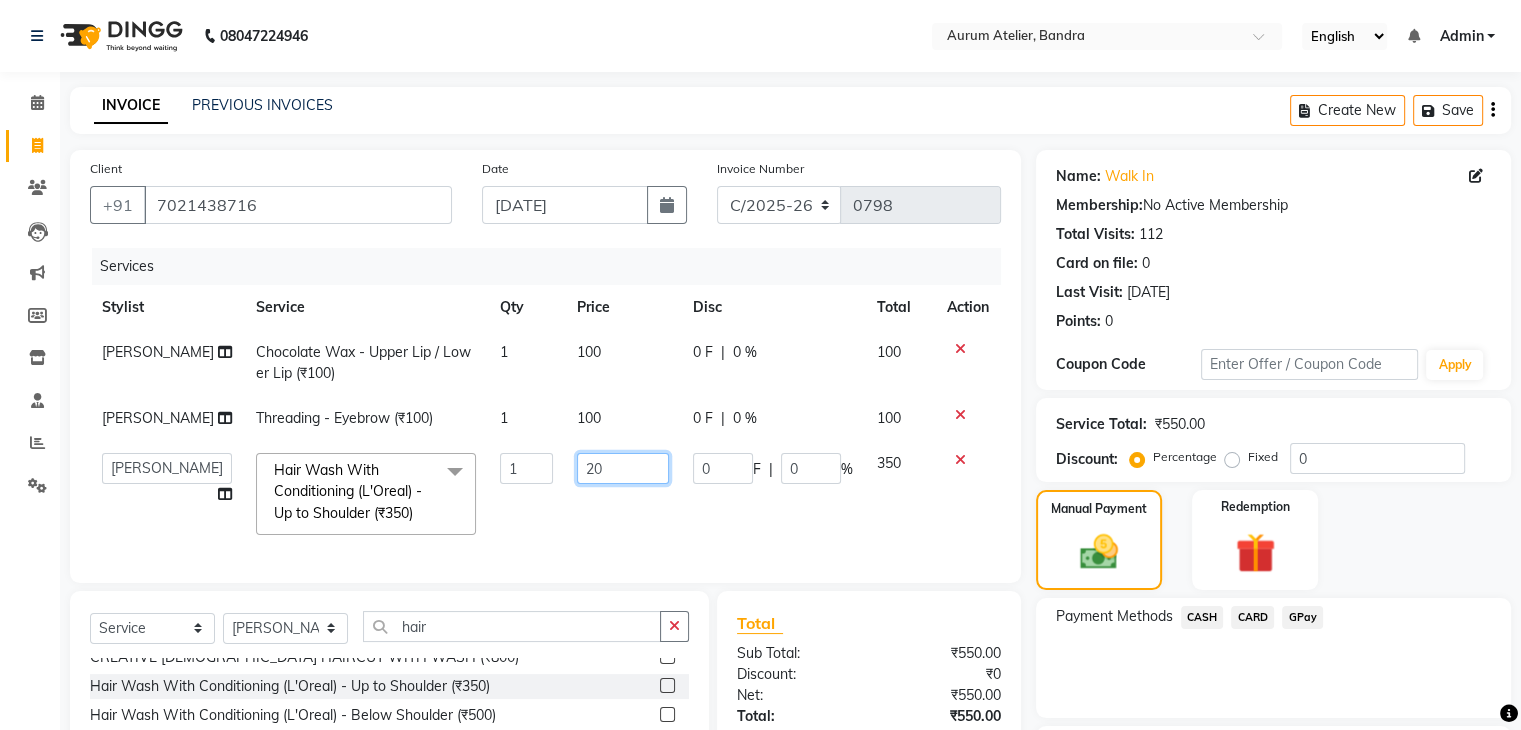 type on "200" 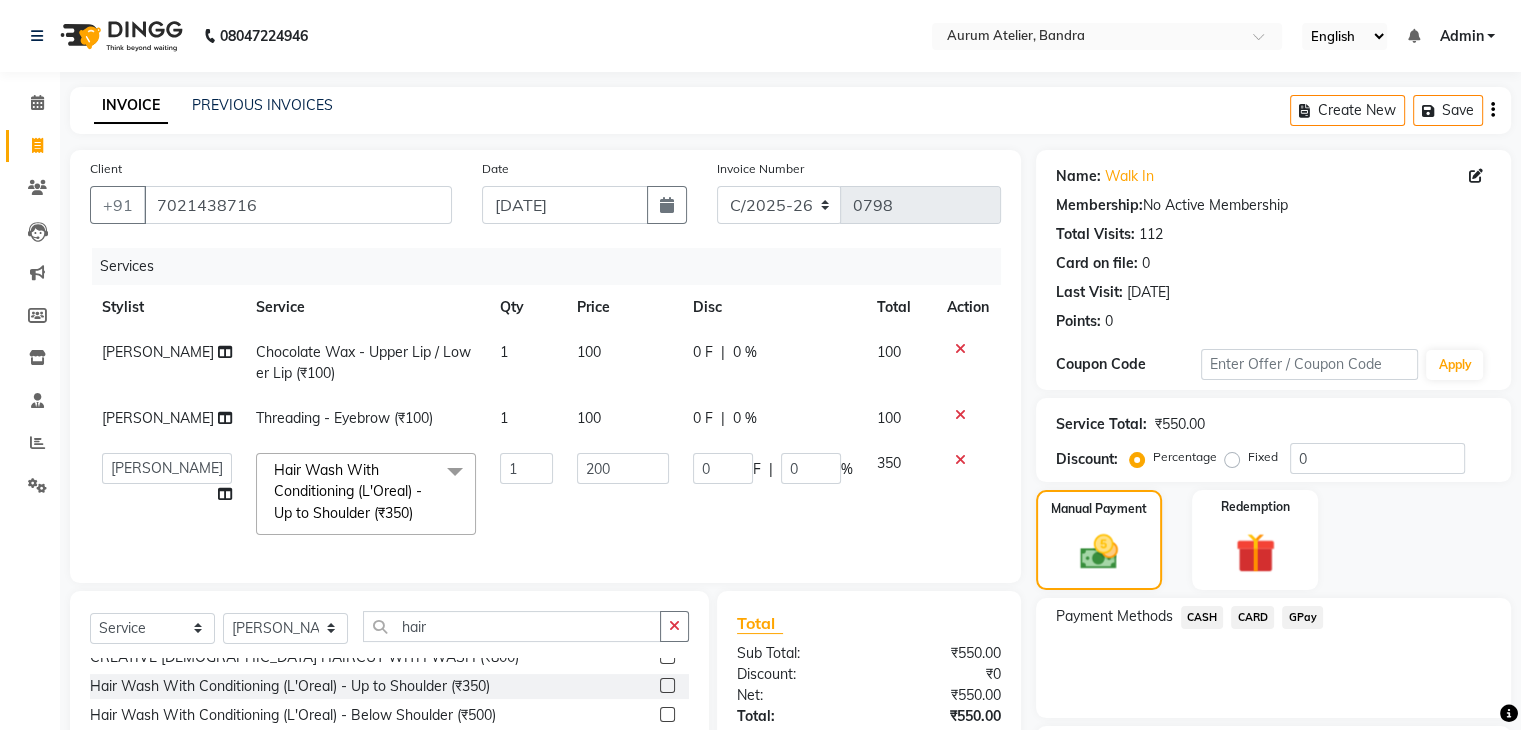 click on "350" 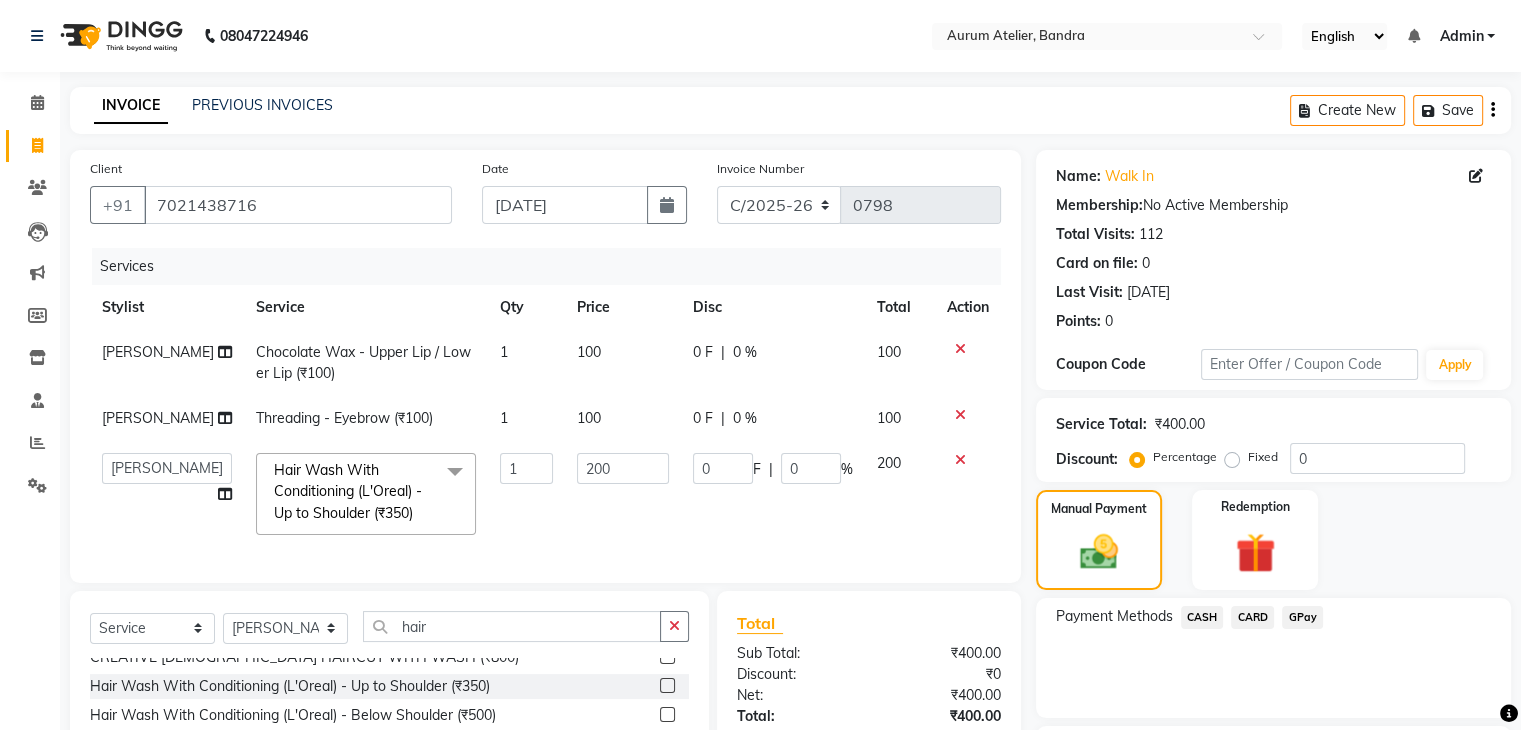 click on "Payment Methods  CASH   CARD   GPay" 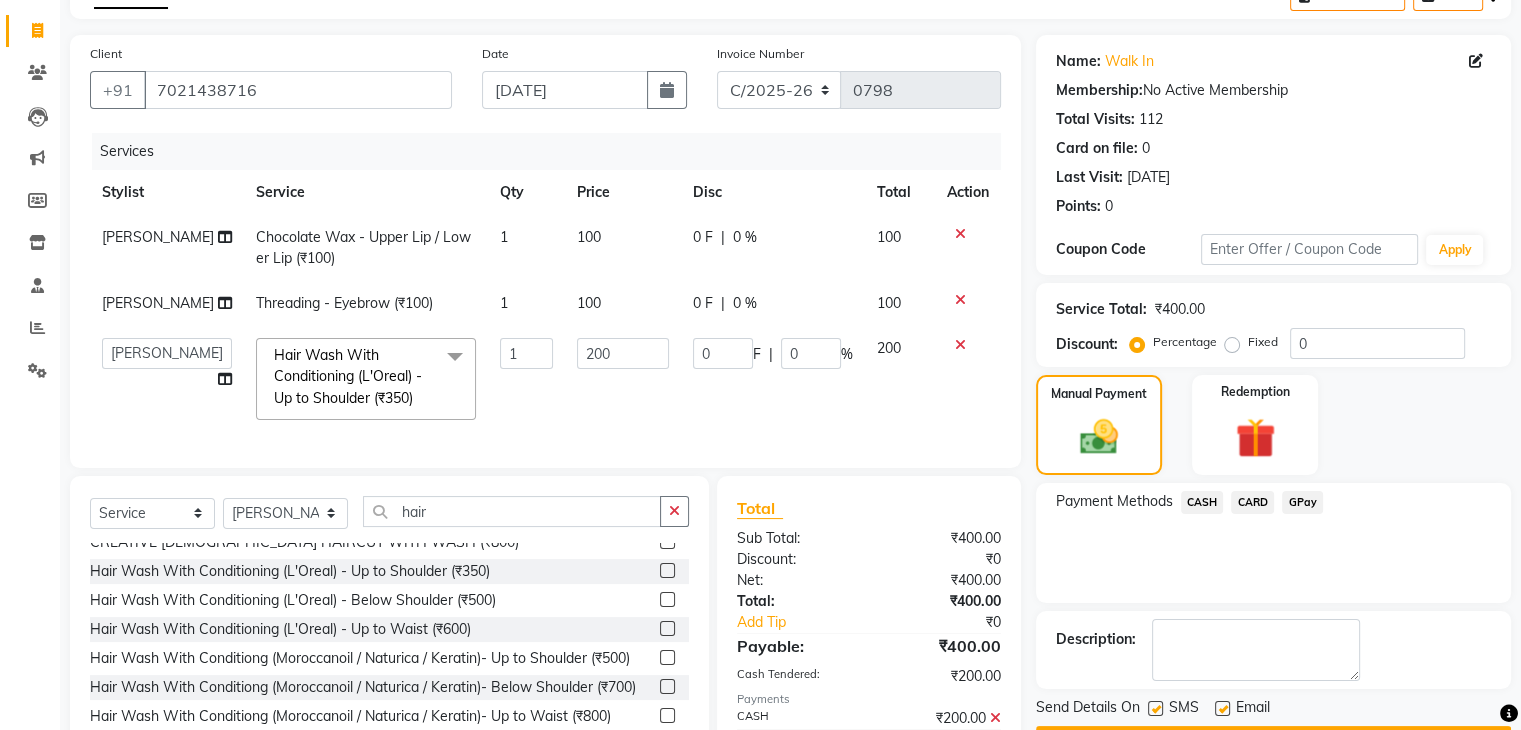 scroll, scrollTop: 250, scrollLeft: 0, axis: vertical 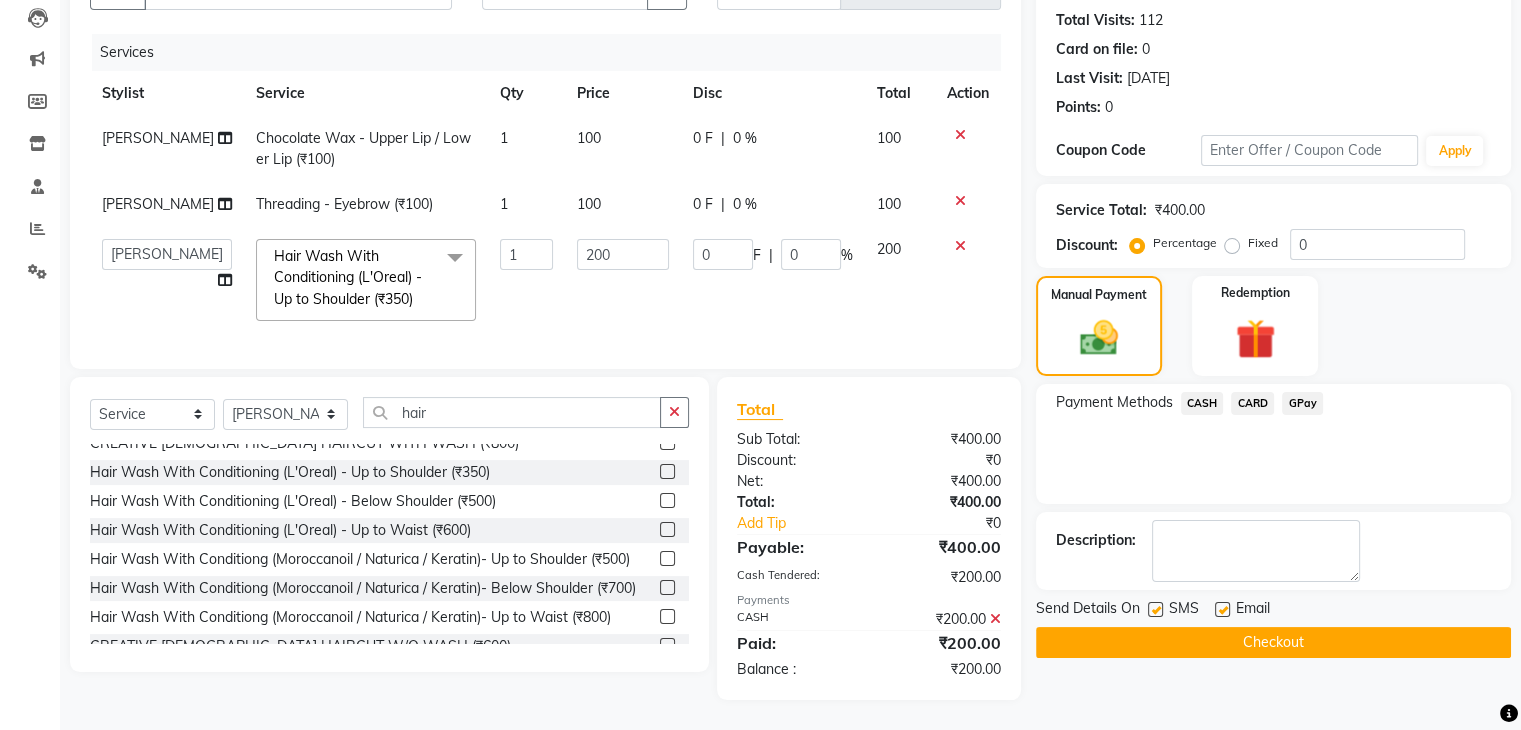 click on "Name: Walk In  Membership:  No Active Membership  Total Visits:  112 Card on file:  0 Last Visit:   [DATE] Points:   0  Coupon Code Apply Service Total:  ₹400.00  Discount:  Percentage   Fixed  0 Manual Payment Redemption Payment Methods  CASH   CARD   GPay  Description:                  Send Details On SMS Email  Checkout" 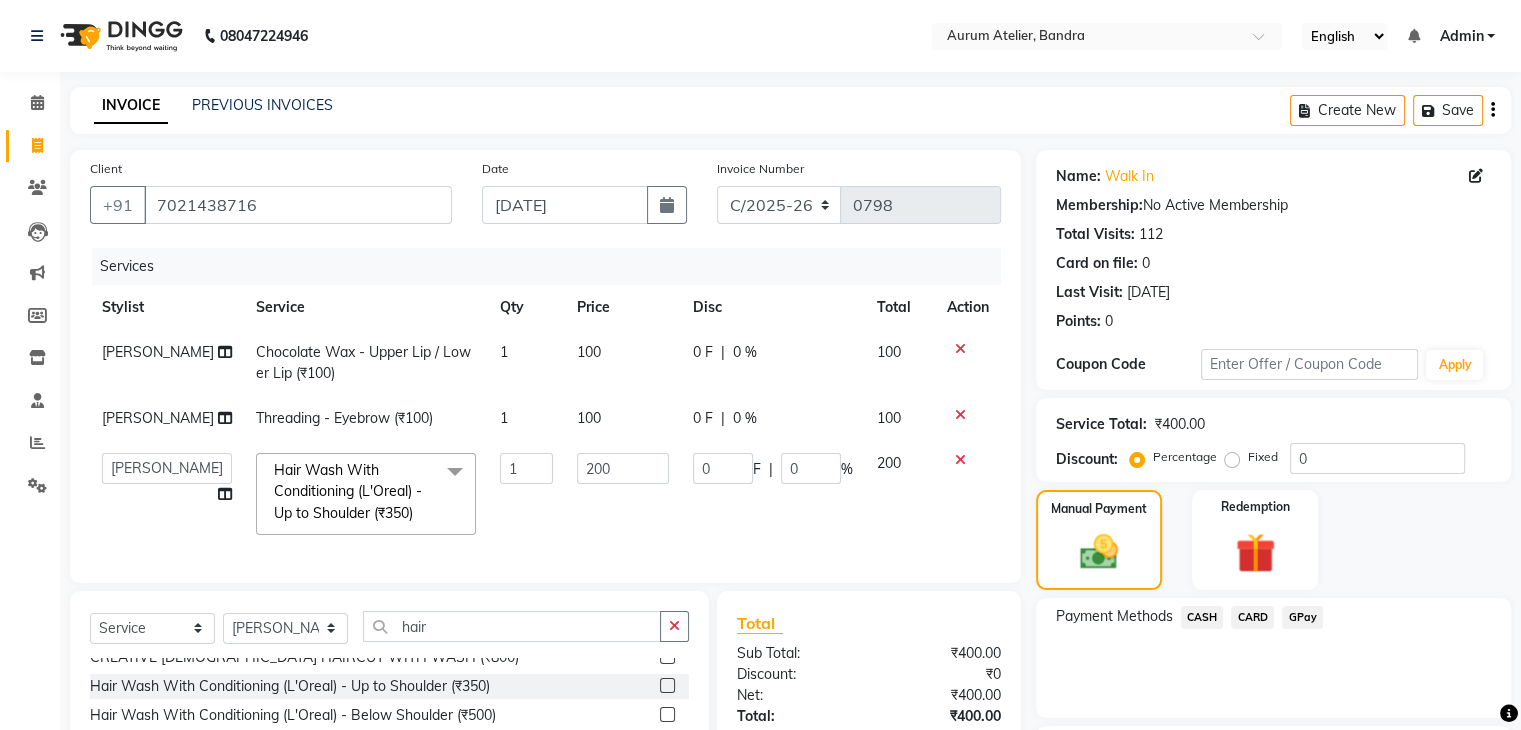 scroll, scrollTop: 0, scrollLeft: 0, axis: both 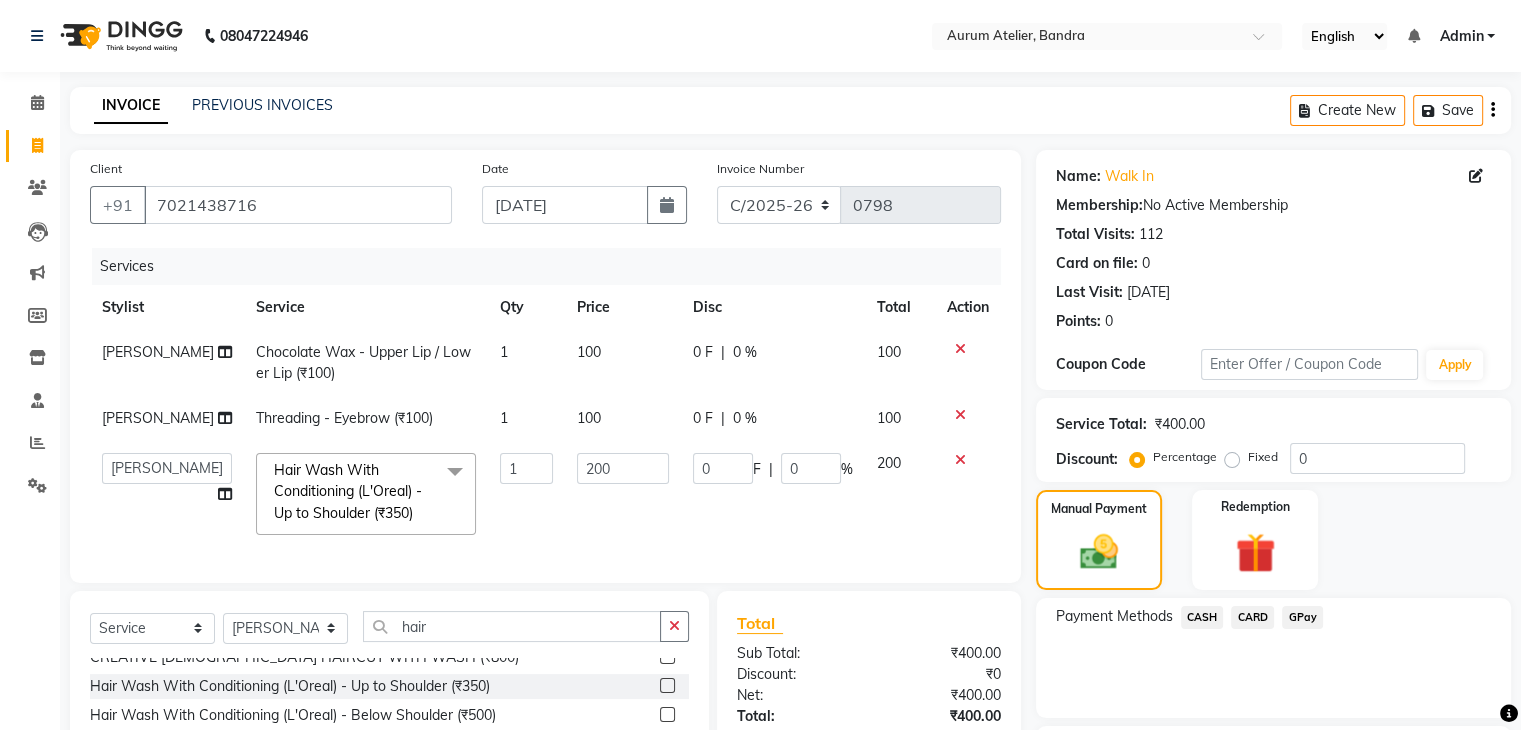click 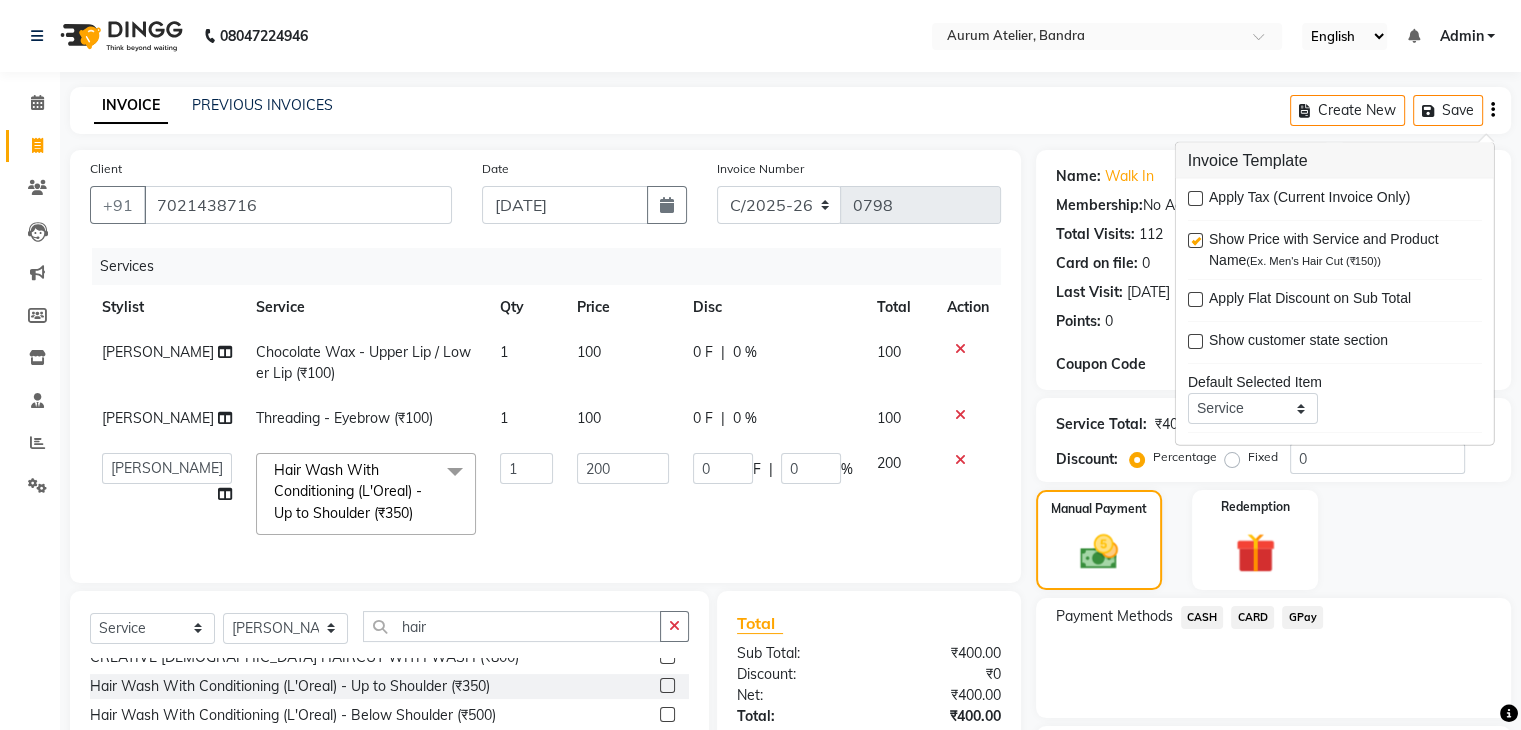 click on "Payment Methods  CASH   CARD   GPay" 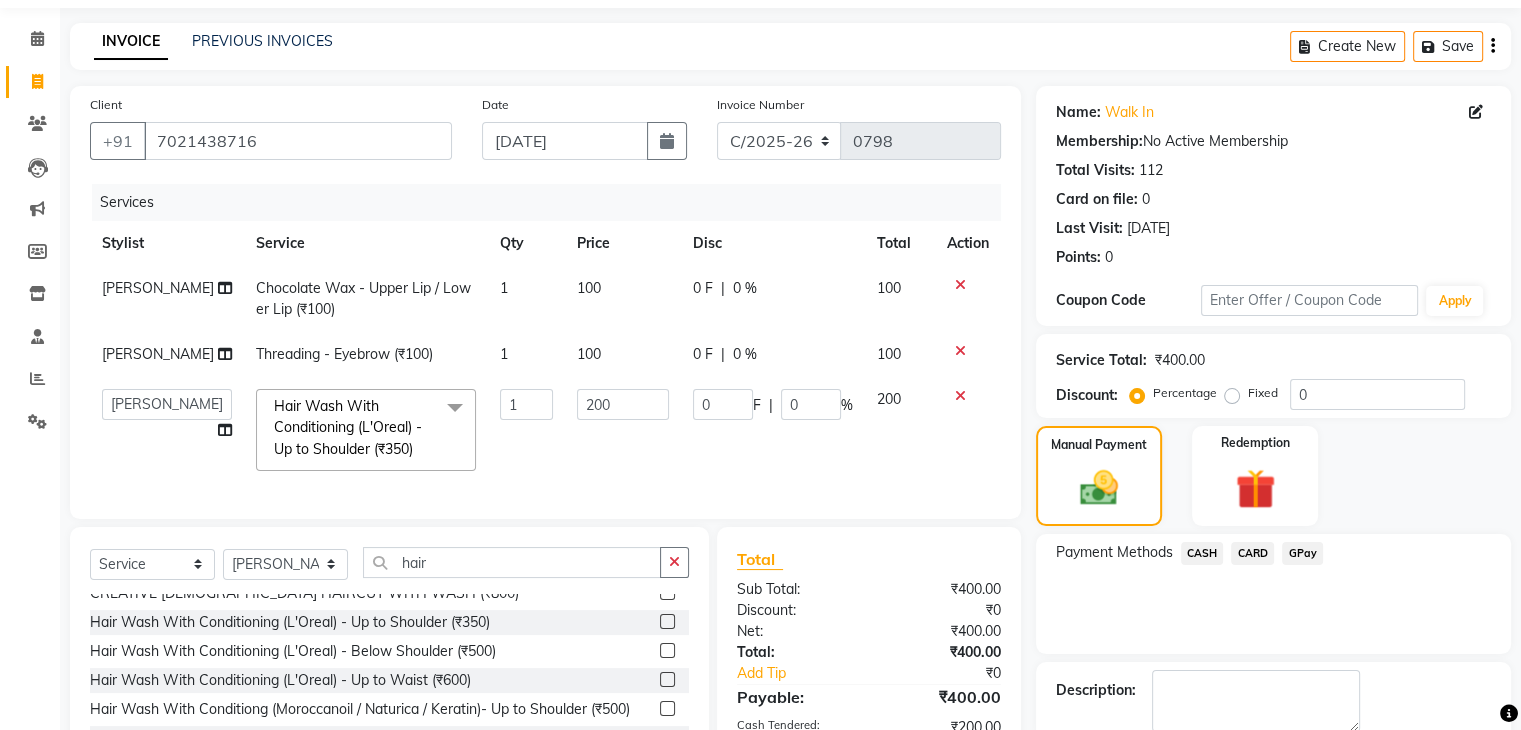 scroll, scrollTop: 100, scrollLeft: 0, axis: vertical 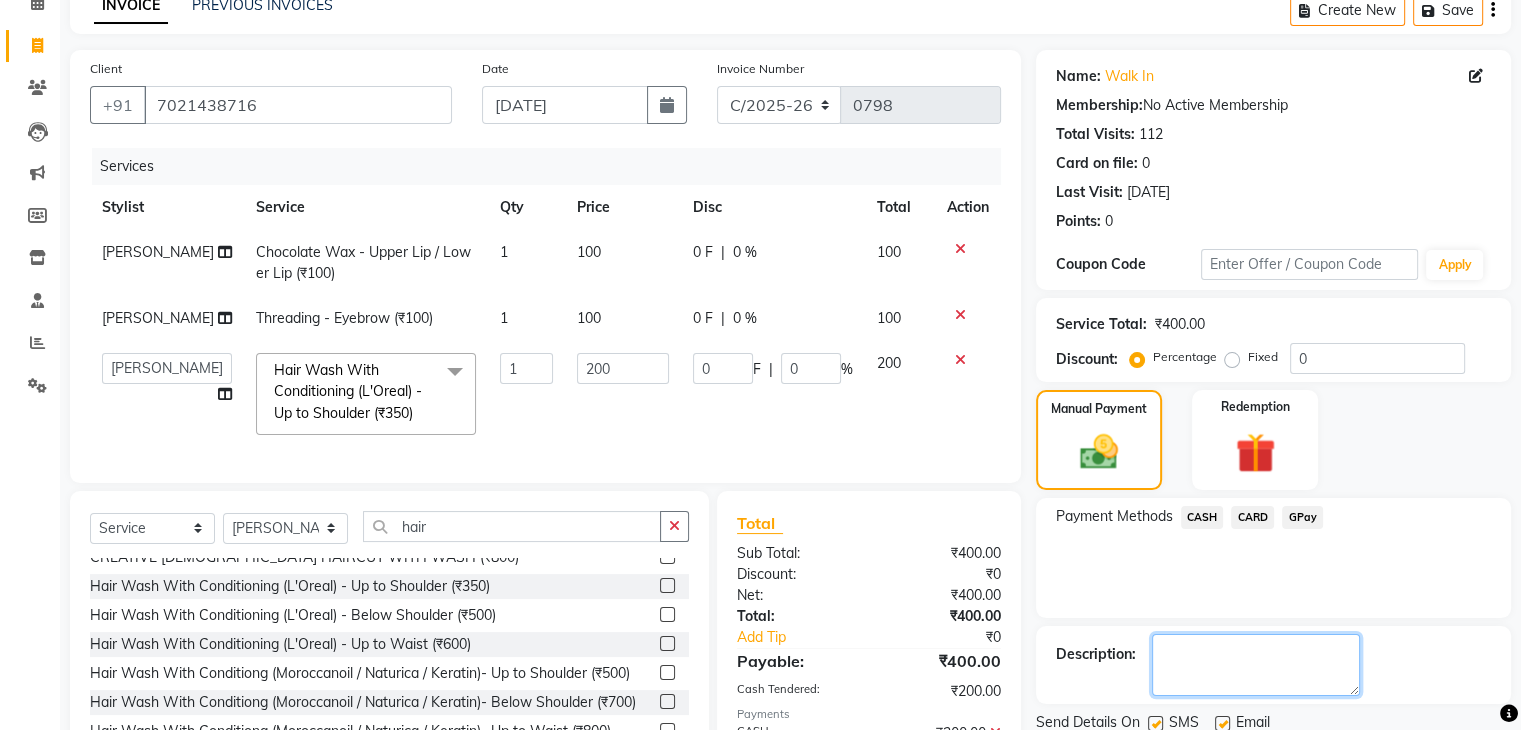 click 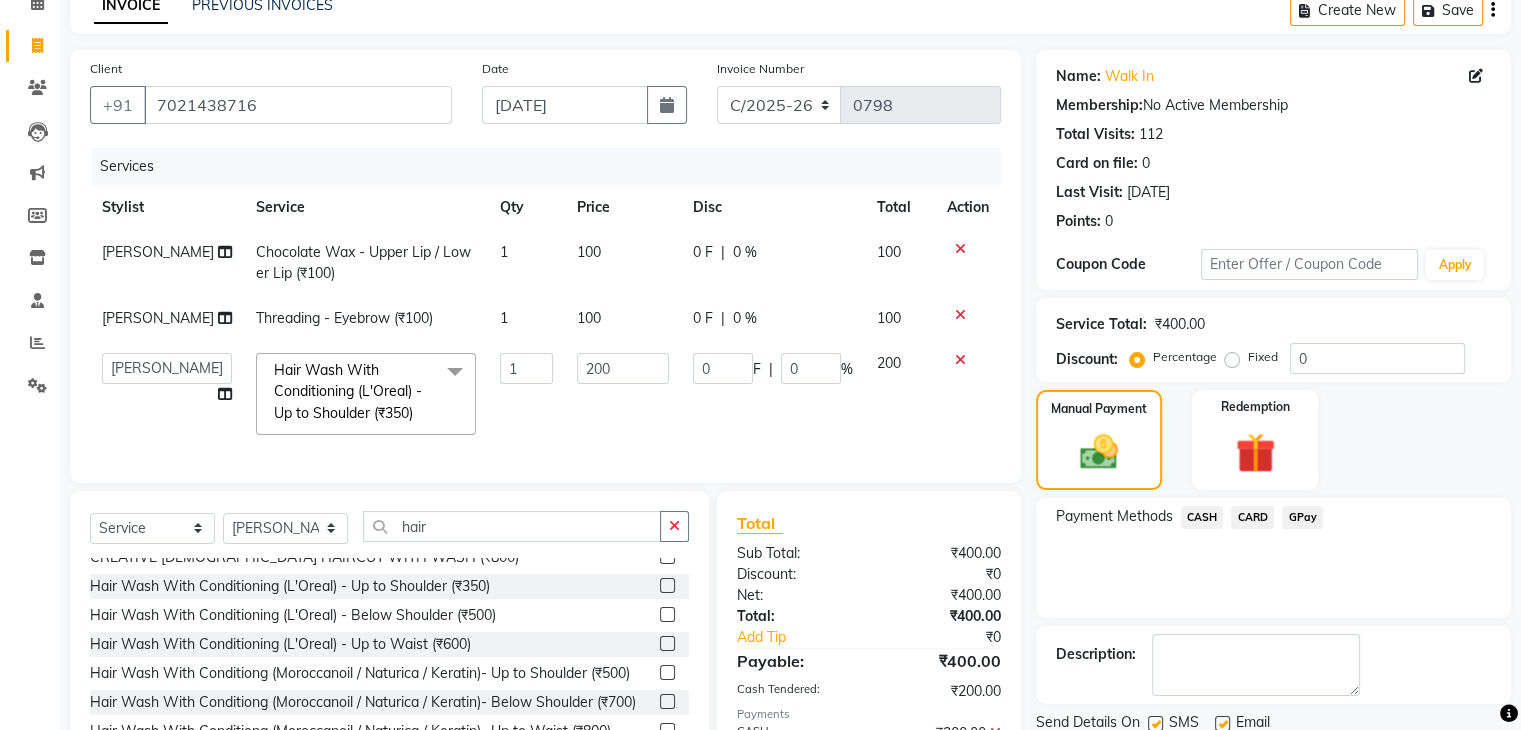 click on "CASH" 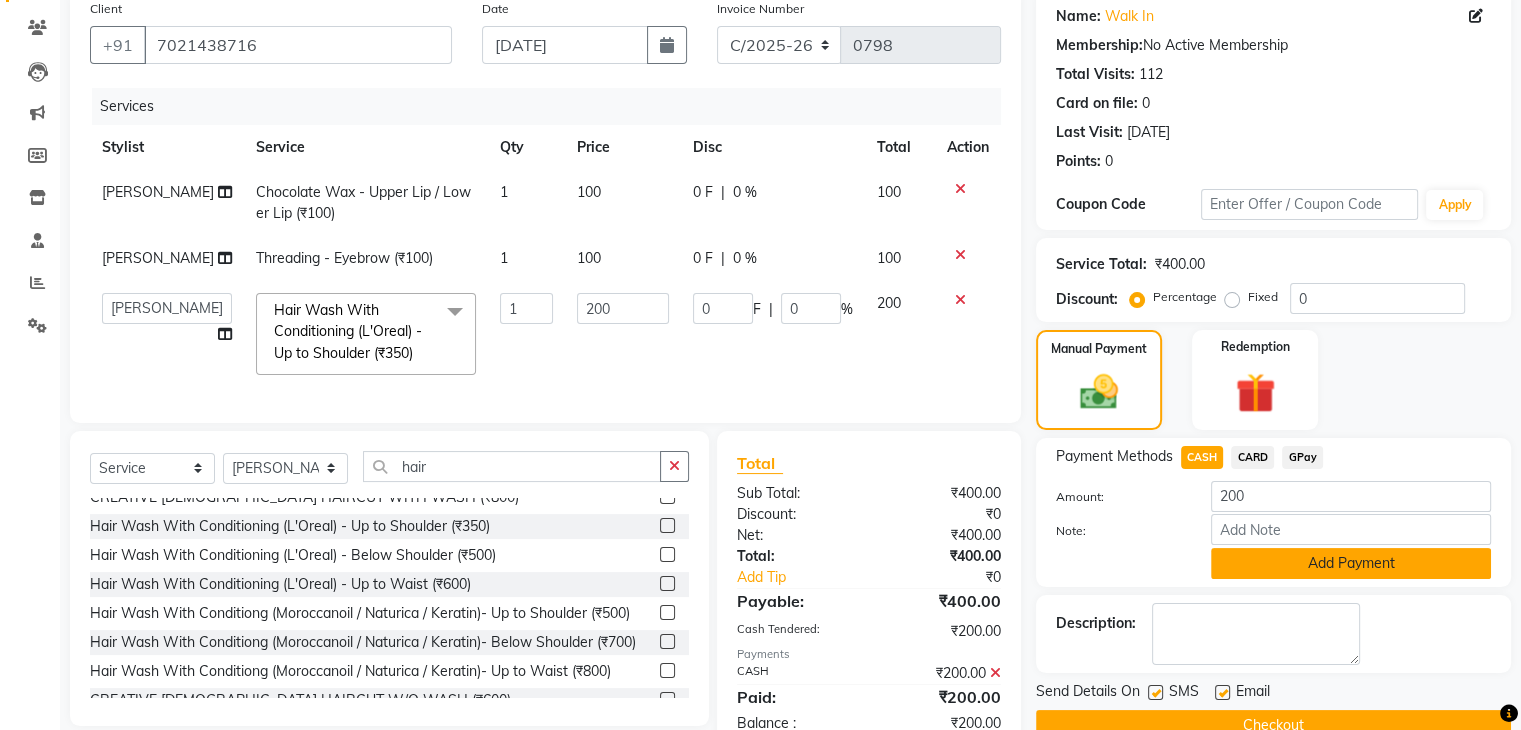scroll, scrollTop: 250, scrollLeft: 0, axis: vertical 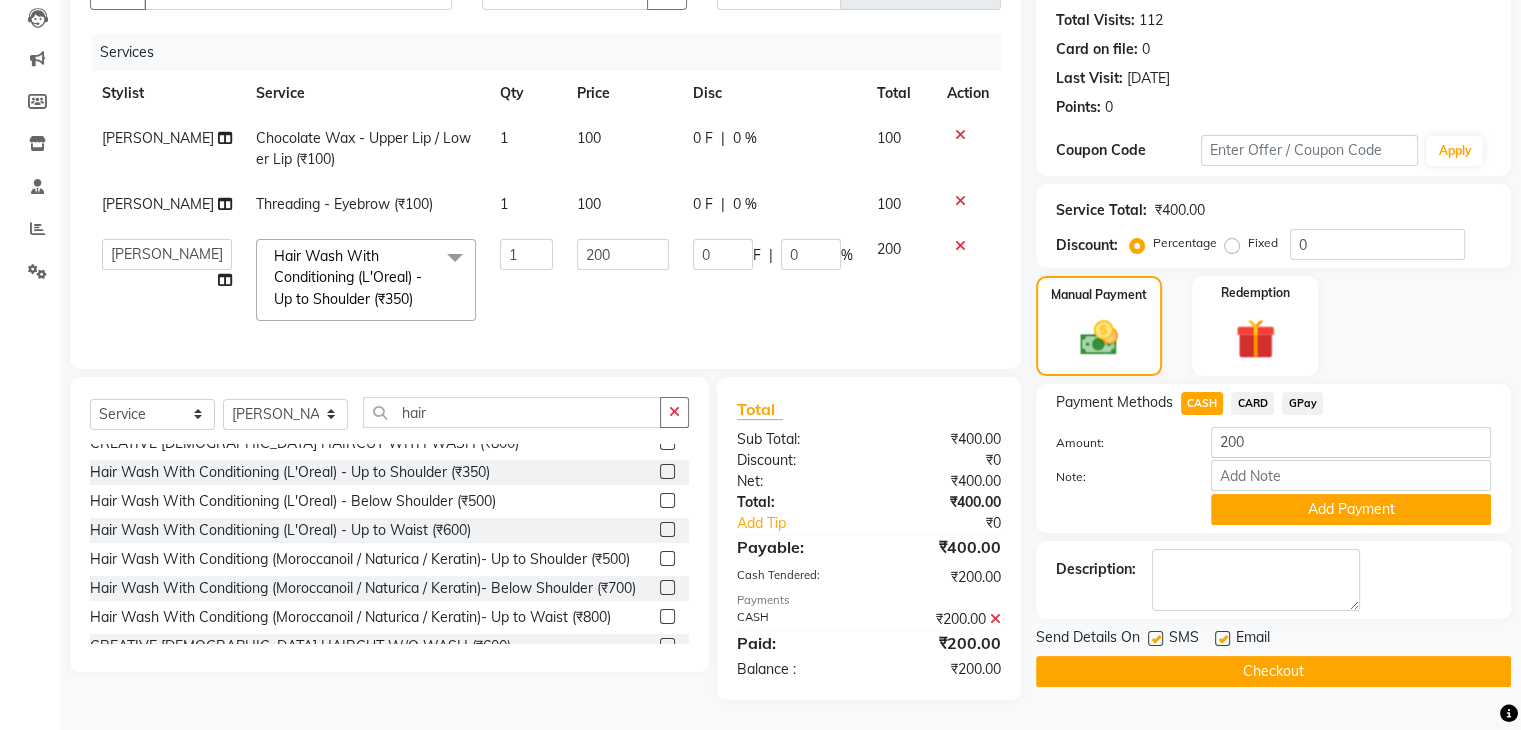 click 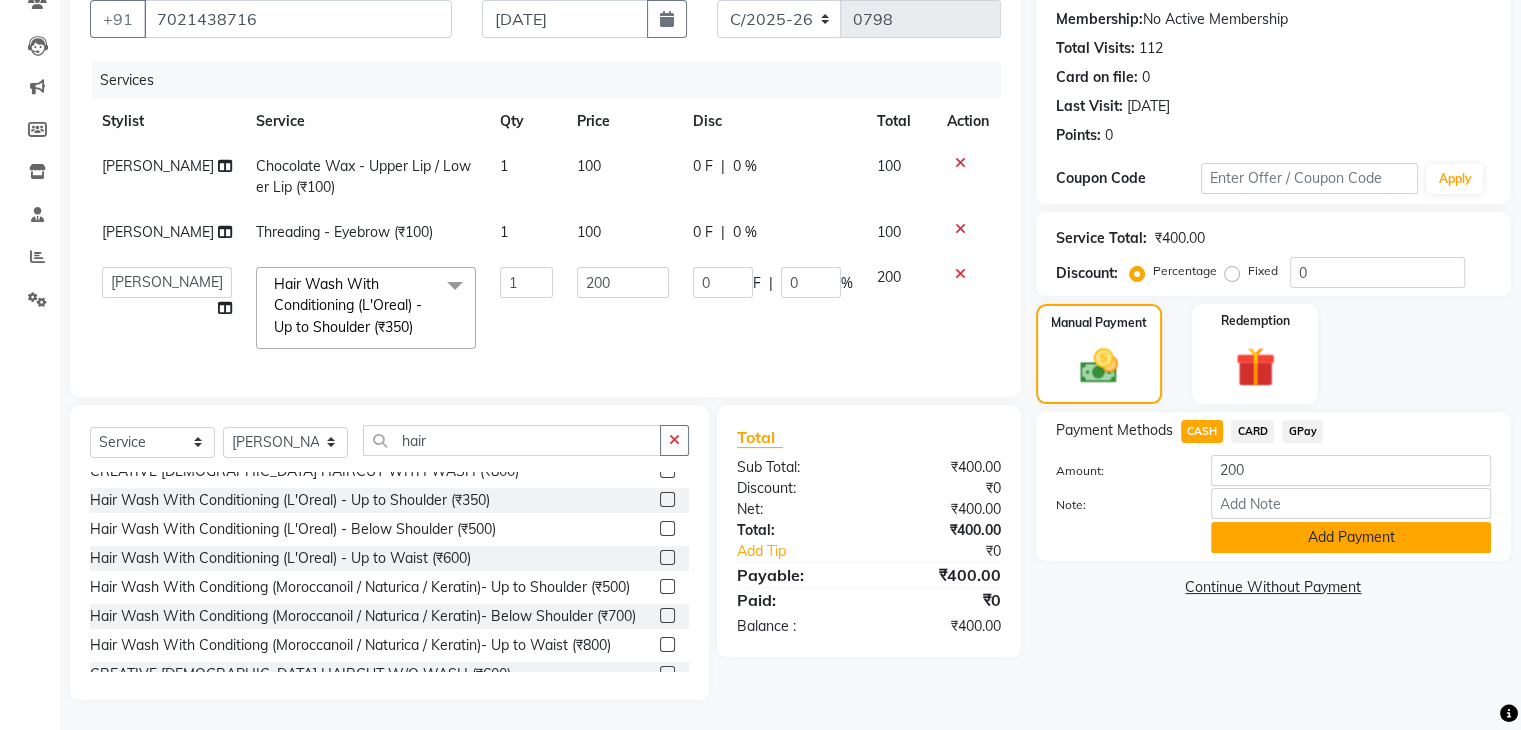 click on "Add Payment" 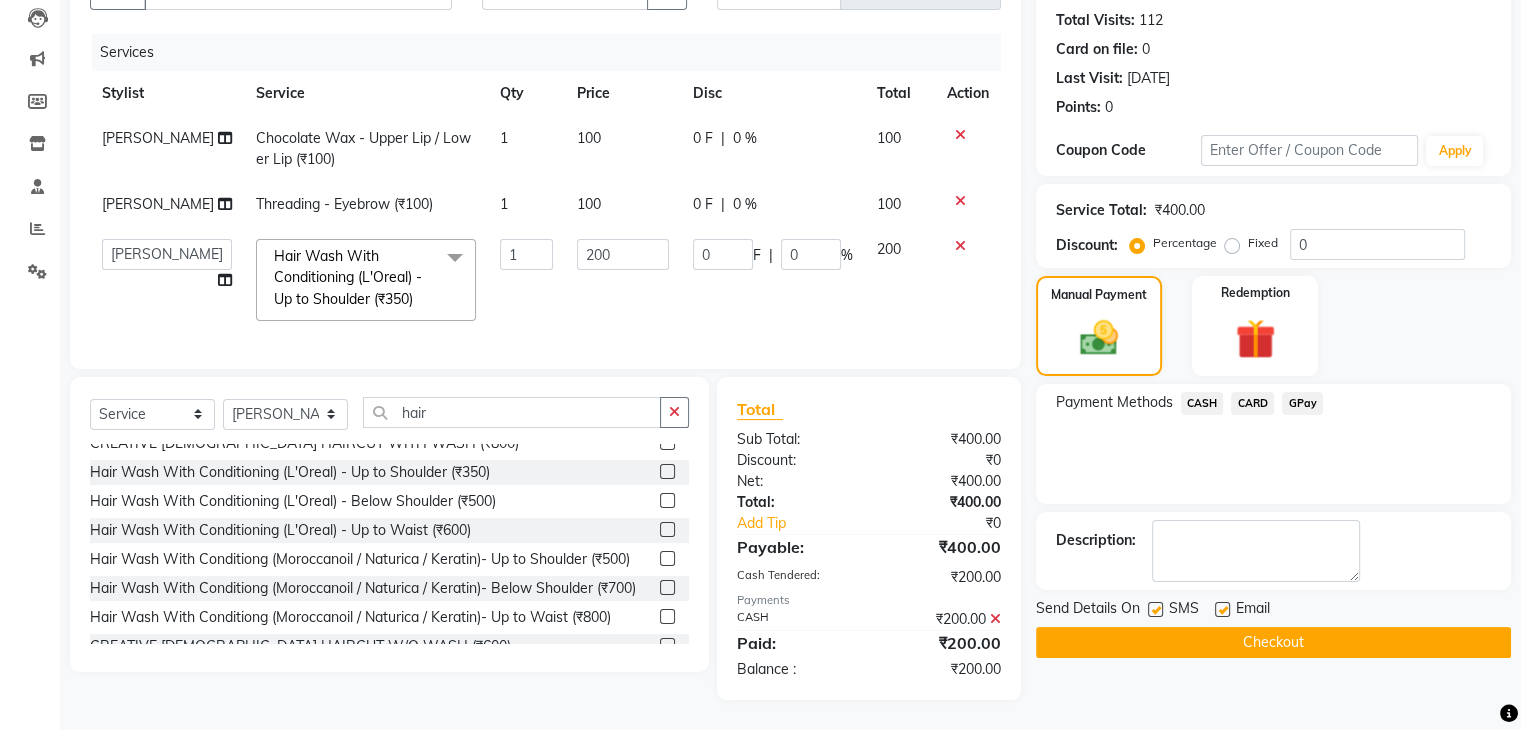 click 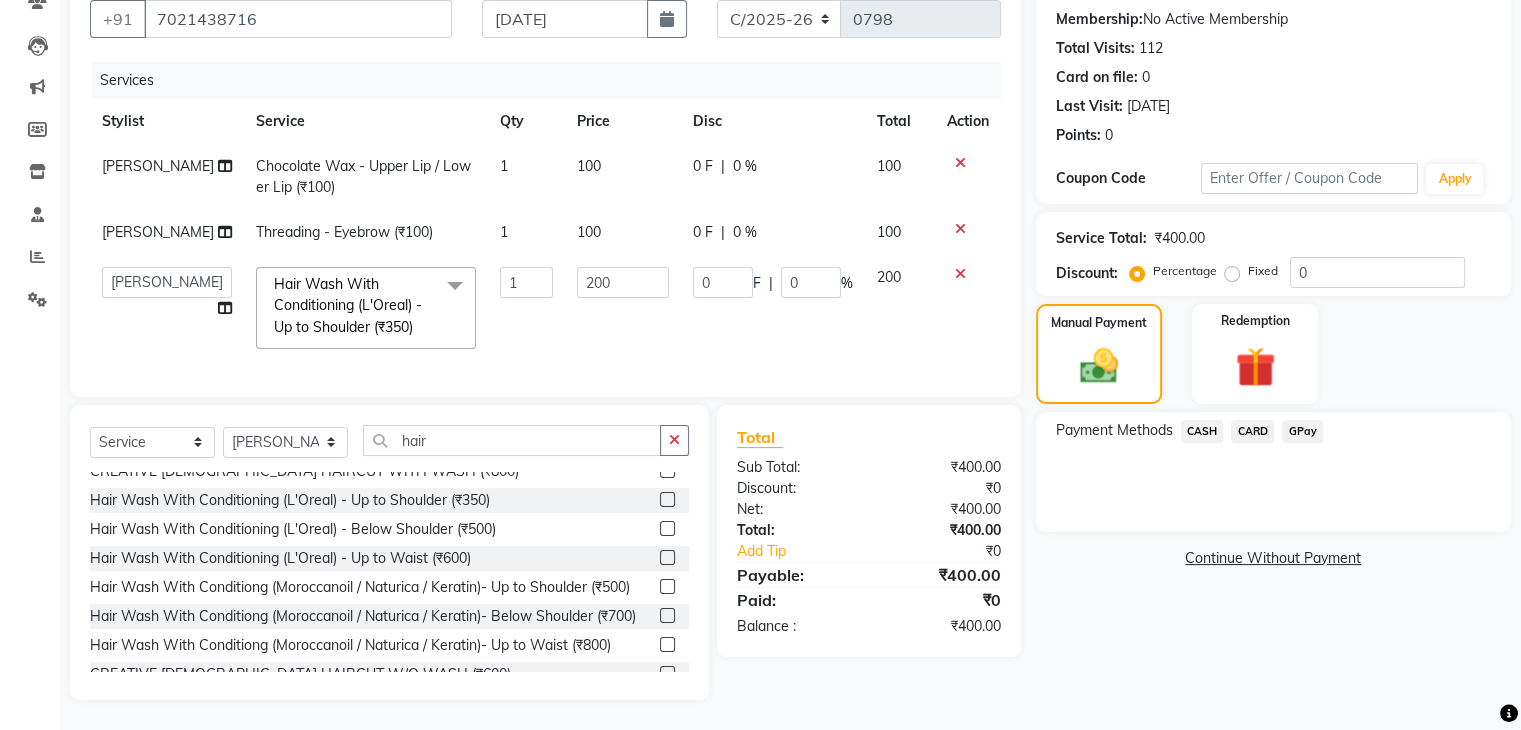 click on "Name: Walk In  Membership:  No Active Membership  Total Visits:  112 Card on file:  0 Last Visit:   [DATE] Points:   0  Coupon Code Apply Service Total:  ₹400.00  Discount:  Percentage   Fixed  0 Manual Payment Redemption Payment Methods  CASH   CARD   GPay   Continue Without Payment" 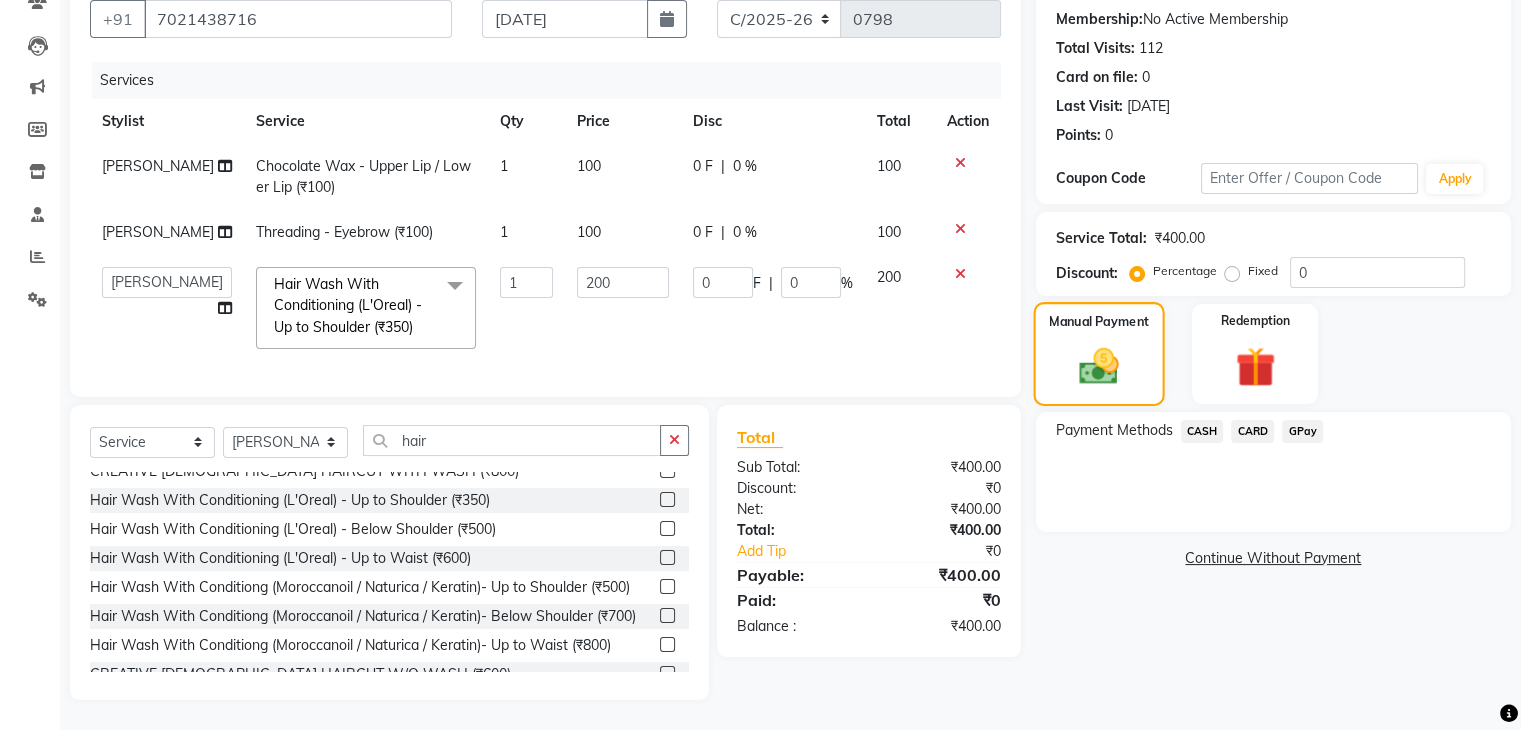 click on "Manual Payment" 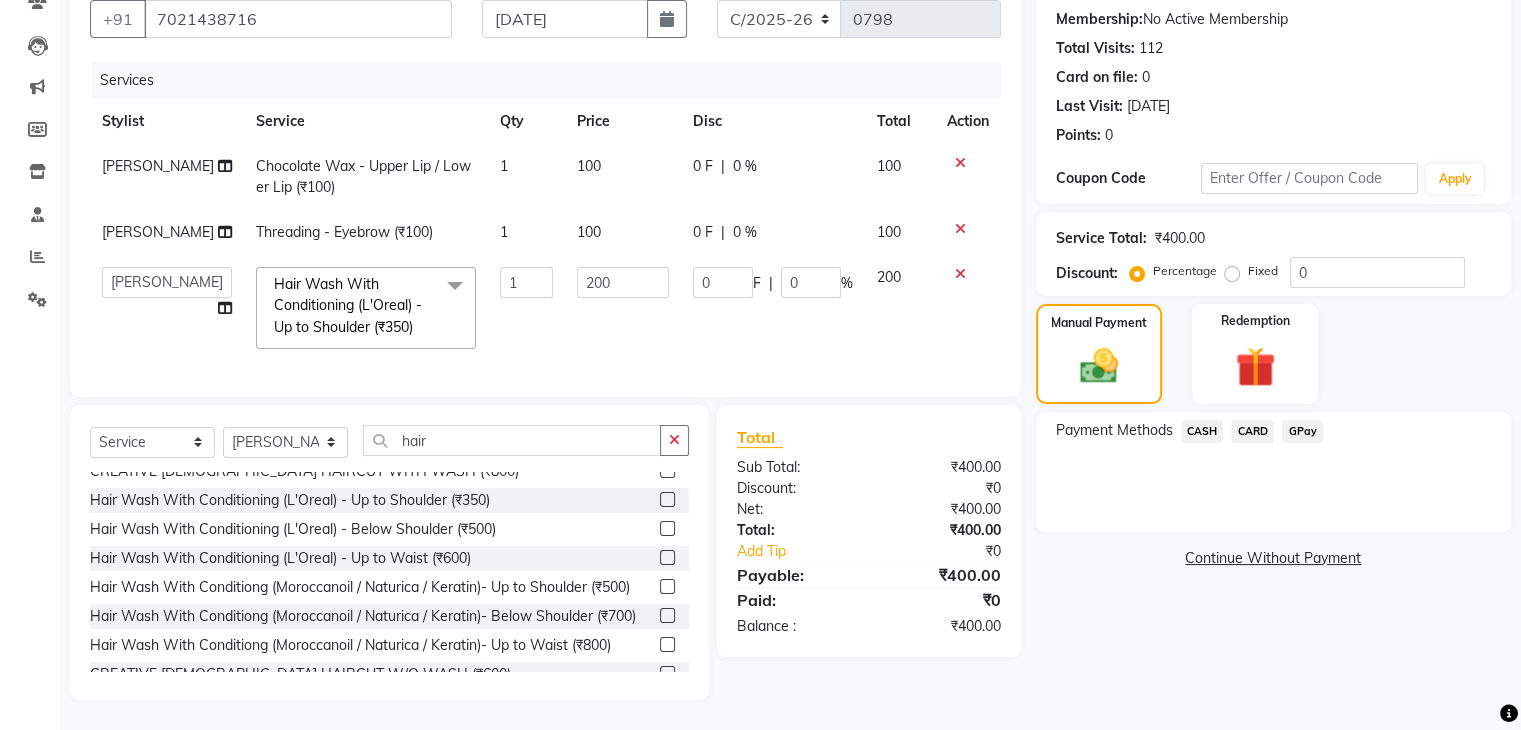 click on "CASH" 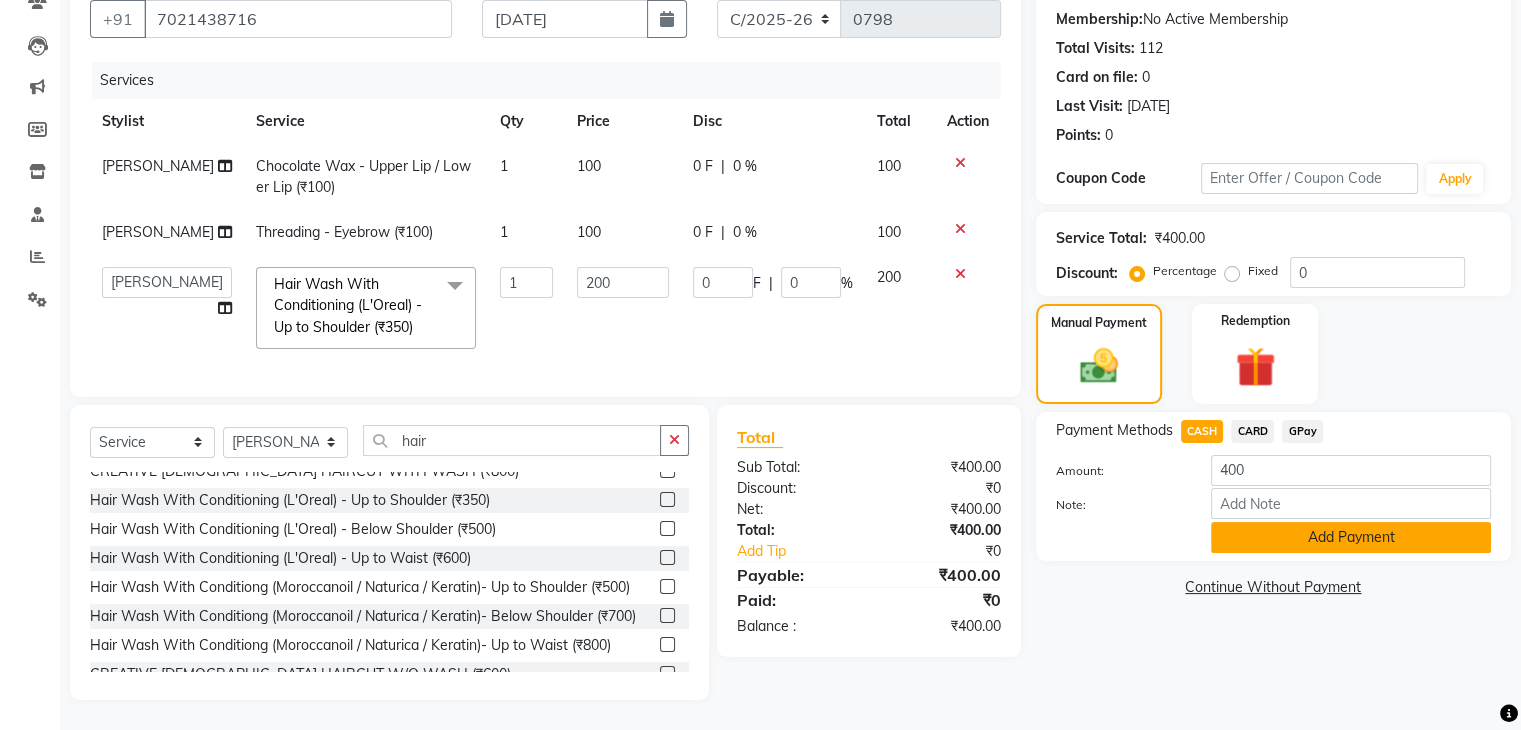 click on "Add Payment" 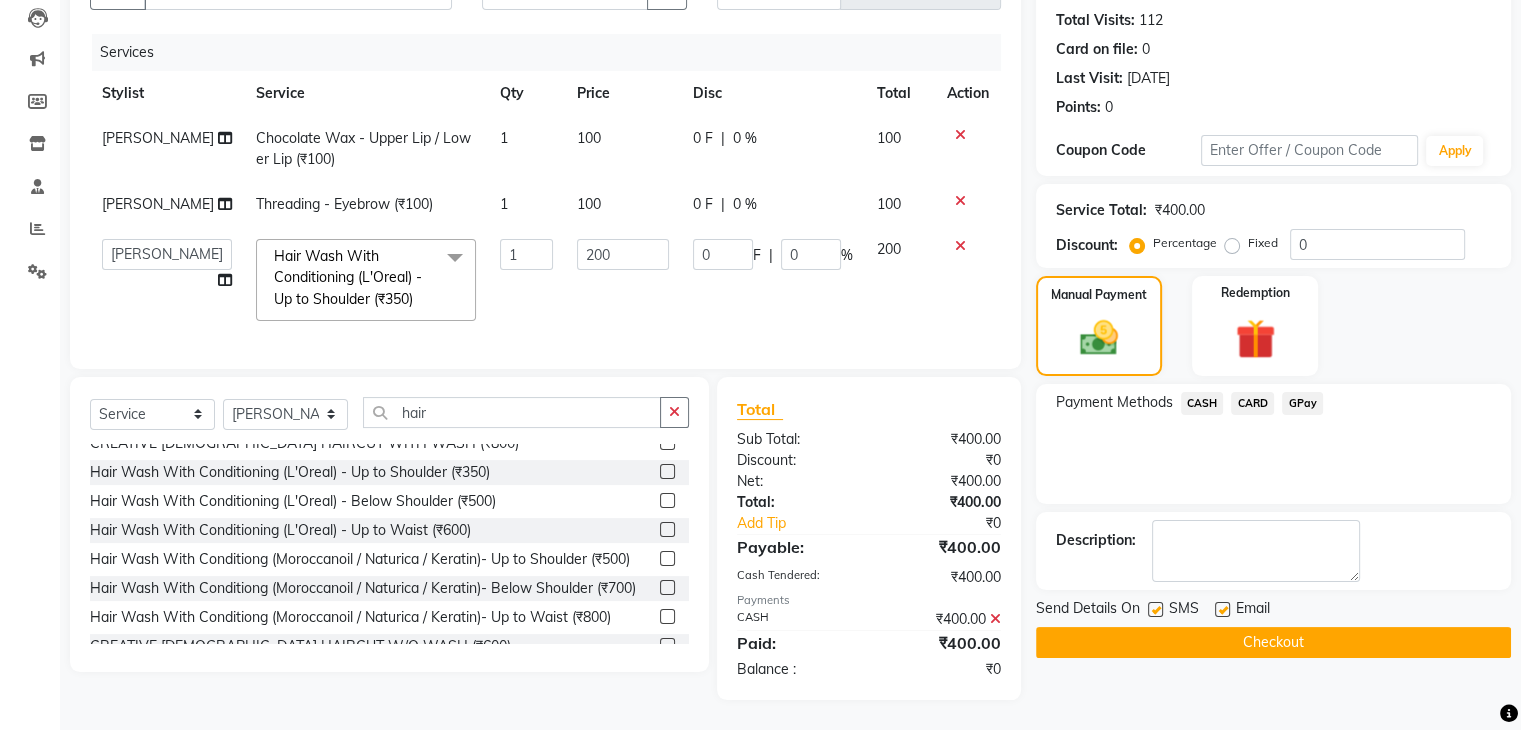 click on "Checkout" 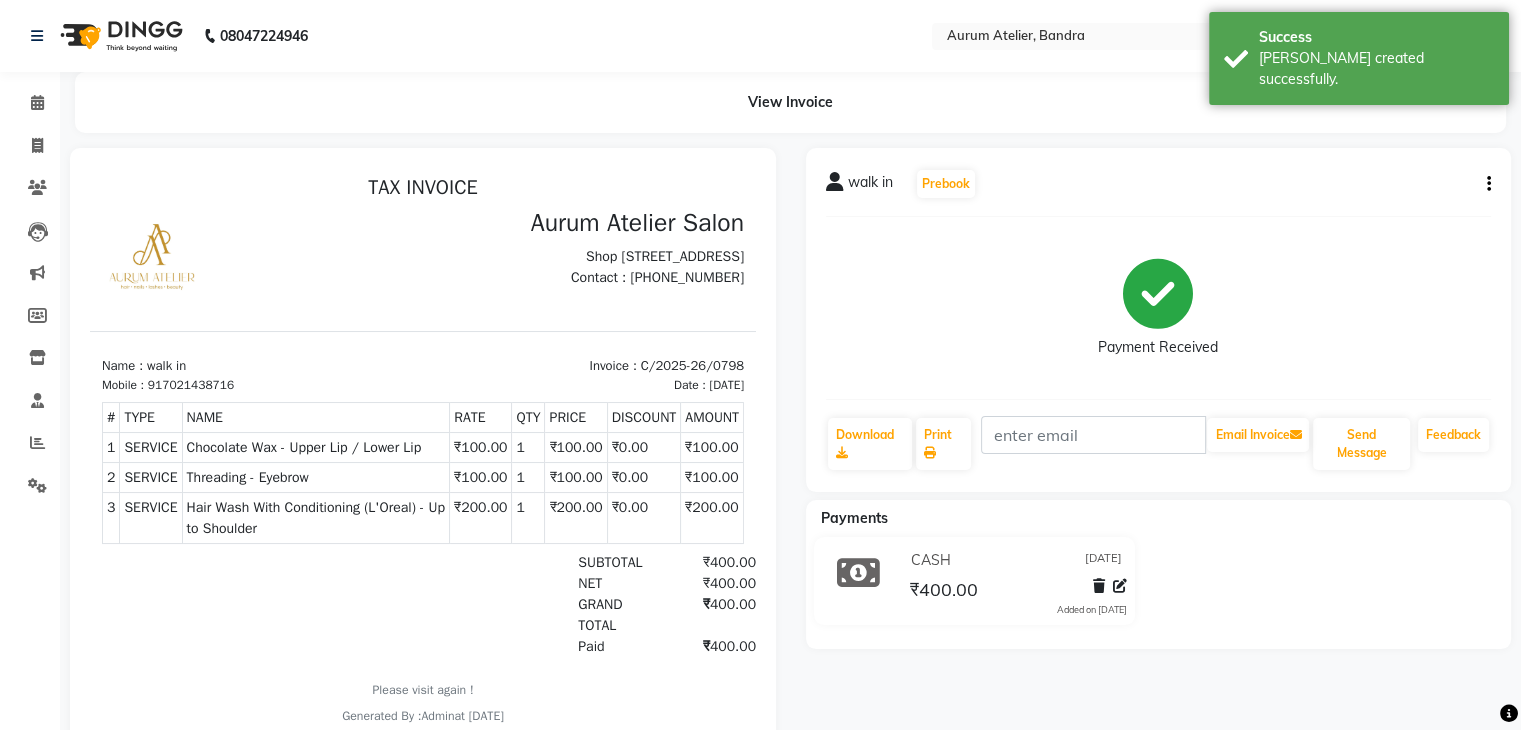 scroll, scrollTop: 0, scrollLeft: 0, axis: both 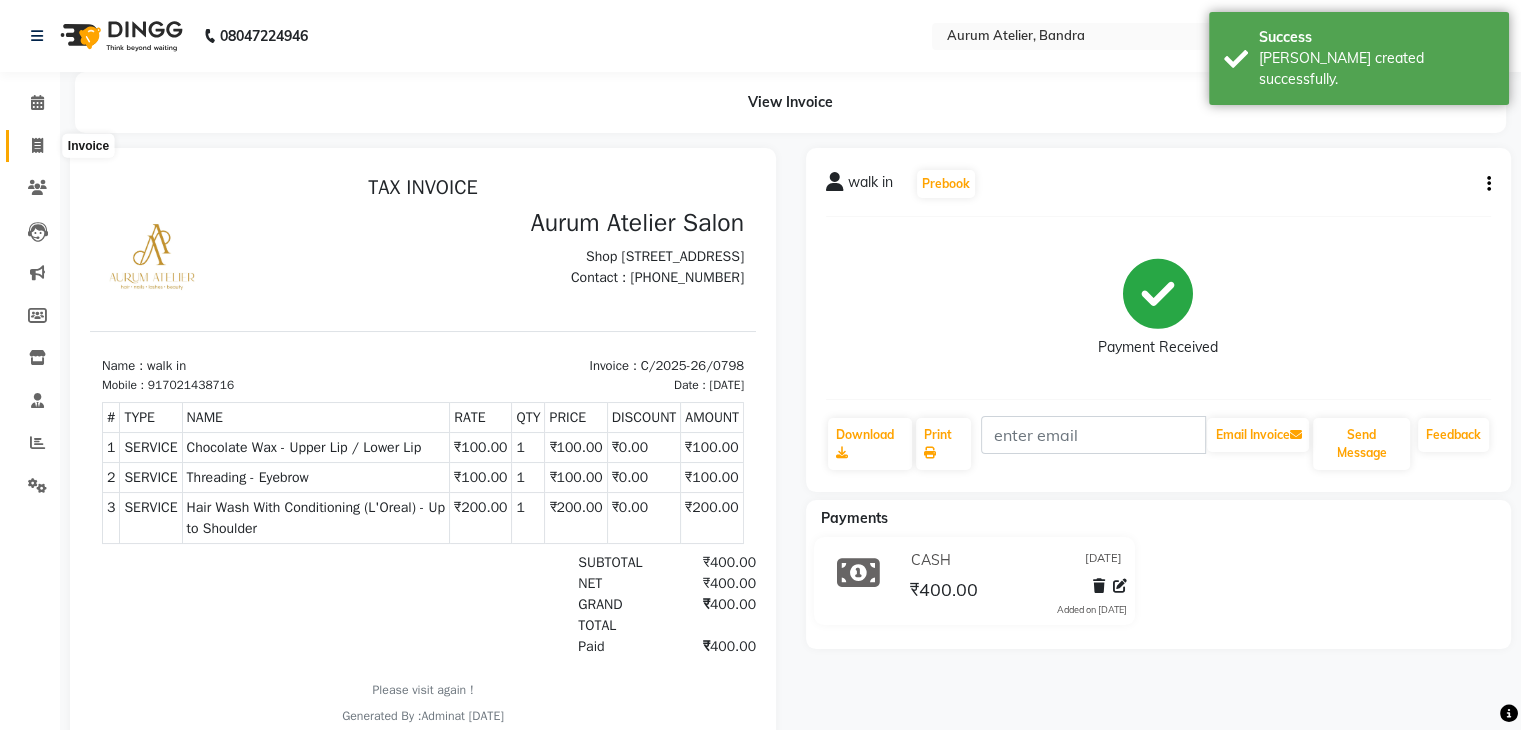 click 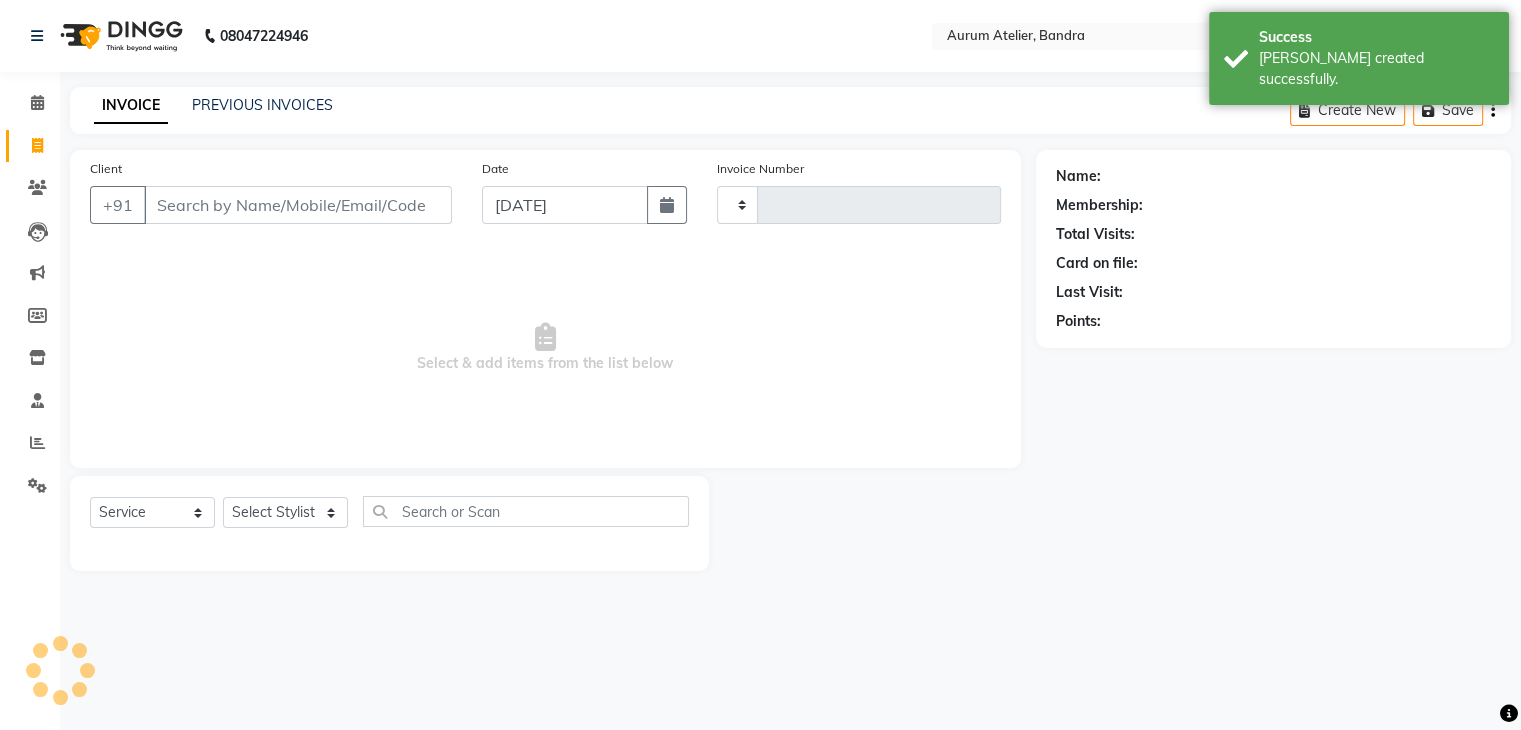 type on "0423" 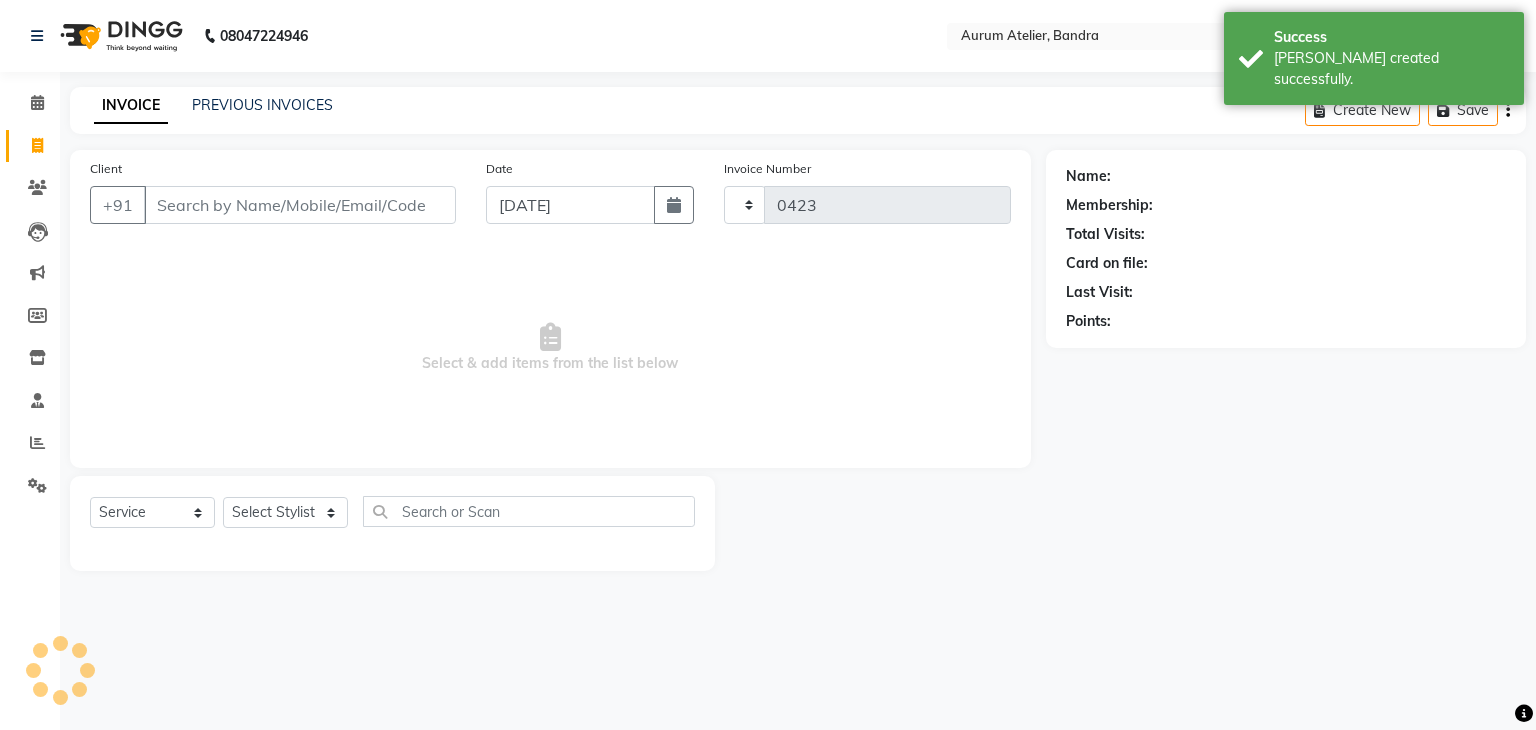 select on "7410" 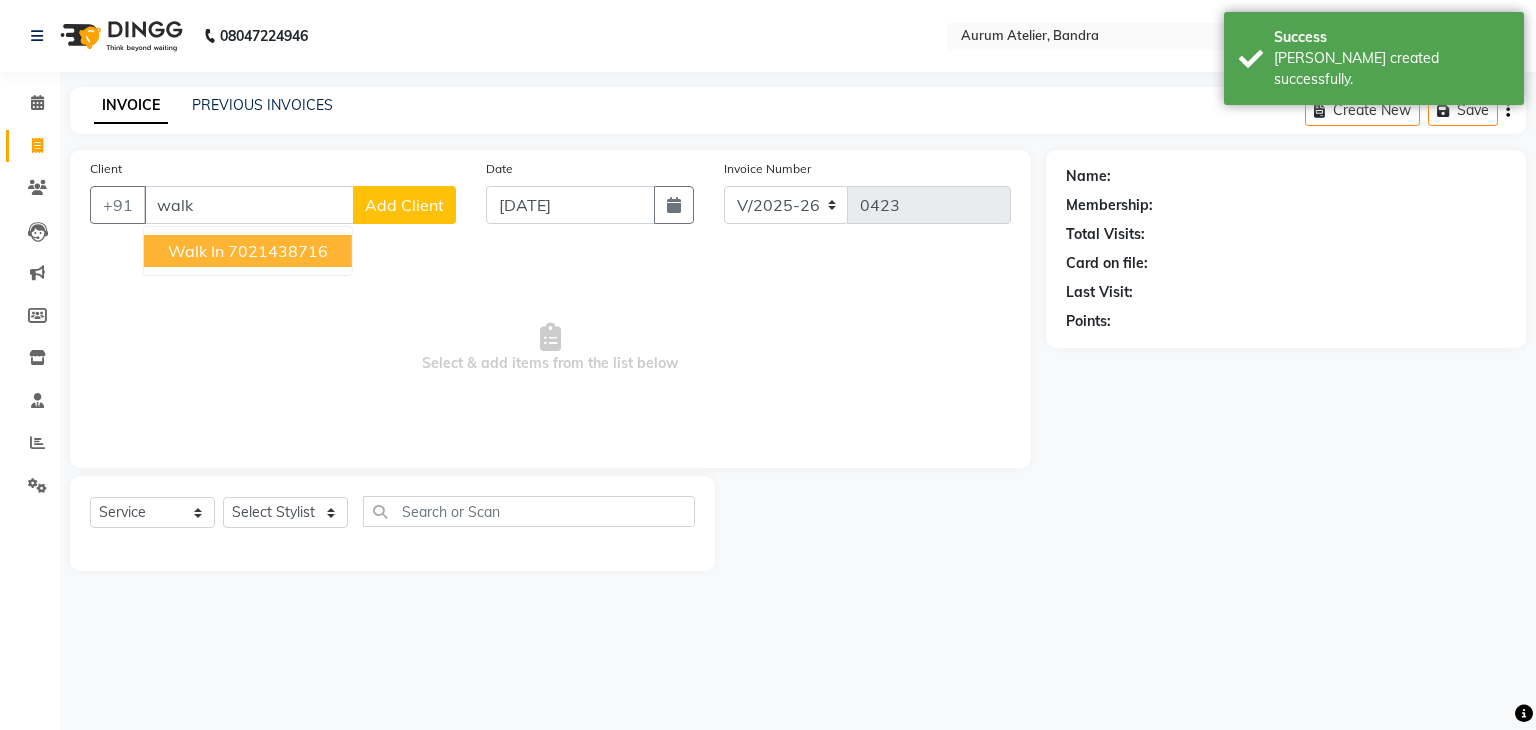 click on "7021438716" at bounding box center [278, 251] 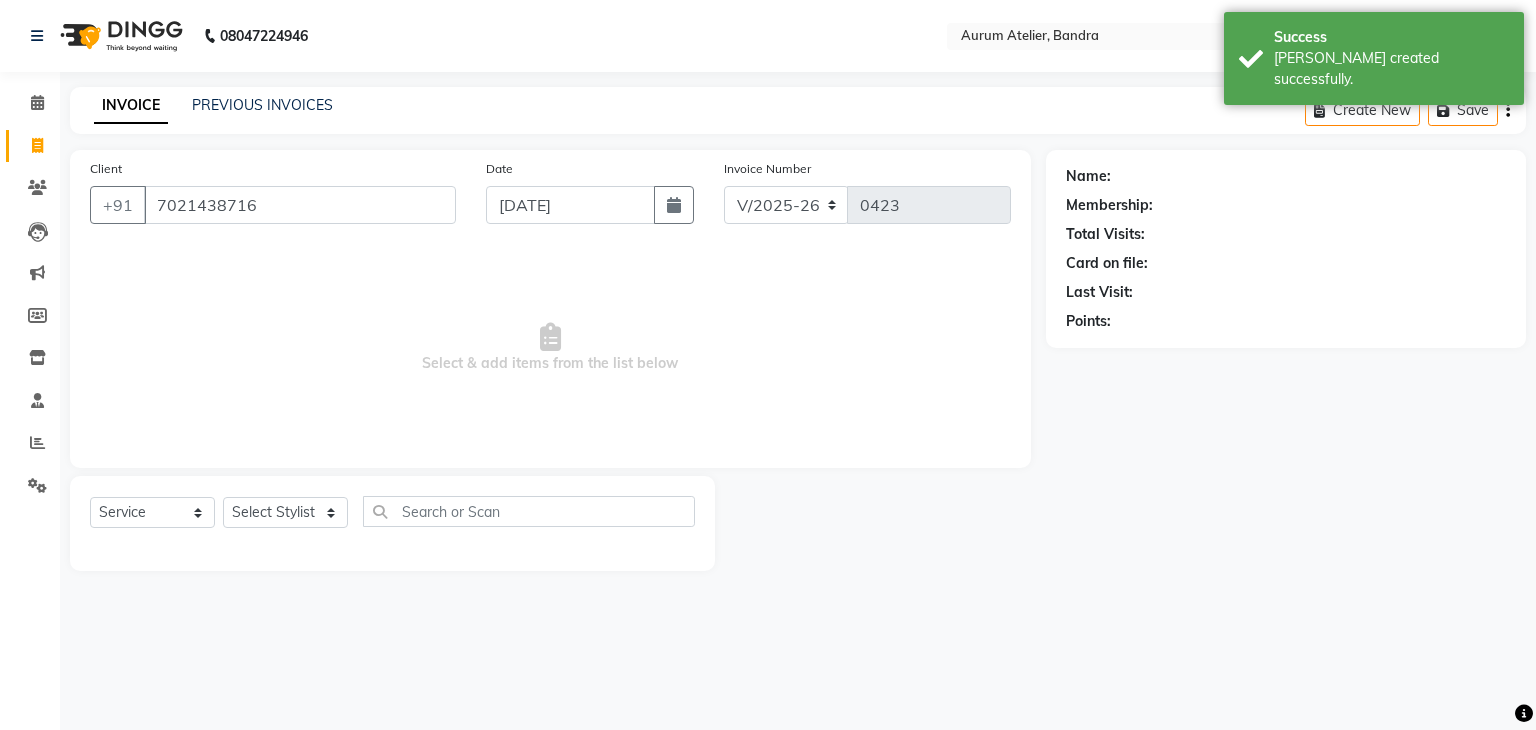 type on "7021438716" 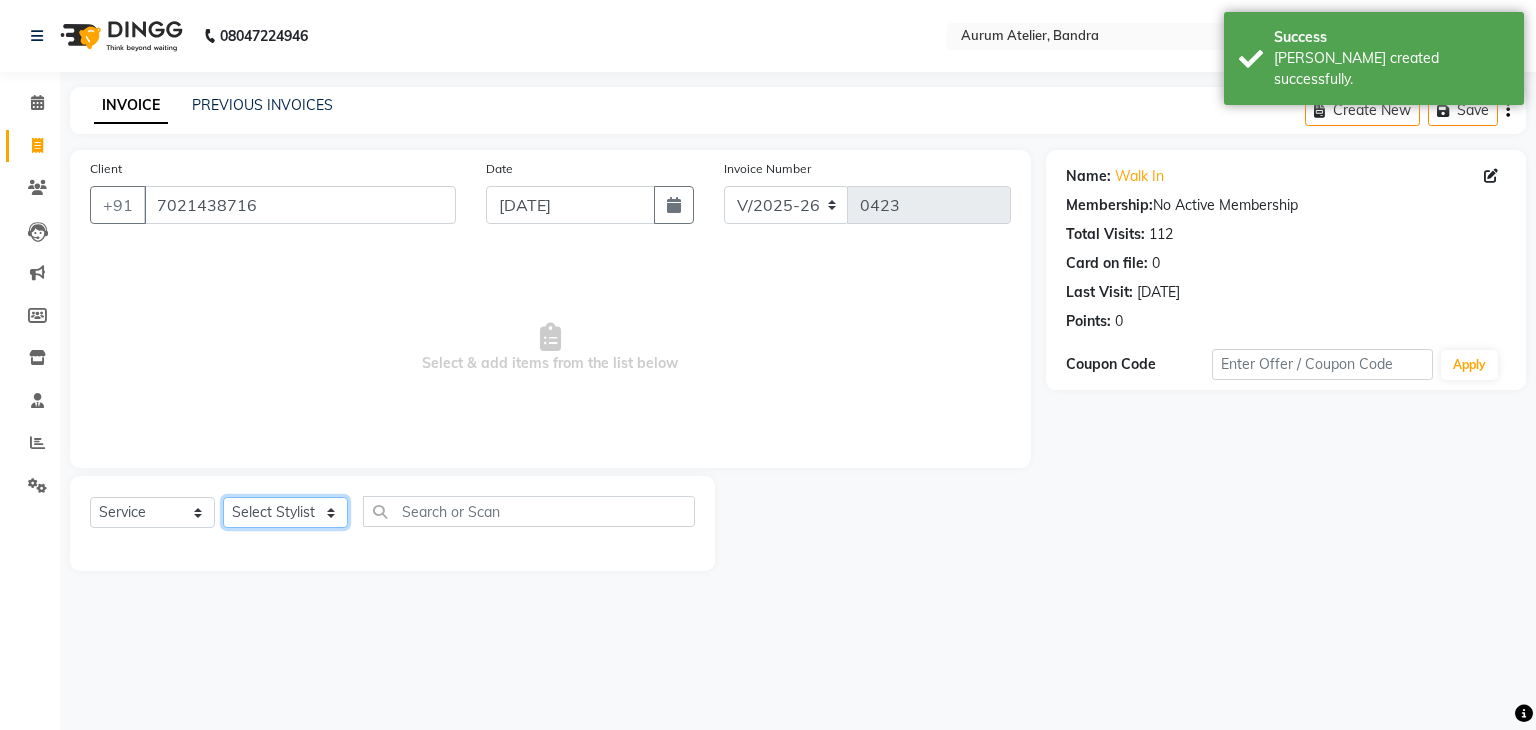 click on "Select Stylist [PERSON_NAME] chariya [PERSON_NAME] [PERSON_NAME] [PERSON_NAME] [PERSON_NAME] Preet [PERSON_NAME] [PERSON_NAME] [PERSON_NAME]" 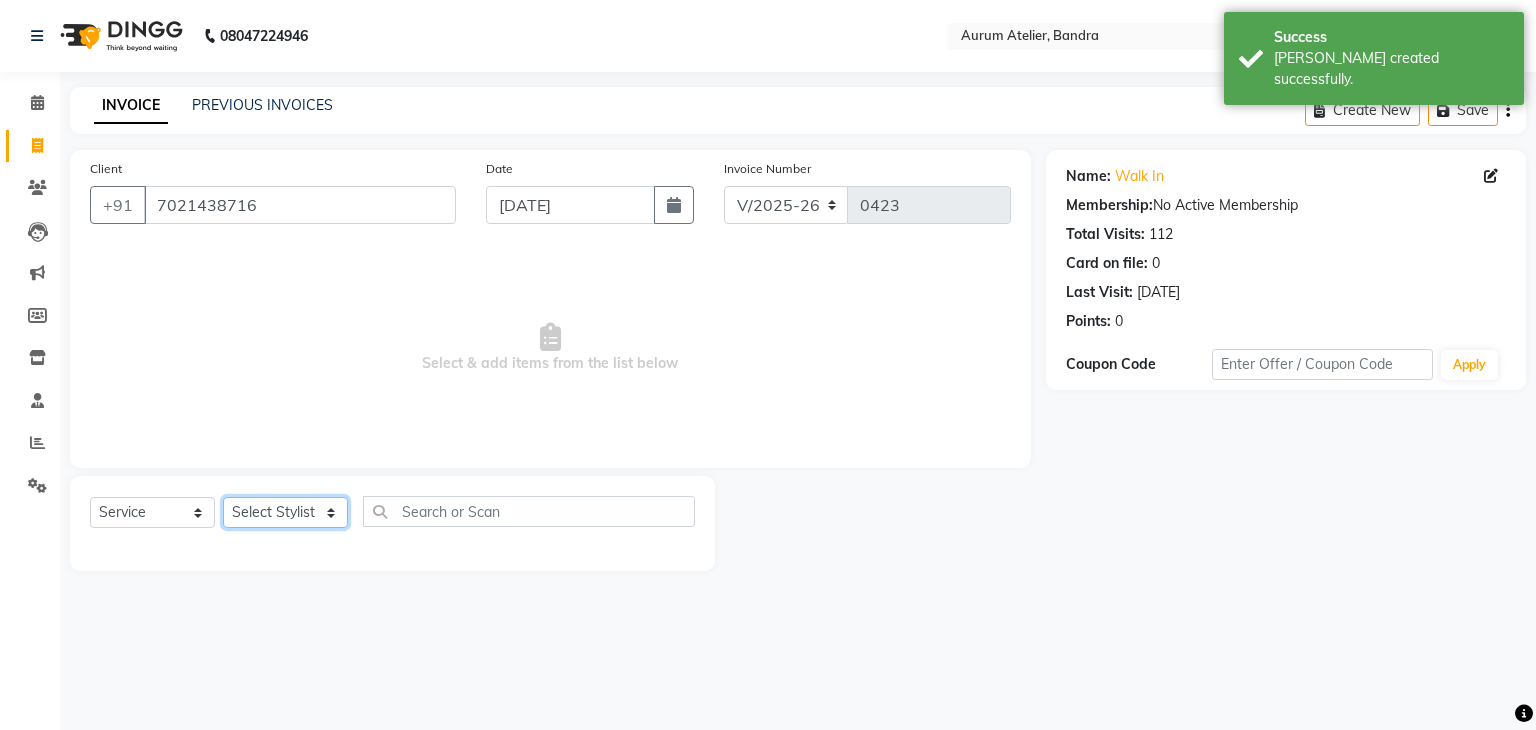 select on "66083" 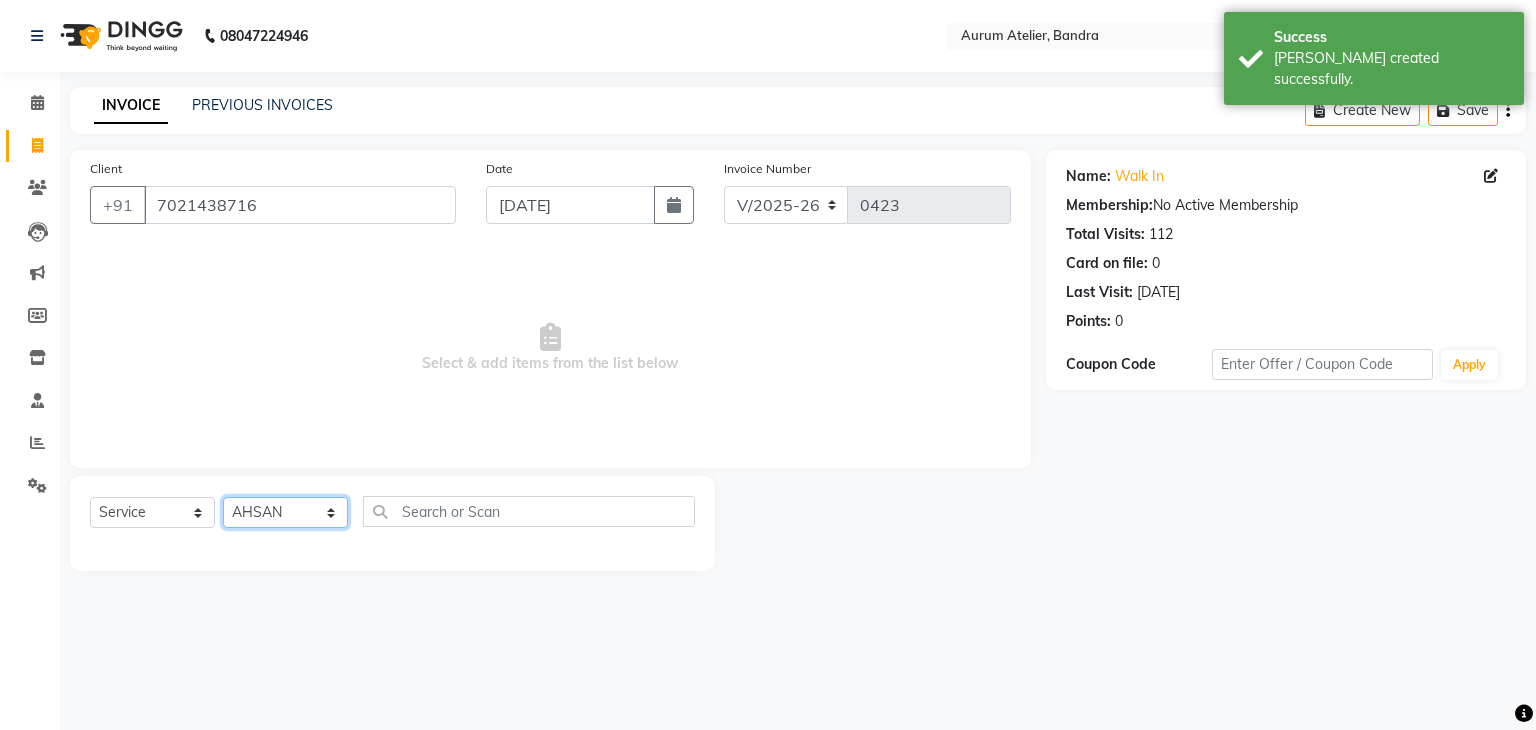 click on "Select Stylist [PERSON_NAME] chariya [PERSON_NAME] [PERSON_NAME] [PERSON_NAME] [PERSON_NAME] Preet [PERSON_NAME] [PERSON_NAME] [PERSON_NAME]" 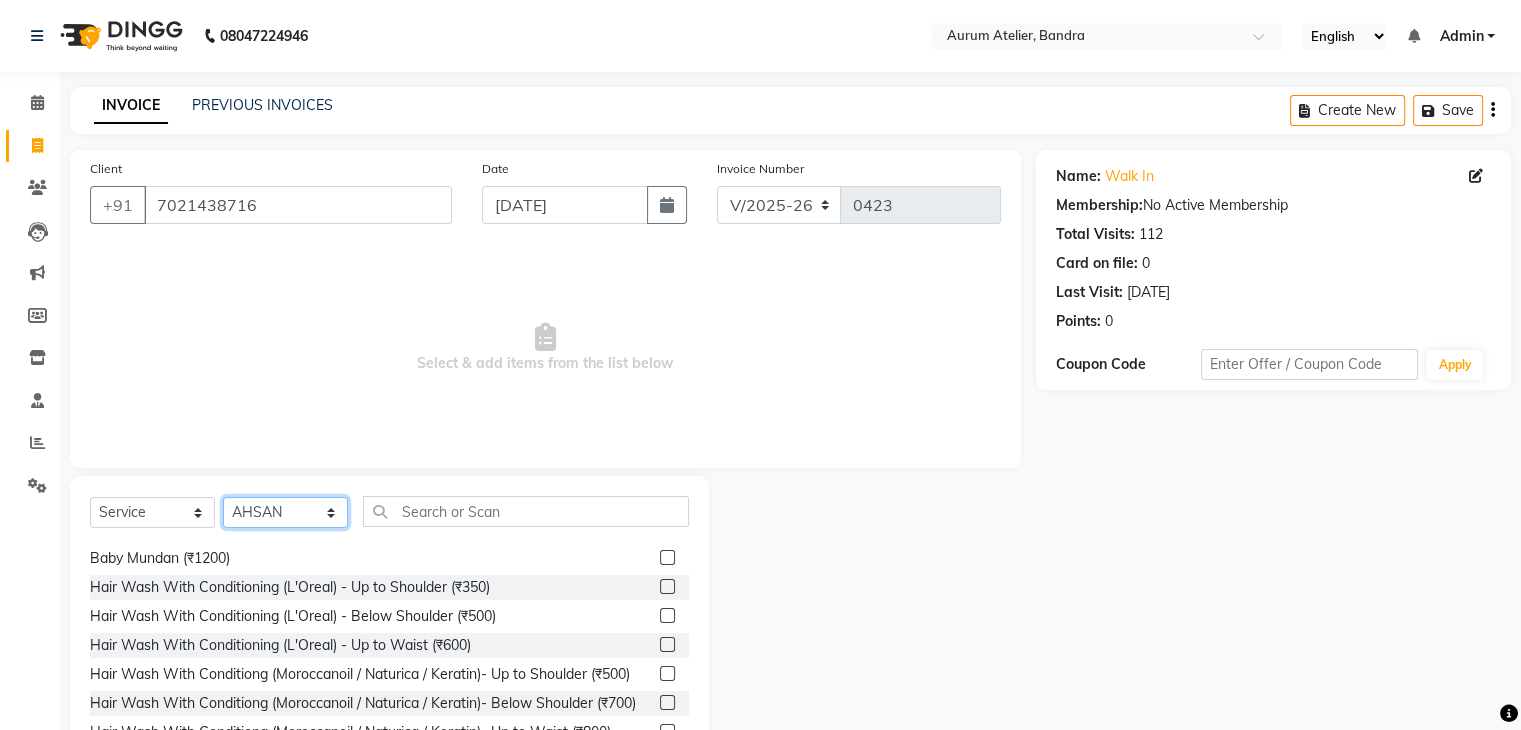 scroll, scrollTop: 100, scrollLeft: 0, axis: vertical 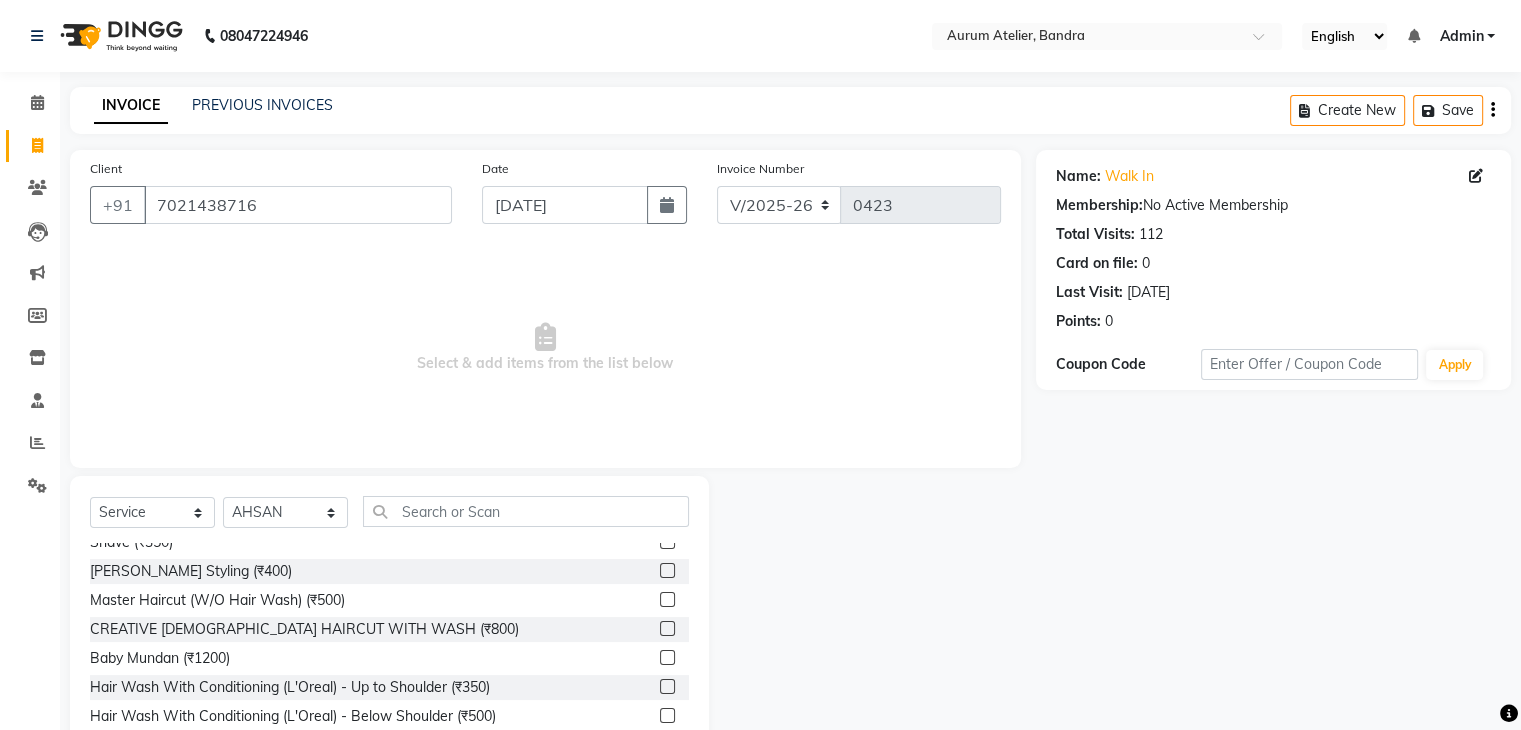 click 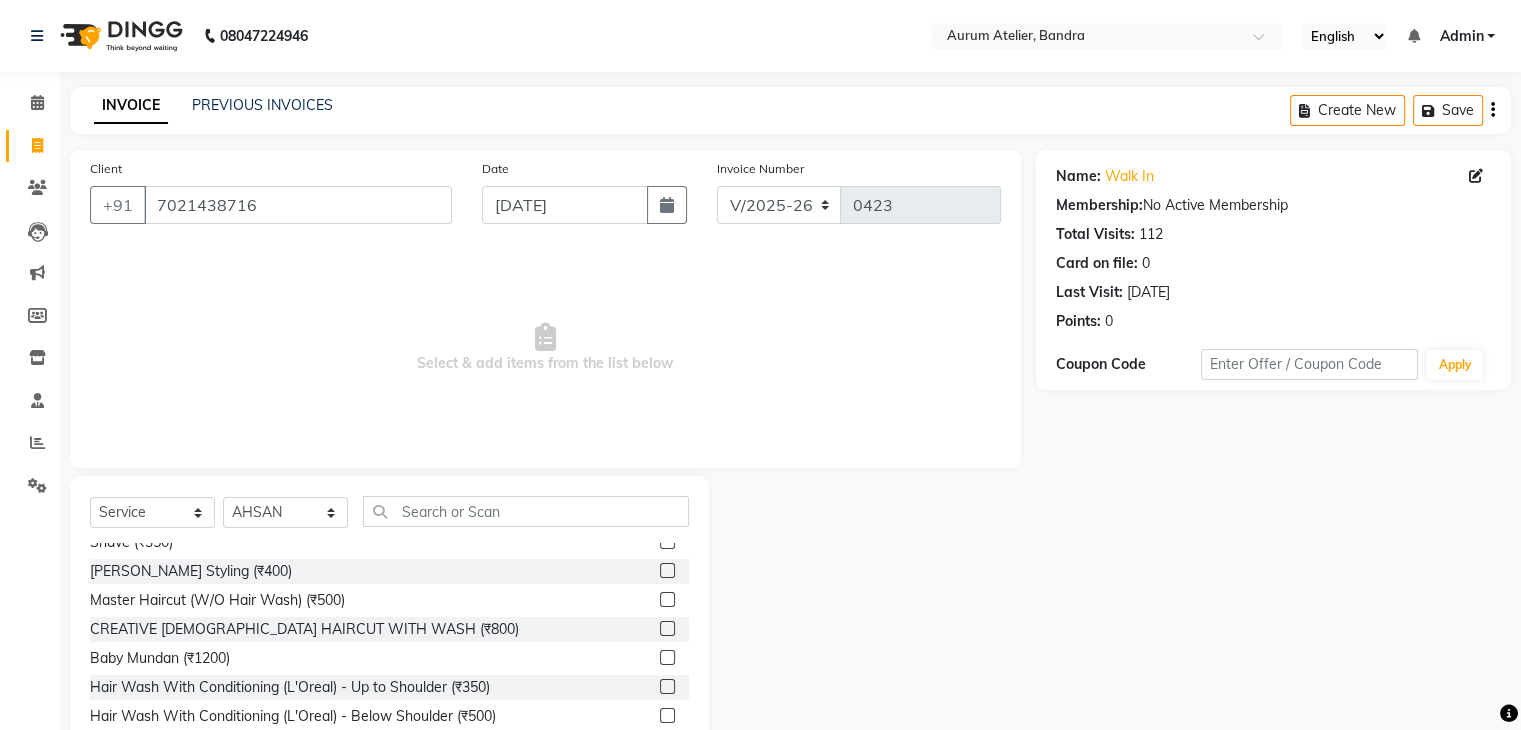 click at bounding box center [666, 629] 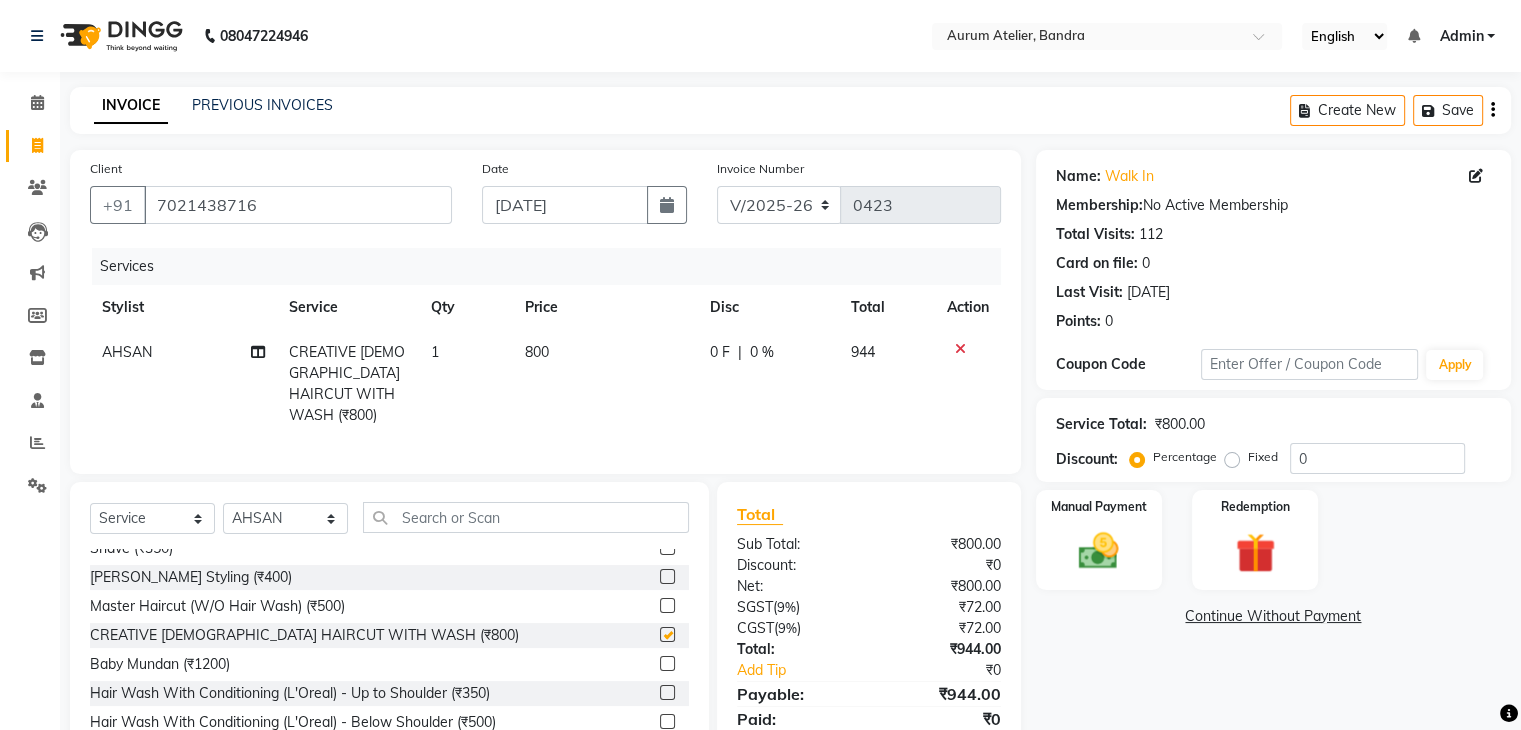 checkbox on "false" 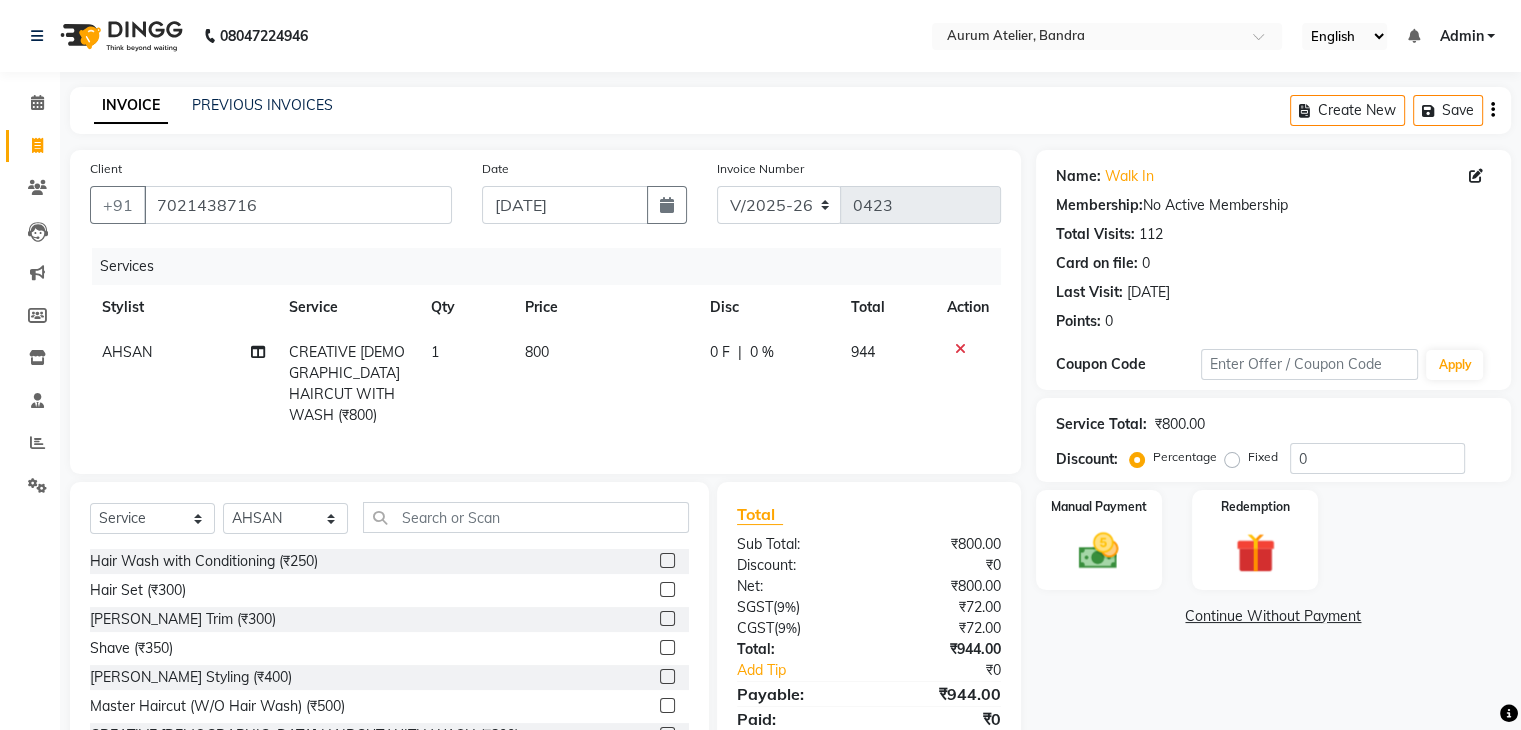 scroll, scrollTop: 0, scrollLeft: 0, axis: both 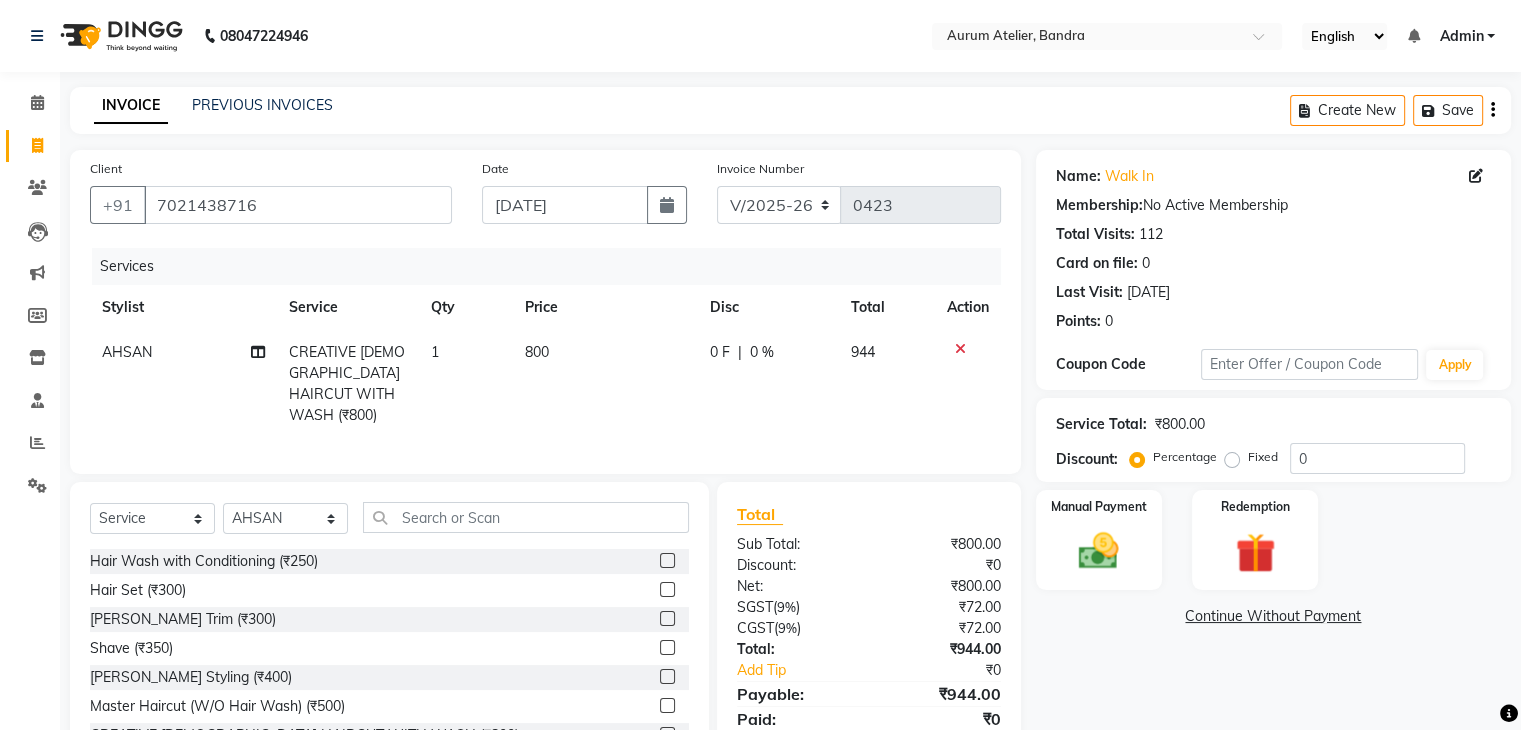 click on "Hair Wash with Conditioning (₹250)" 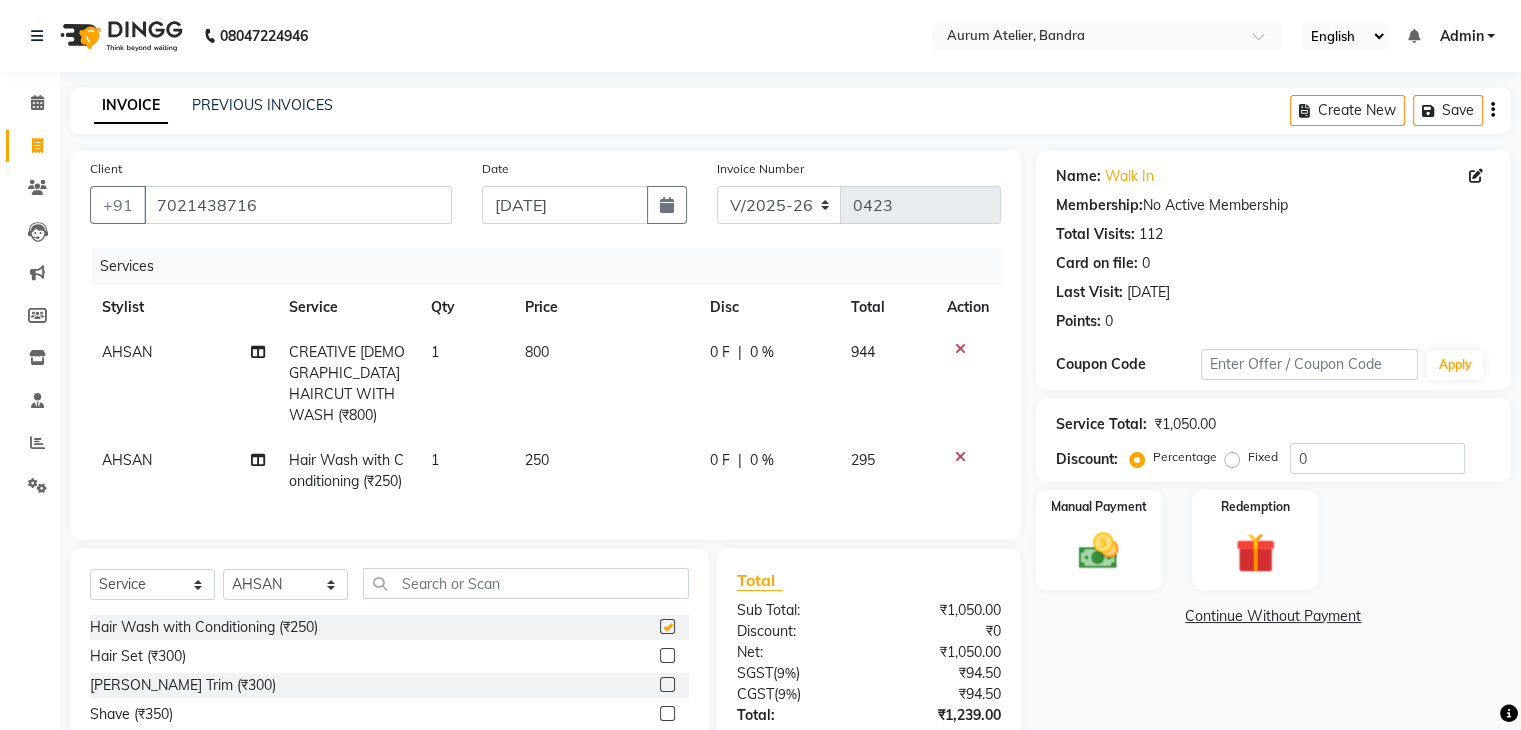 checkbox on "false" 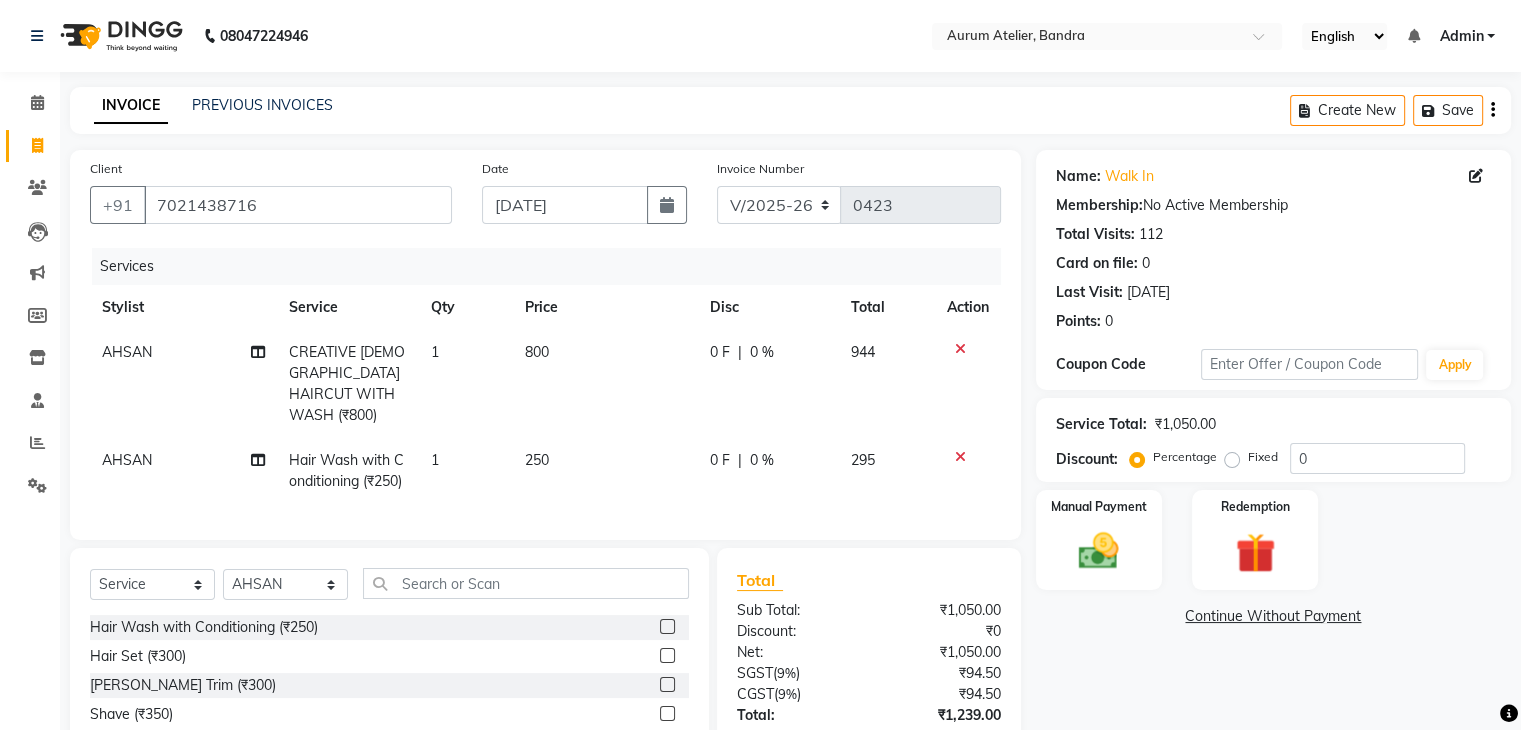 click on "250" 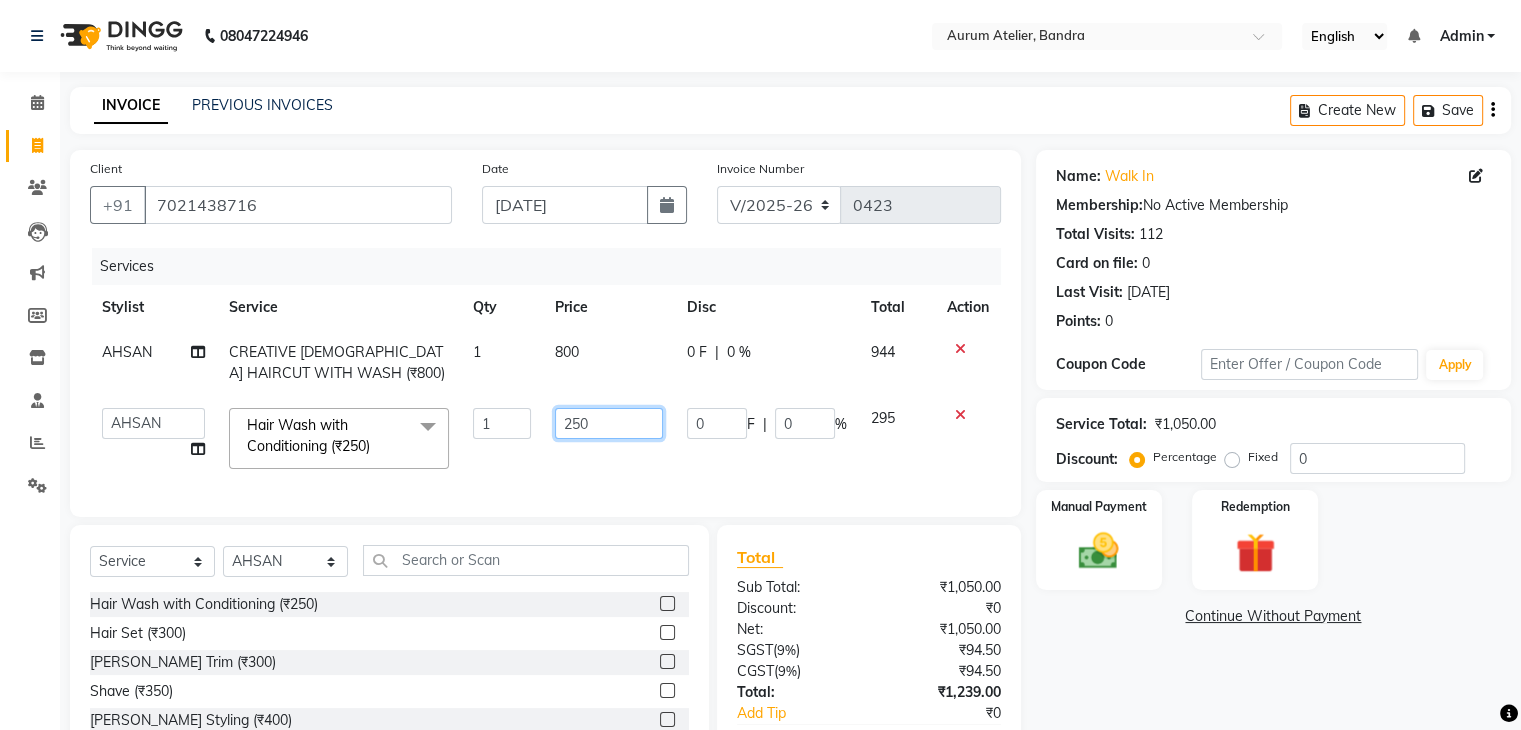 click on "250" 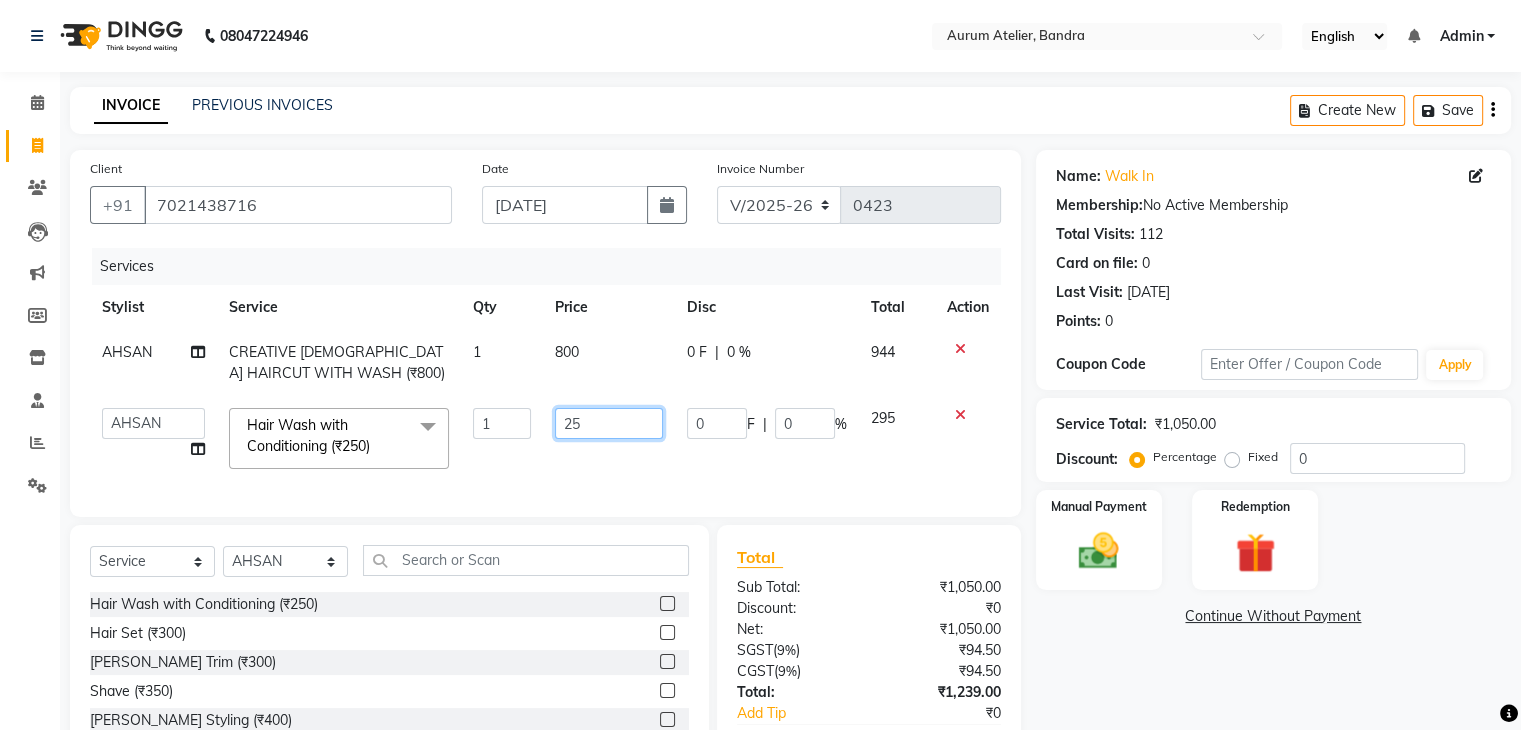 type on "2" 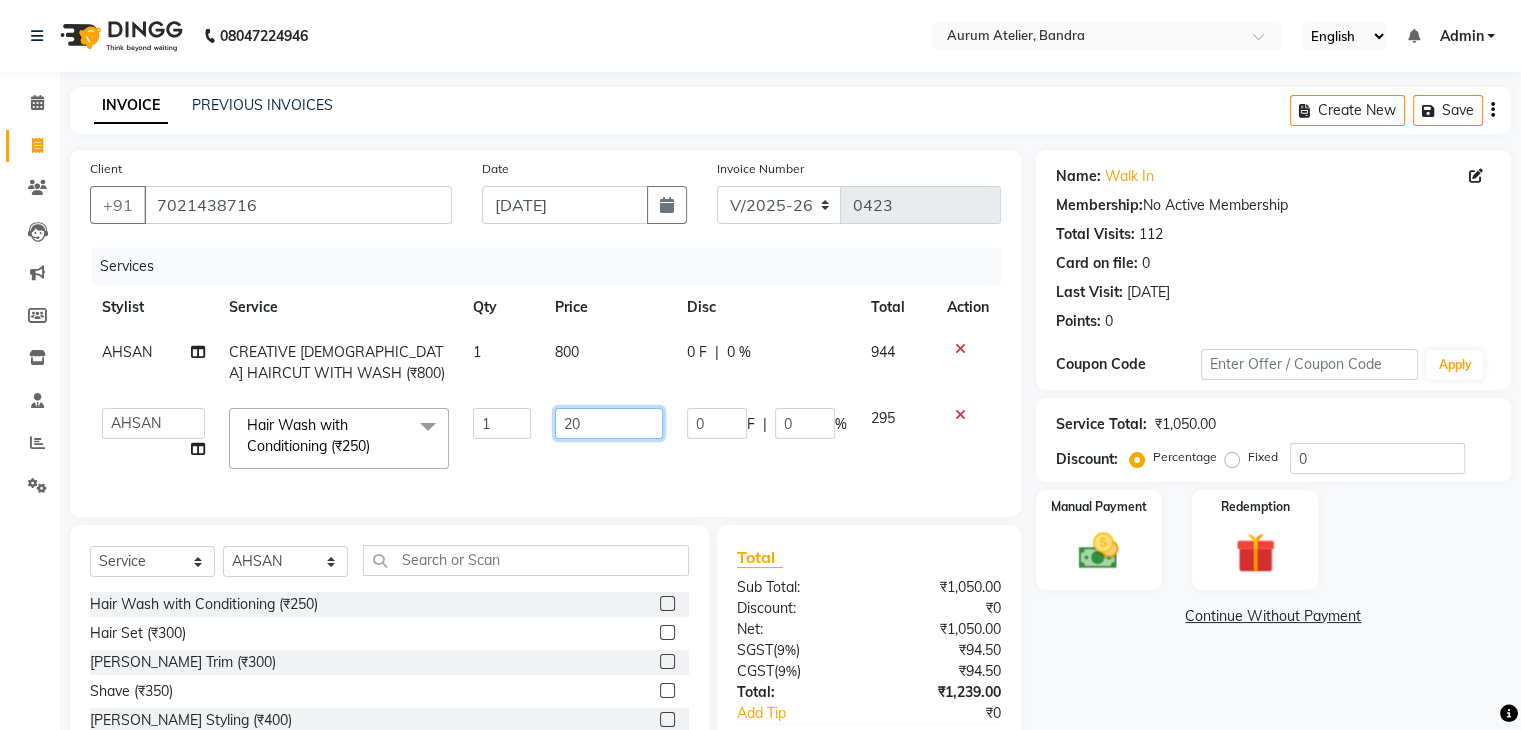 type on "200" 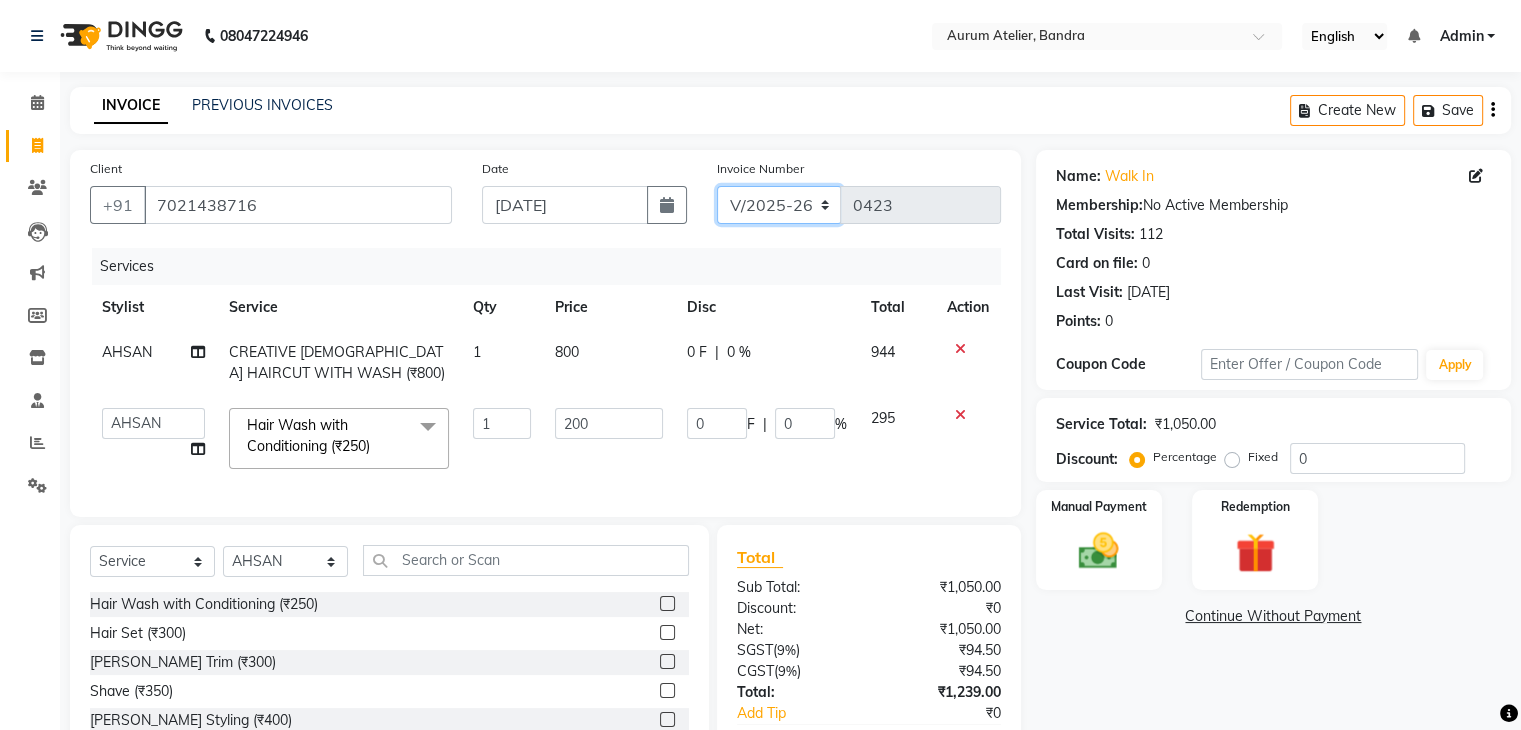 click on "C/2025-26 V/2025 V/2025-26" 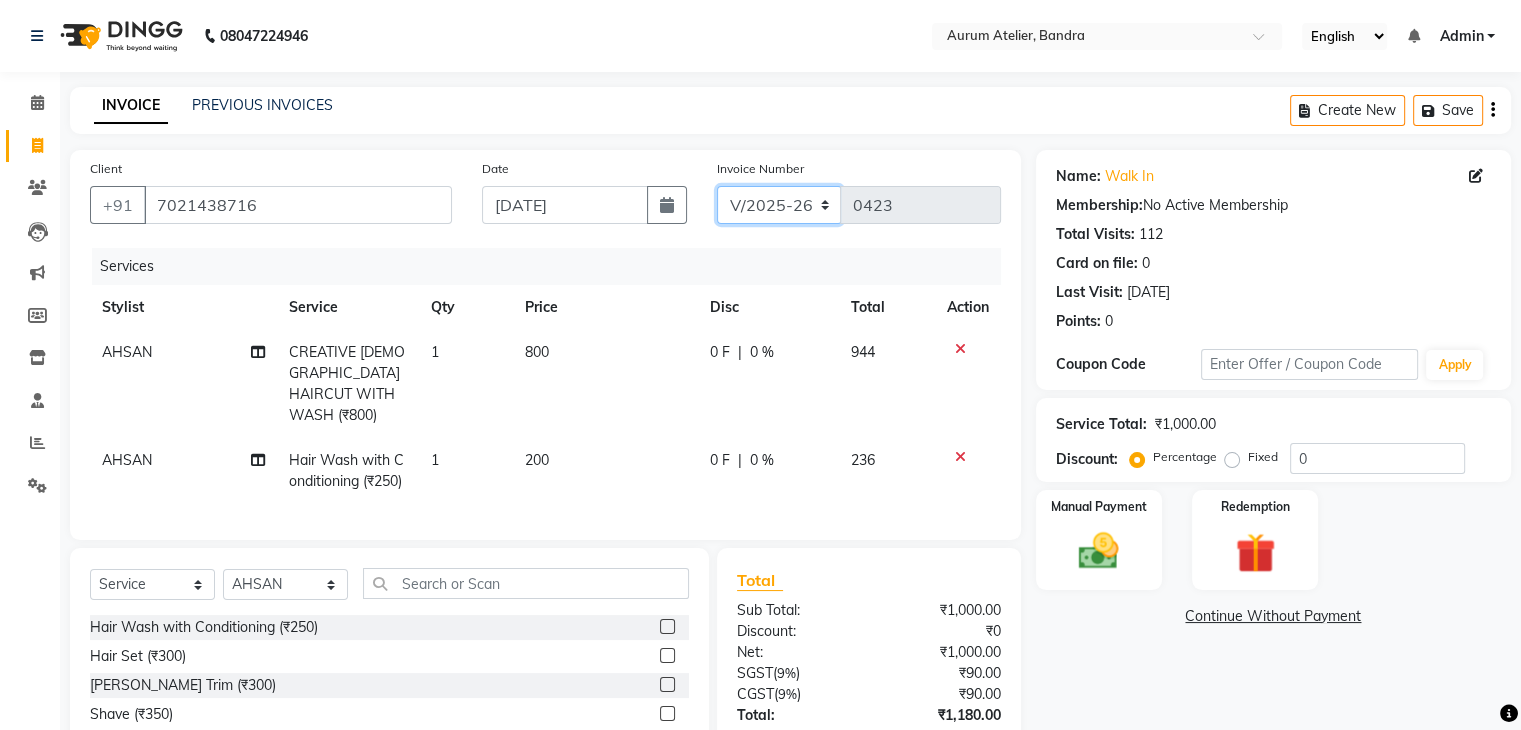 select on "7590" 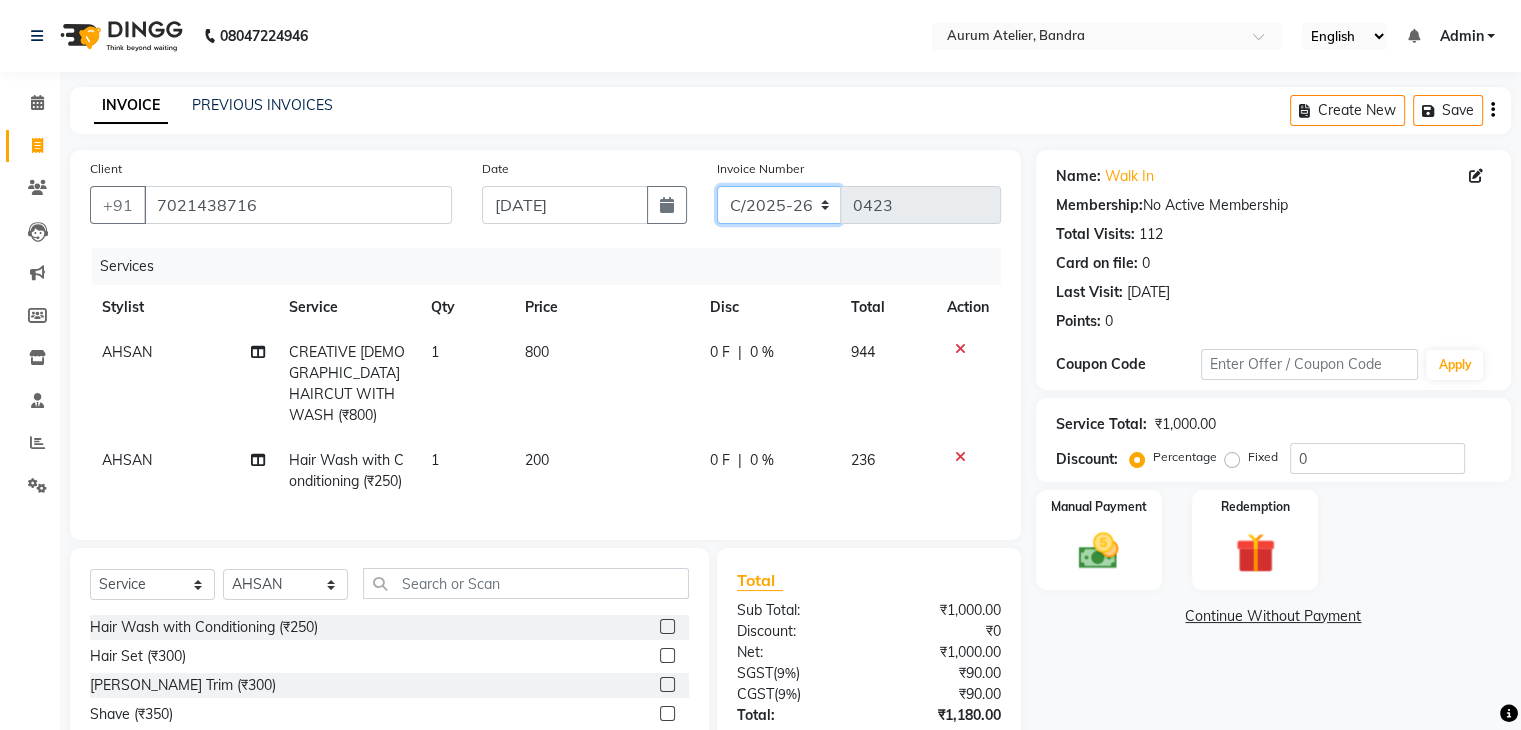 click on "C/2025-26 V/2025 V/2025-26" 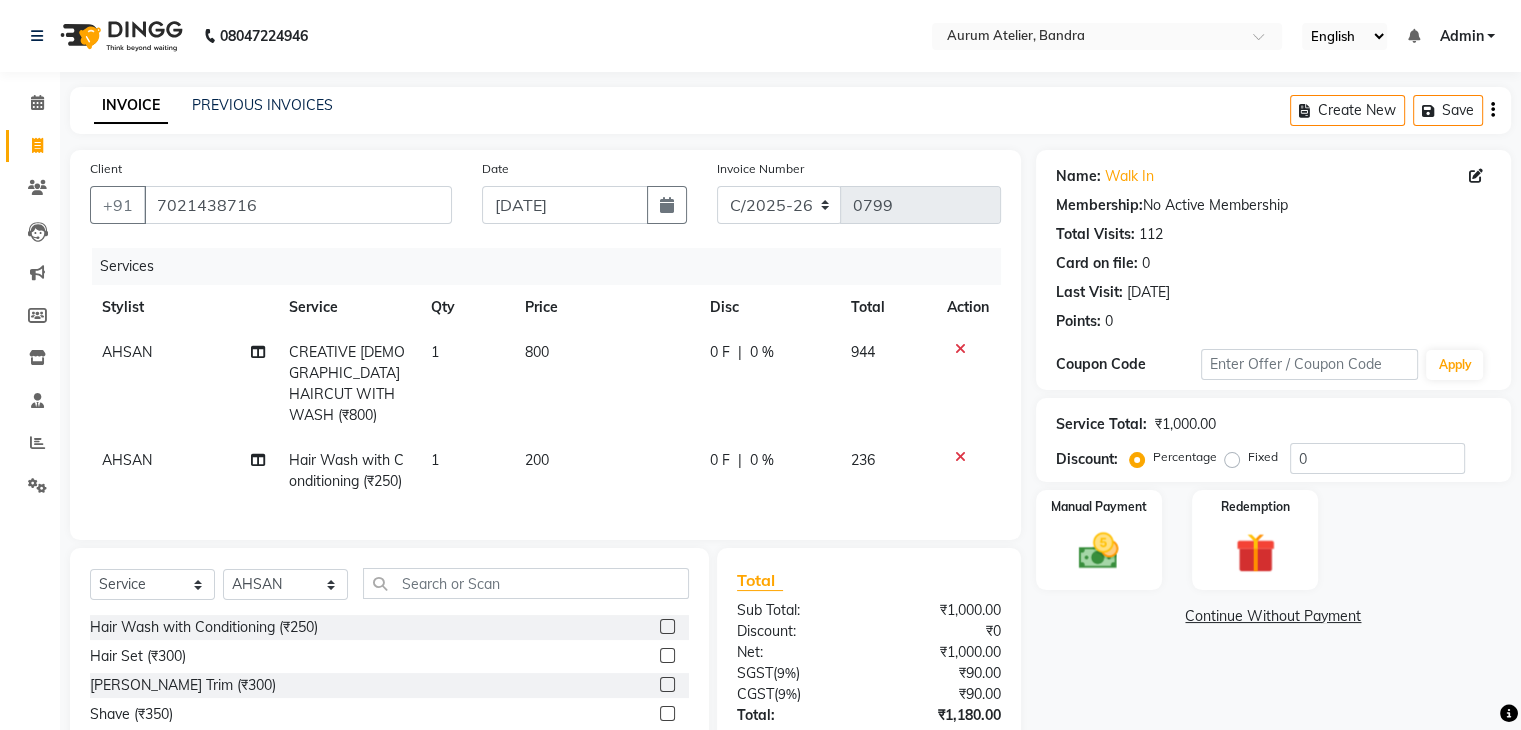 click 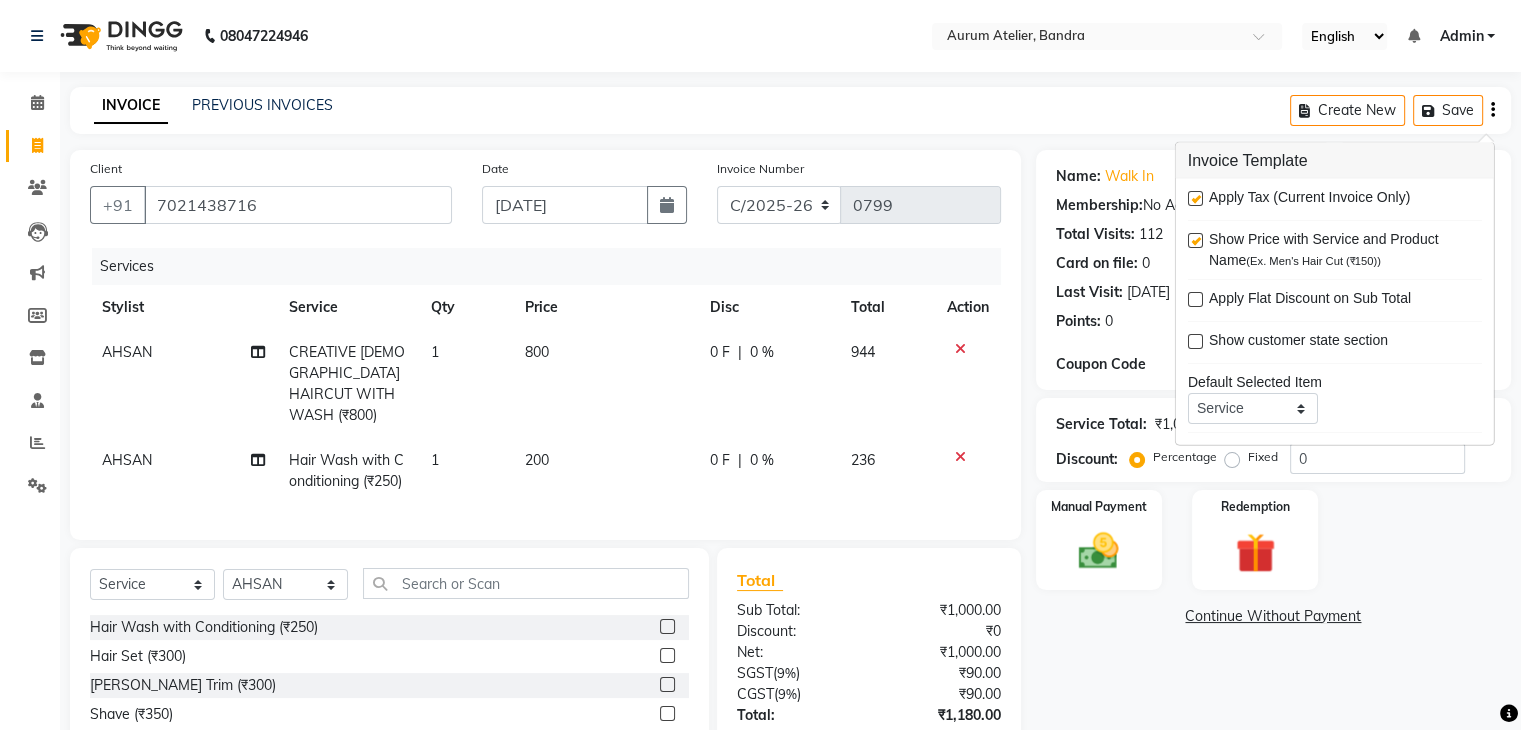 click at bounding box center [1195, 198] 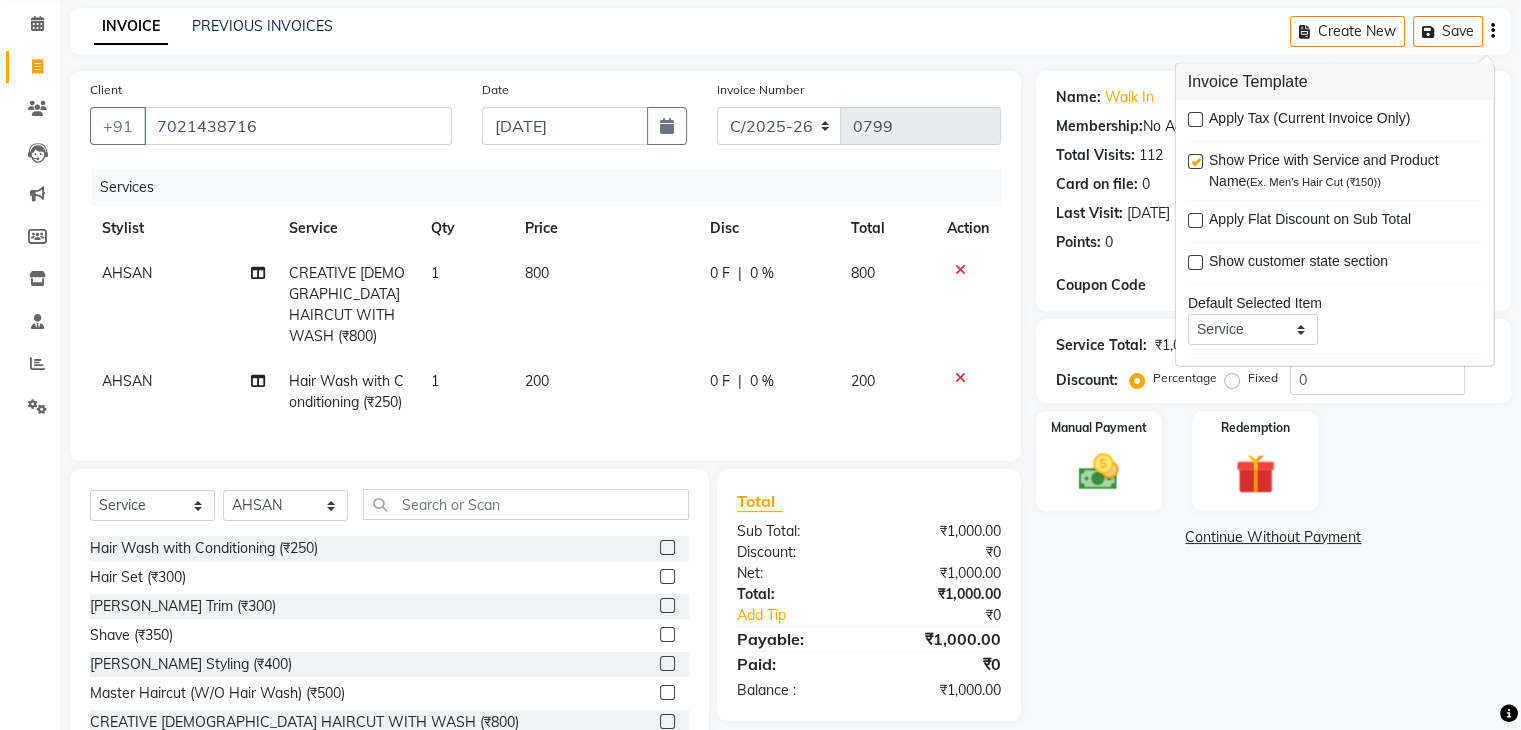 scroll, scrollTop: 159, scrollLeft: 0, axis: vertical 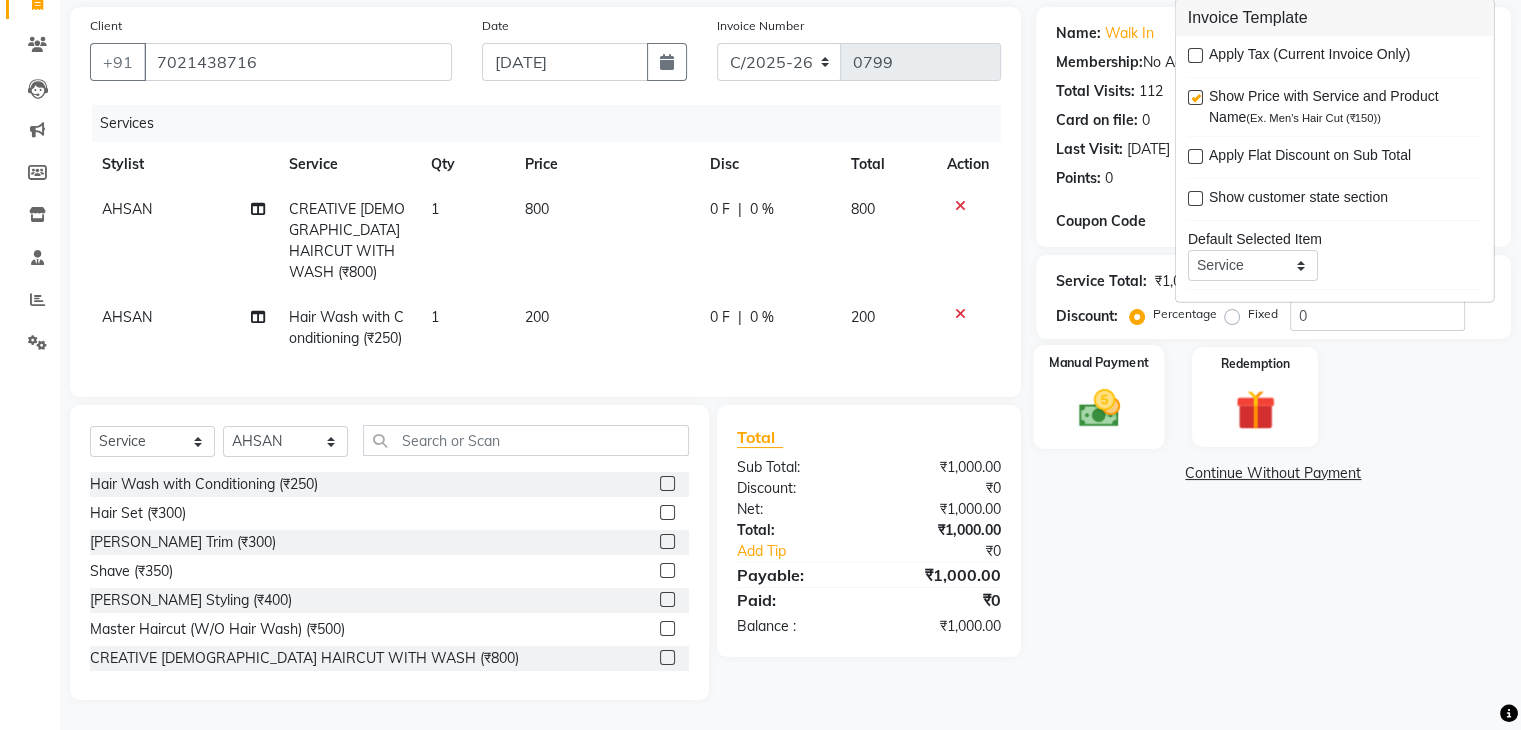 click on "Manual Payment" 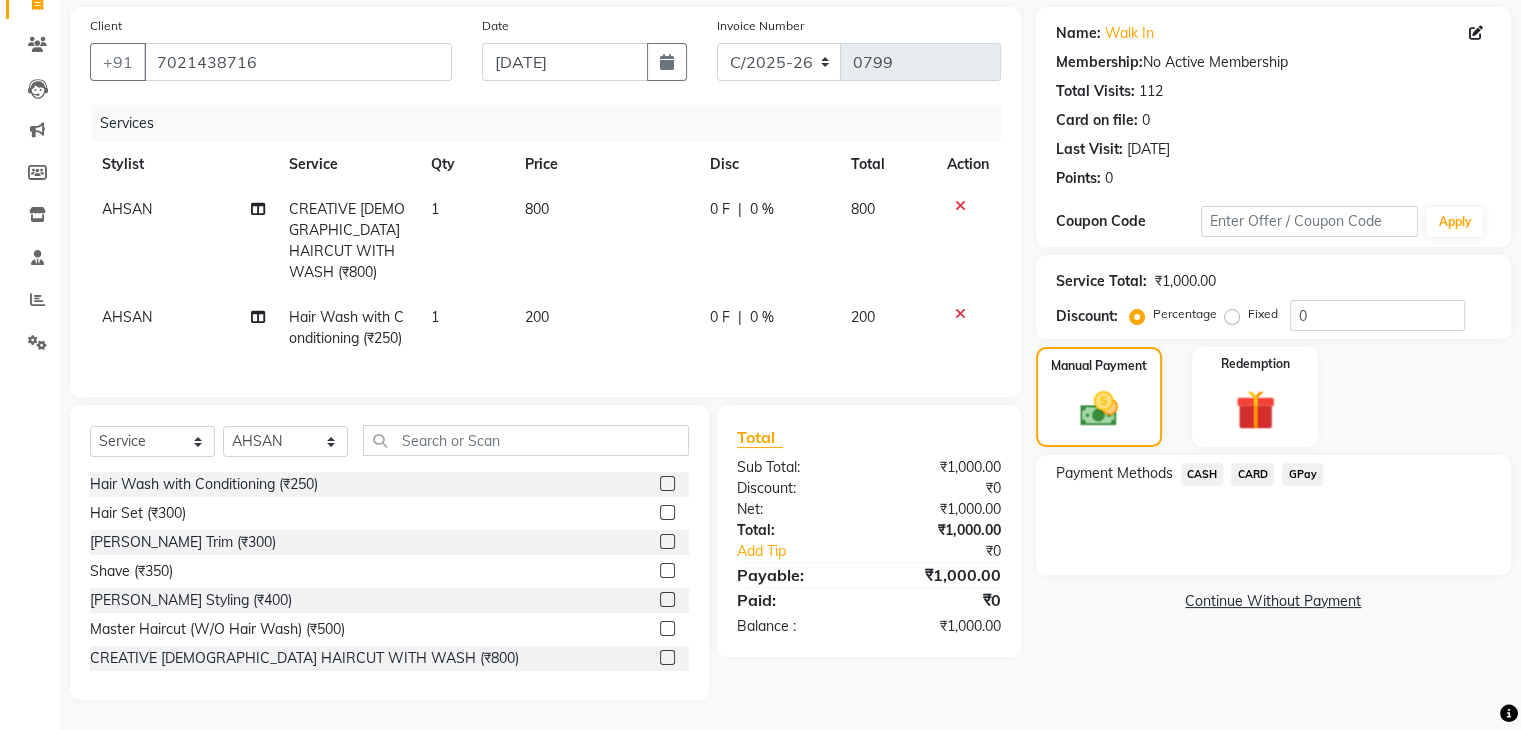 click on "CASH" 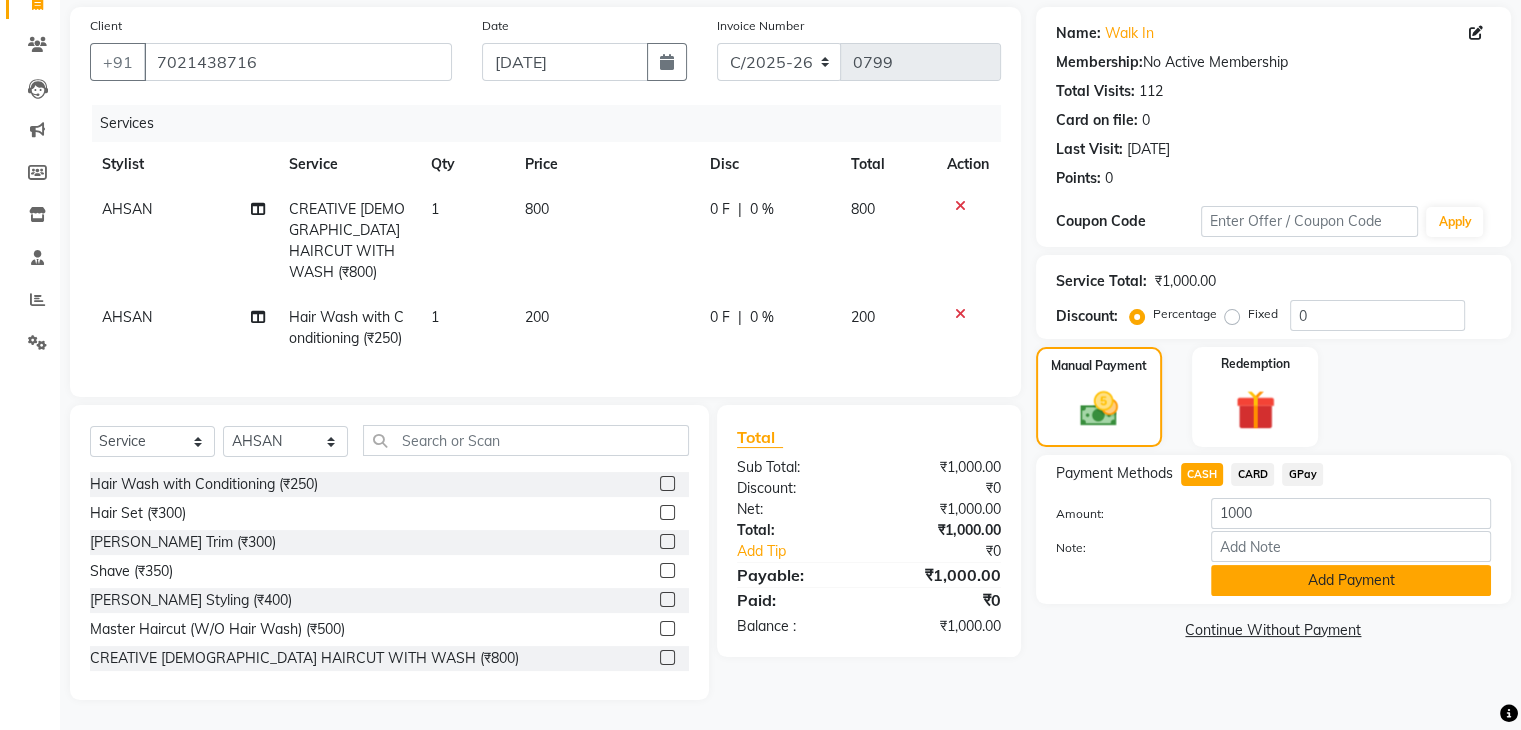 click on "Add Payment" 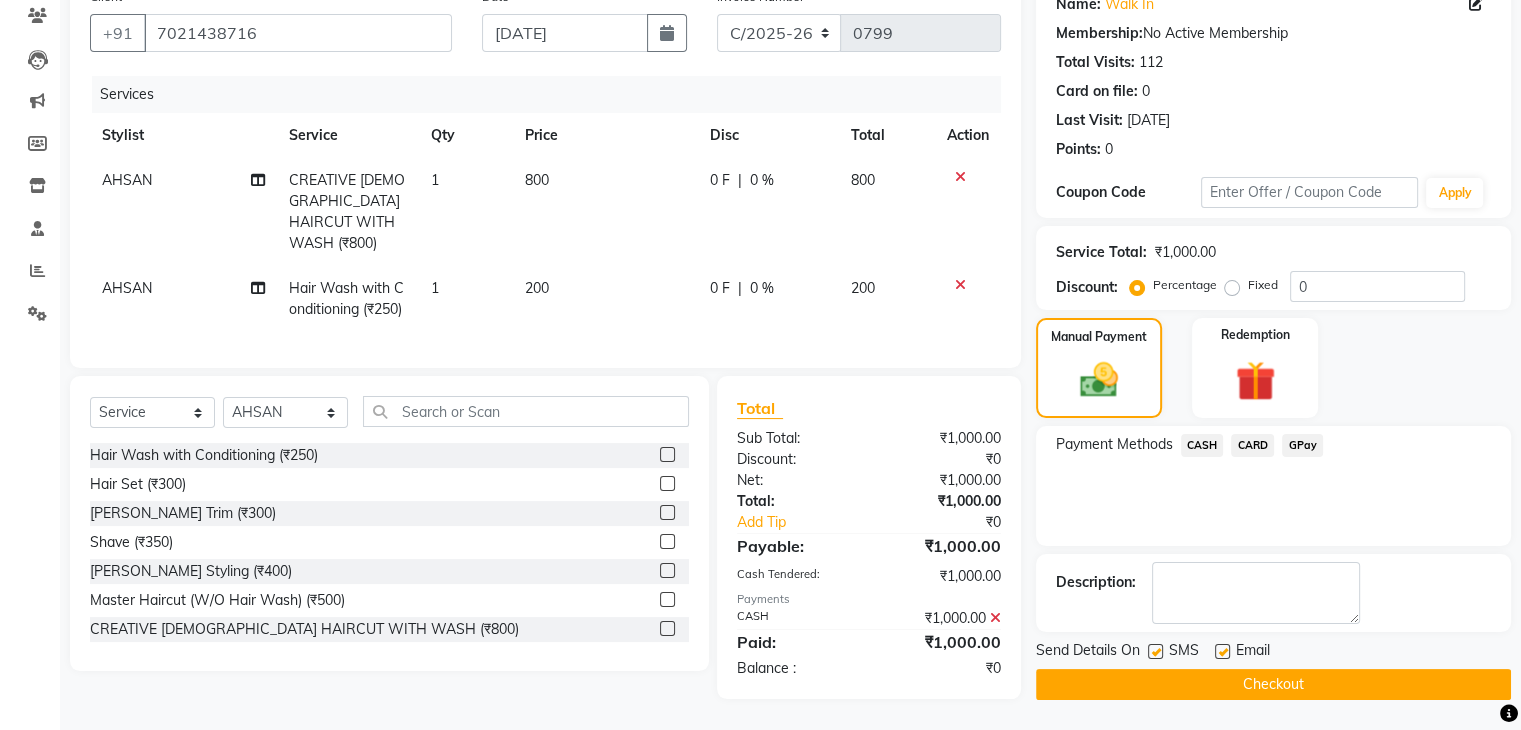 scroll, scrollTop: 187, scrollLeft: 0, axis: vertical 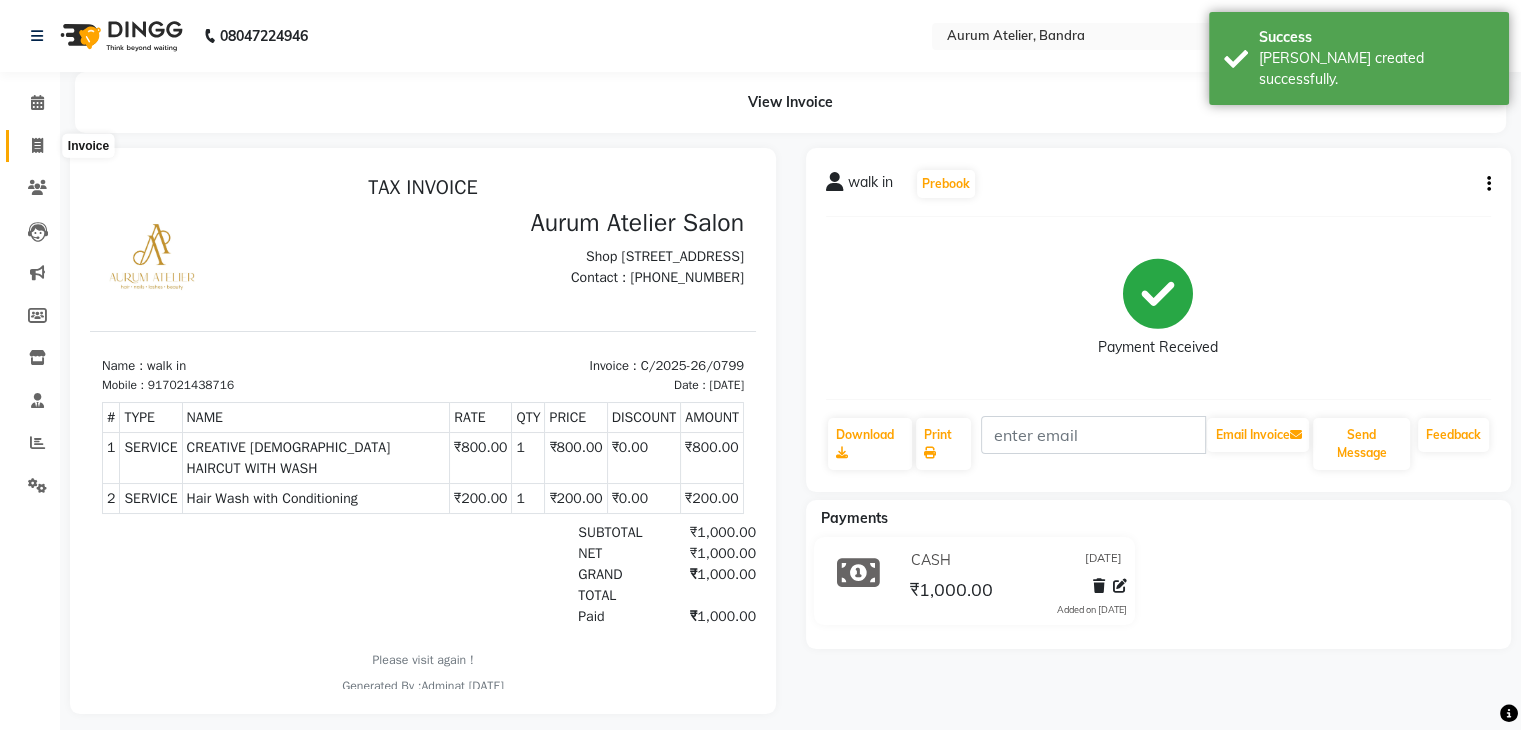 click 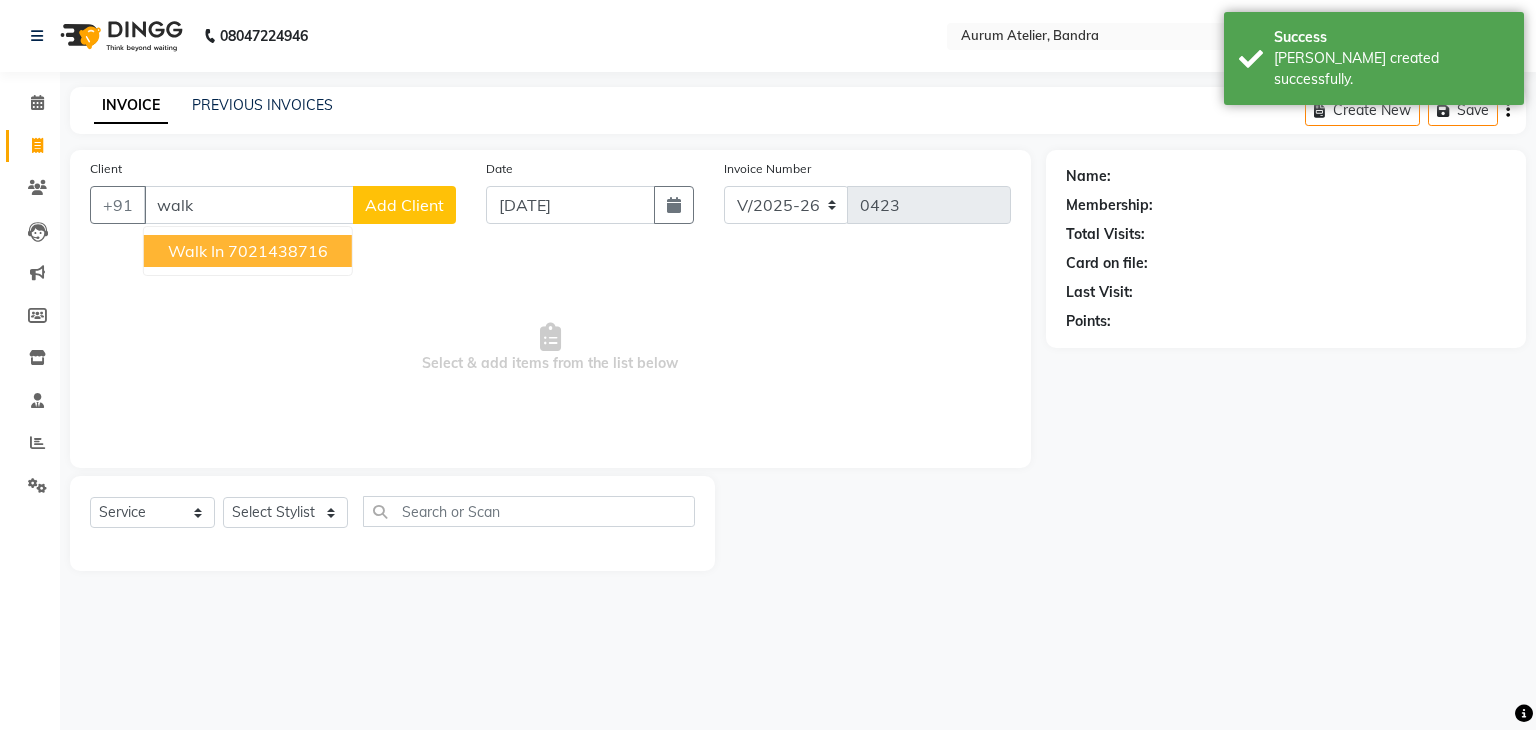 click on "7021438716" at bounding box center [278, 251] 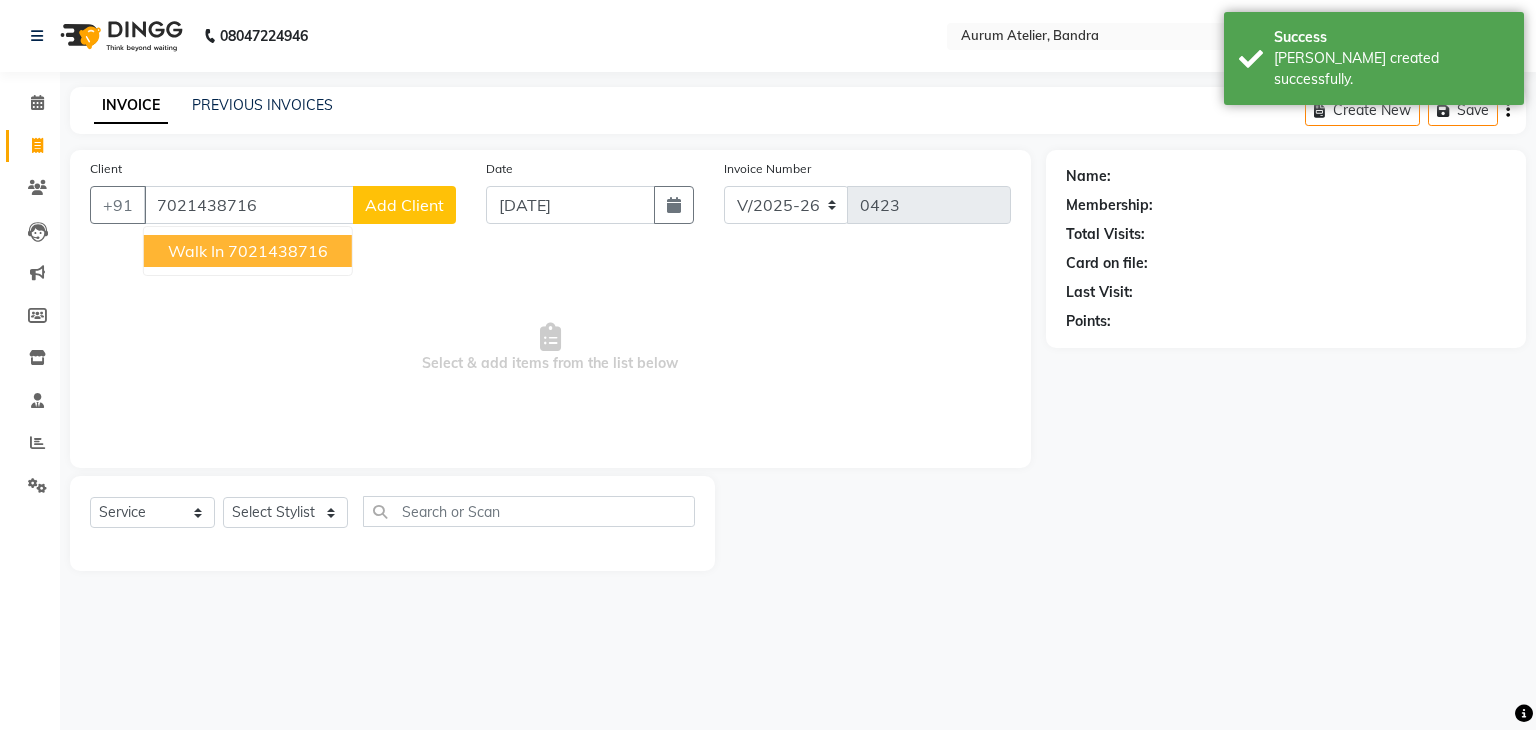 type on "7021438716" 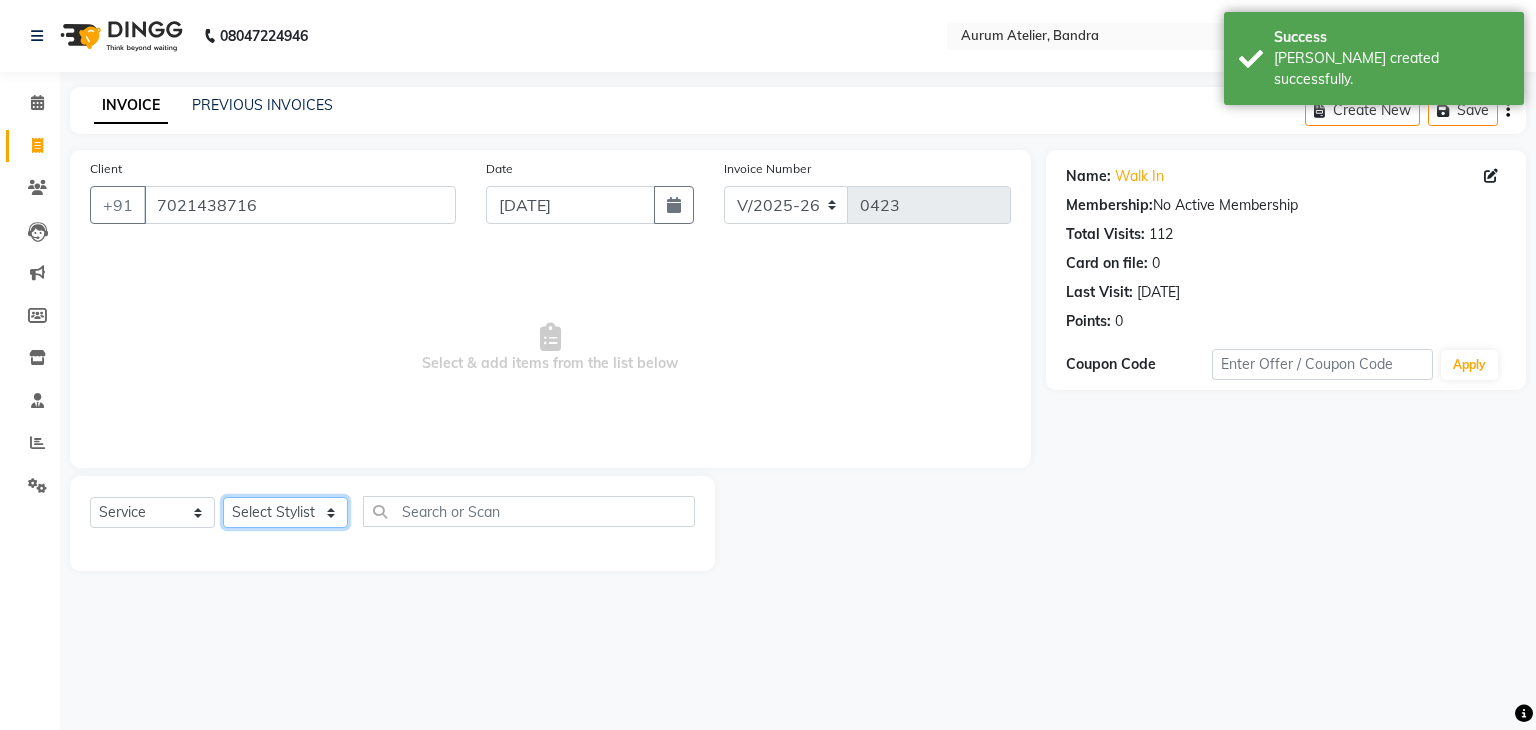 click on "Select Stylist [PERSON_NAME] chariya [PERSON_NAME] [PERSON_NAME] [PERSON_NAME] [PERSON_NAME] Preet [PERSON_NAME] [PERSON_NAME] [PERSON_NAME]" 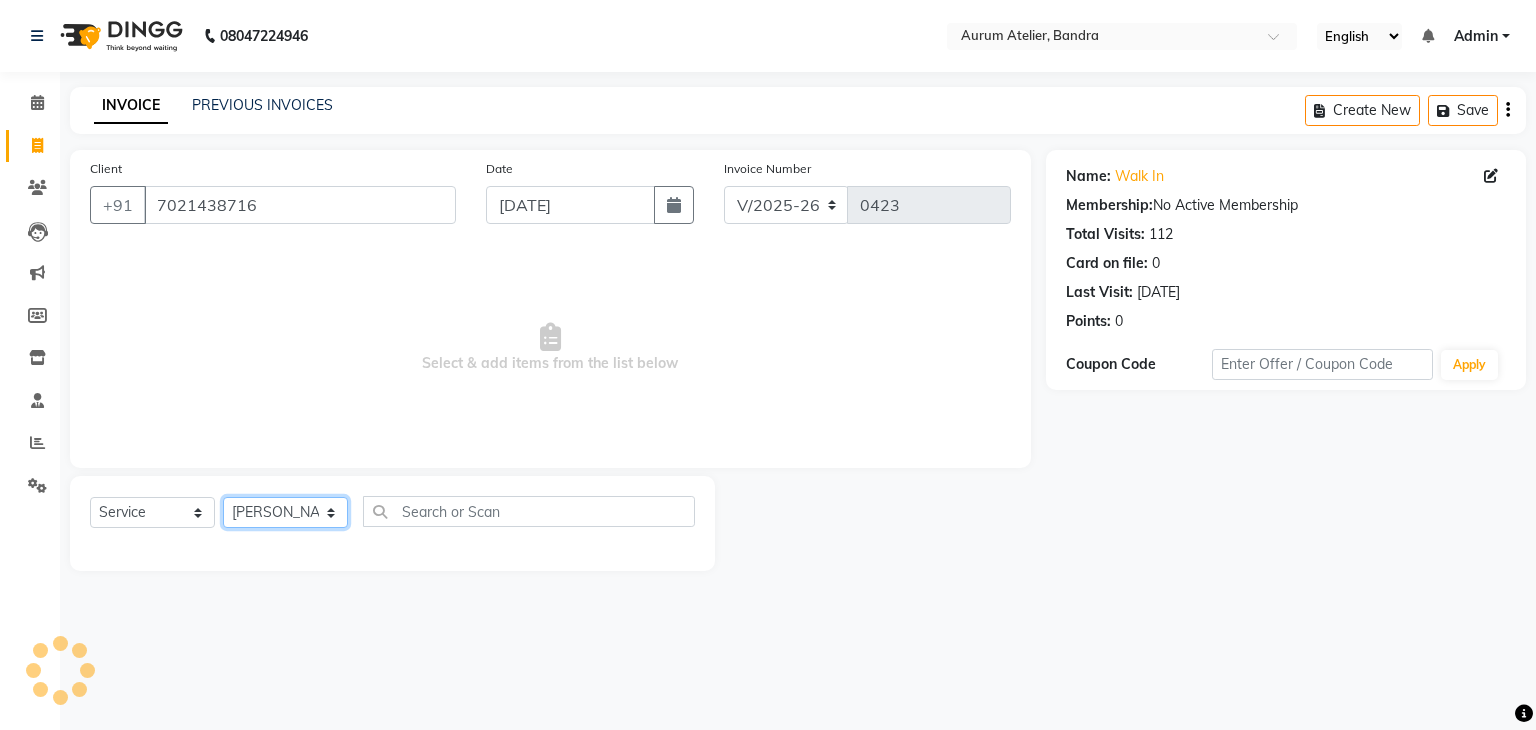 click on "Select Stylist [PERSON_NAME] chariya [PERSON_NAME] [PERSON_NAME] [PERSON_NAME] [PERSON_NAME] Preet [PERSON_NAME] [PERSON_NAME] [PERSON_NAME]" 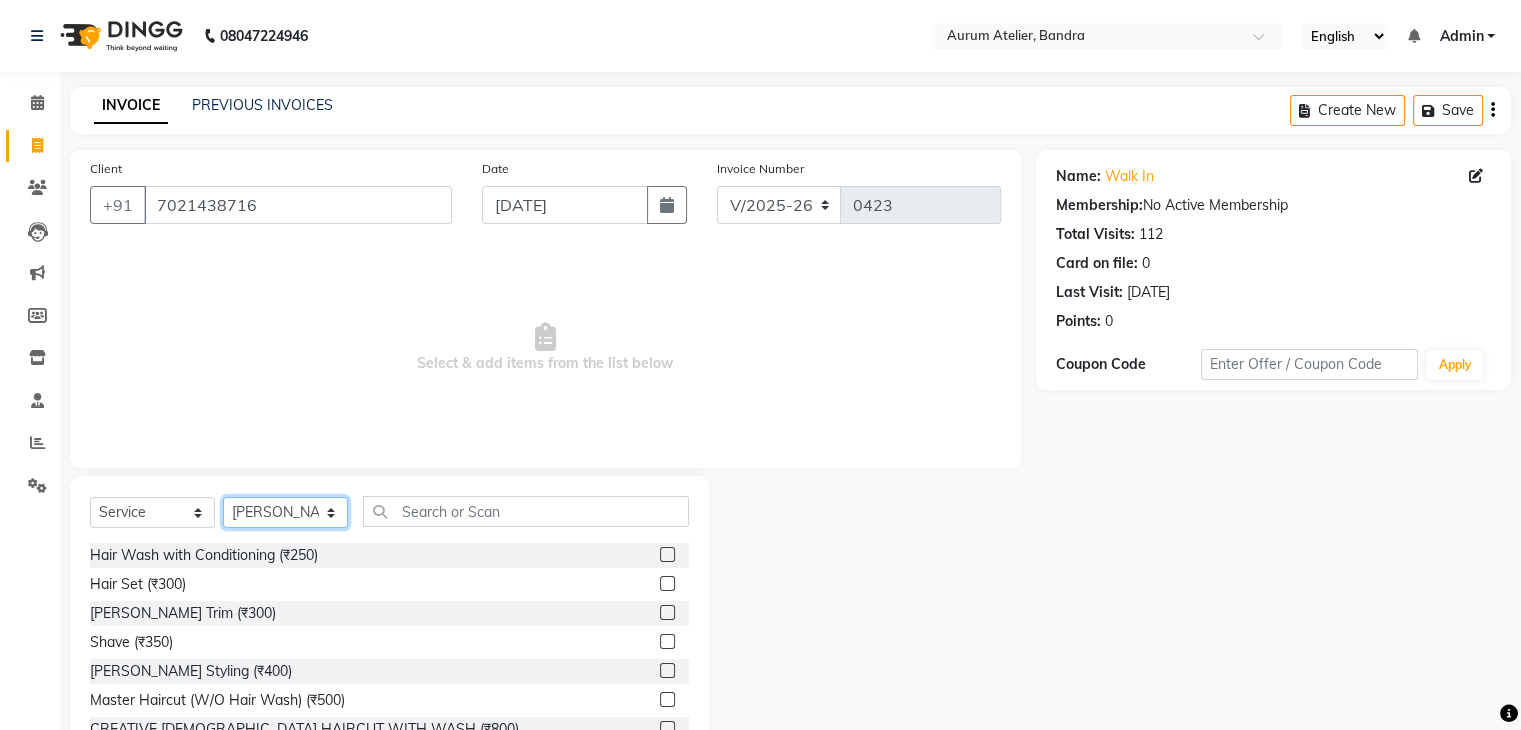 select on "67659" 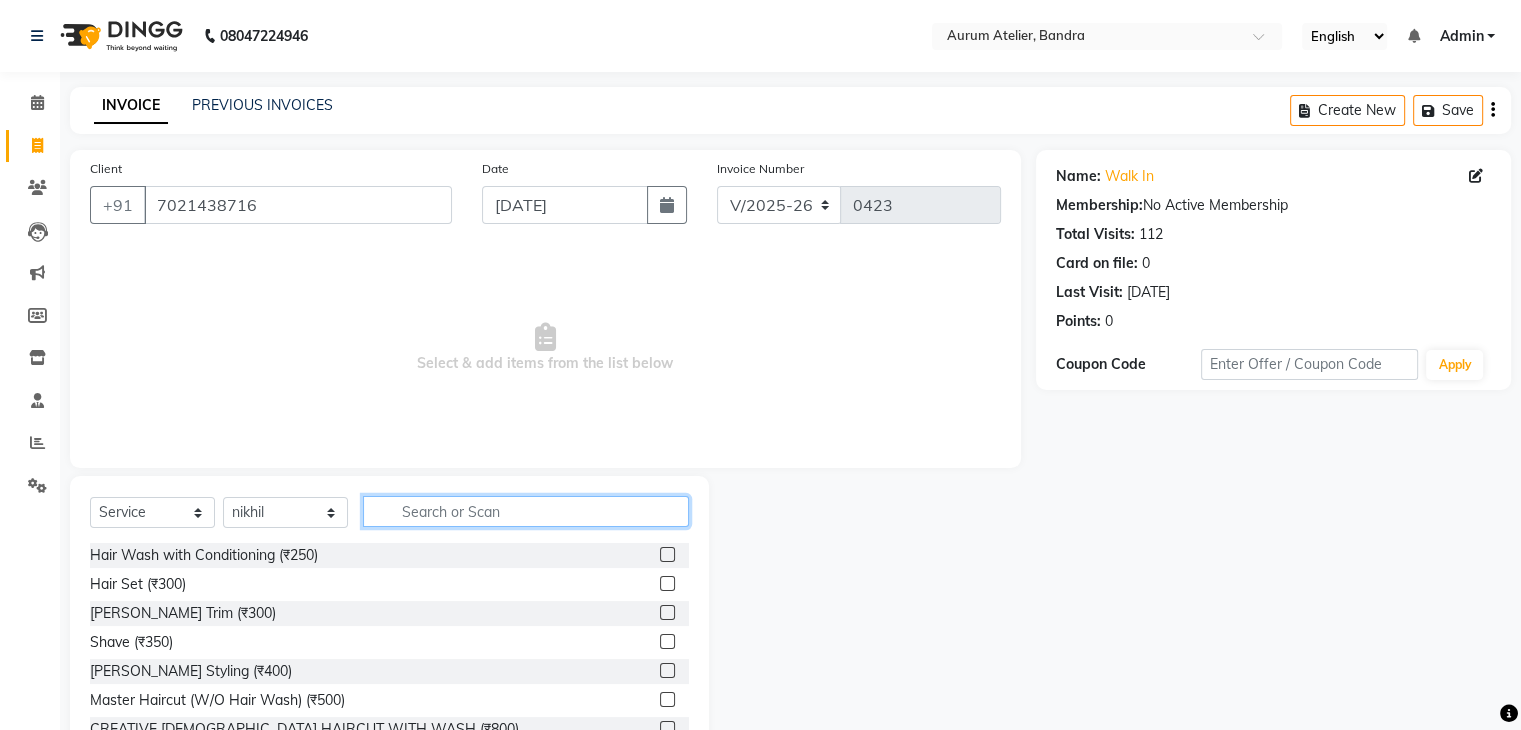 click 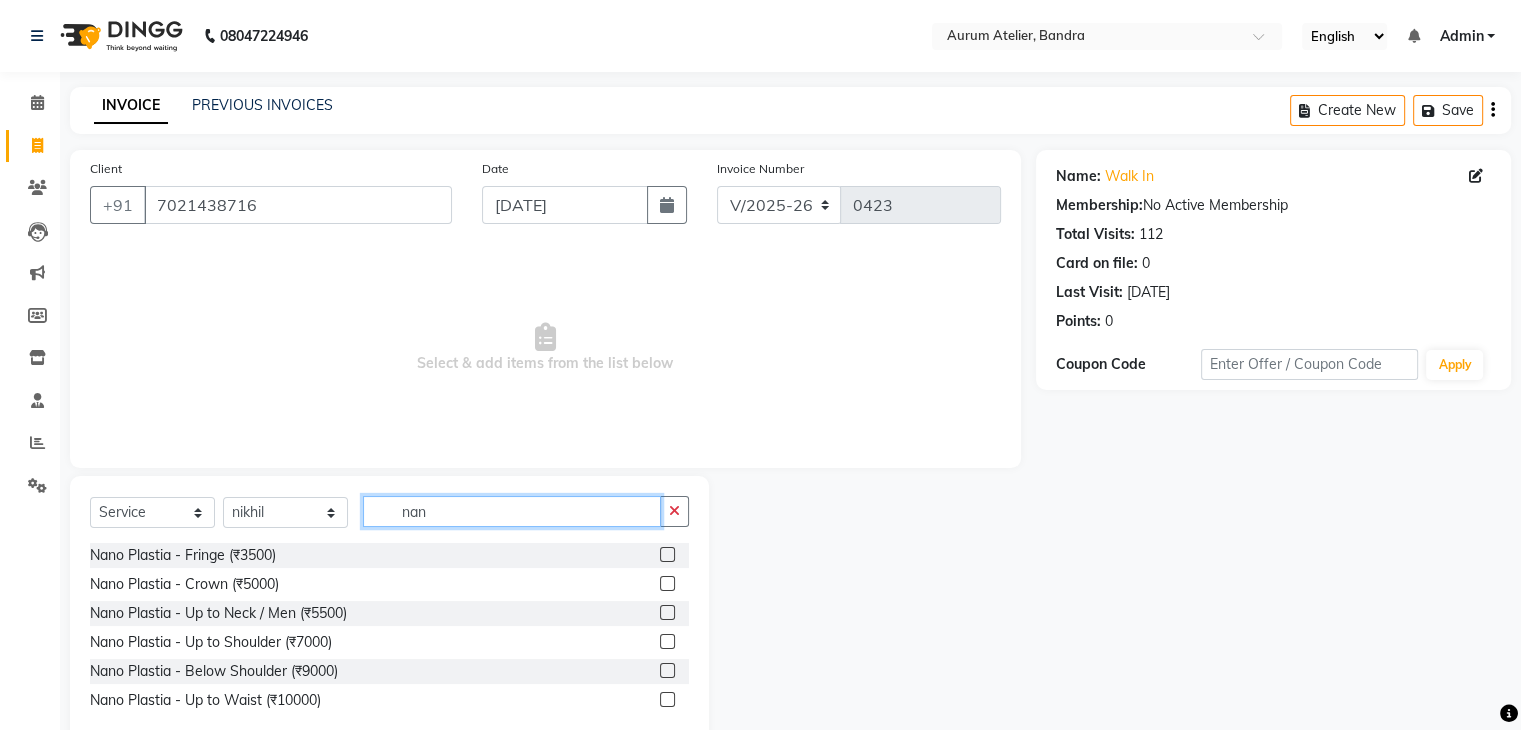 type on "nan" 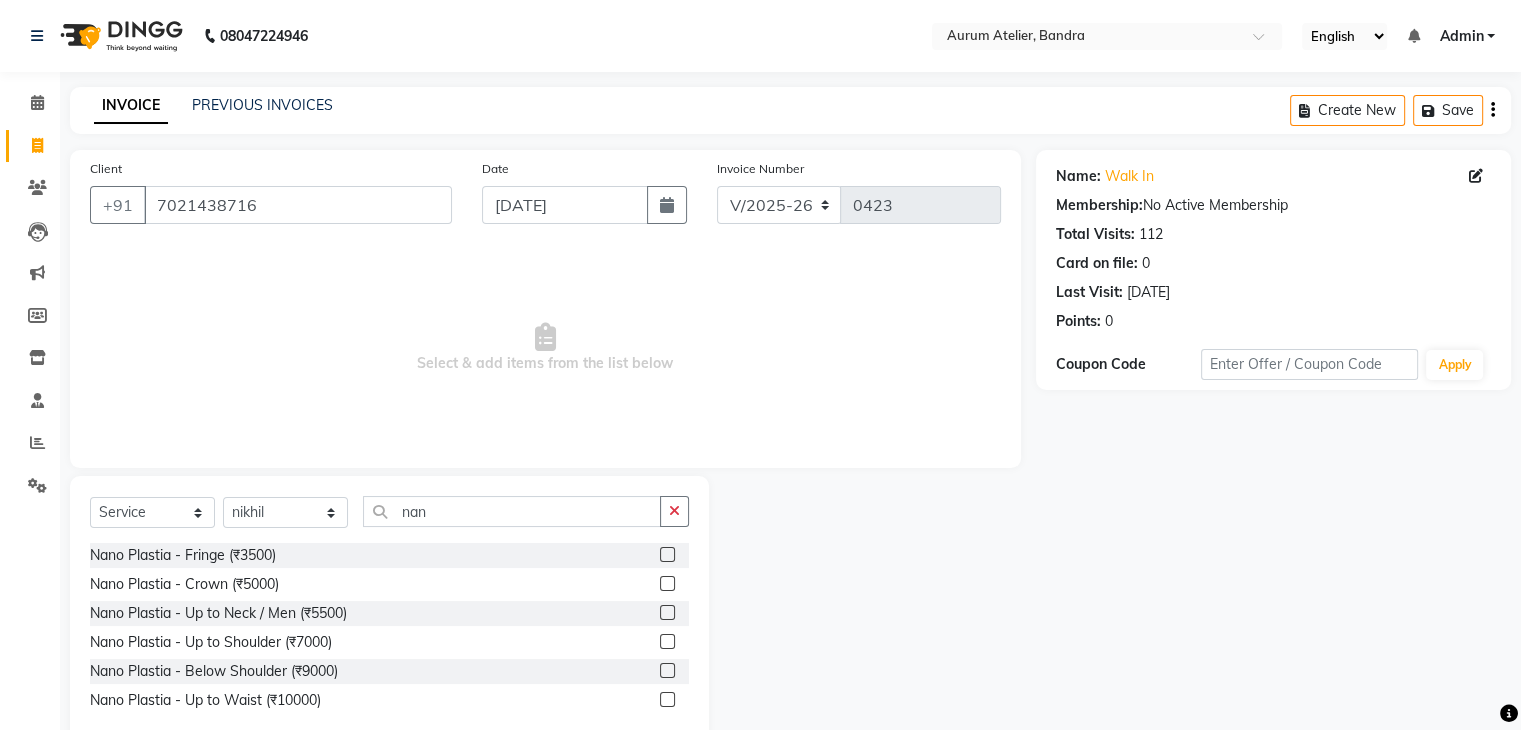 click 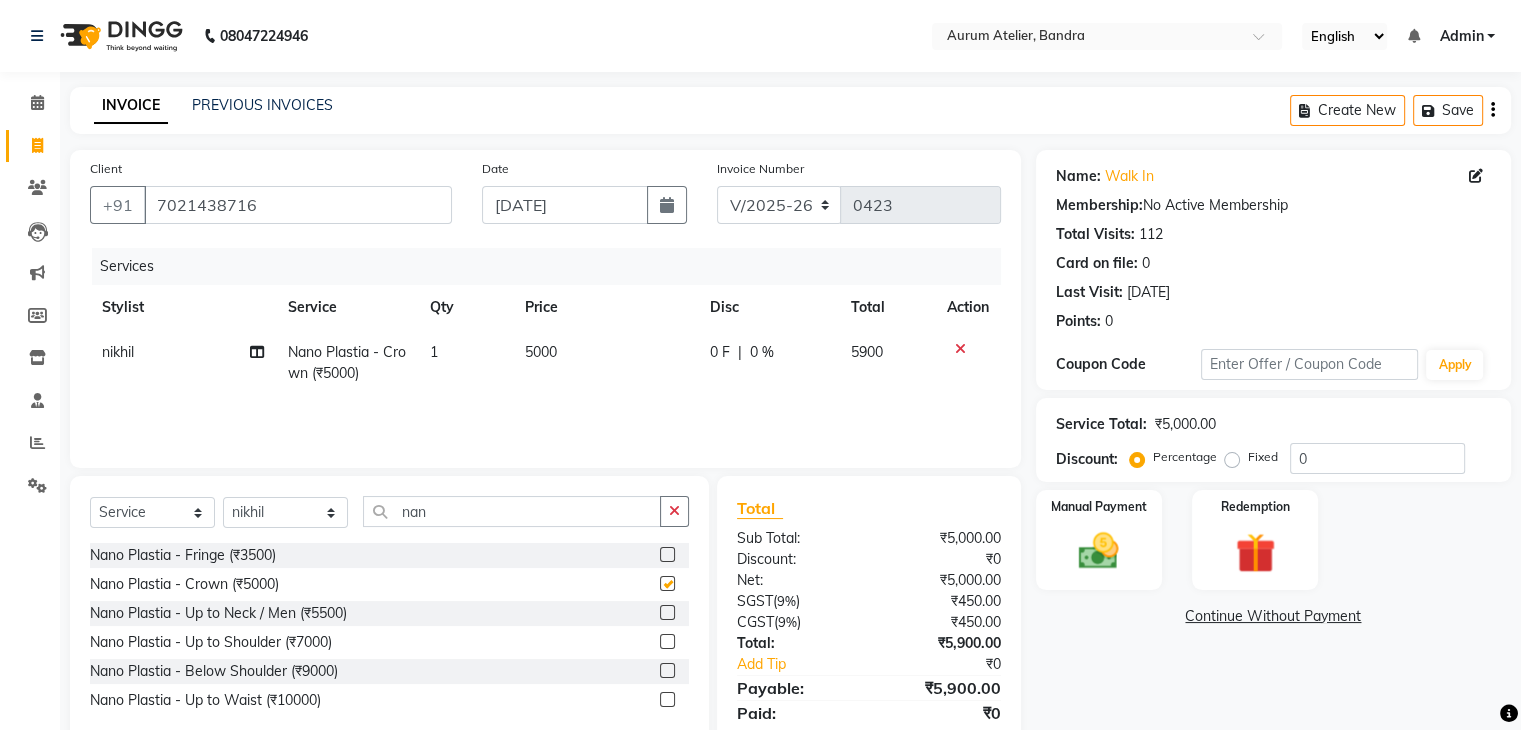 checkbox on "false" 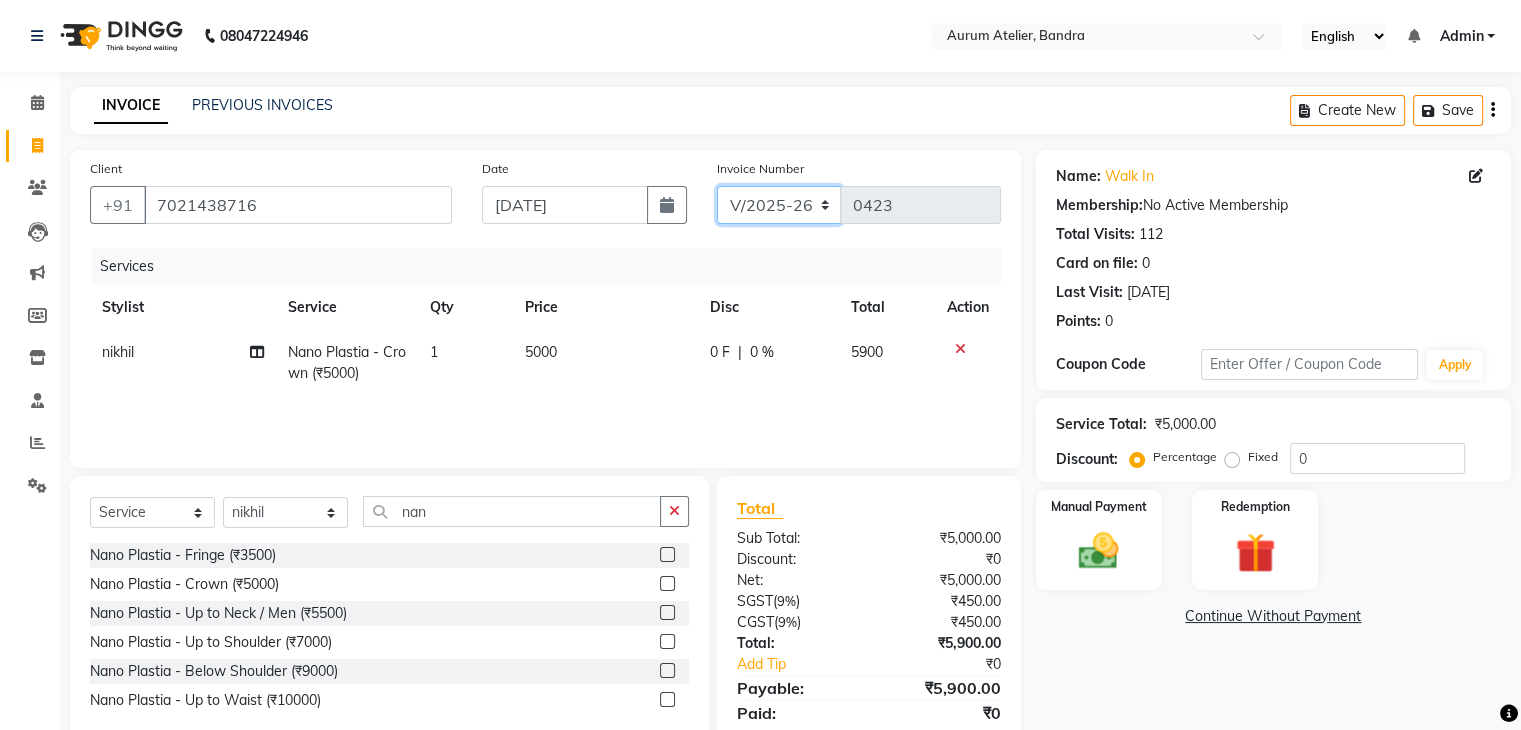 click on "C/2025-26 V/2025 V/2025-26" 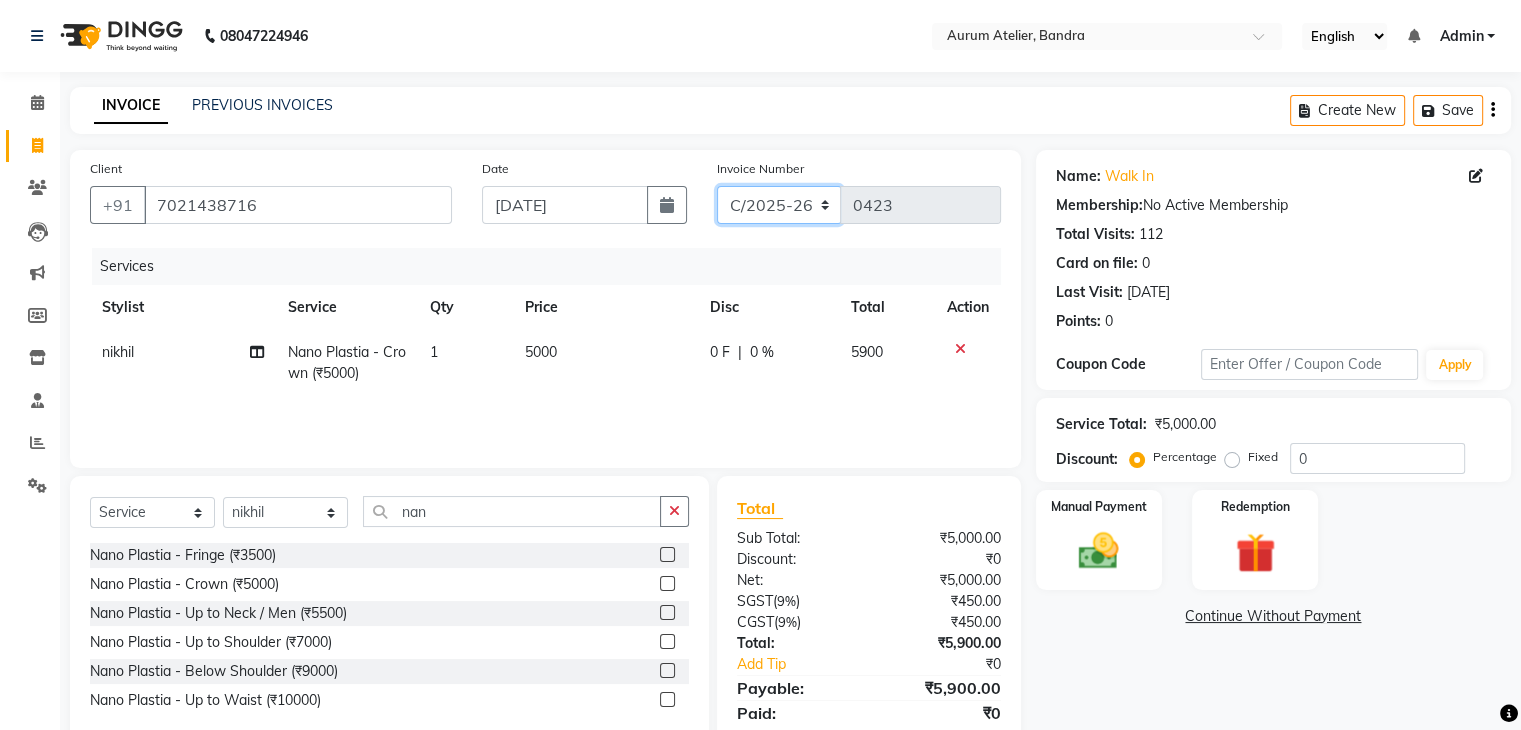 click on "C/2025-26 V/2025 V/2025-26" 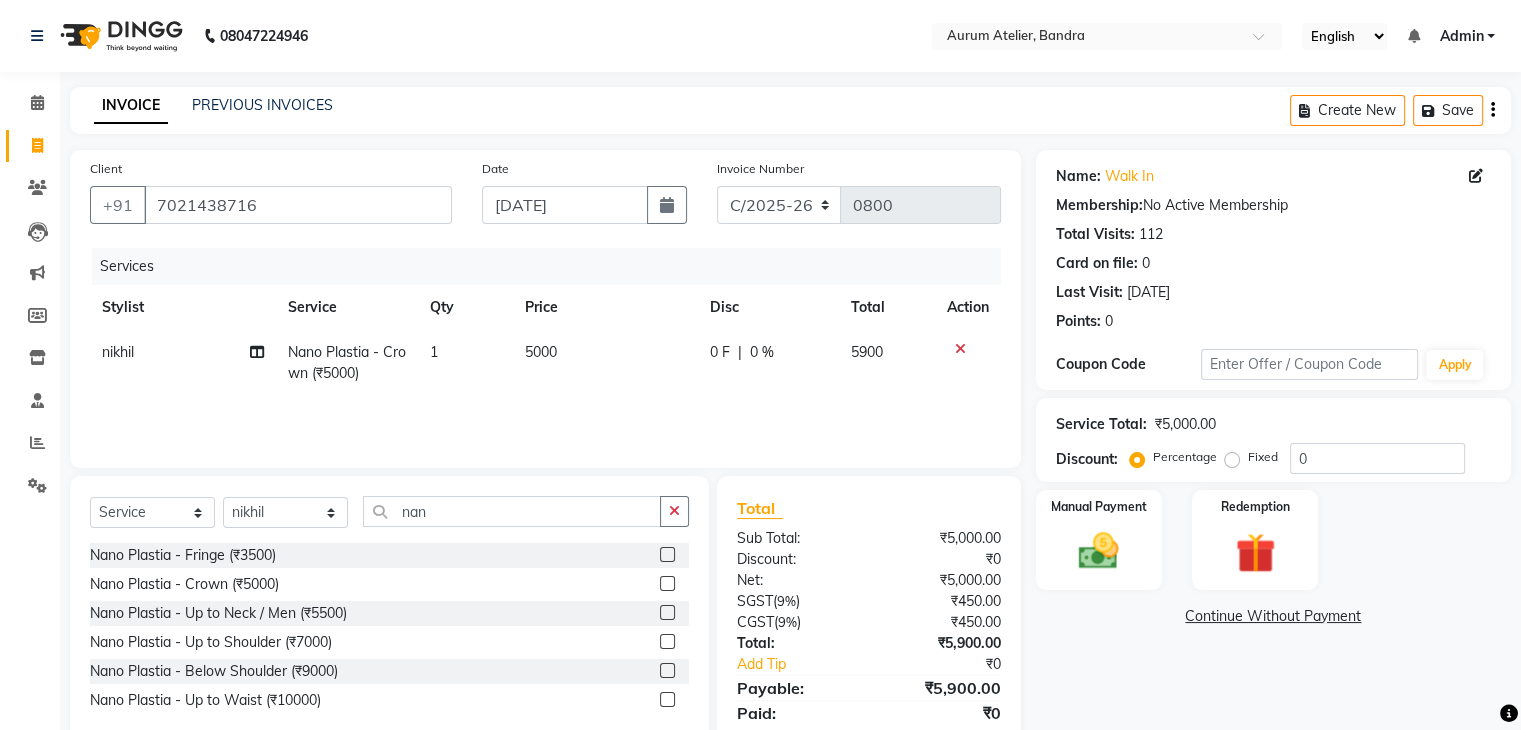 click 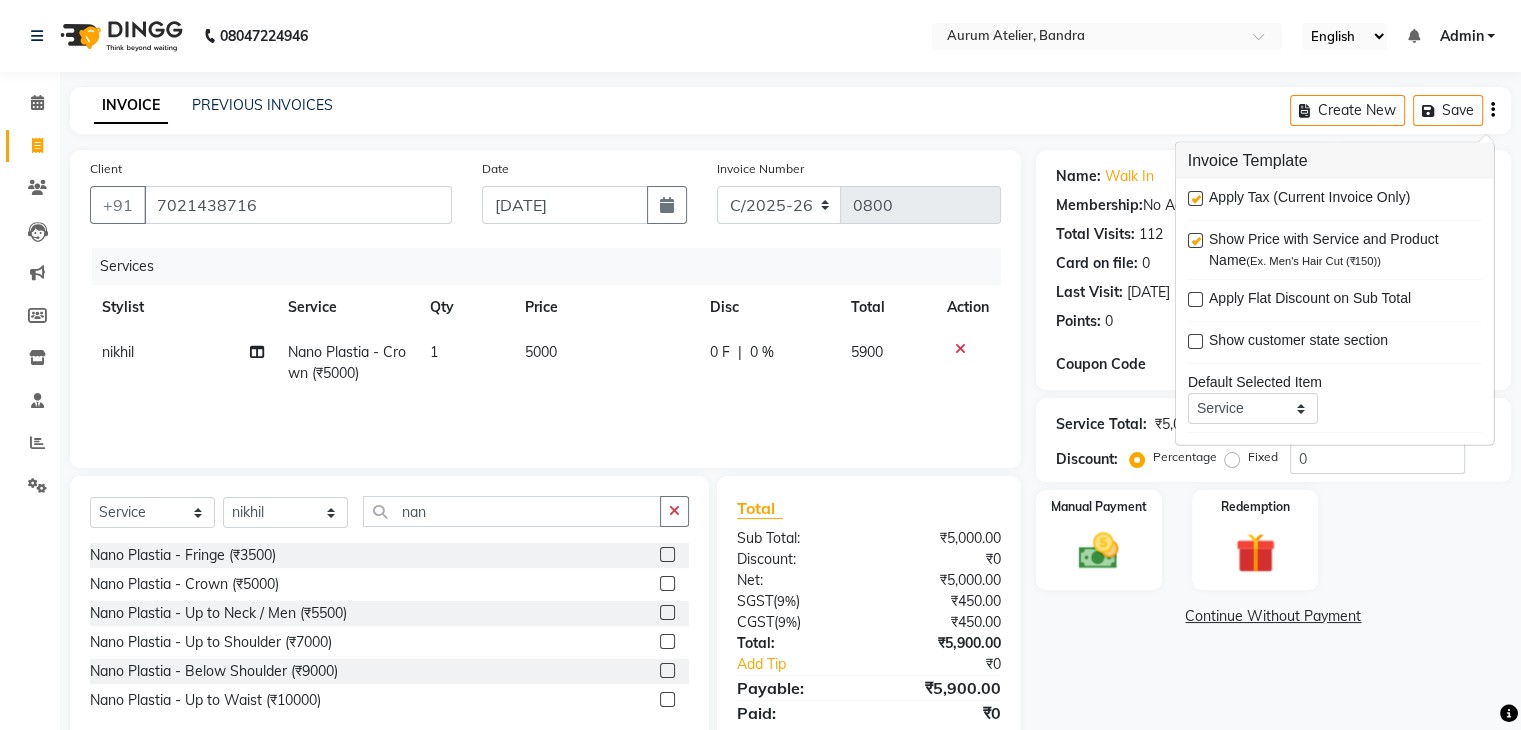 click at bounding box center [1195, 198] 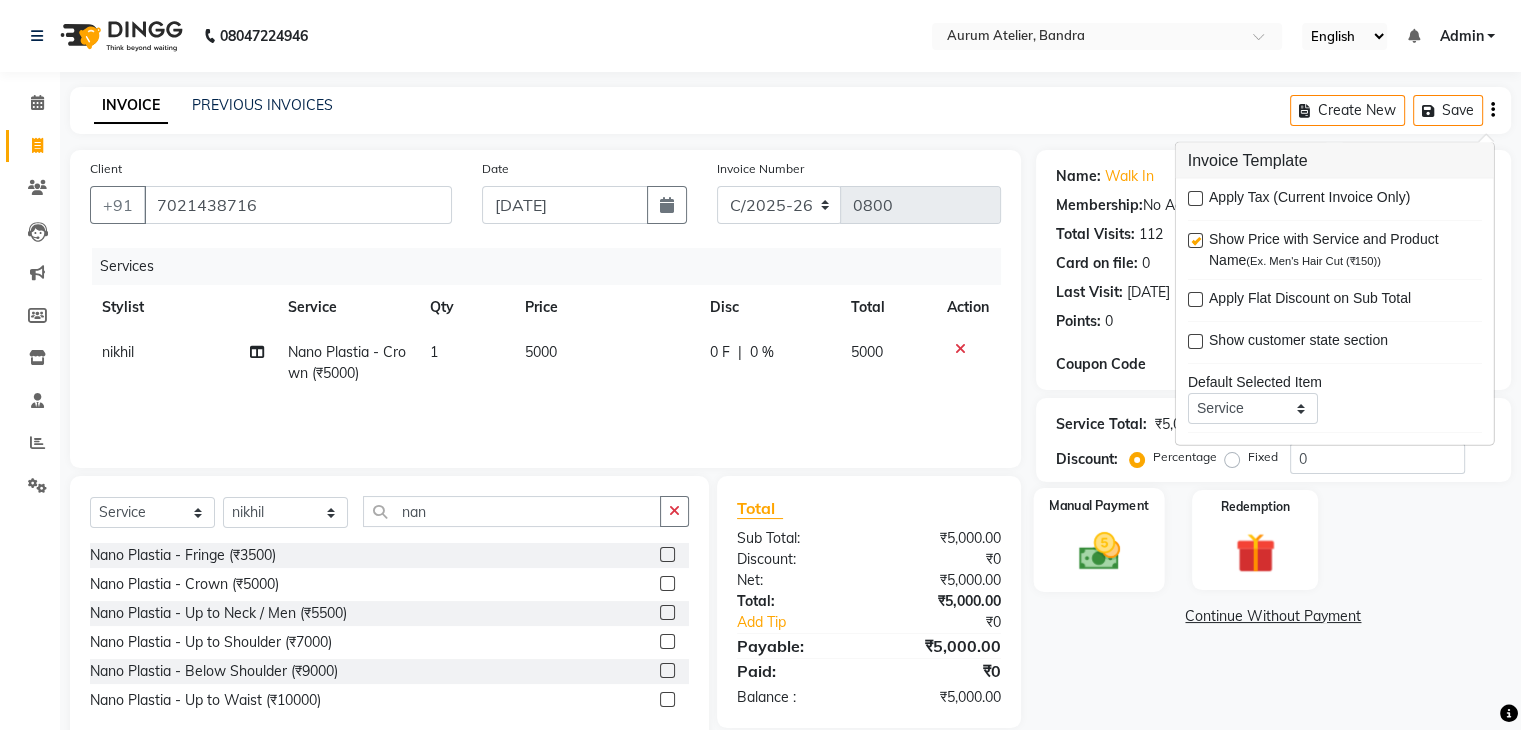 click on "Manual Payment" 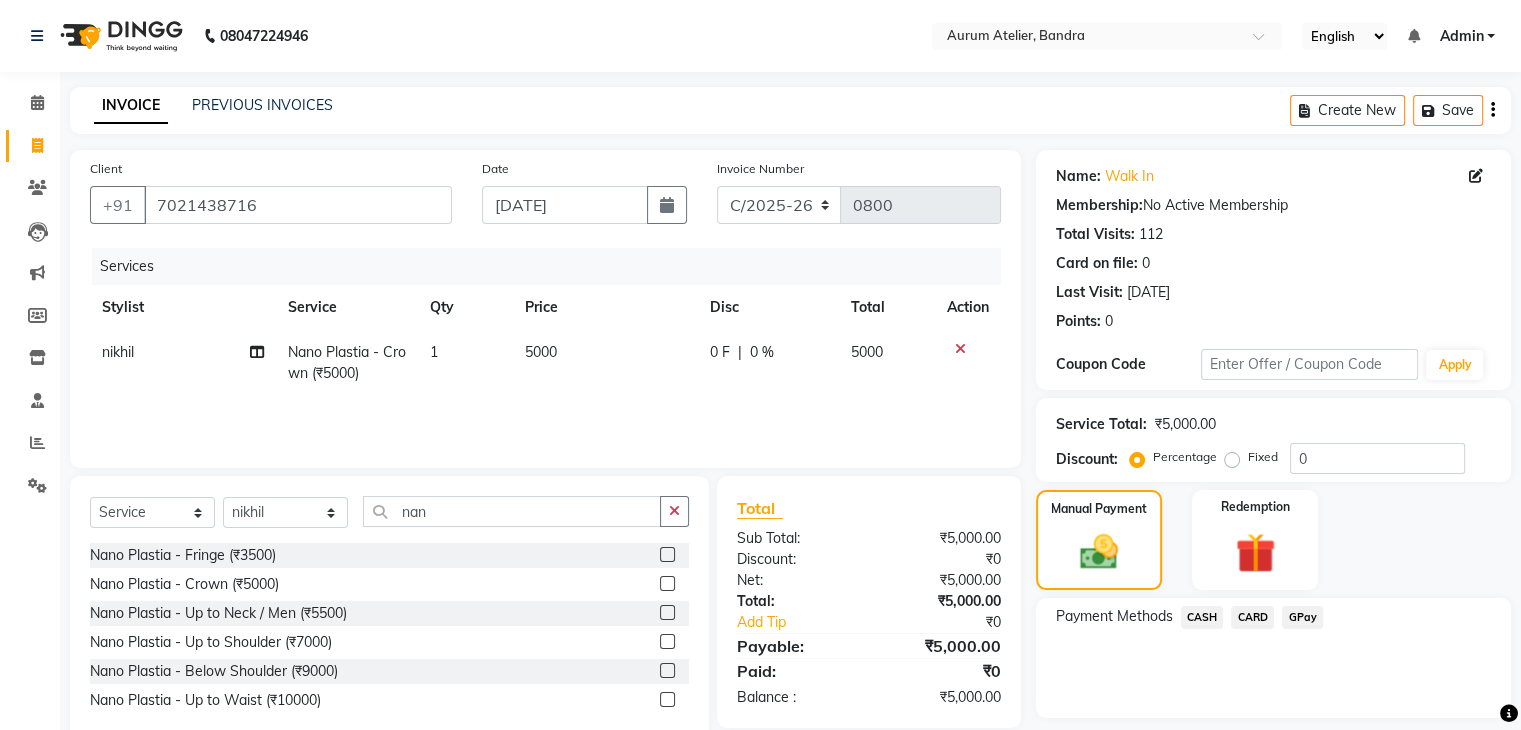 click on "CASH" 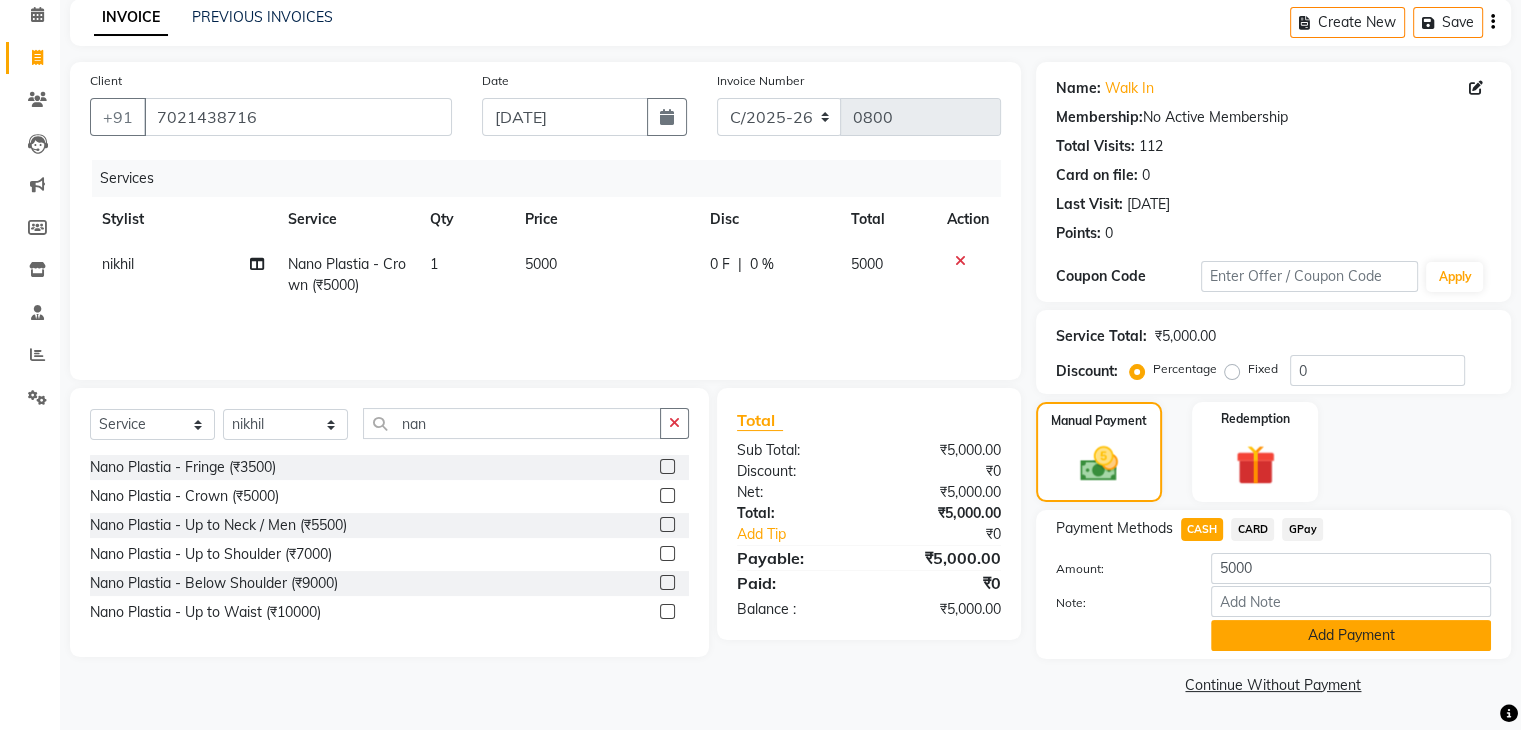 click on "Add Payment" 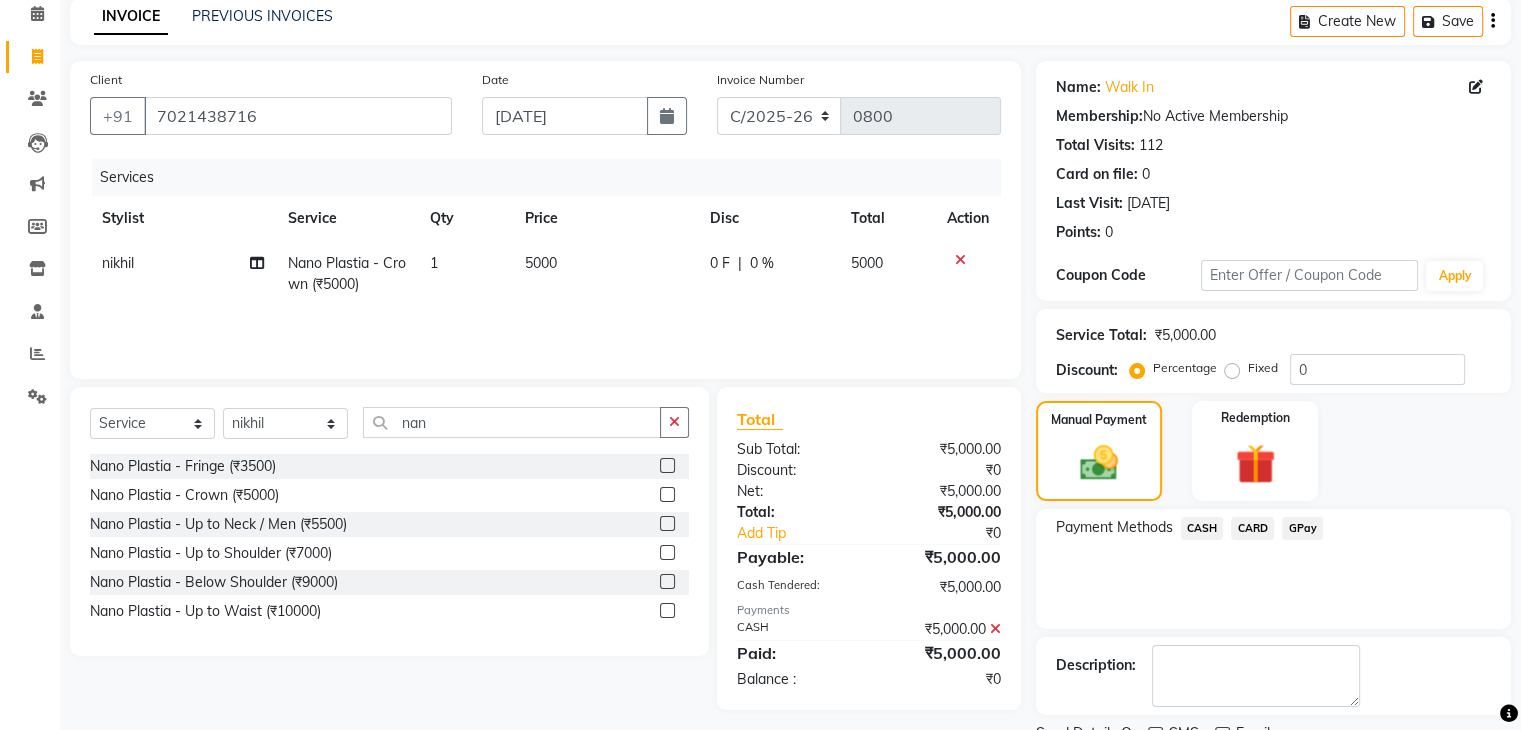 scroll, scrollTop: 171, scrollLeft: 0, axis: vertical 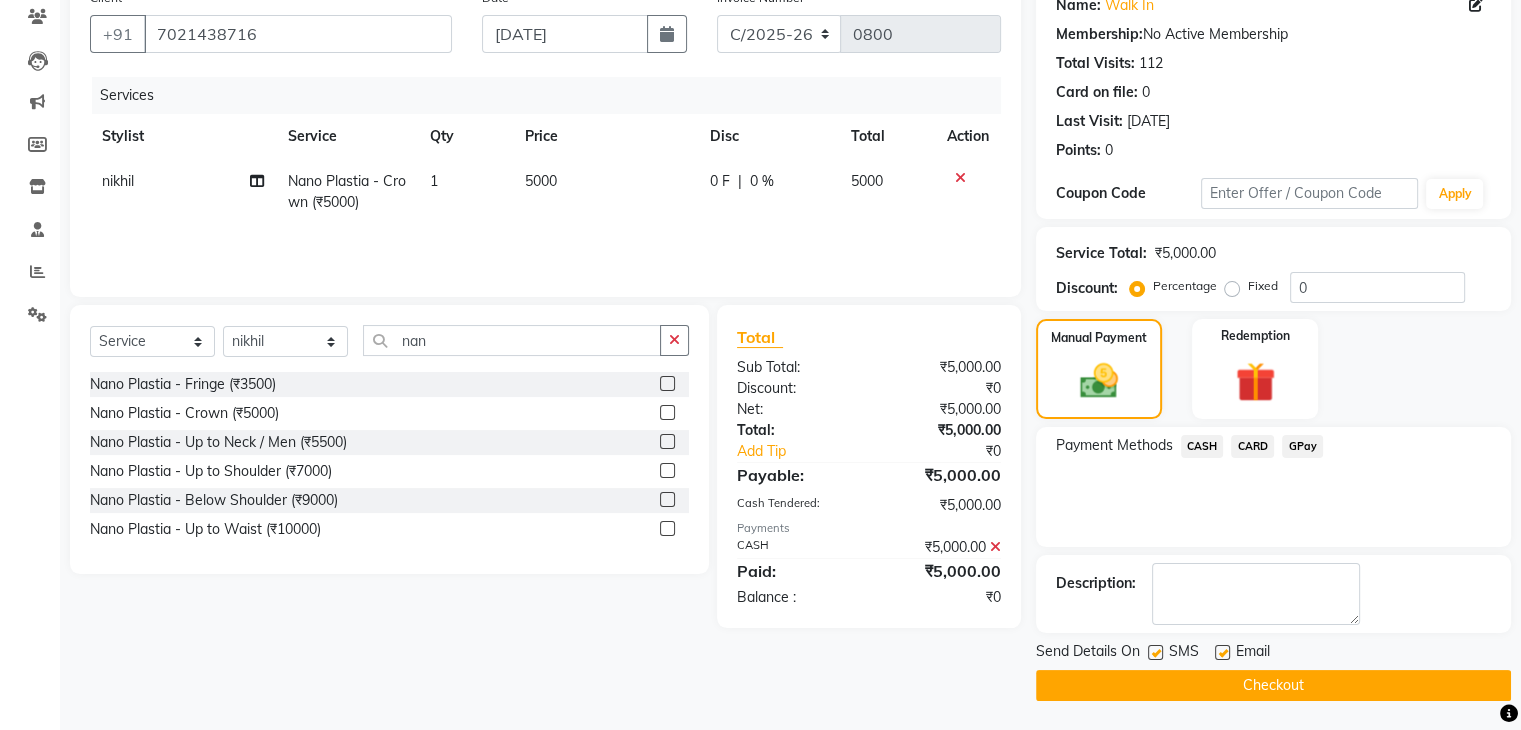 click on "Checkout" 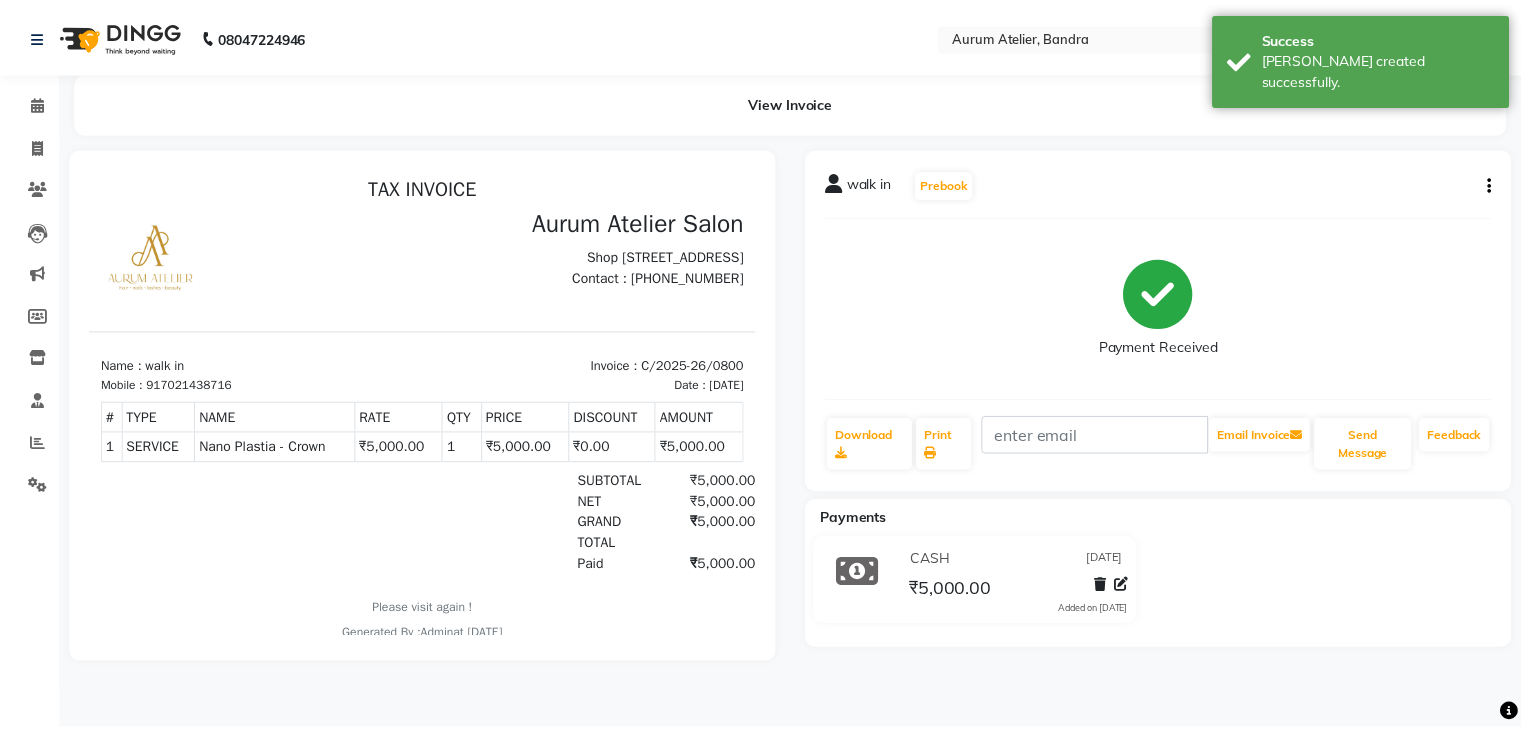 scroll, scrollTop: 0, scrollLeft: 0, axis: both 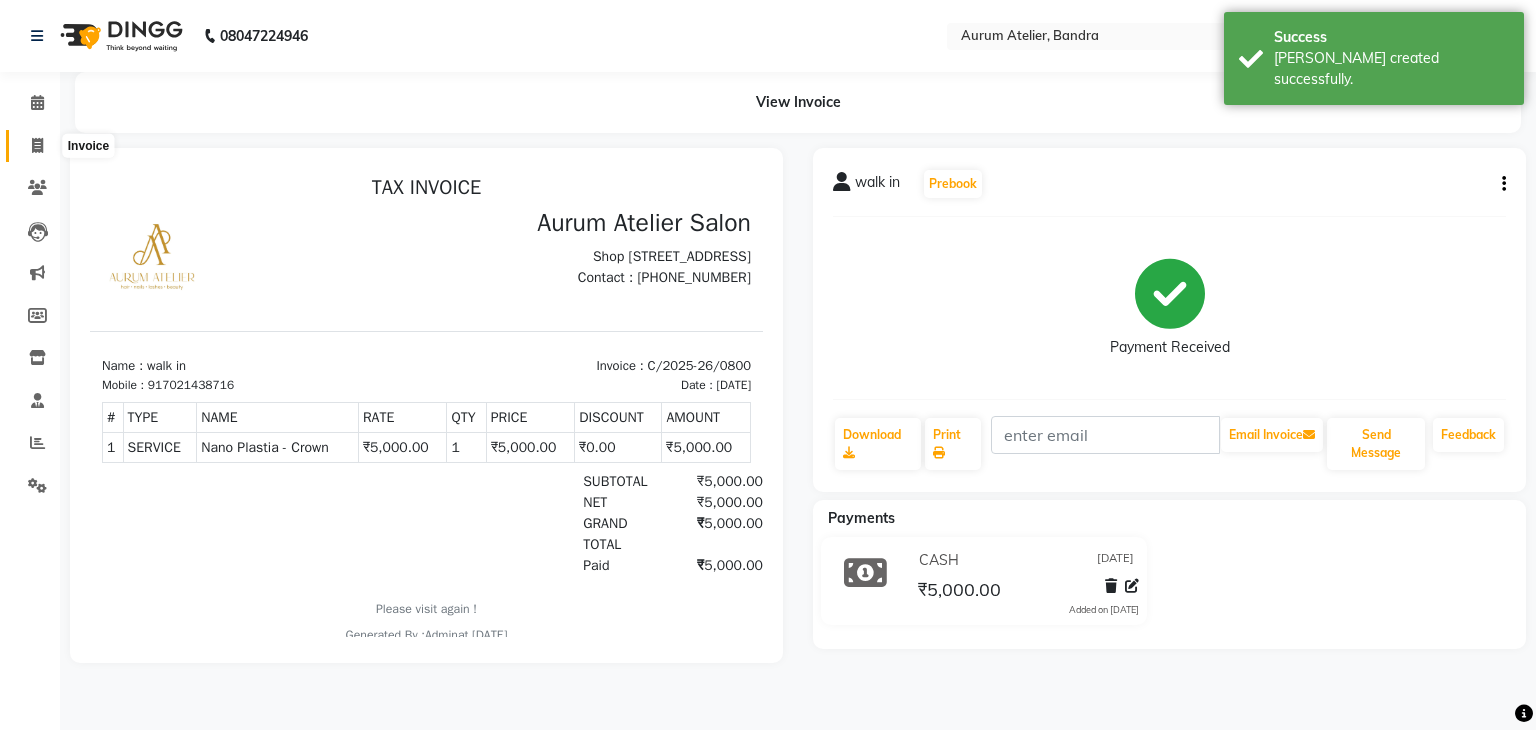 click 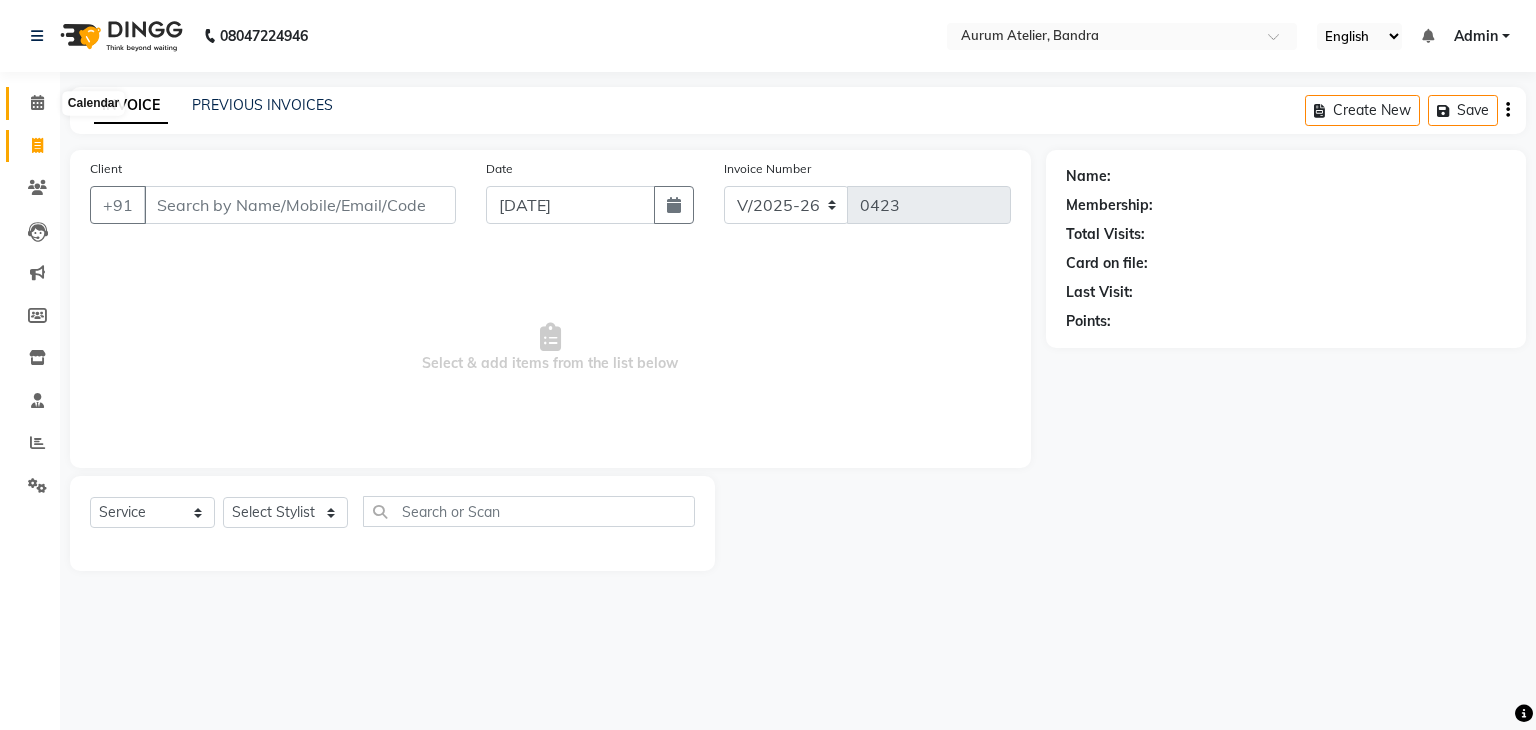 click 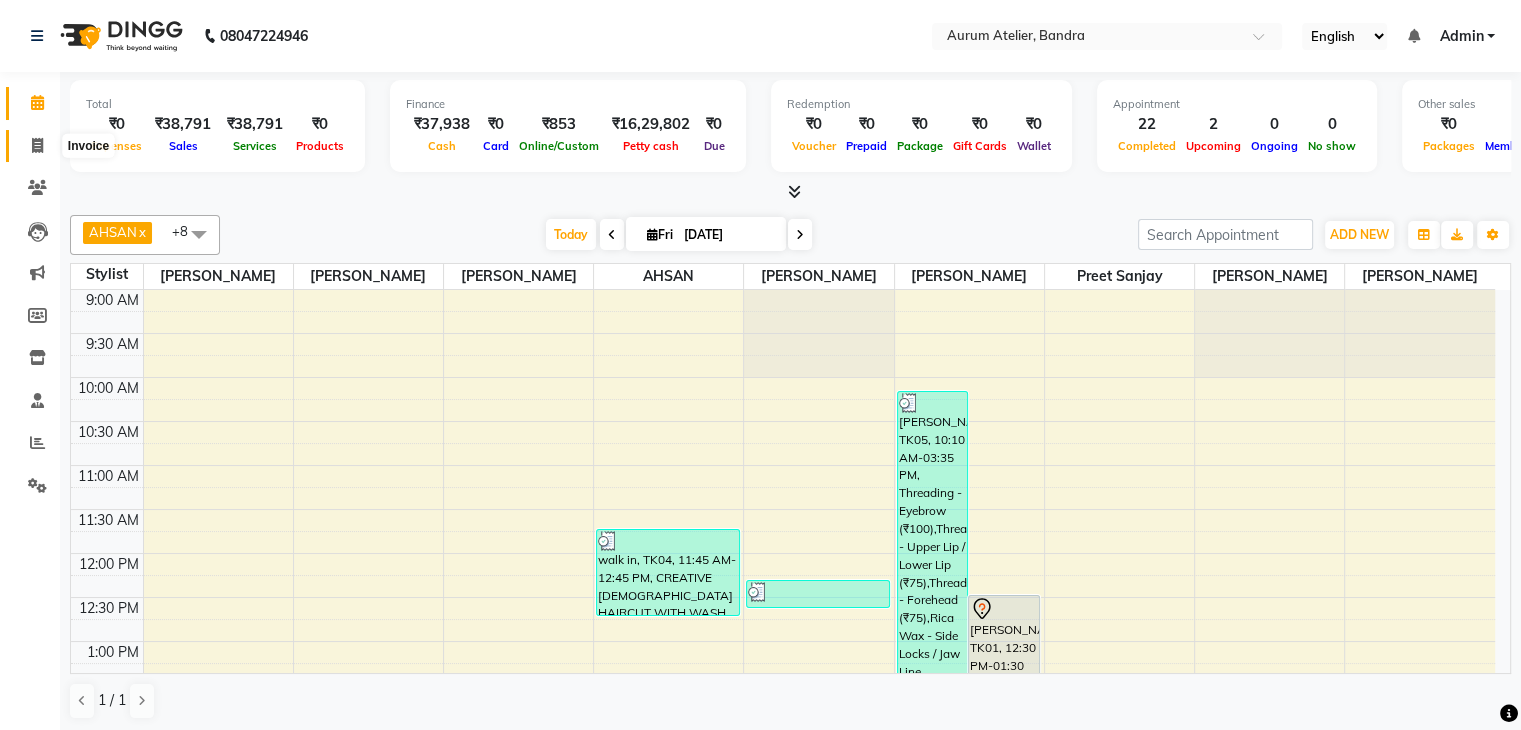 click 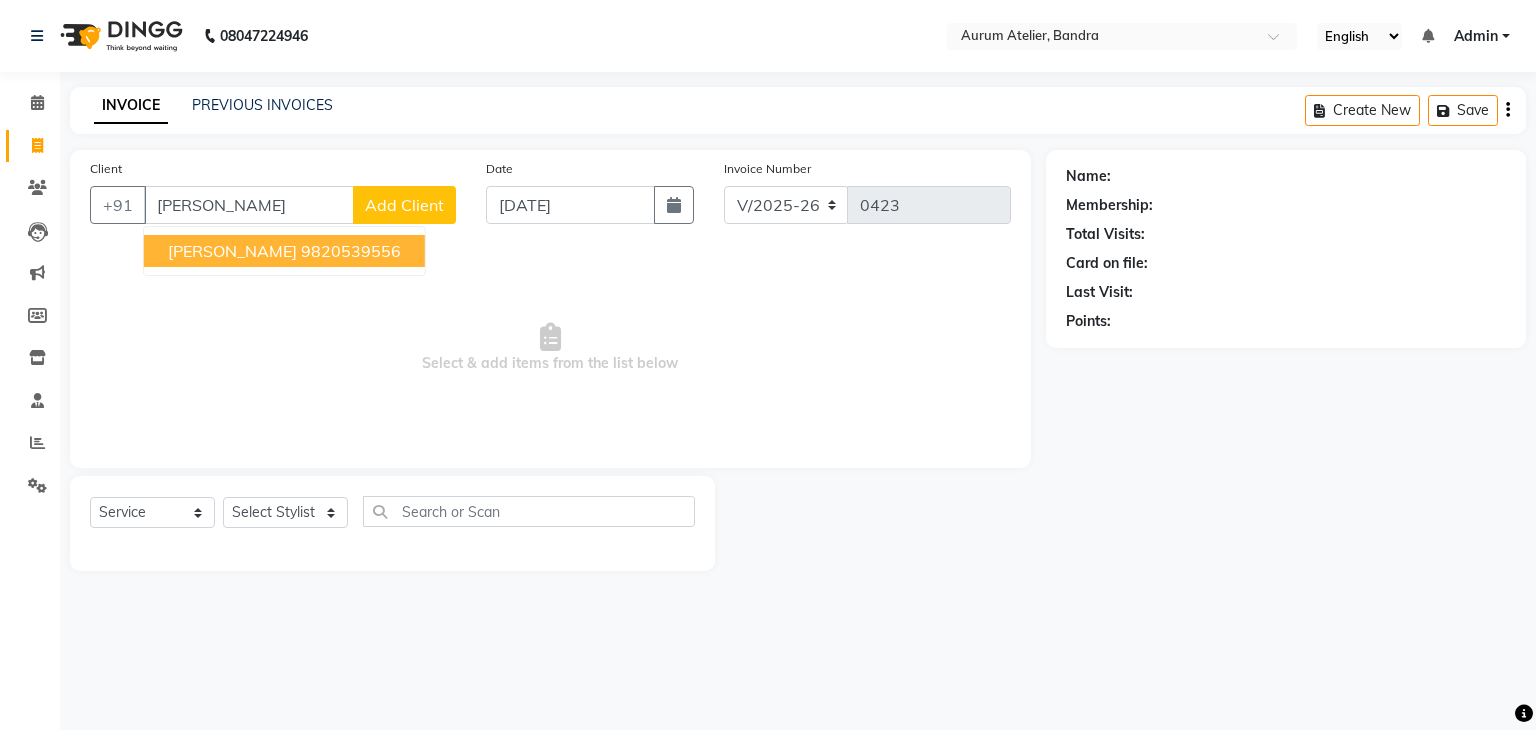click on "[PERSON_NAME]" at bounding box center [232, 251] 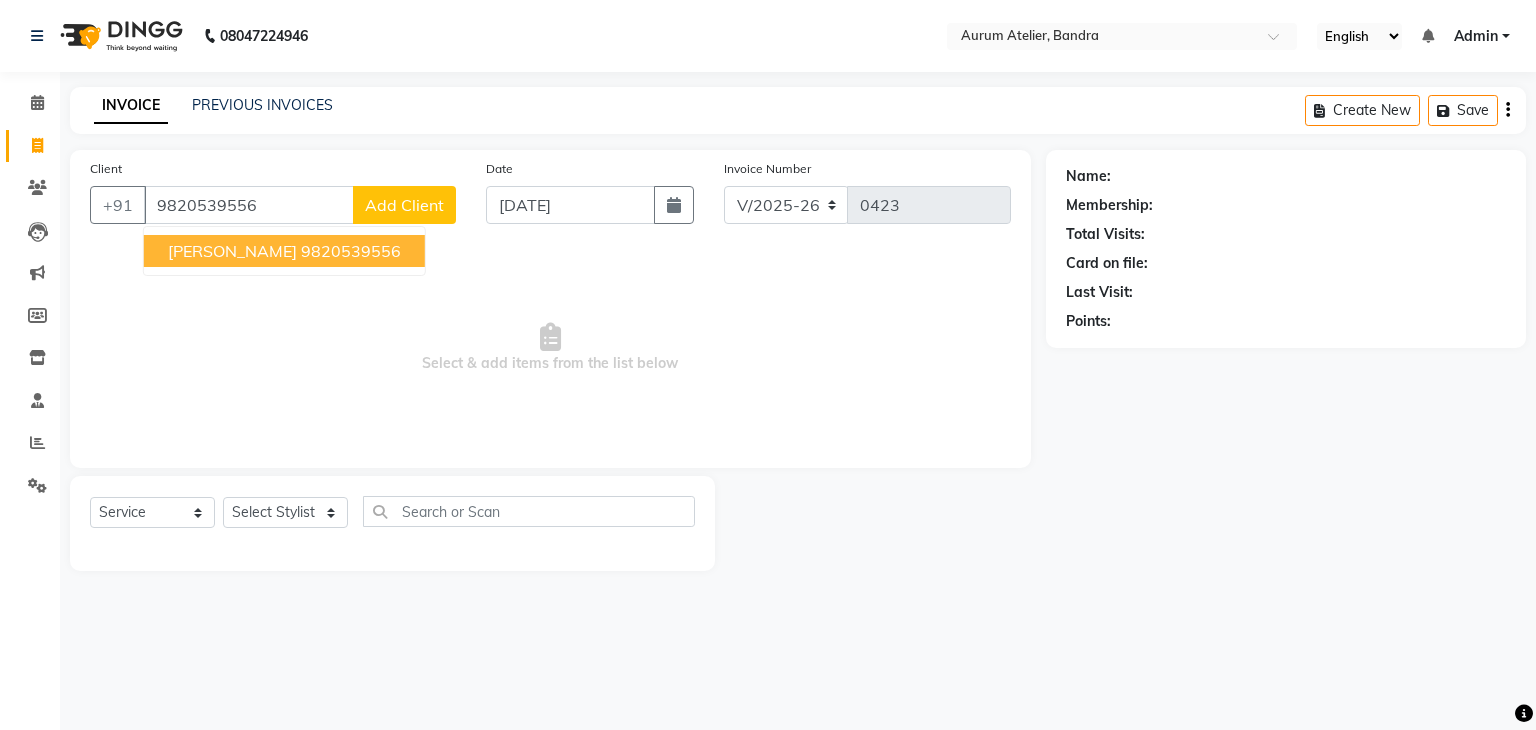 type on "9820539556" 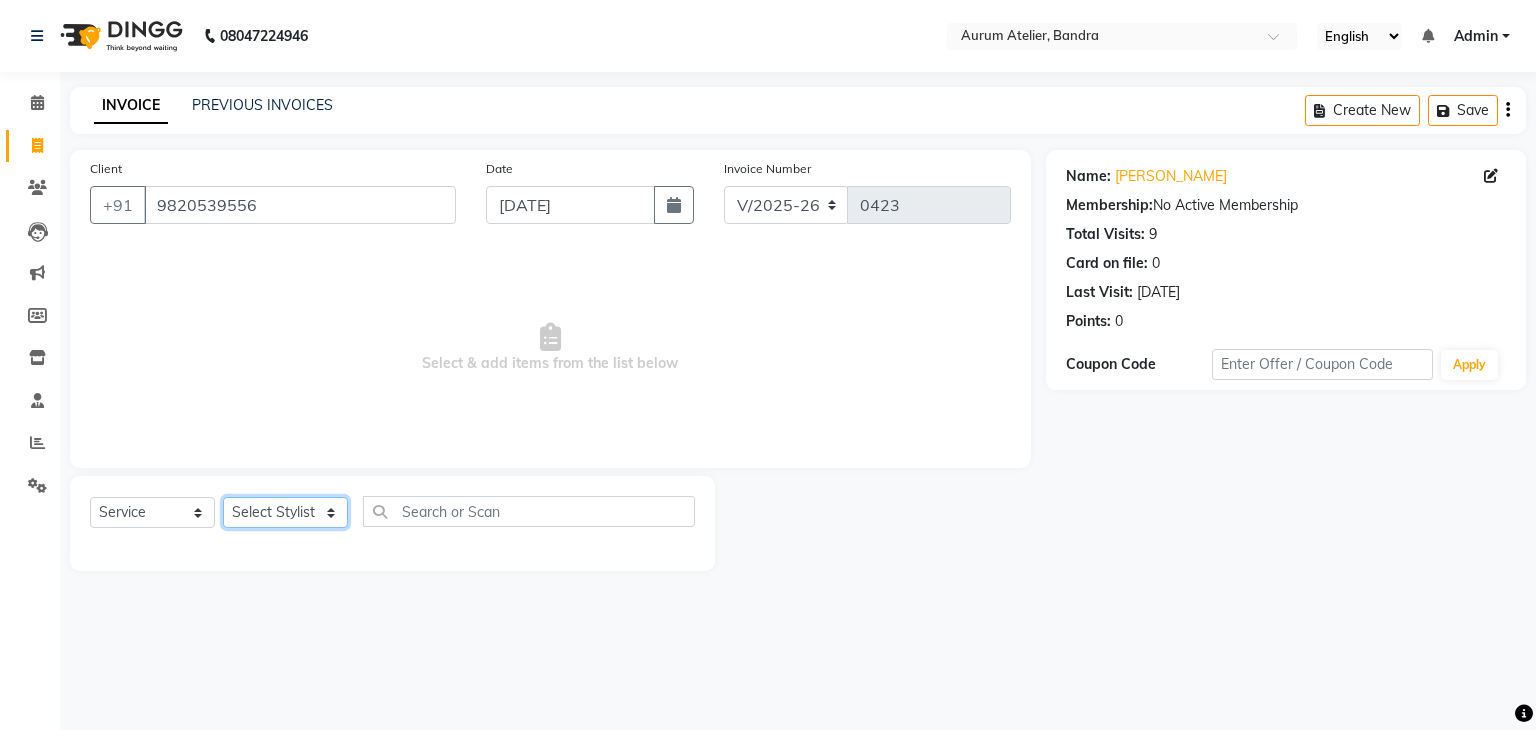 click on "Select Stylist [PERSON_NAME] chariya [PERSON_NAME] [PERSON_NAME] [PERSON_NAME] [PERSON_NAME] Preet [PERSON_NAME] [PERSON_NAME] [PERSON_NAME]" 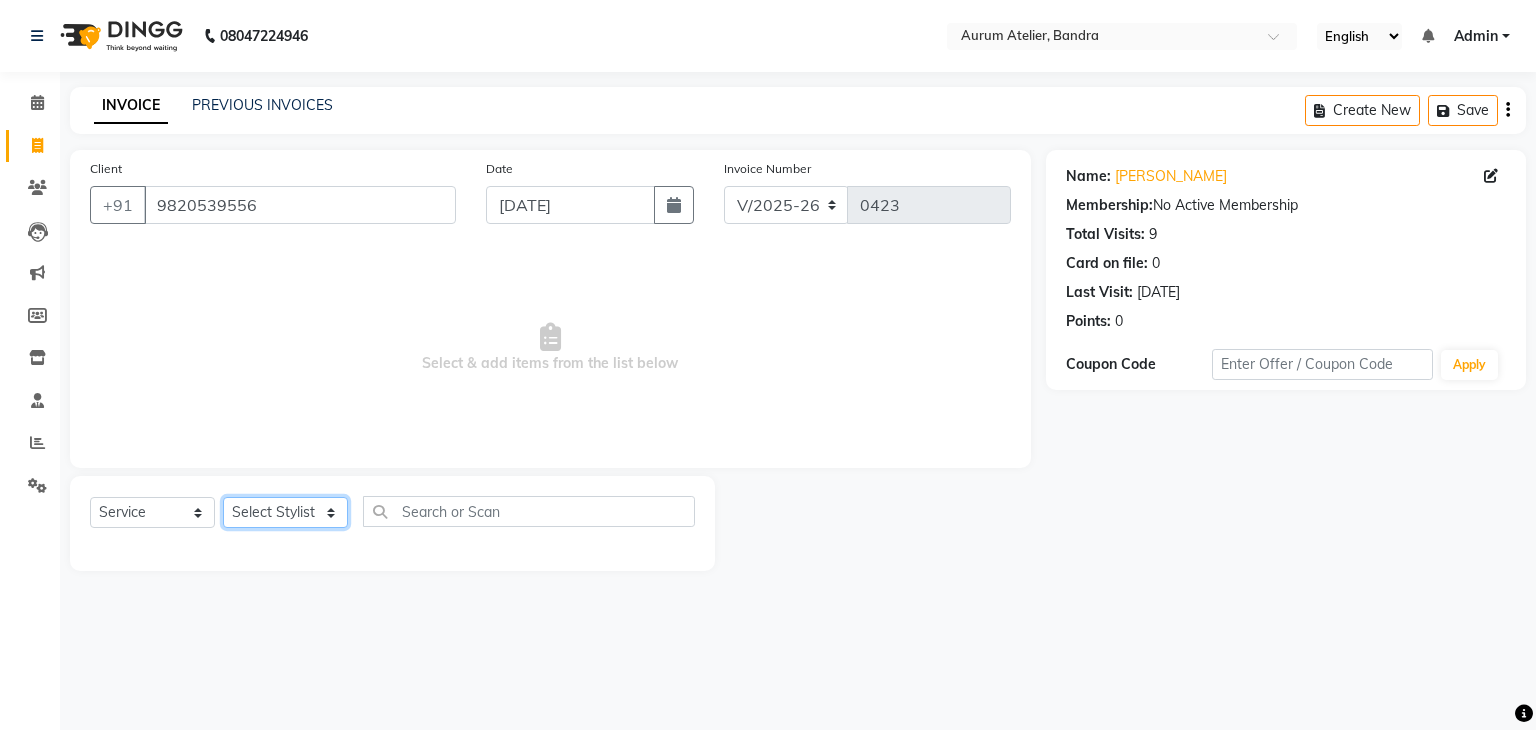 select on "66081" 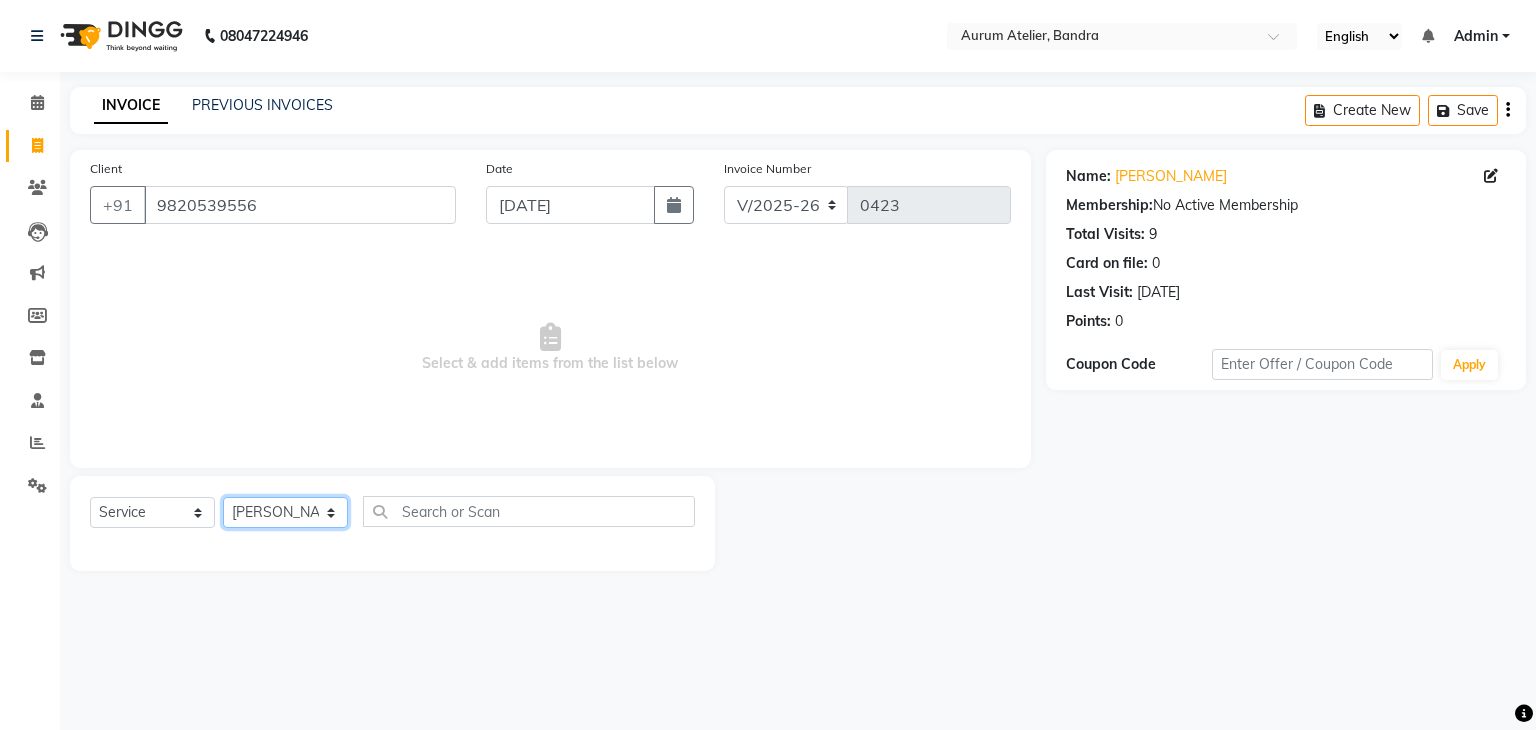click on "Select Stylist [PERSON_NAME] chariya [PERSON_NAME] [PERSON_NAME] [PERSON_NAME] [PERSON_NAME] Preet [PERSON_NAME] [PERSON_NAME] [PERSON_NAME]" 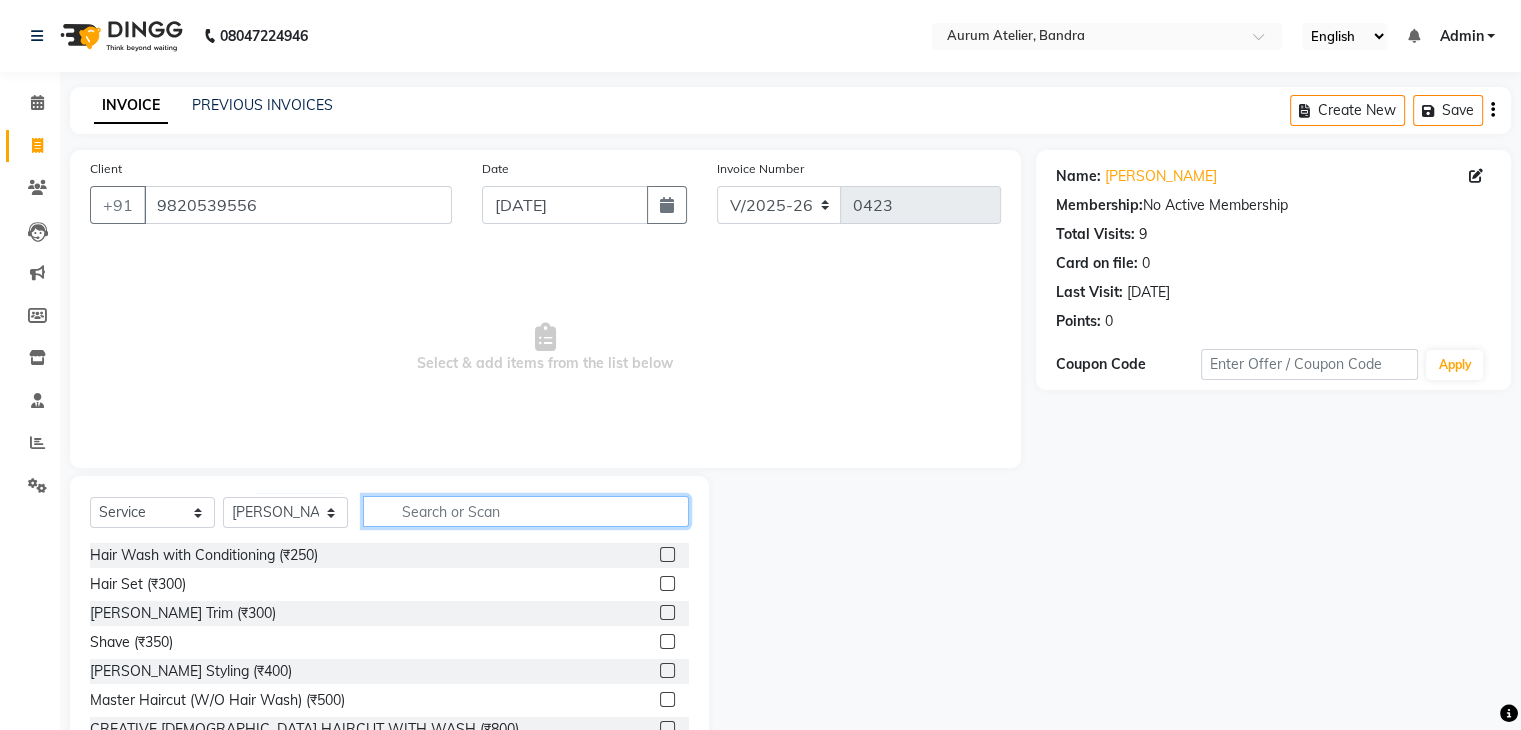 click 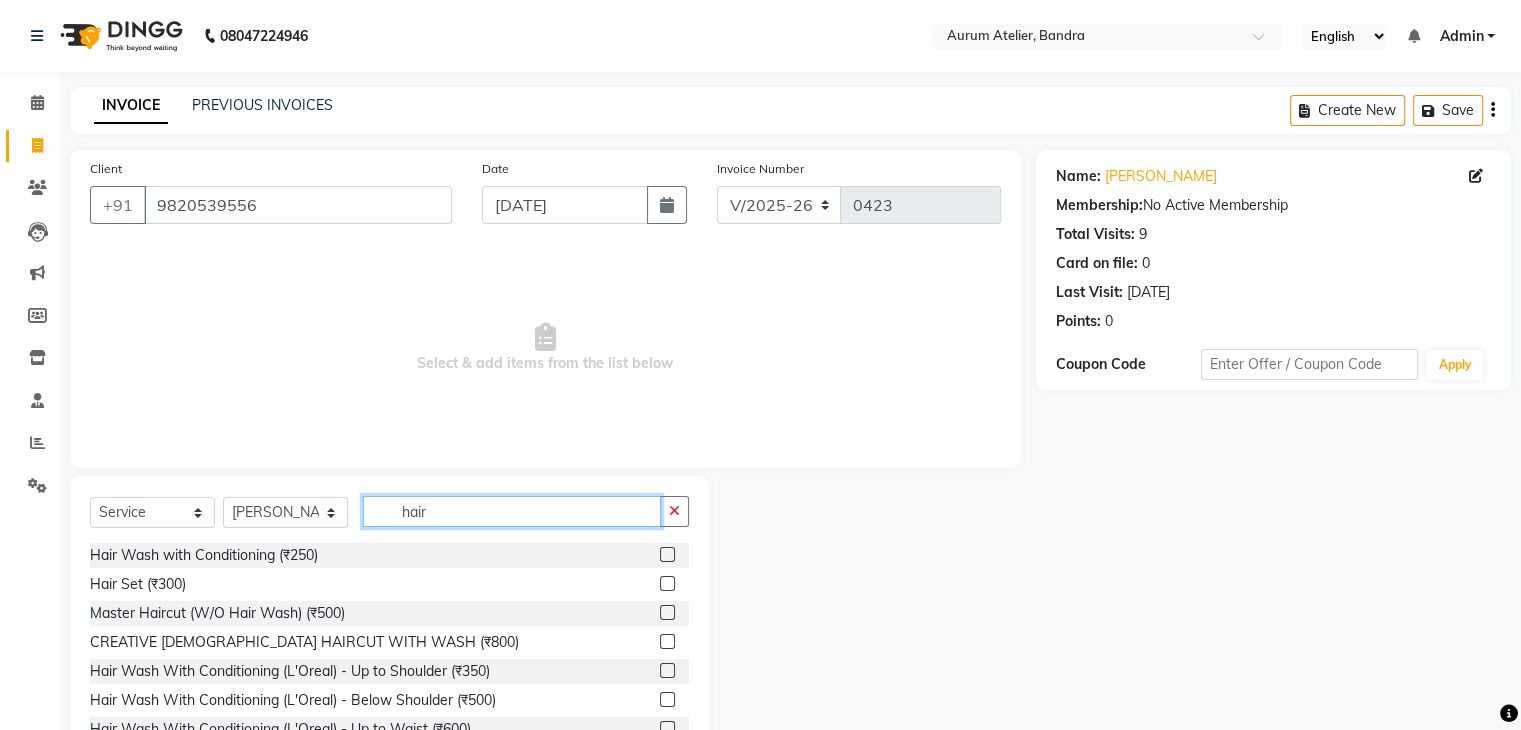 type on "hair" 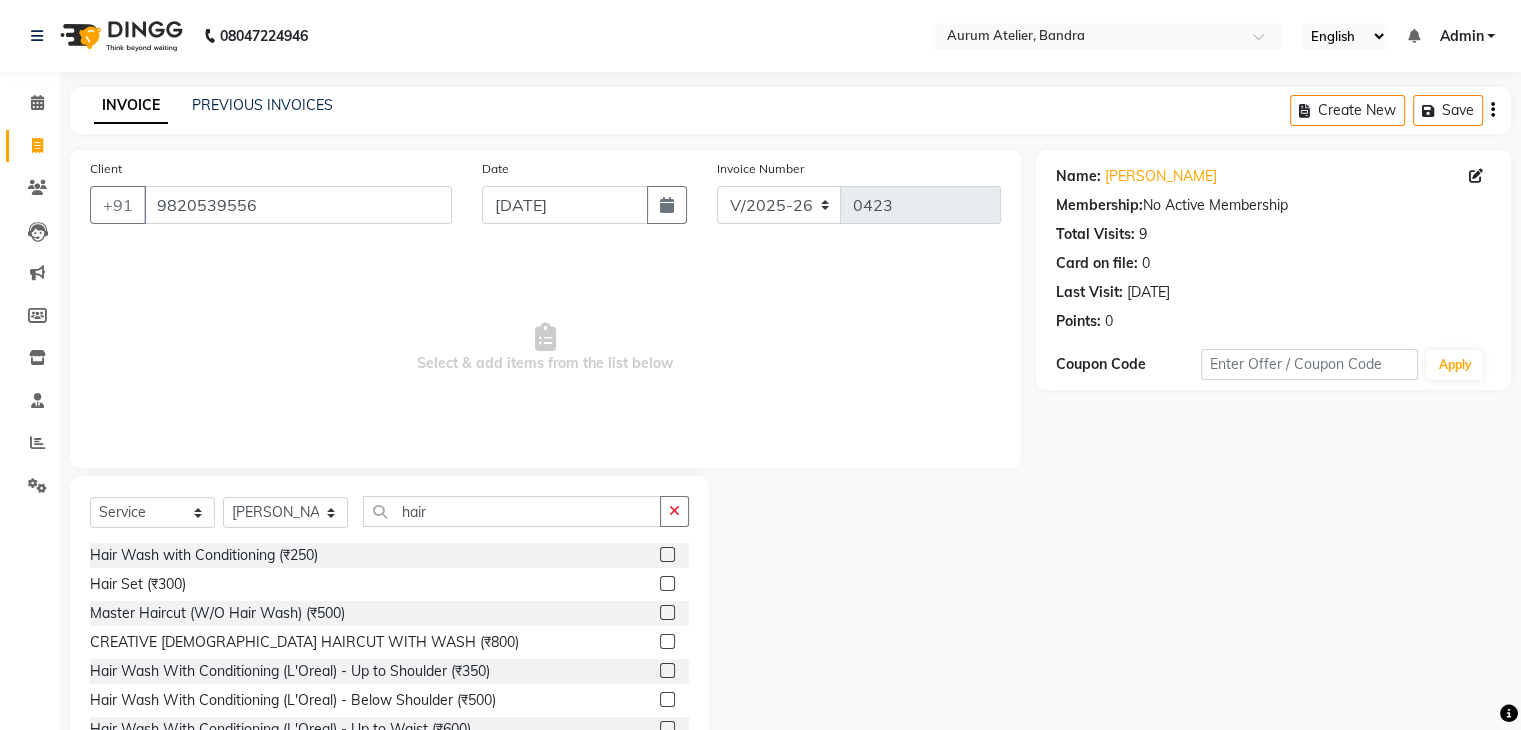 click 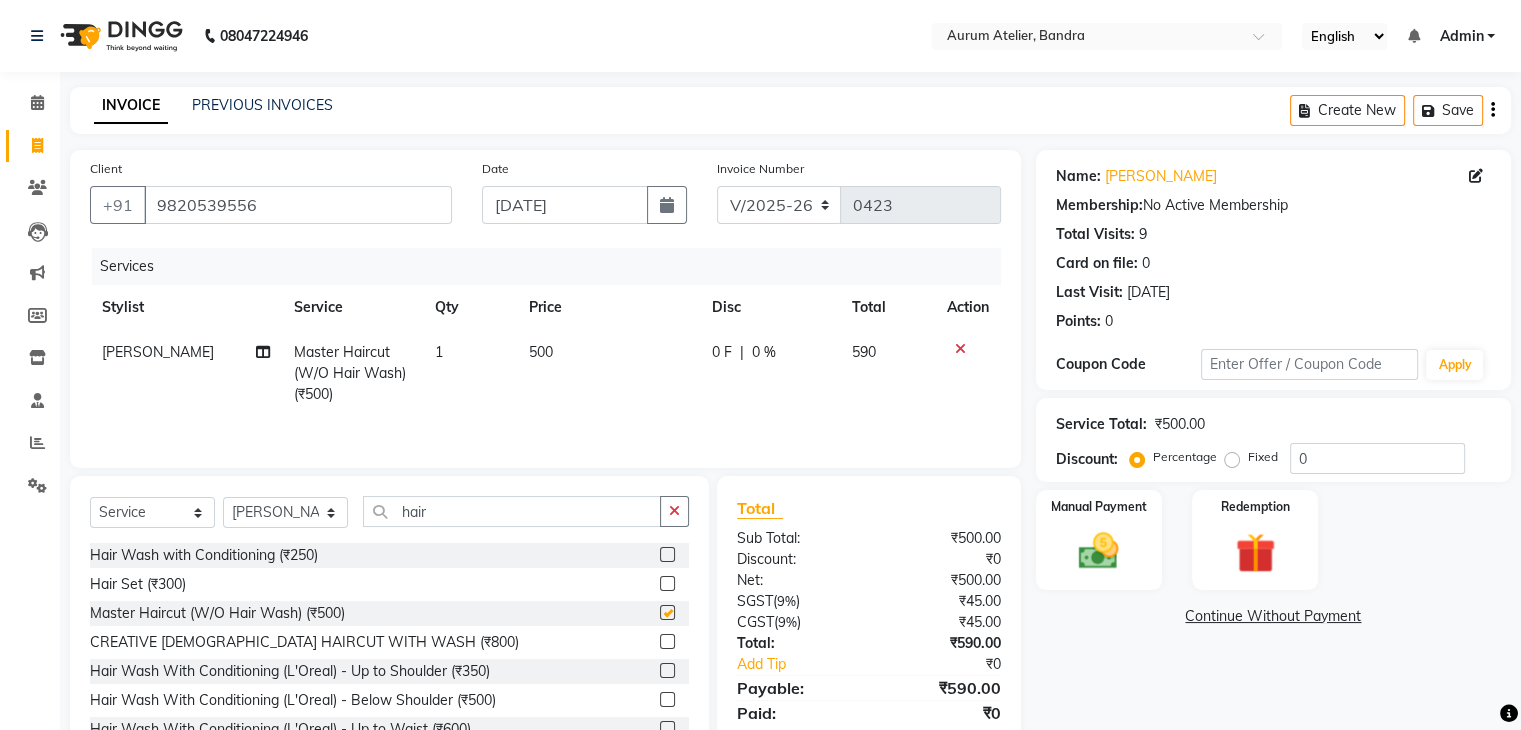 checkbox on "false" 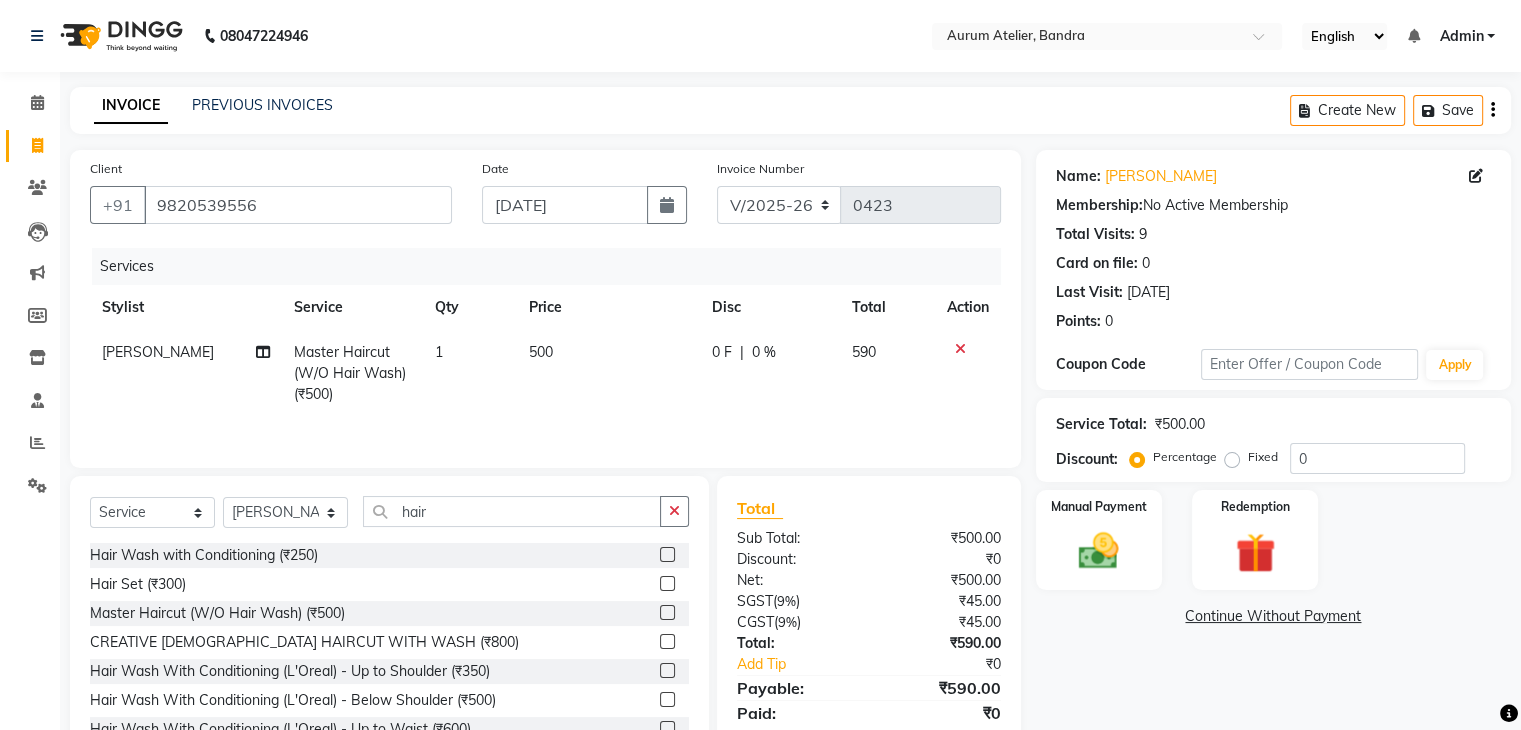 click on "500" 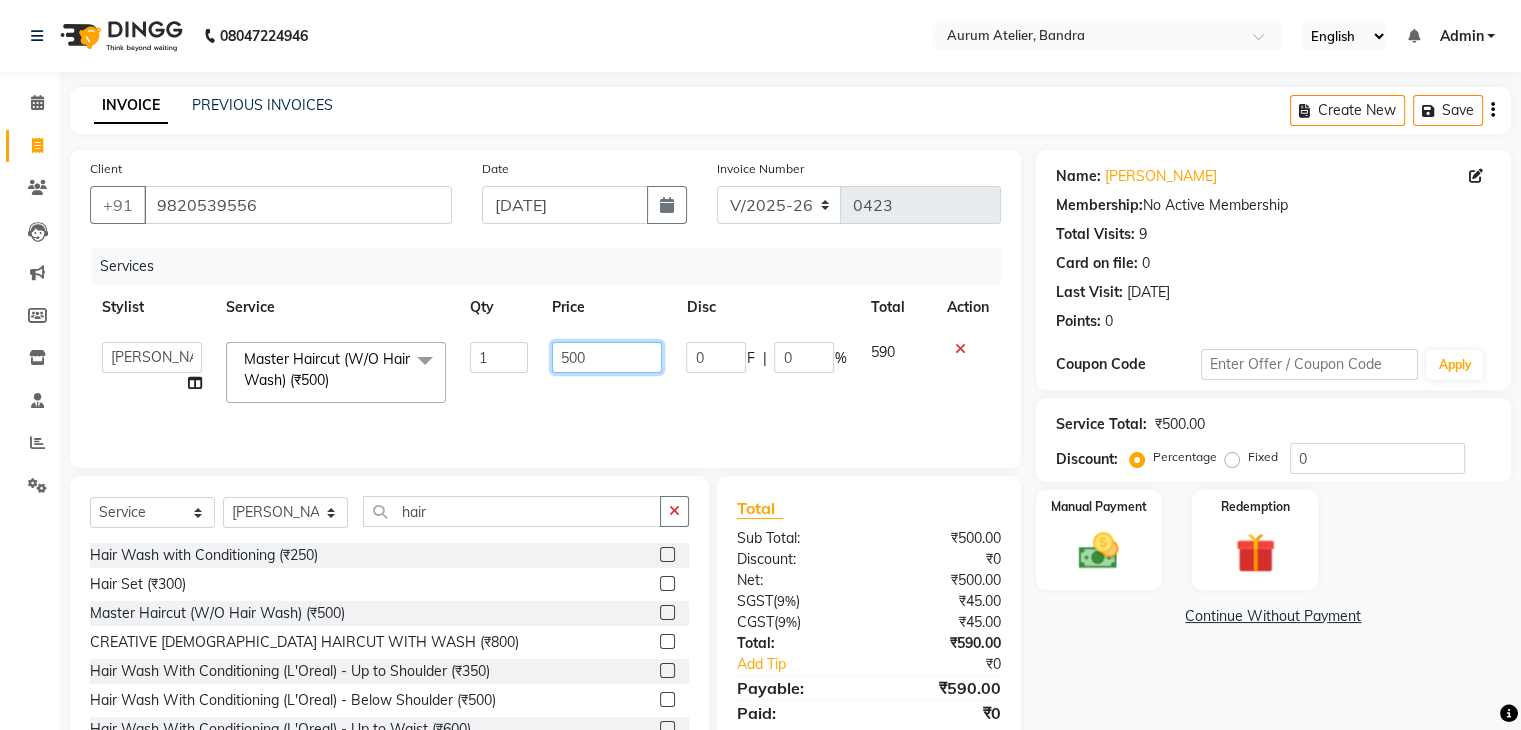 click on "500" 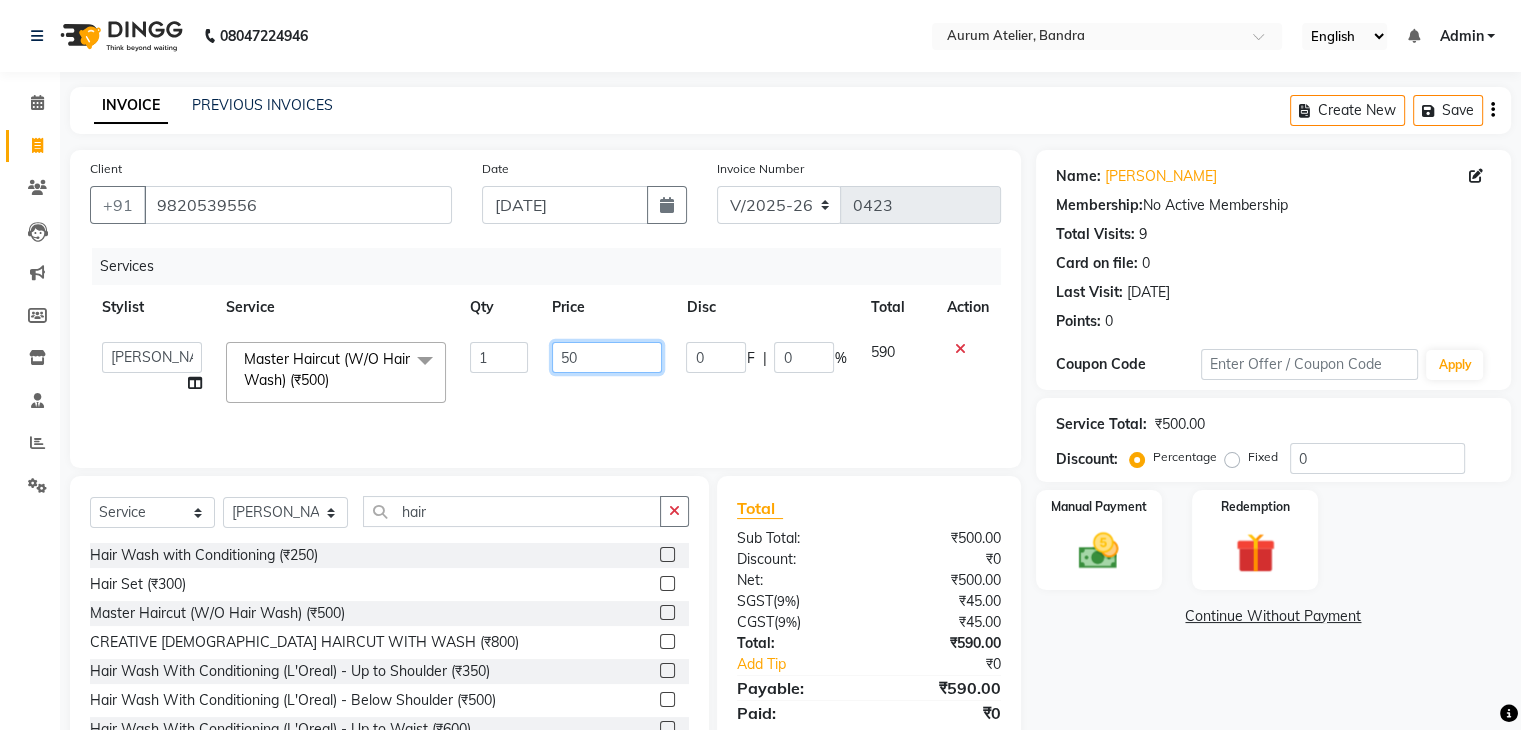 type on "5" 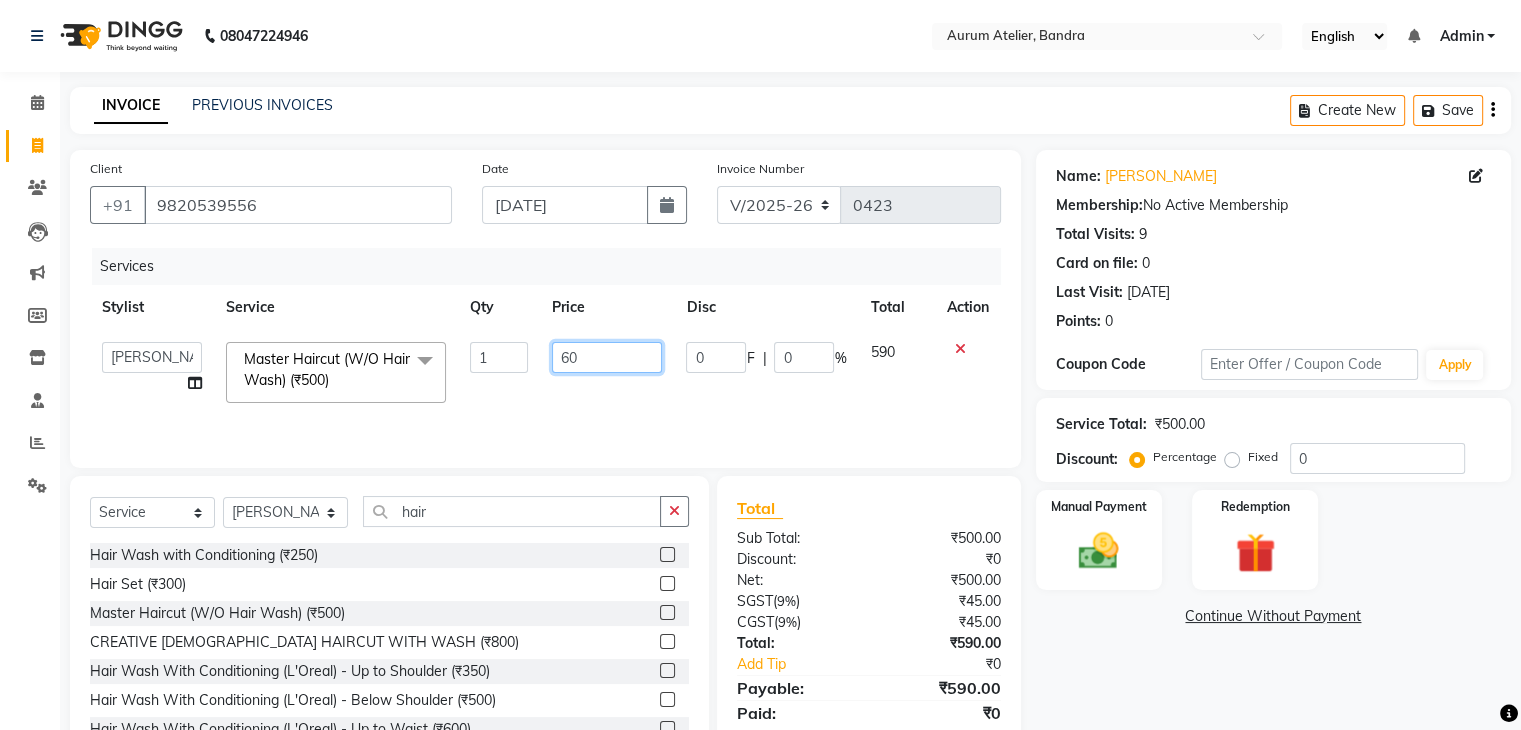 type on "600" 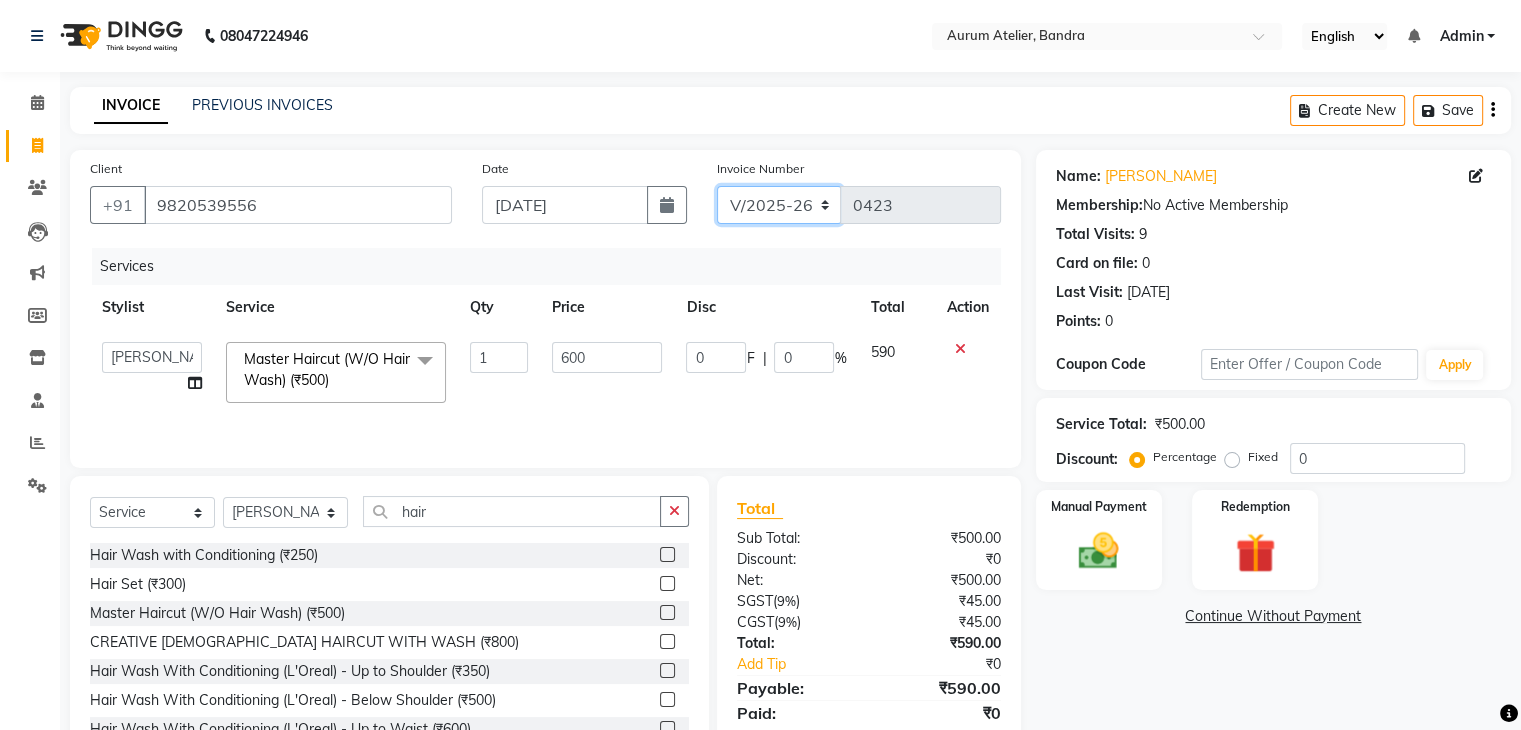 click on "C/2025-26 V/2025 V/2025-26" 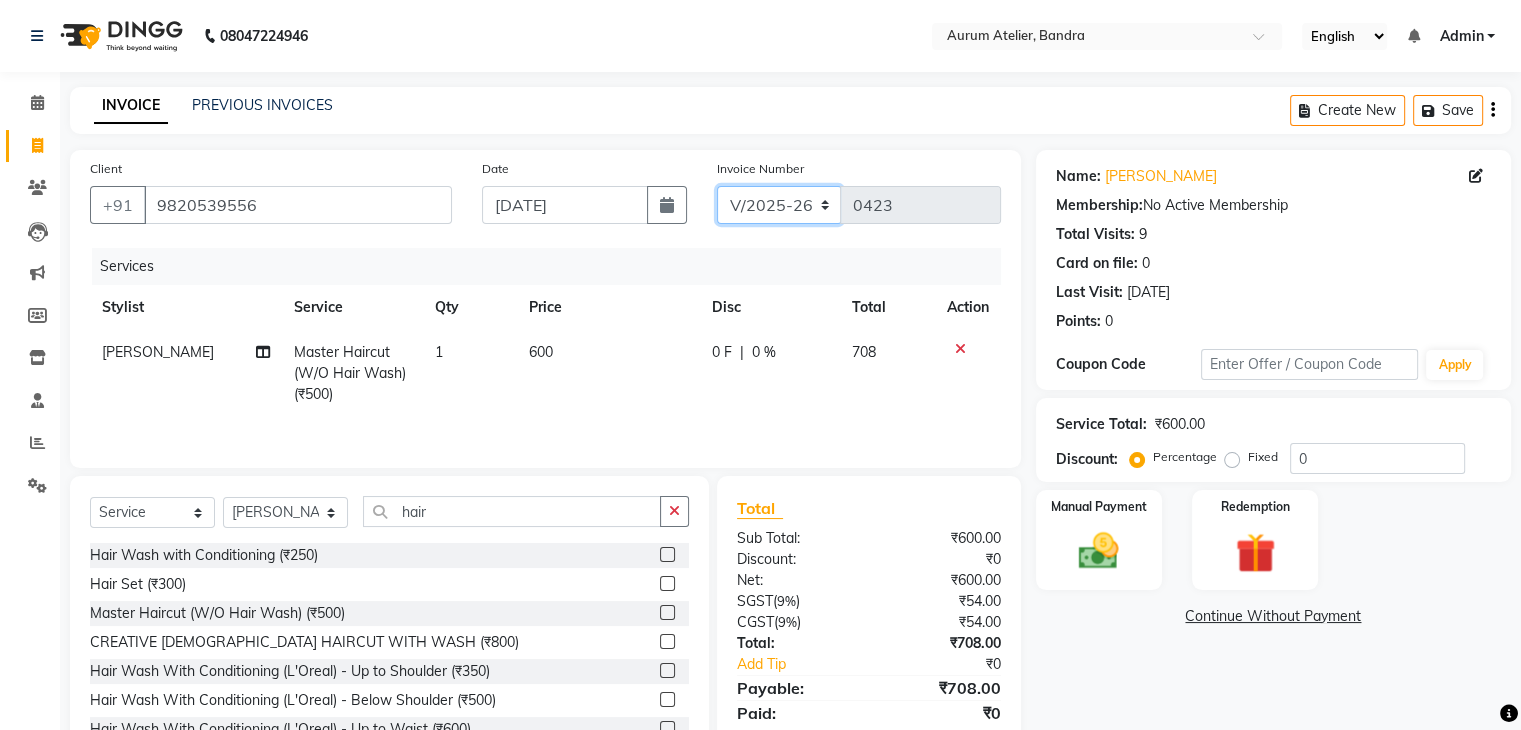 select on "7590" 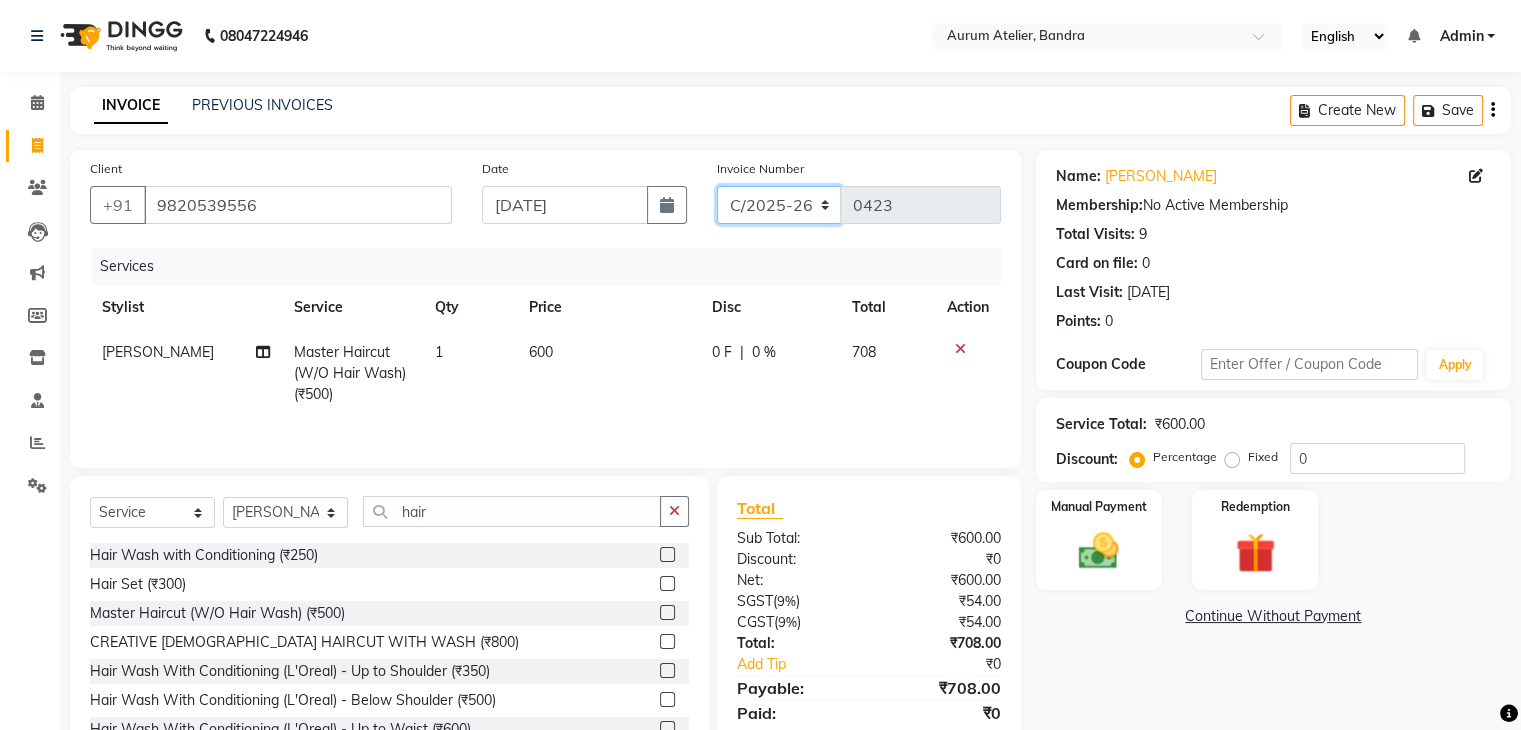 click on "C/2025-26 V/2025 V/2025-26" 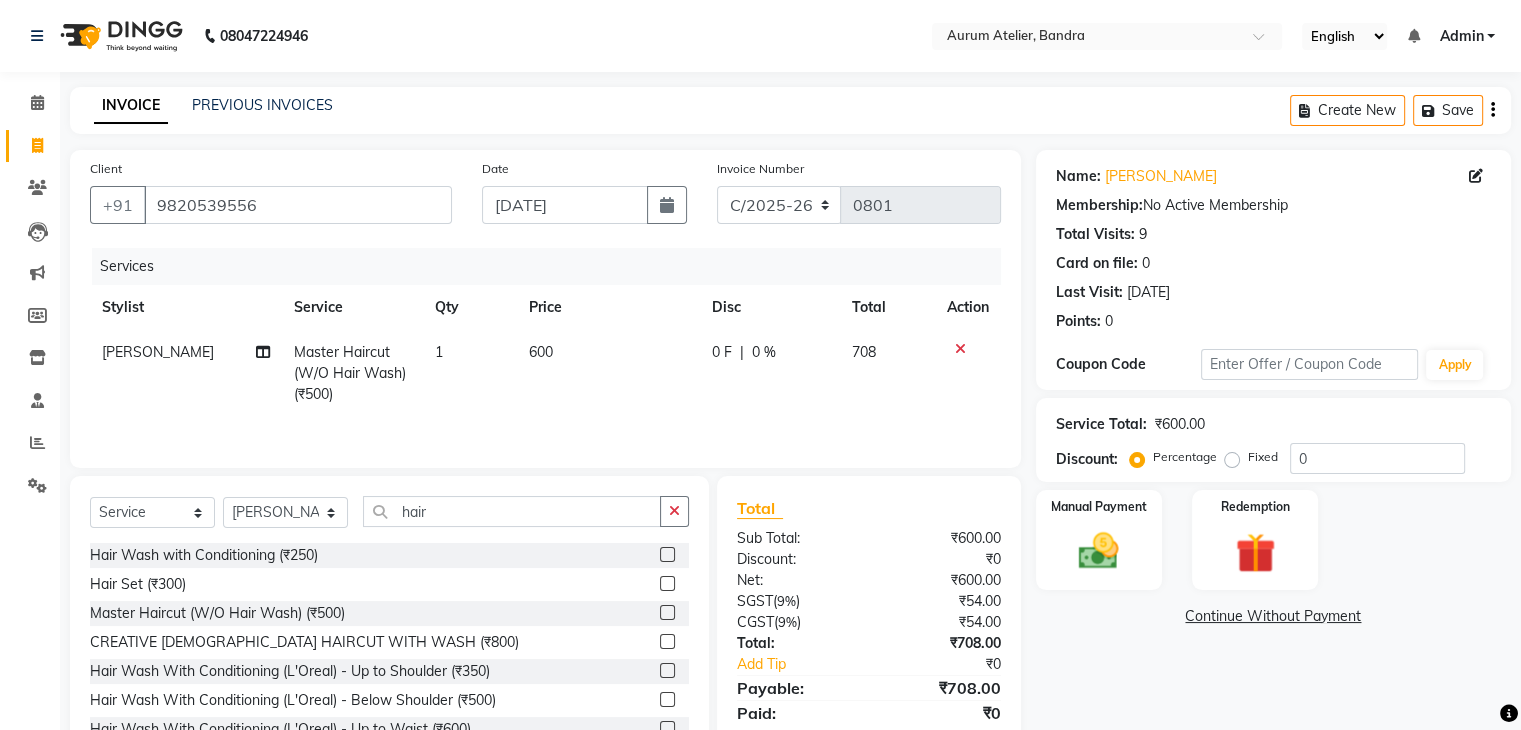 click 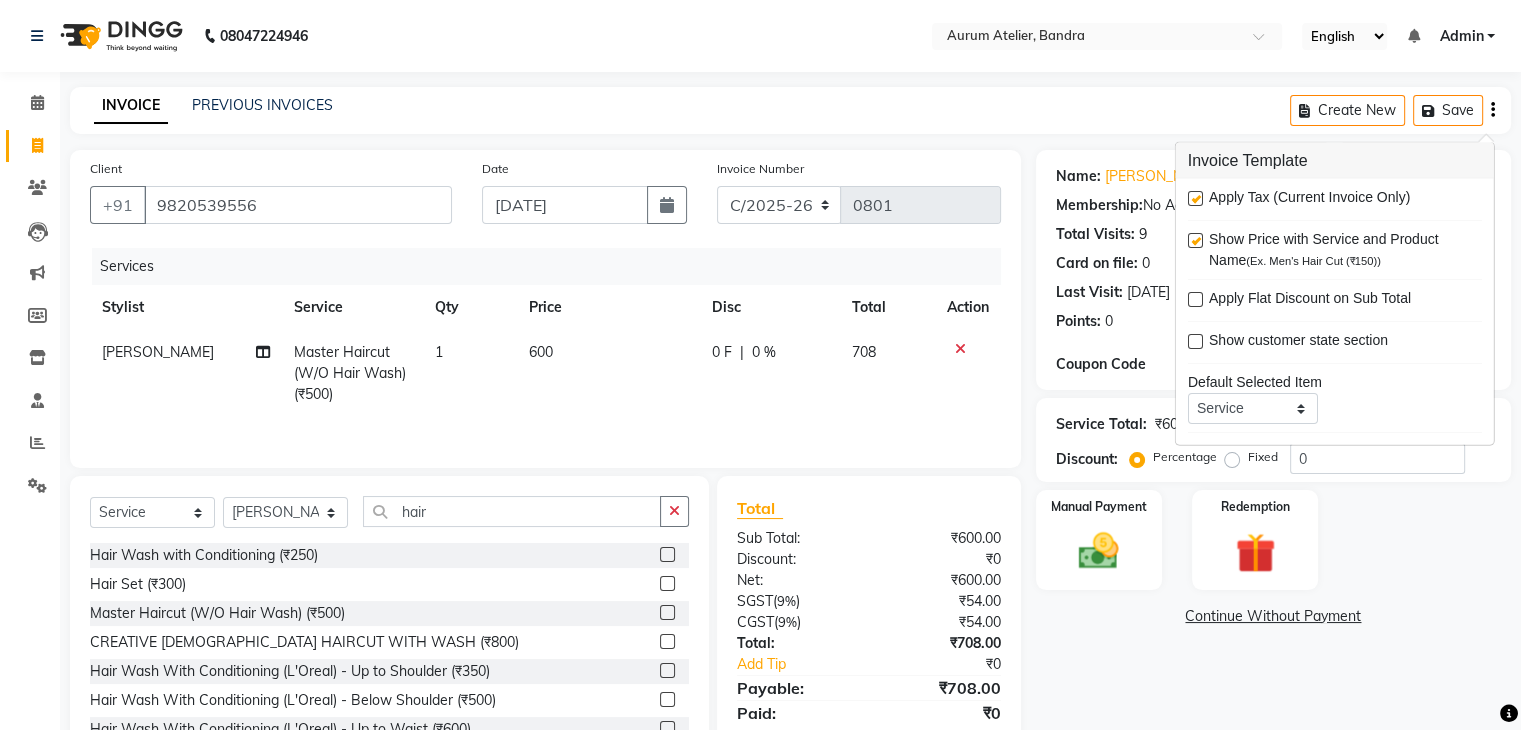 click at bounding box center [1195, 198] 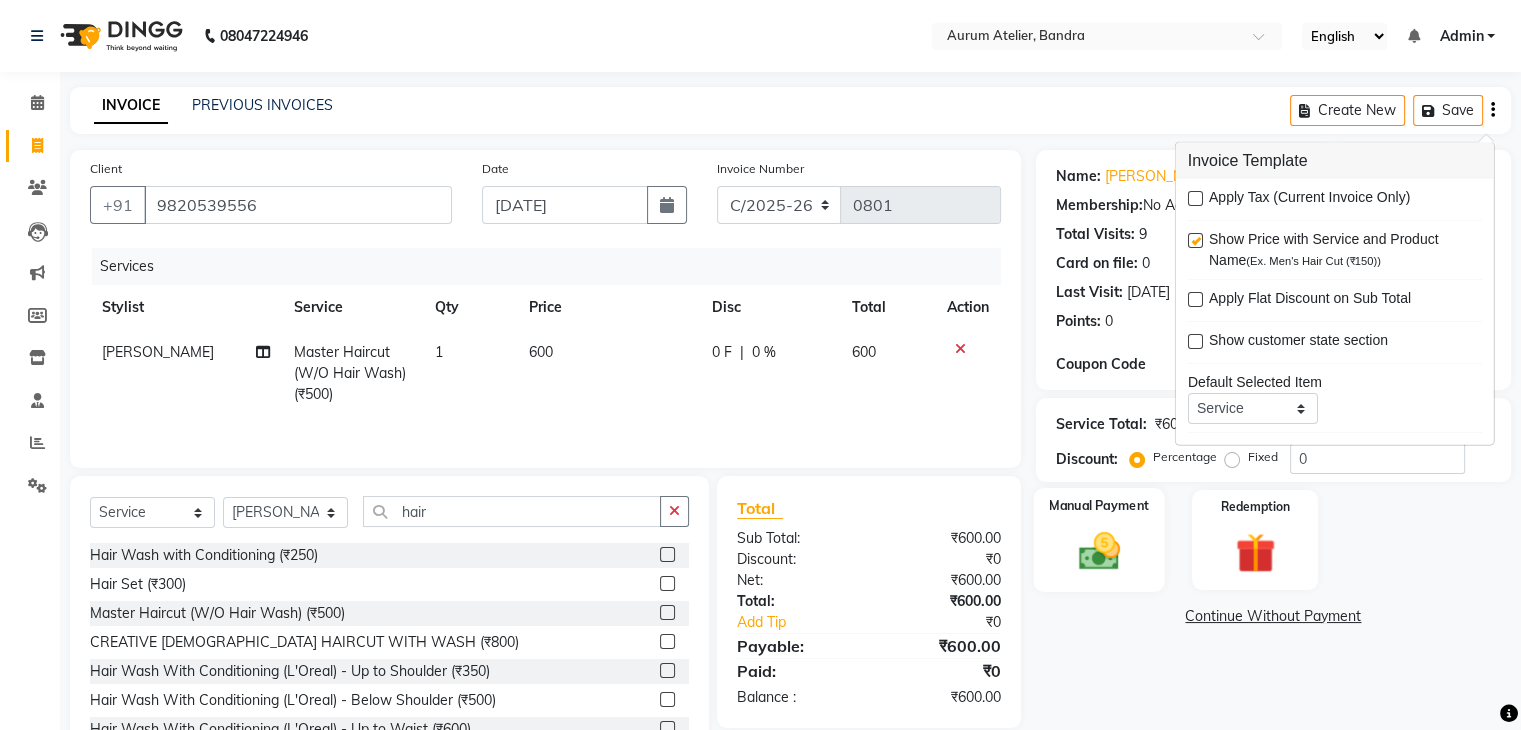 click 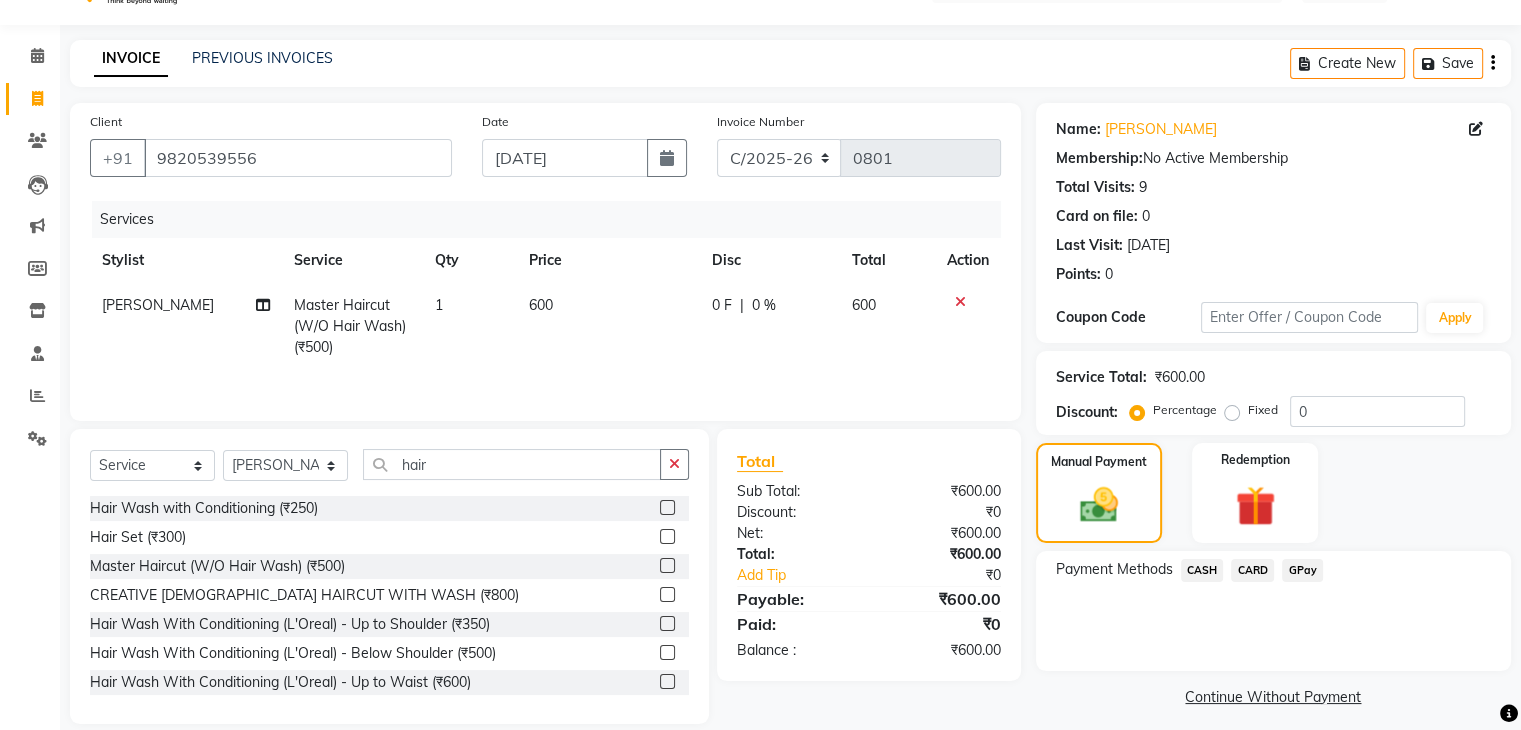 scroll, scrollTop: 72, scrollLeft: 0, axis: vertical 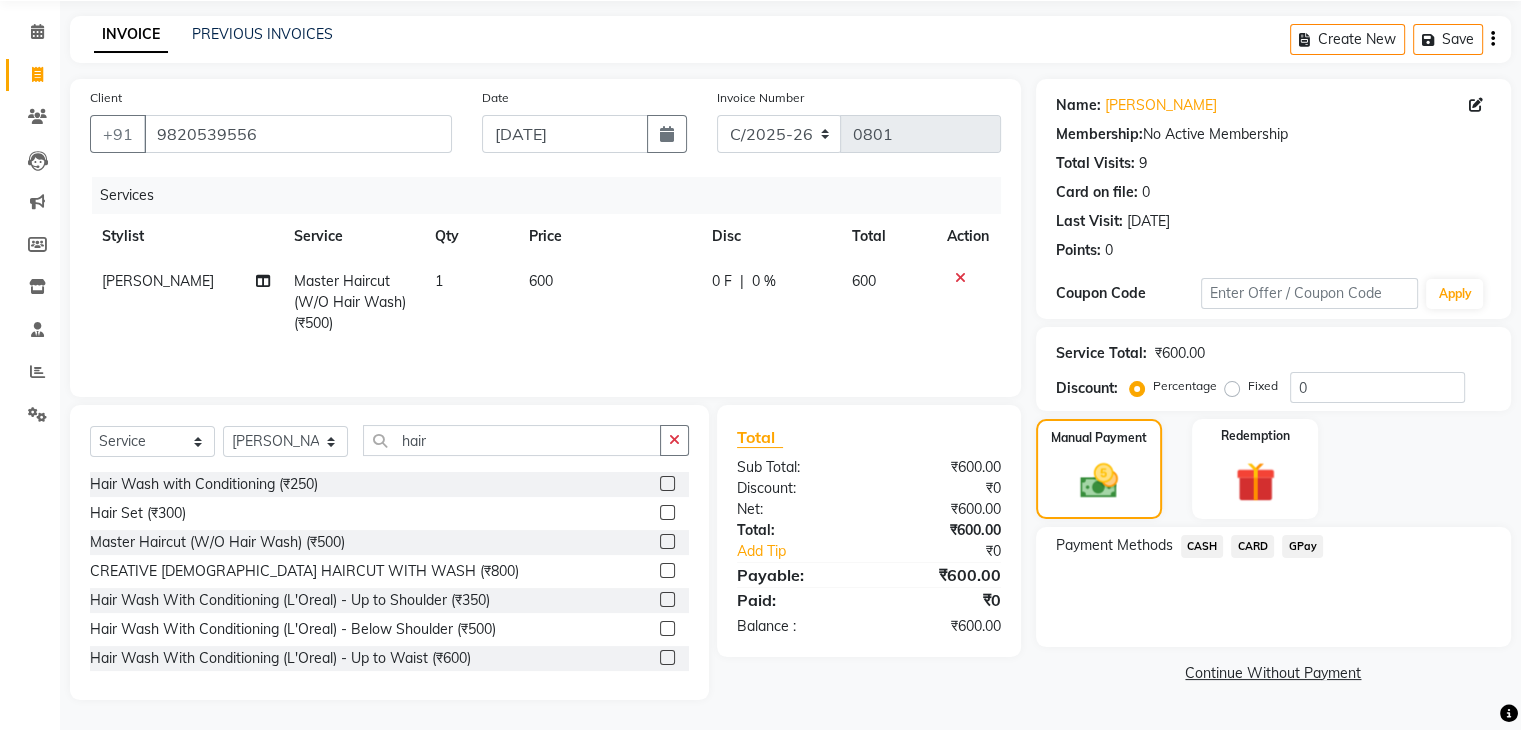 click on "CASH" 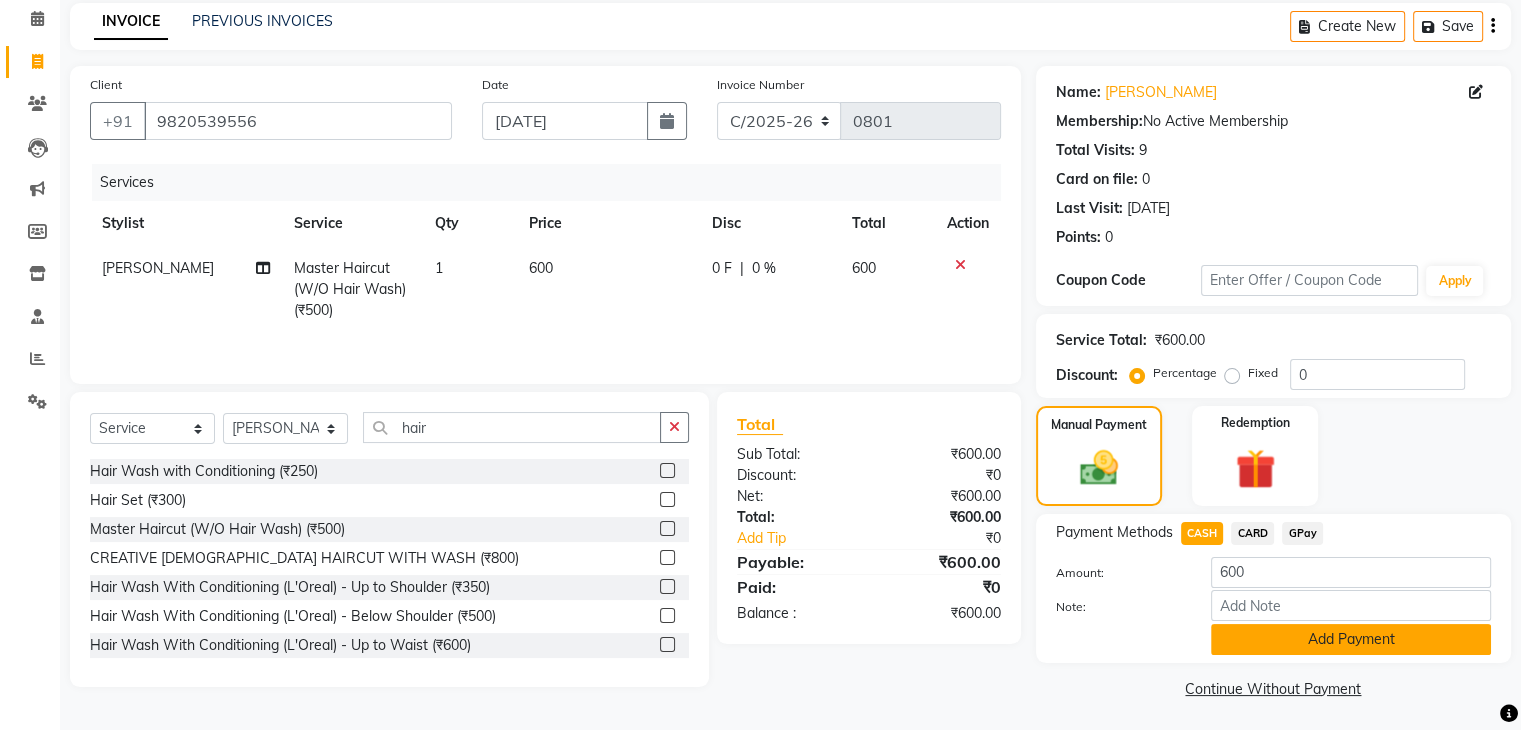 scroll, scrollTop: 89, scrollLeft: 0, axis: vertical 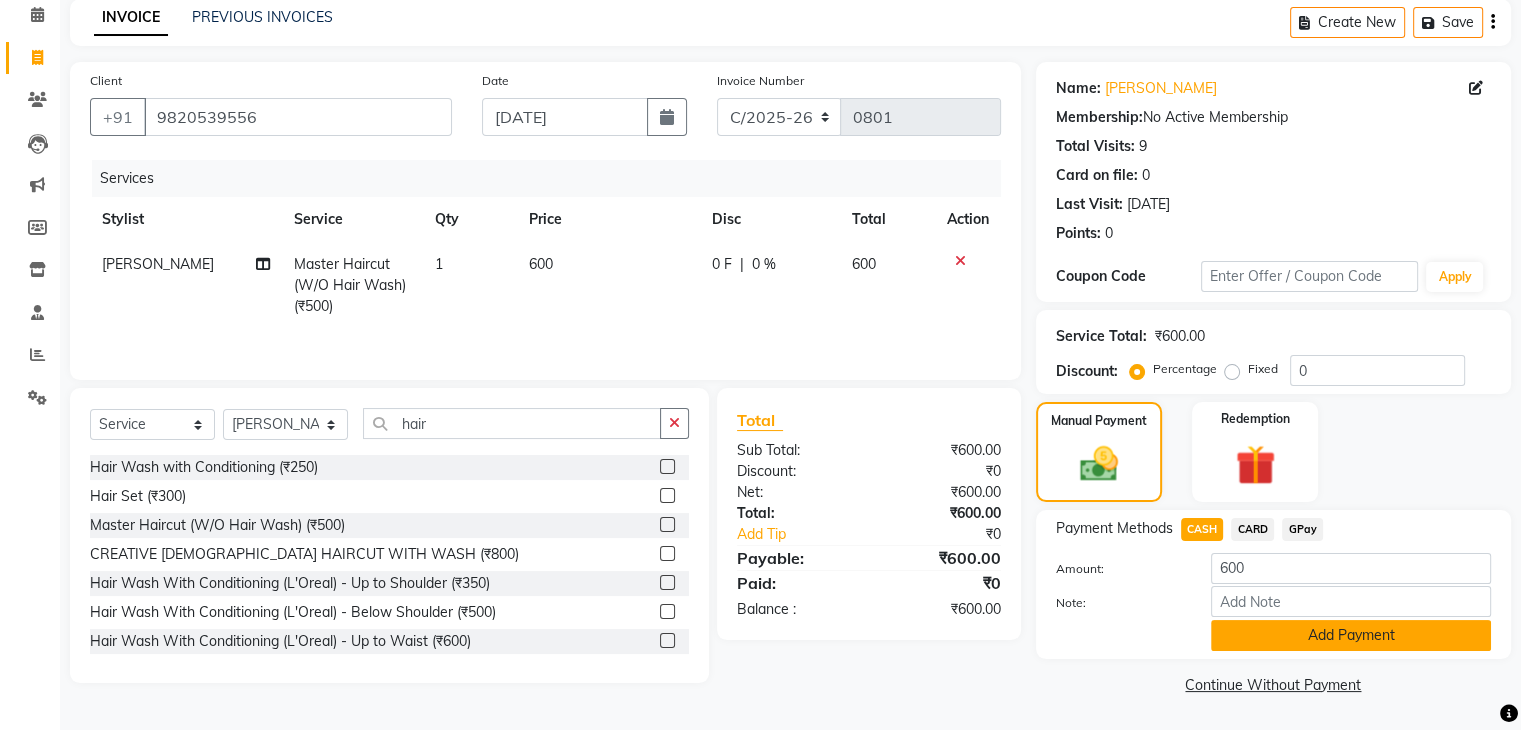 click on "Add Payment" 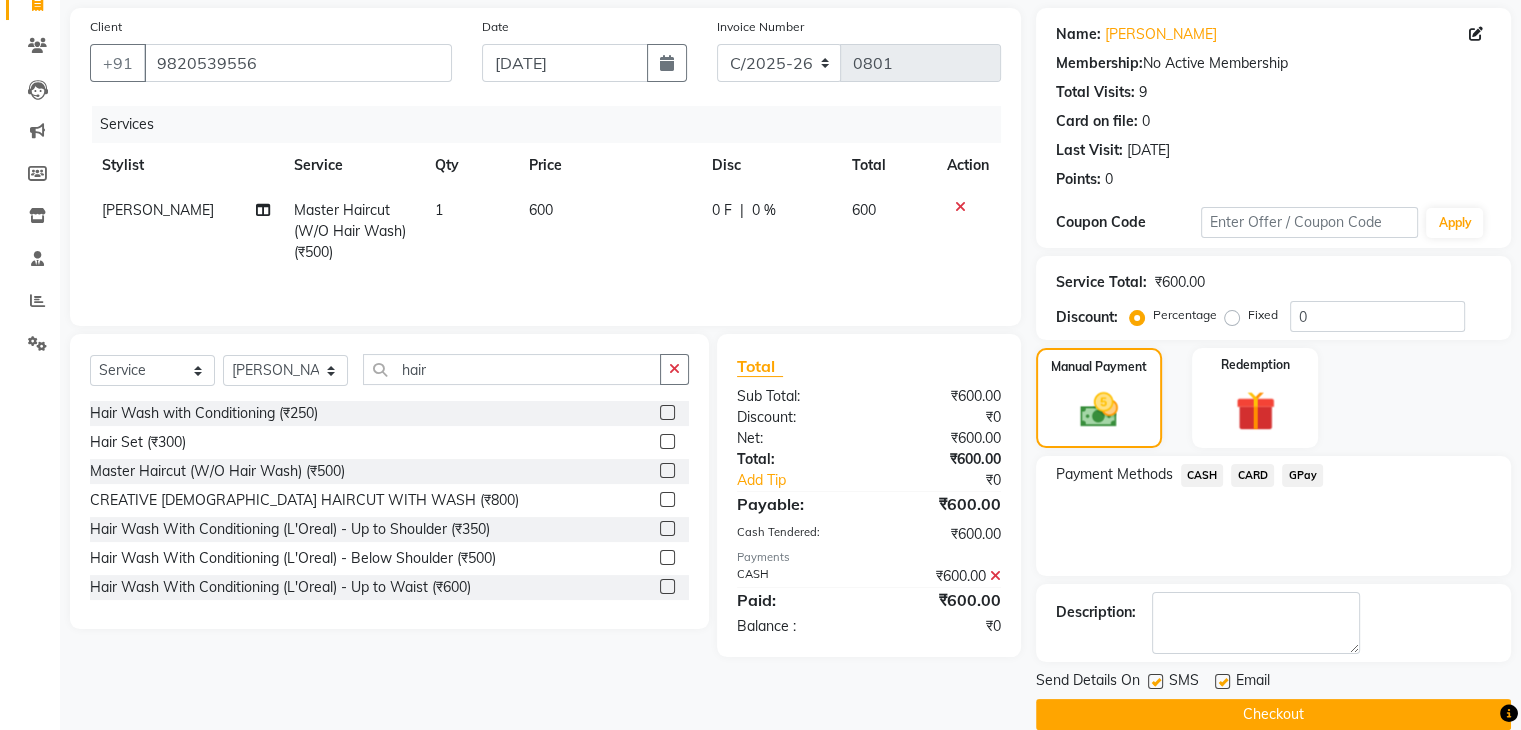 scroll, scrollTop: 171, scrollLeft: 0, axis: vertical 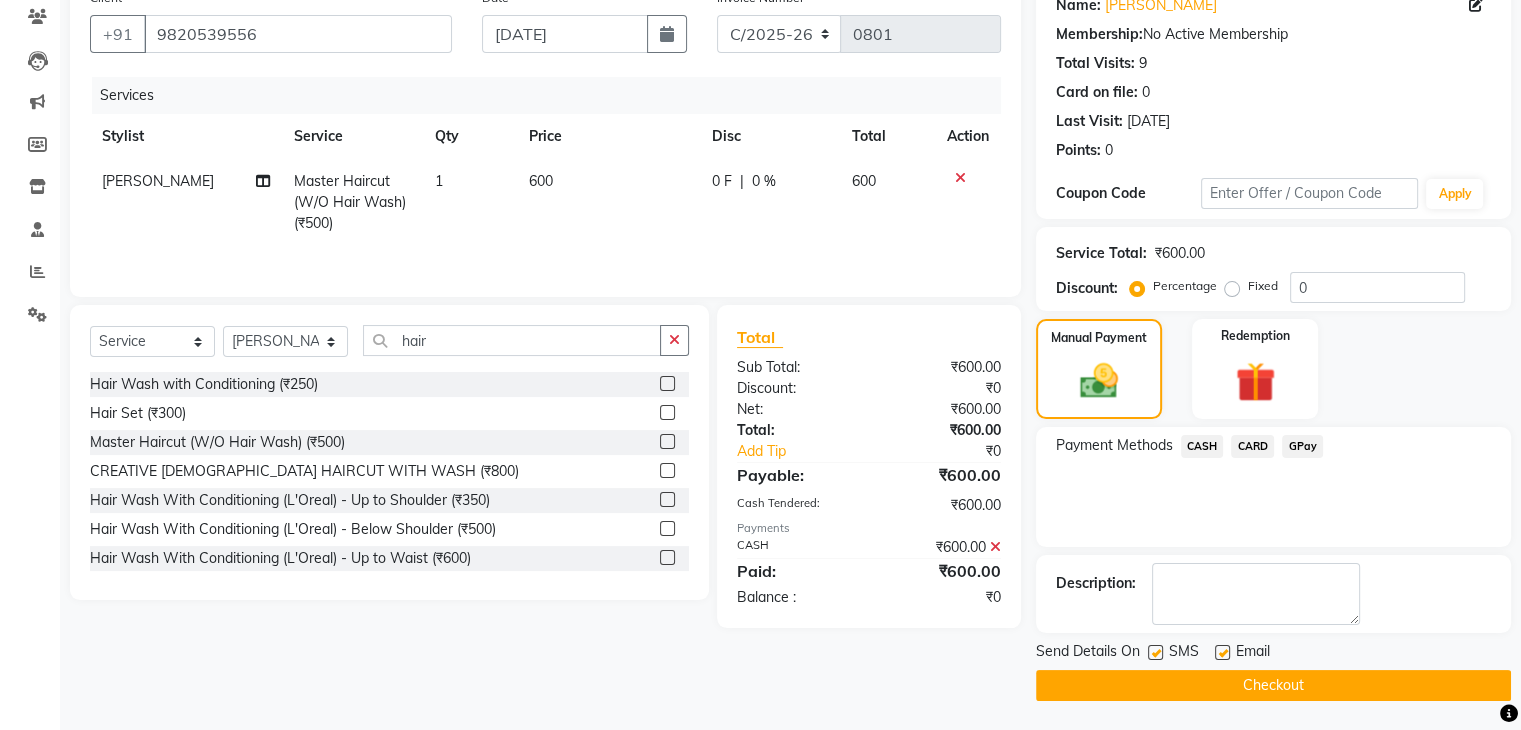click on "Checkout" 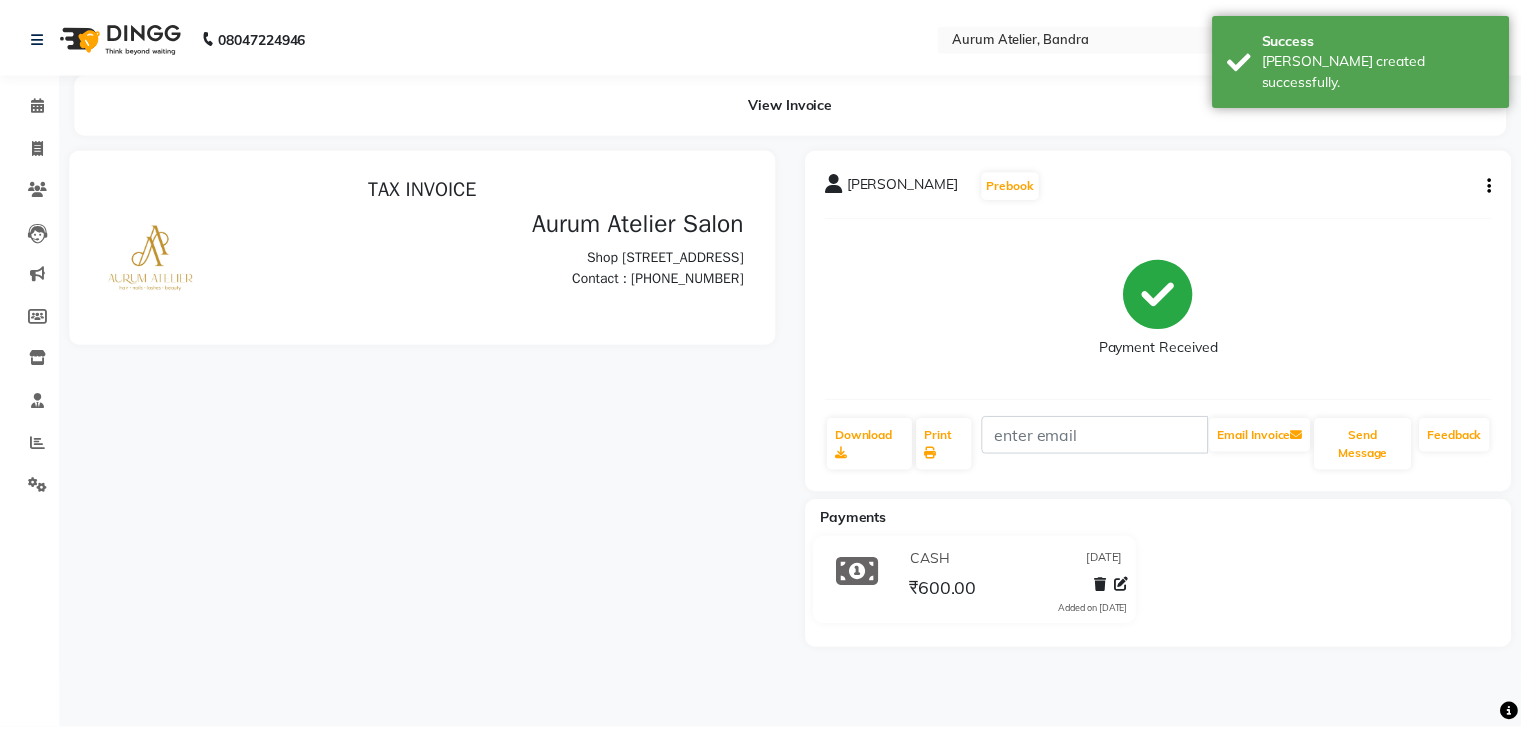 scroll, scrollTop: 0, scrollLeft: 0, axis: both 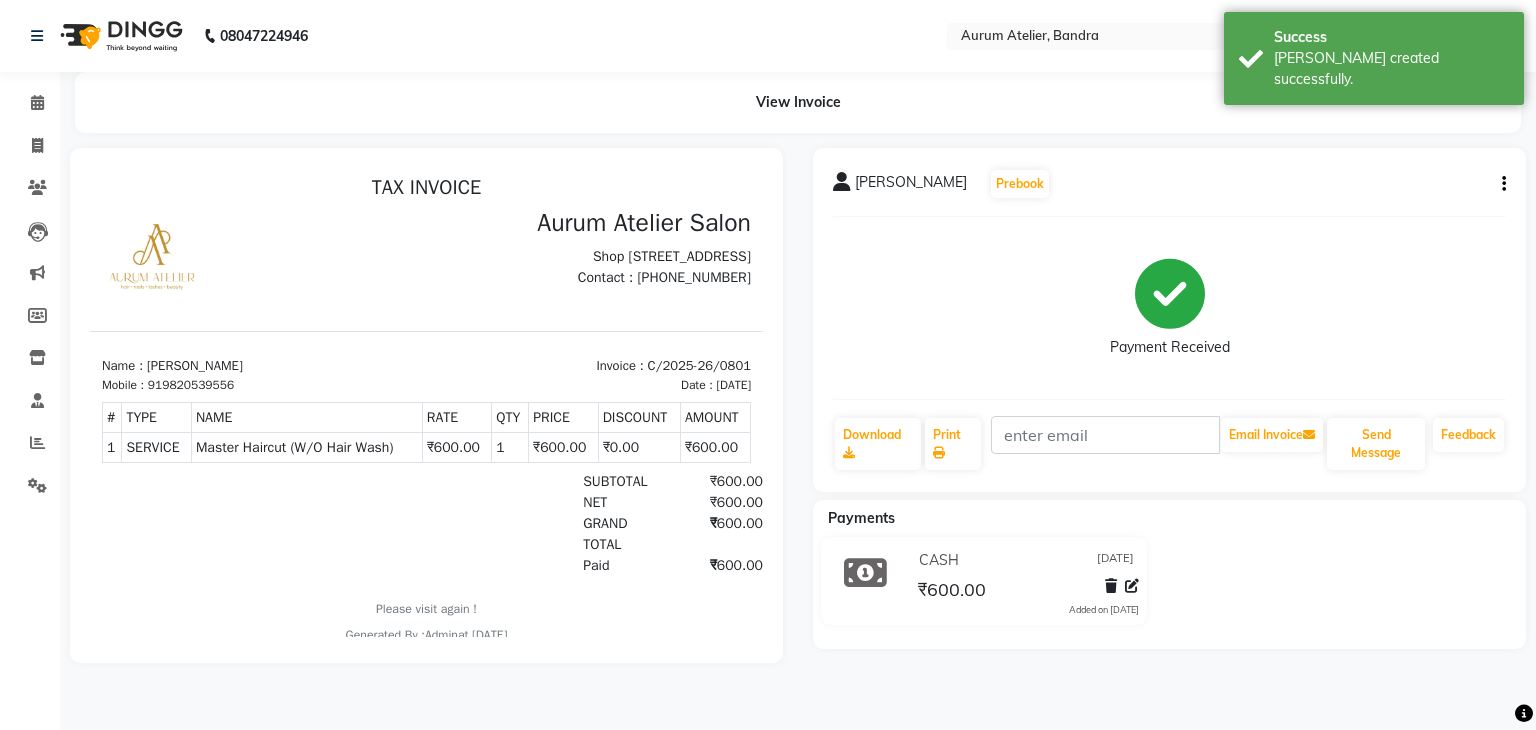 click on "CASH [DATE] ₹600.00  Added on [DATE]" 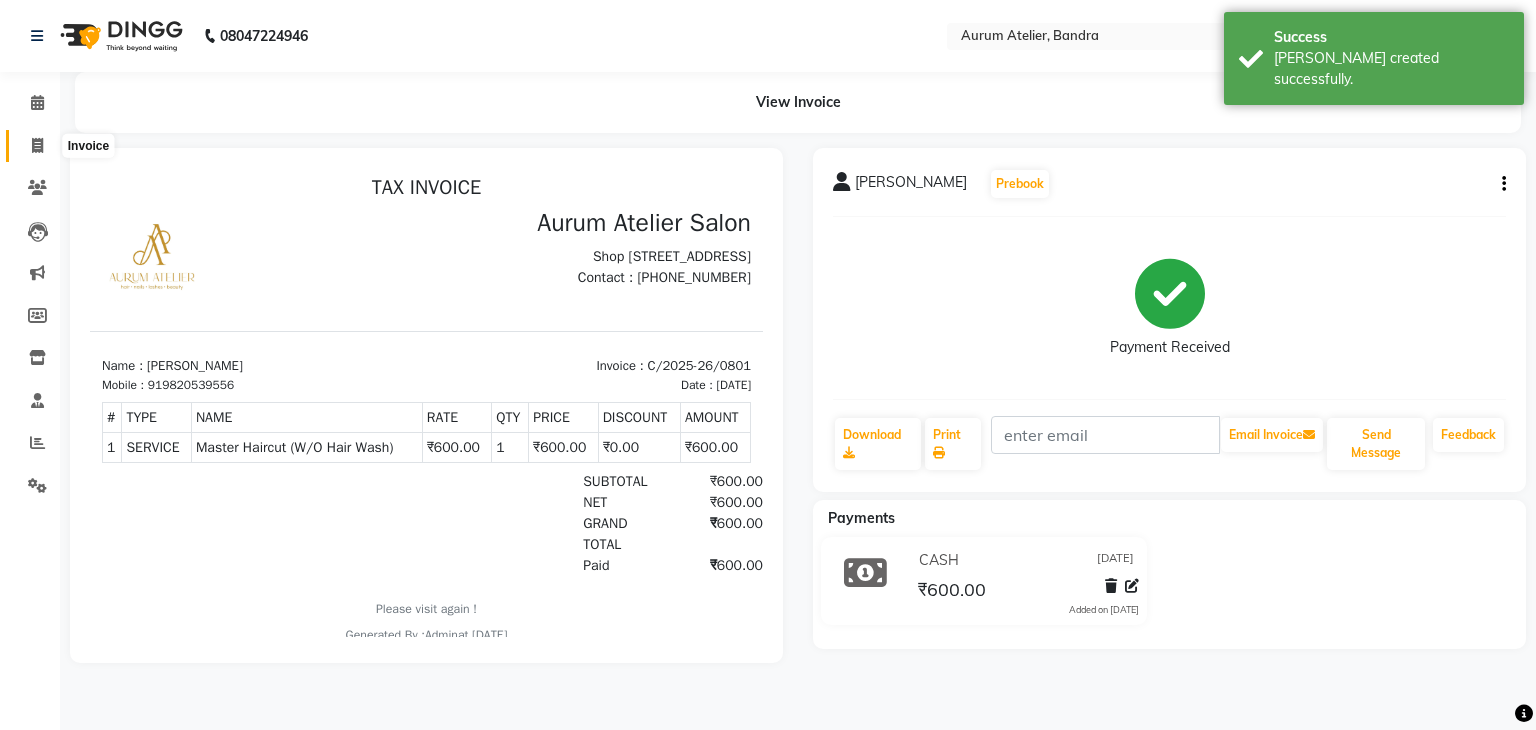click 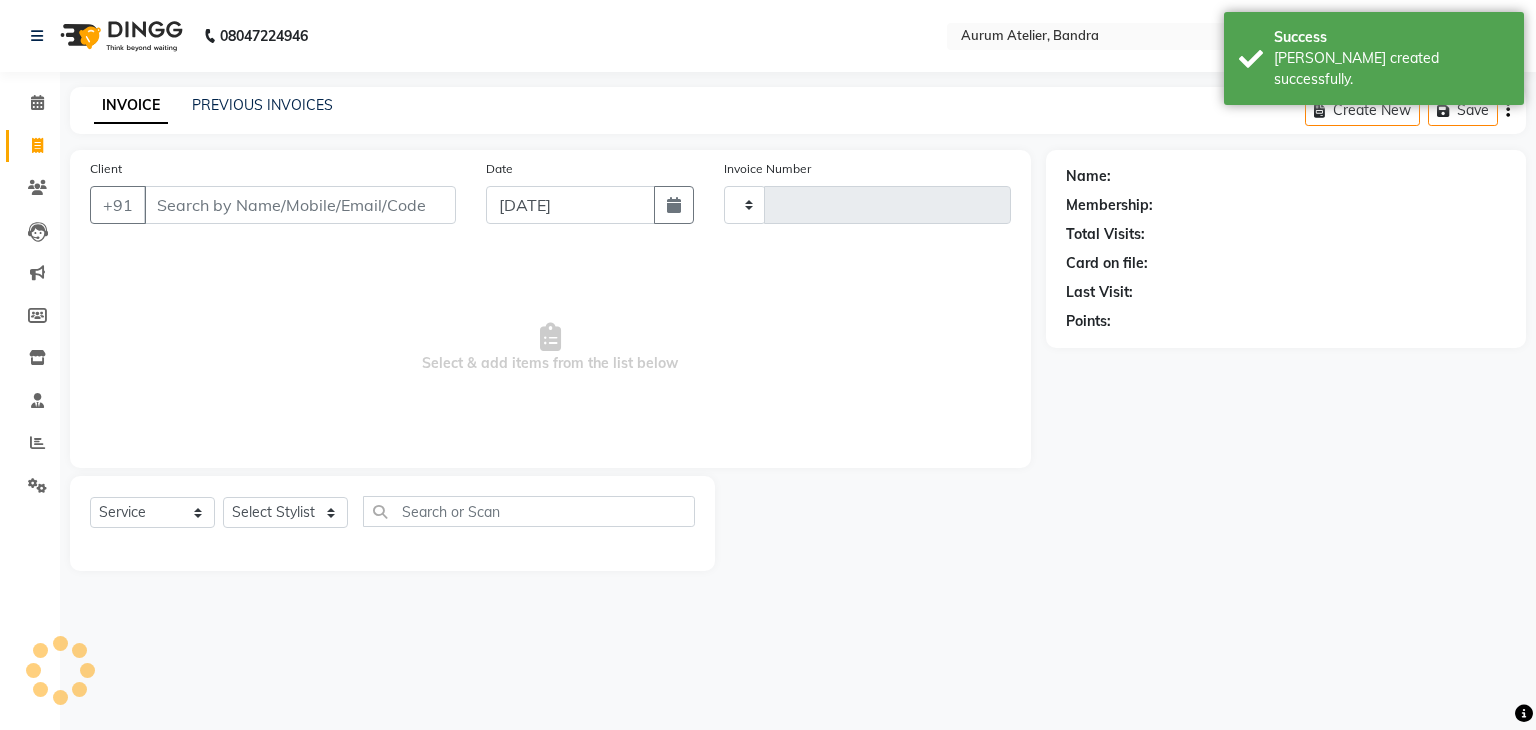 type on "0423" 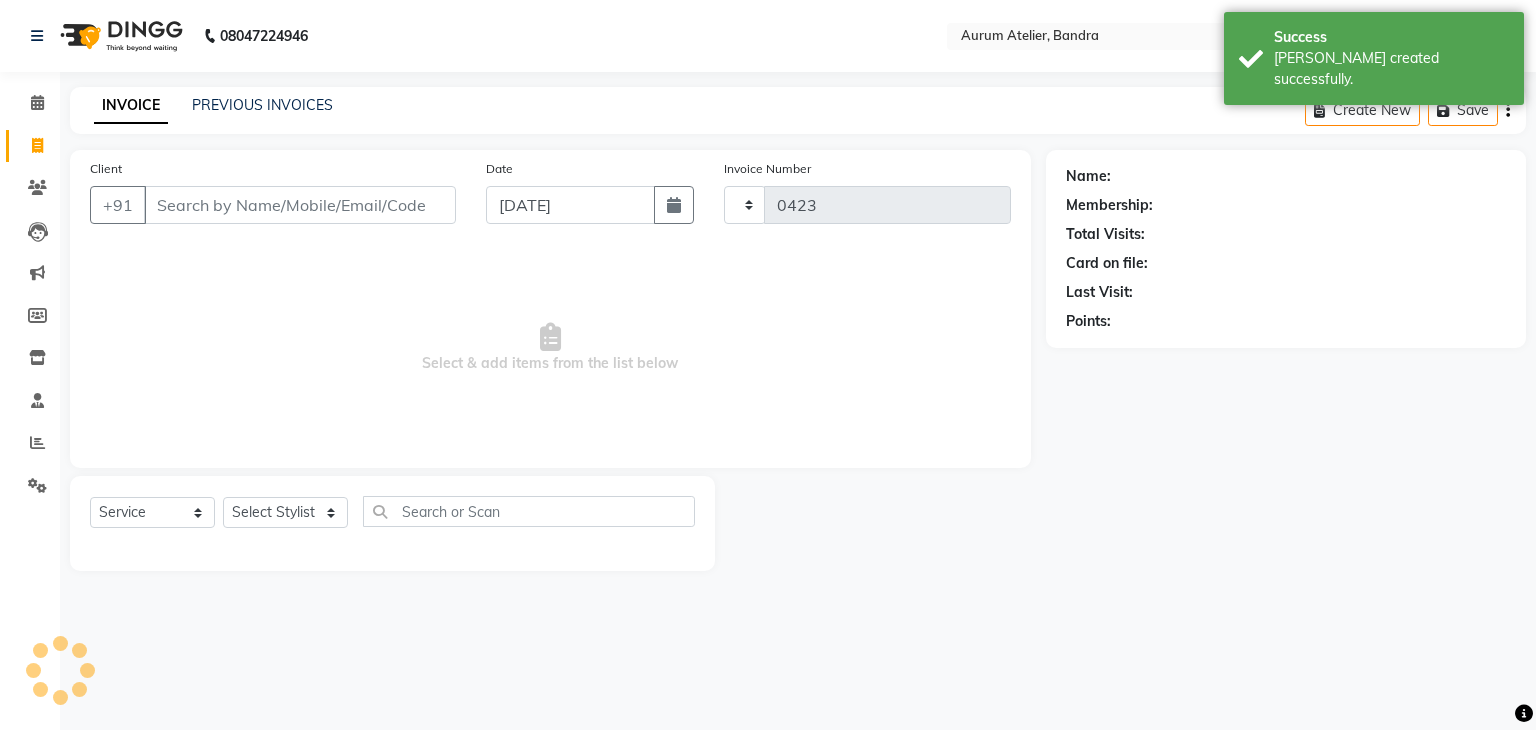 select on "7410" 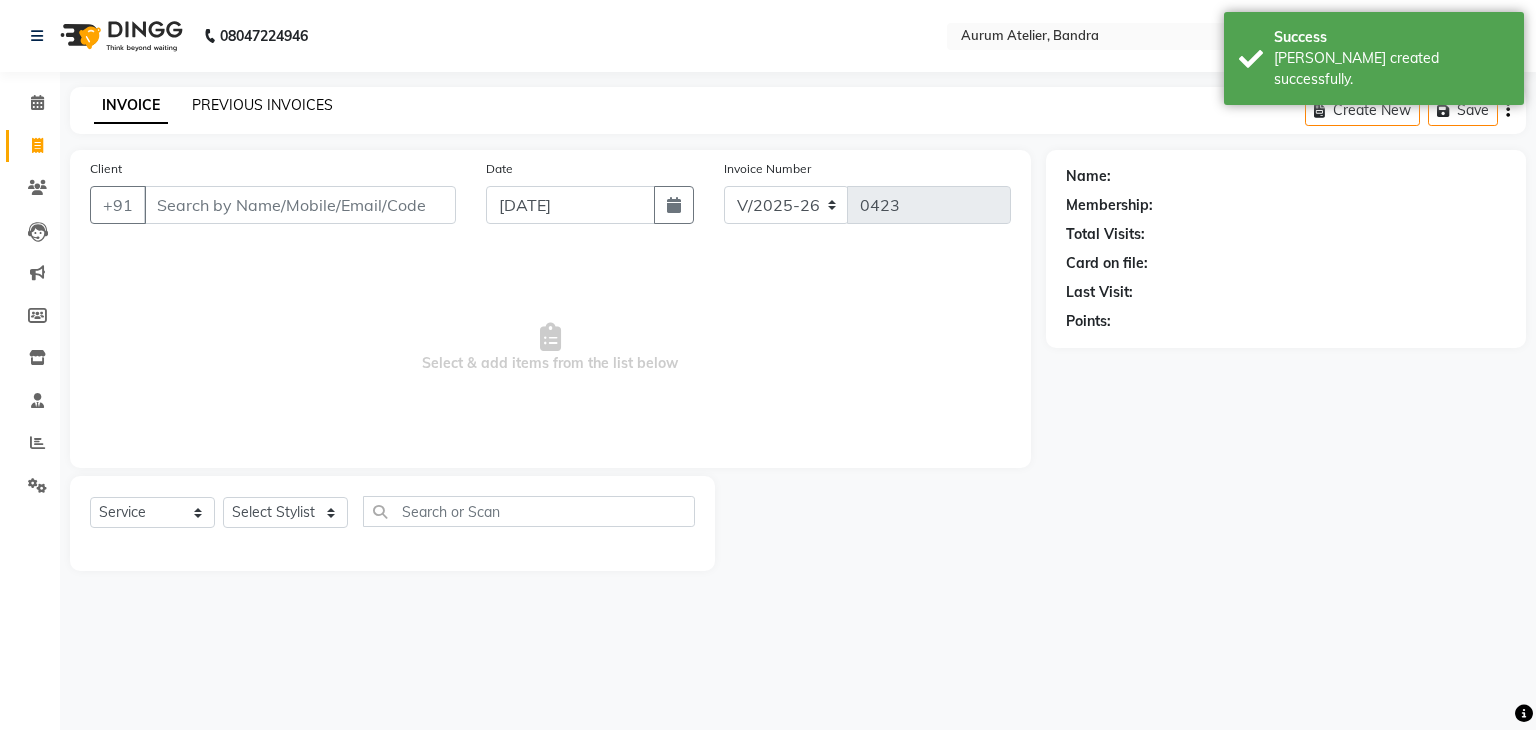 click on "PREVIOUS INVOICES" 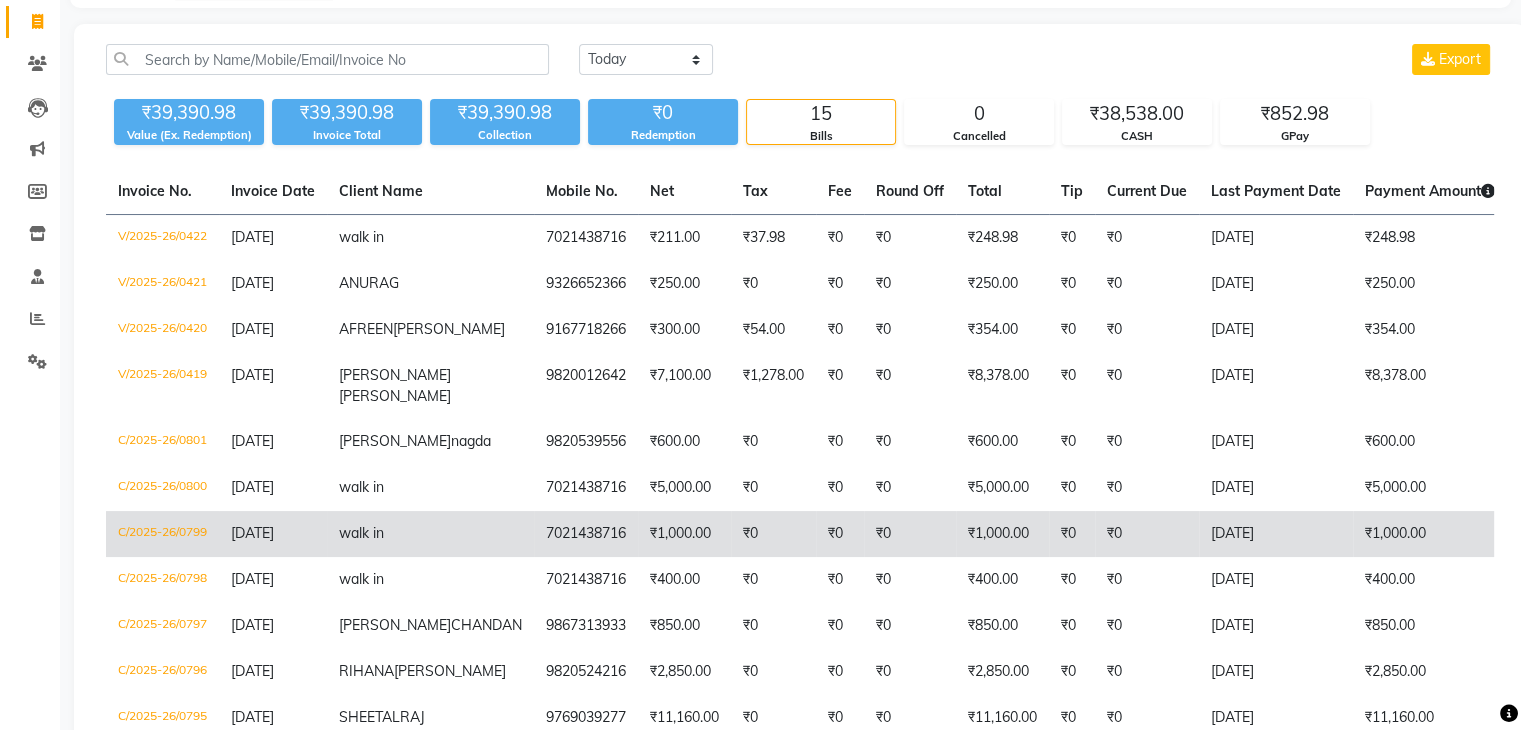 scroll, scrollTop: 0, scrollLeft: 0, axis: both 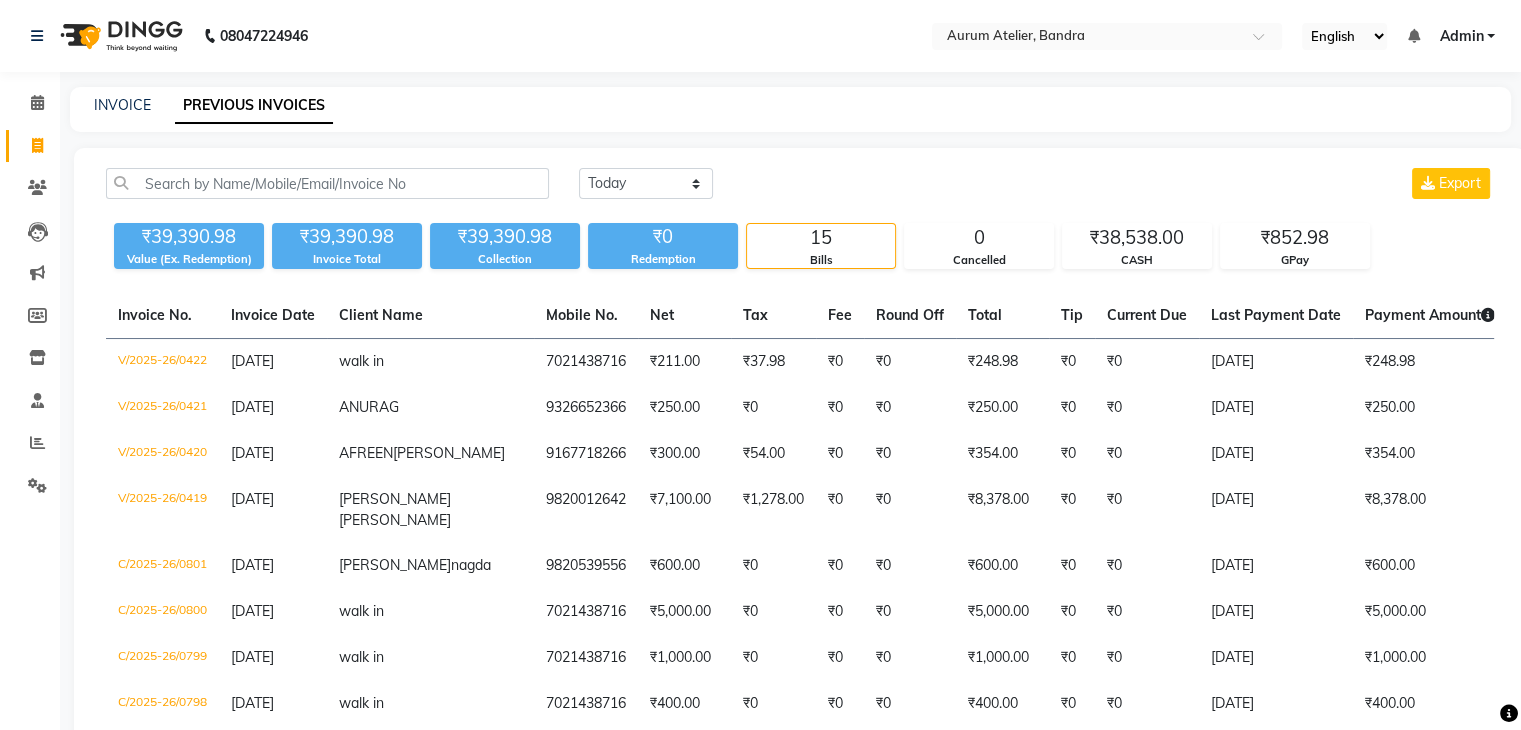 drag, startPoint x: 194, startPoint y: 374, endPoint x: 964, endPoint y: 108, distance: 814.6508 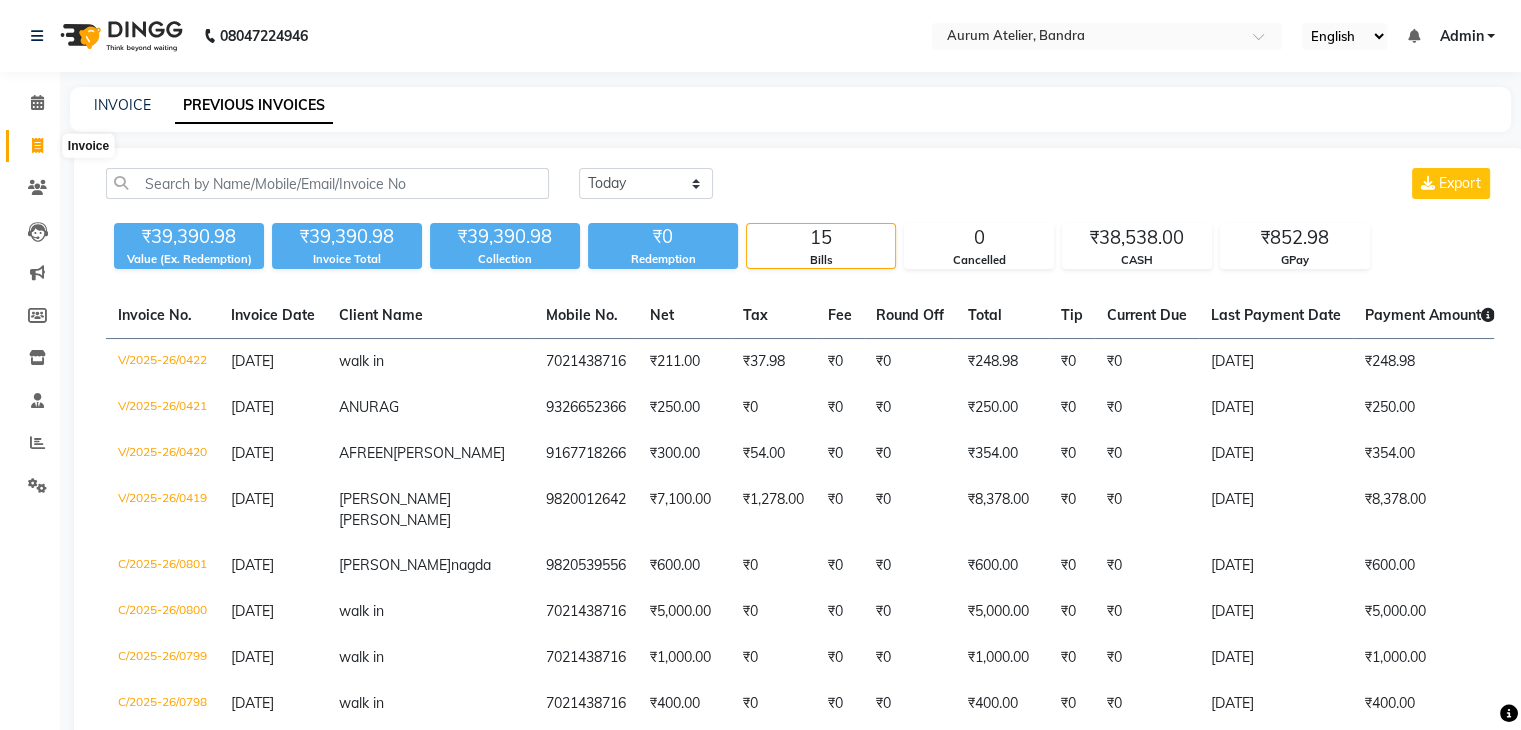 click 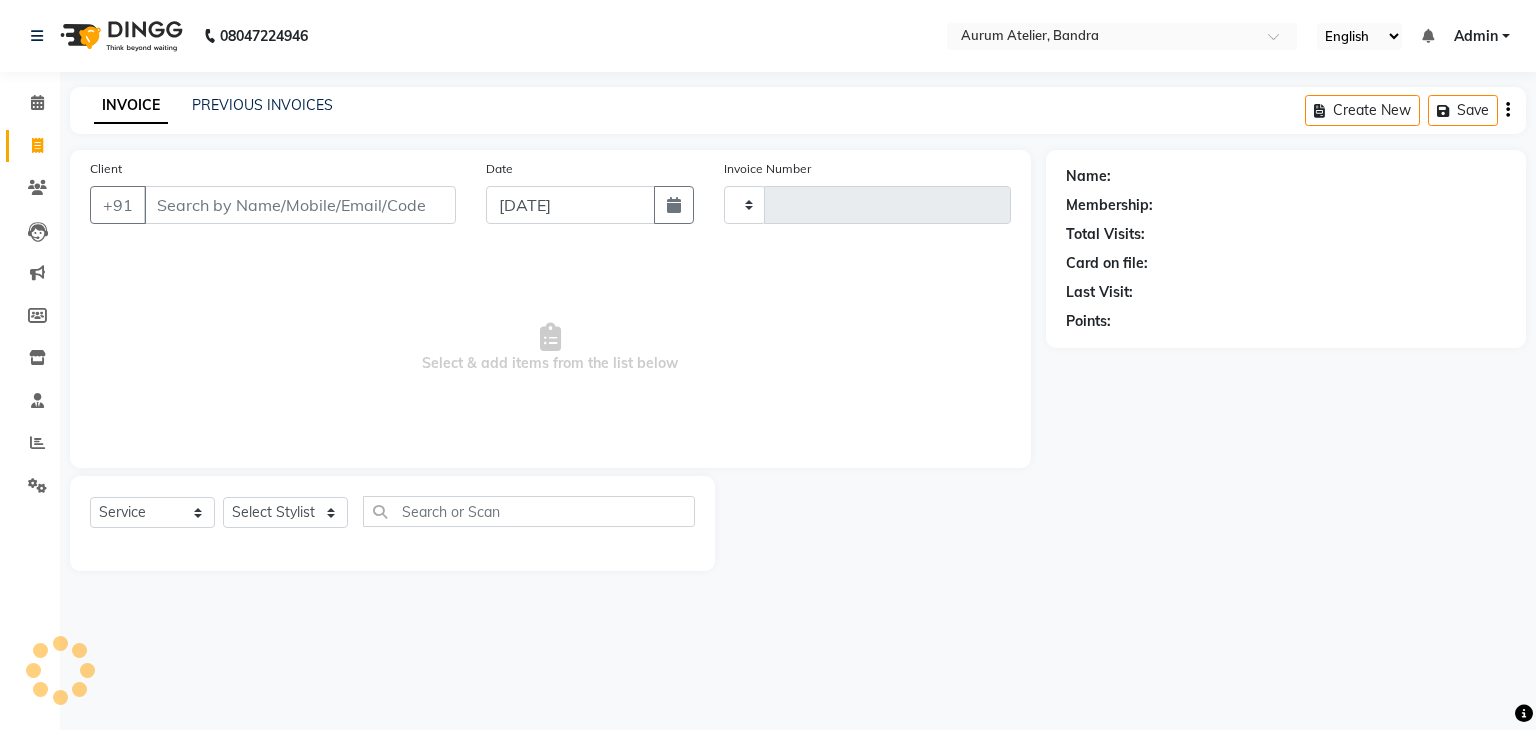 type on "0423" 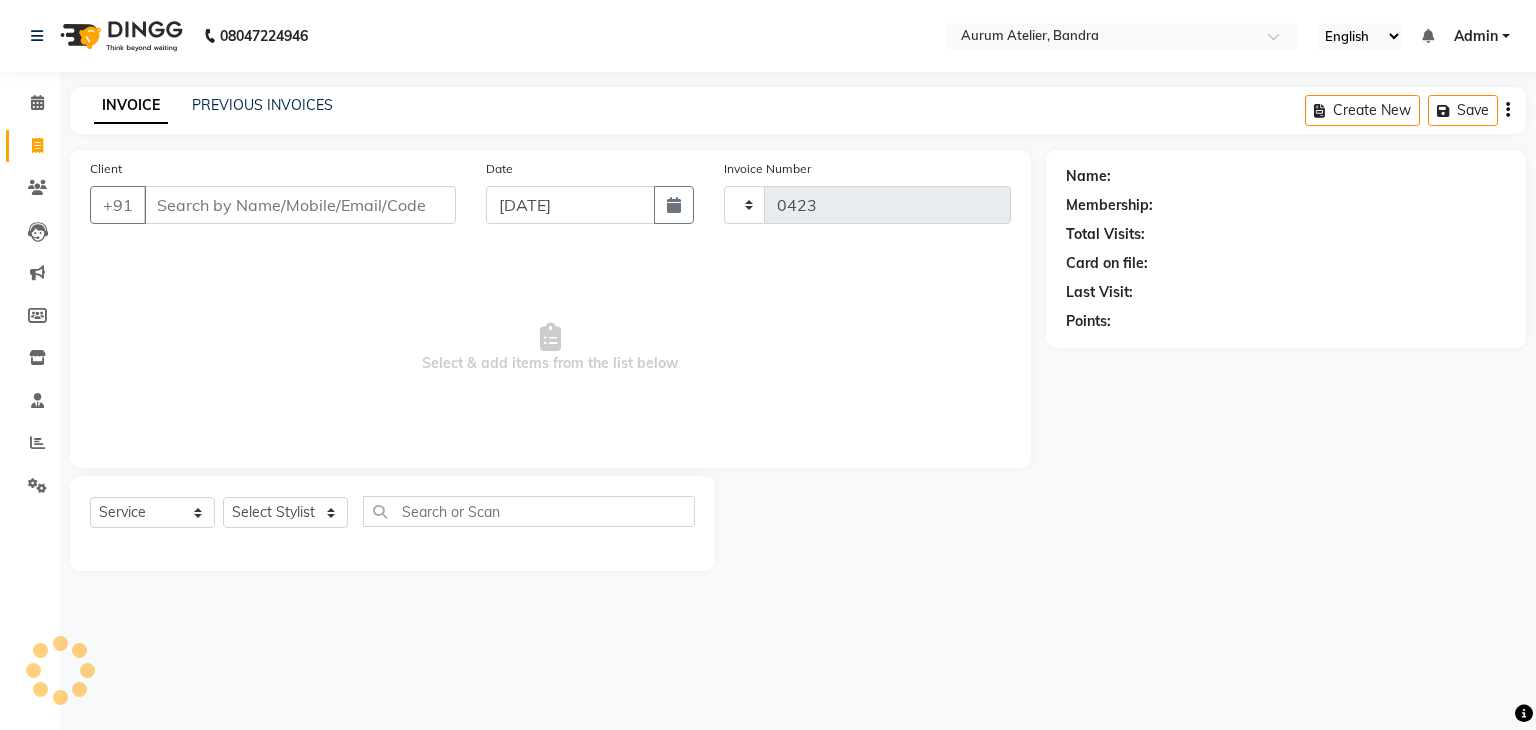 select on "7410" 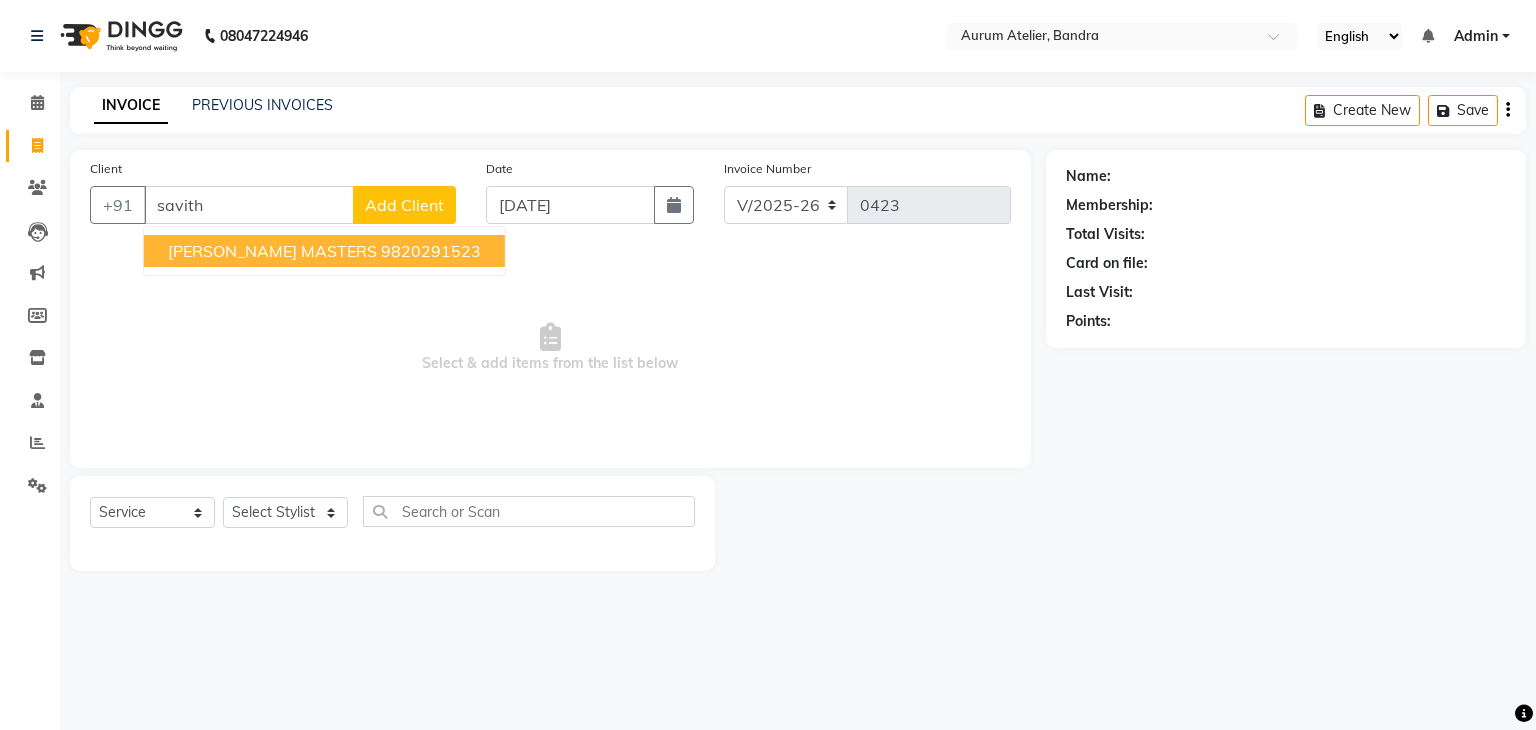 click on "[PERSON_NAME] MASTERS" at bounding box center (272, 251) 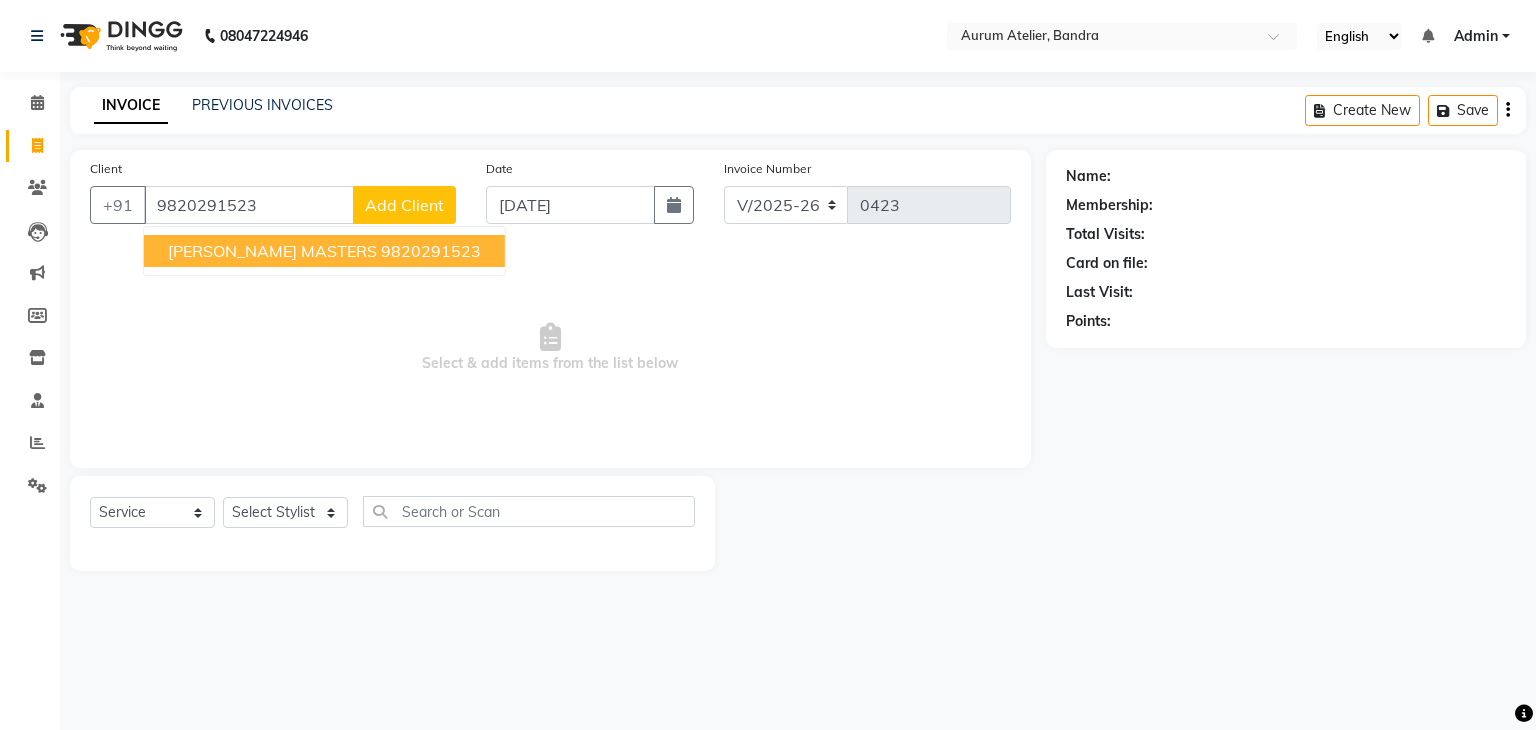 type on "9820291523" 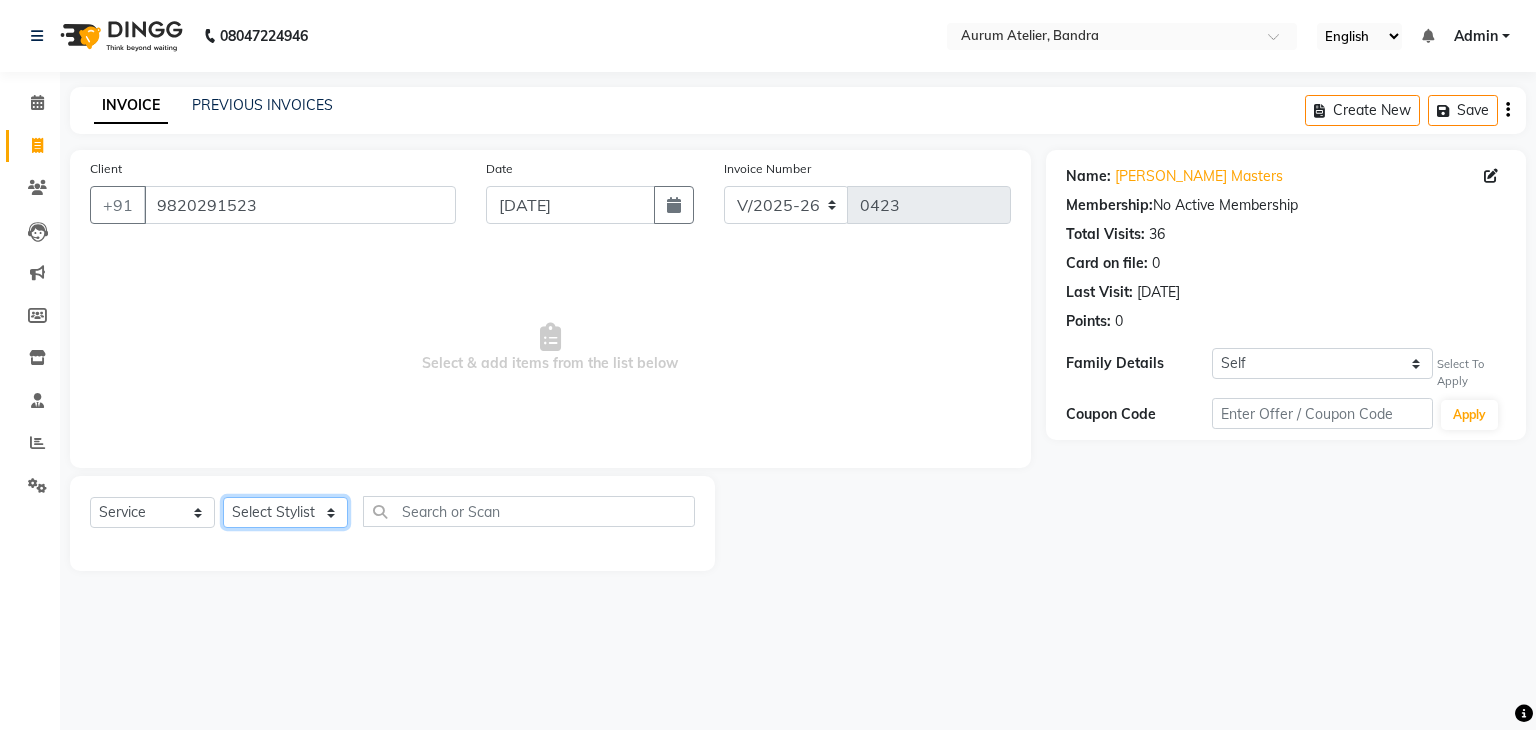 click on "Select Stylist [PERSON_NAME] chariya [PERSON_NAME] [PERSON_NAME] [PERSON_NAME] [PERSON_NAME] Preet [PERSON_NAME] [PERSON_NAME] [PERSON_NAME]" 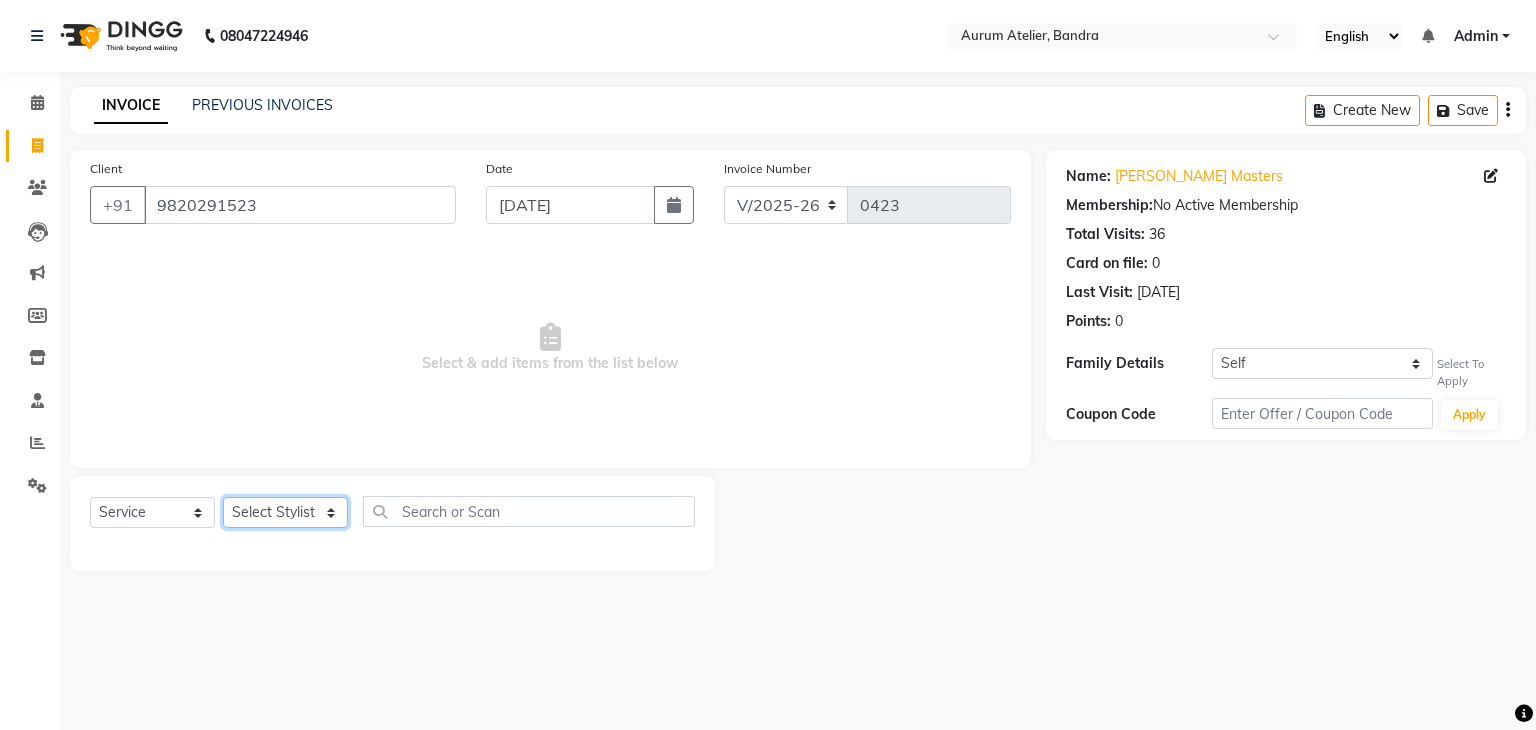 select on "73211" 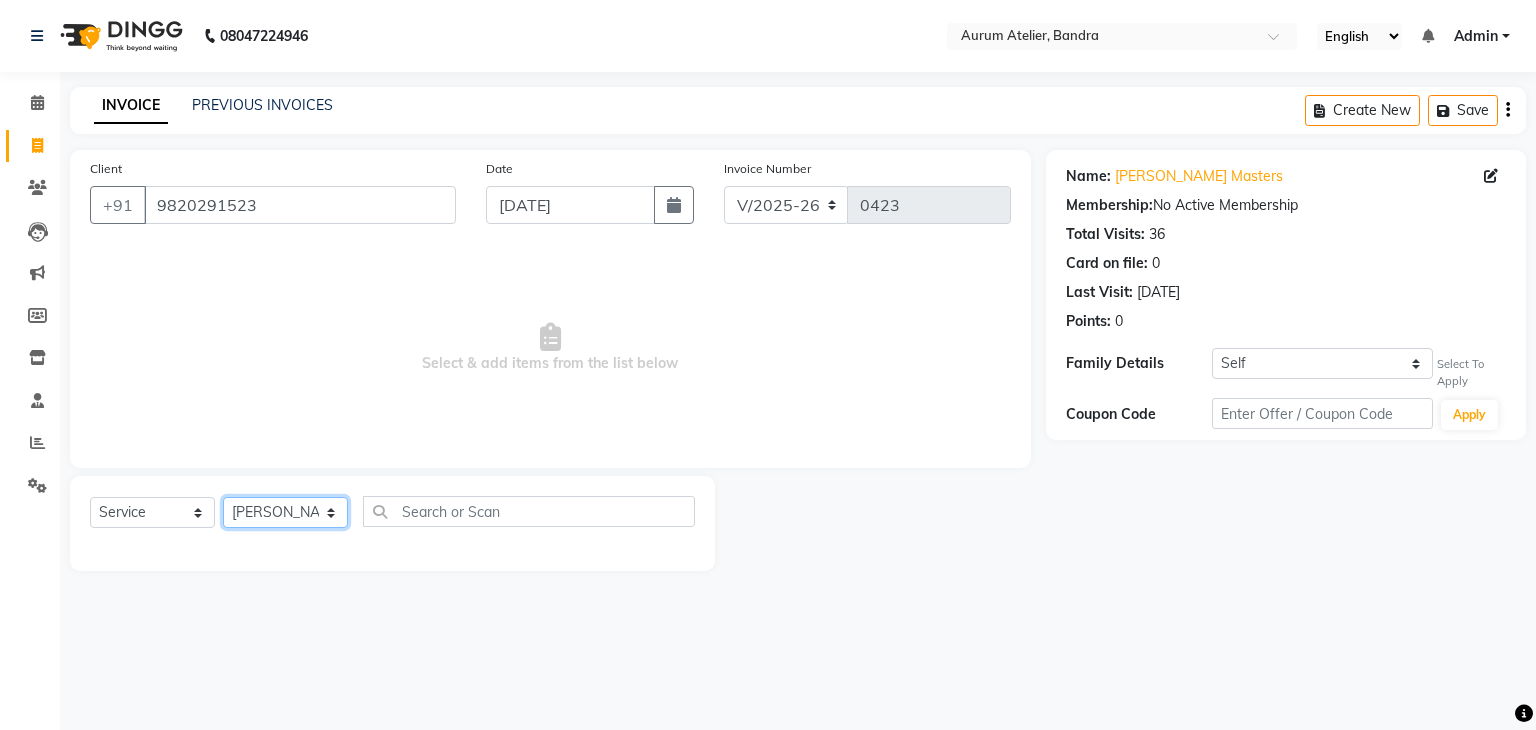 click on "Select Stylist [PERSON_NAME] chariya [PERSON_NAME] [PERSON_NAME] [PERSON_NAME] [PERSON_NAME] Preet [PERSON_NAME] [PERSON_NAME] [PERSON_NAME]" 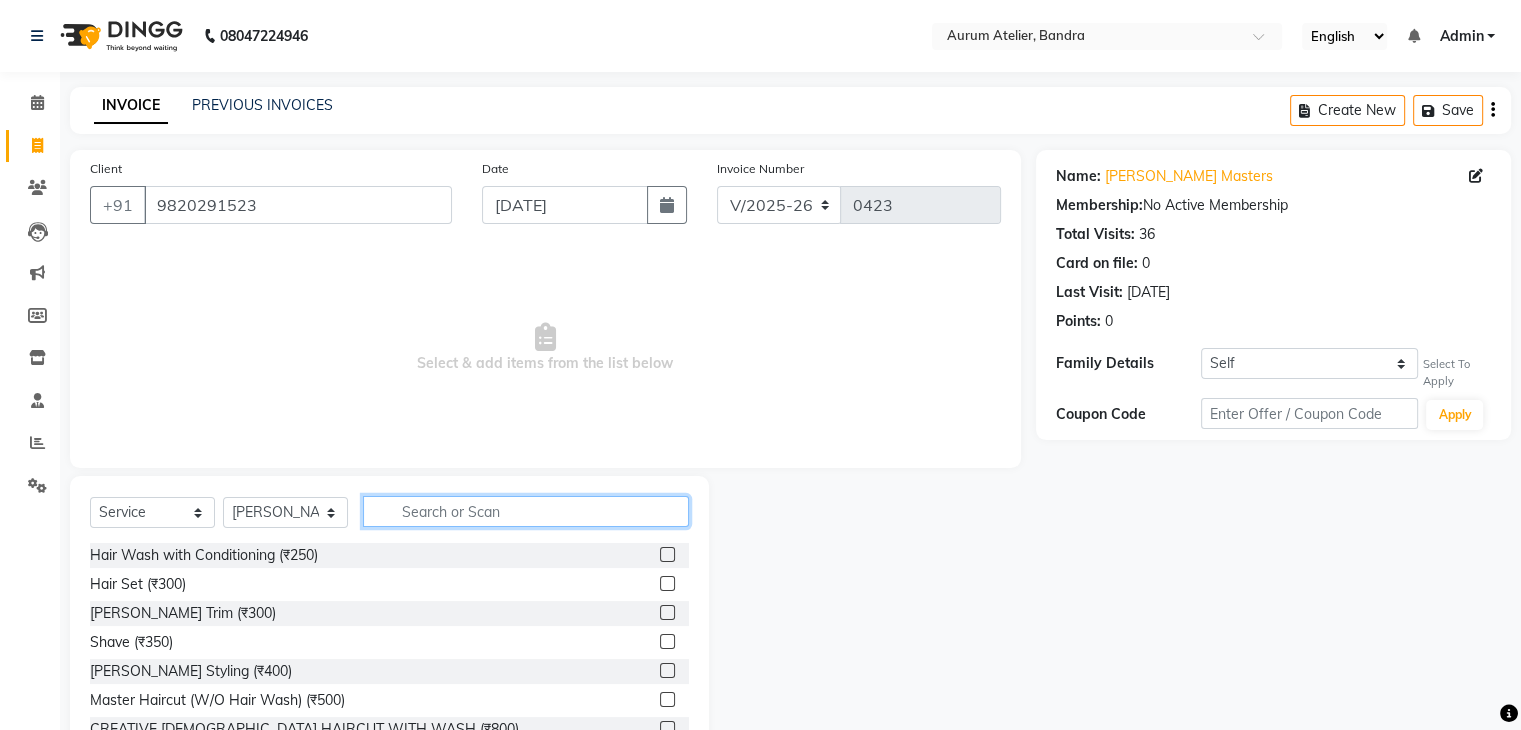 click 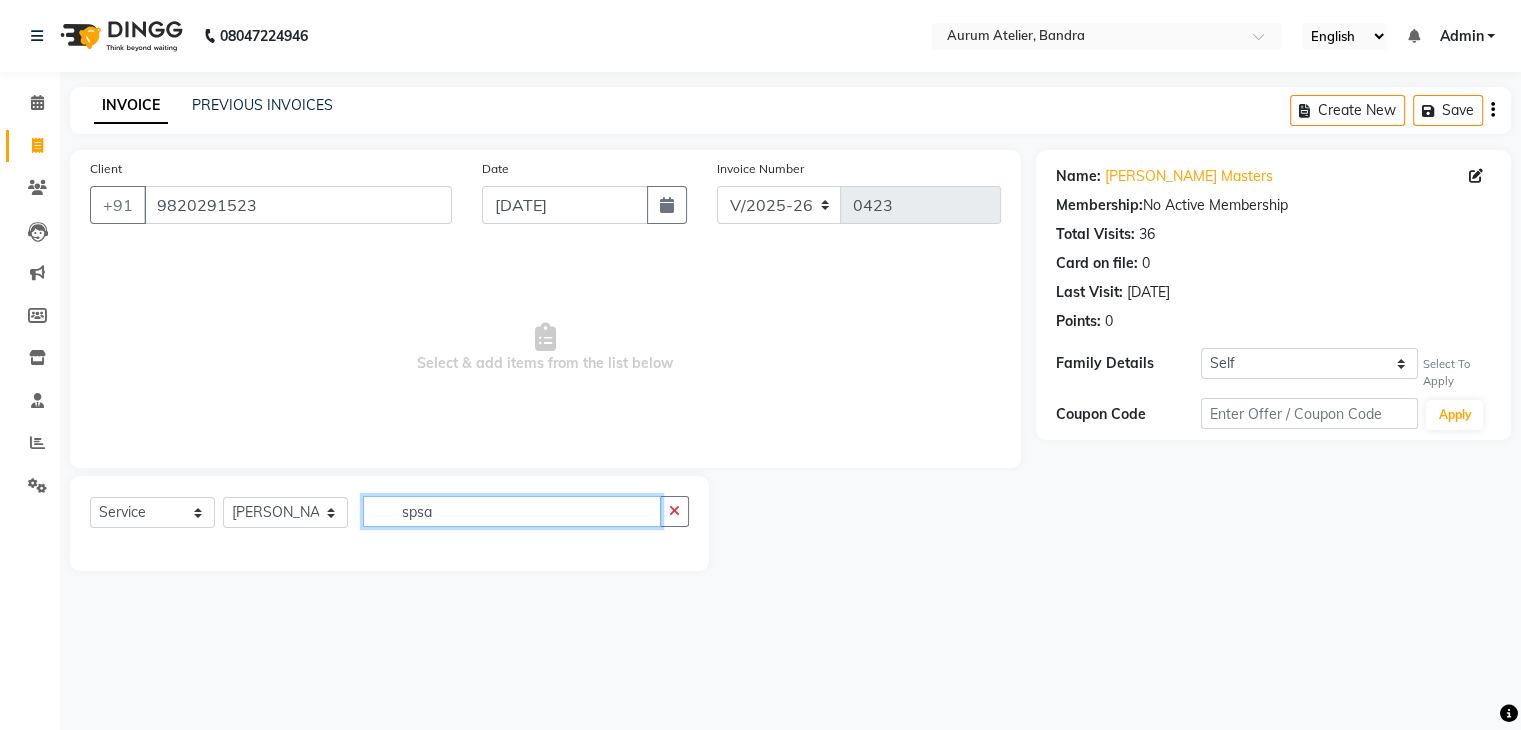 scroll, scrollTop: 0, scrollLeft: 0, axis: both 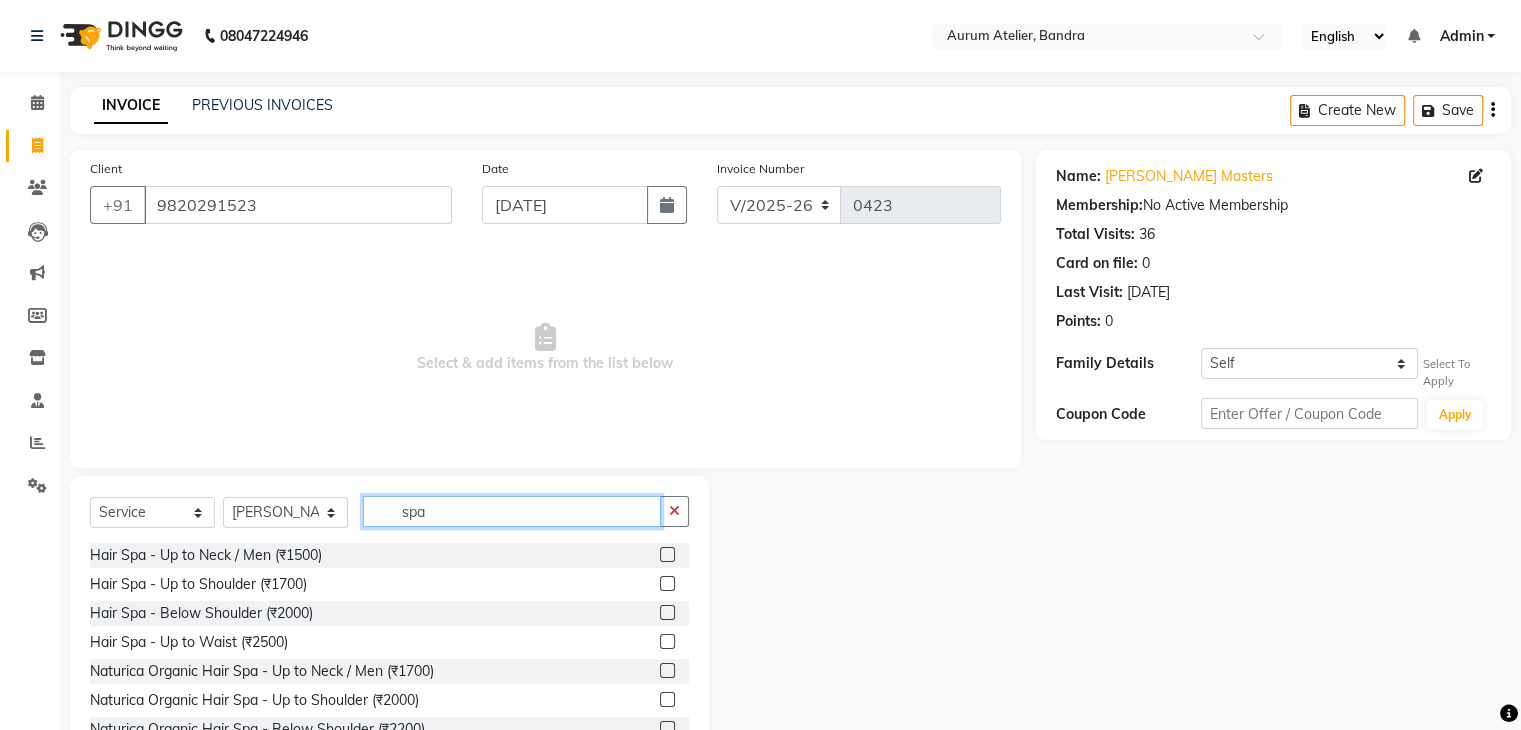 type on "spa" 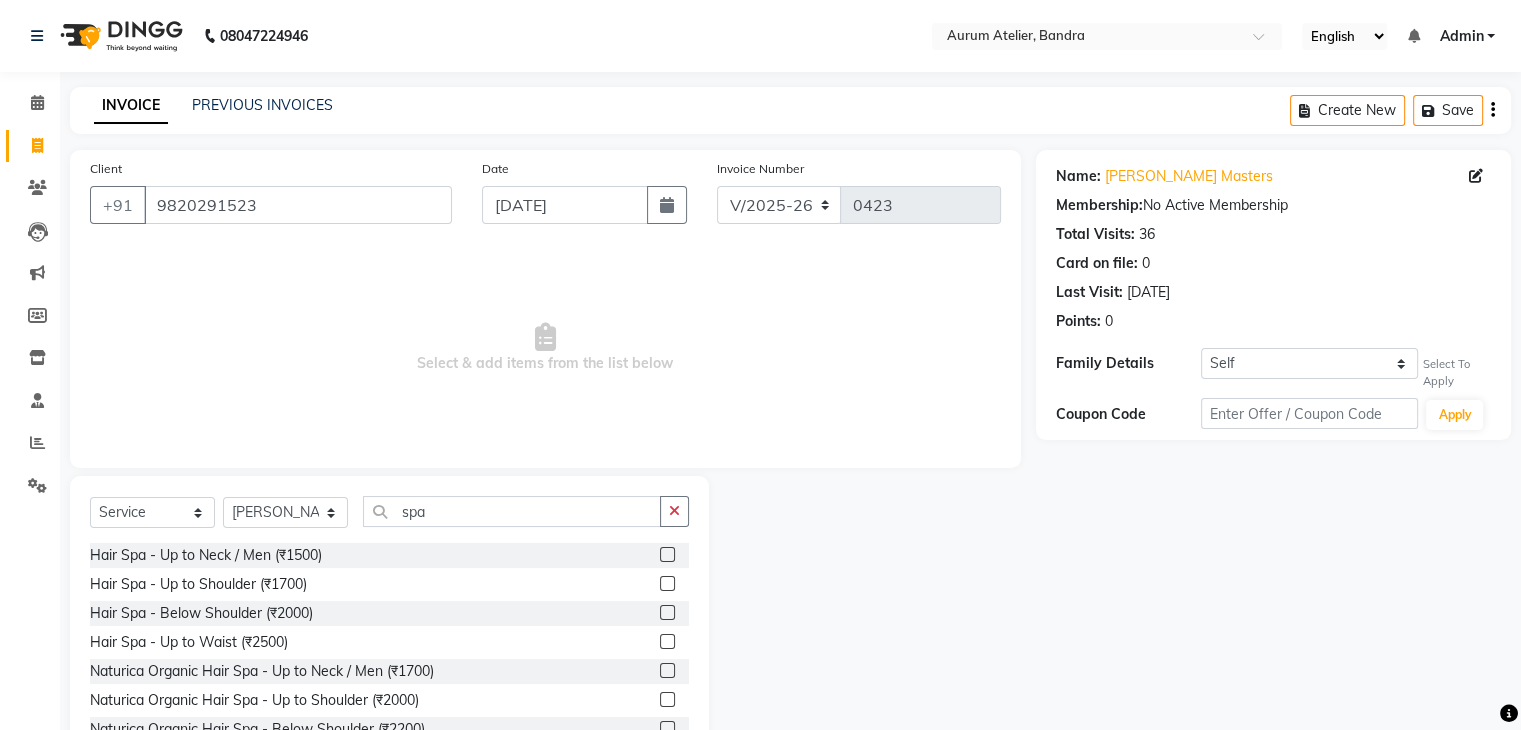 click 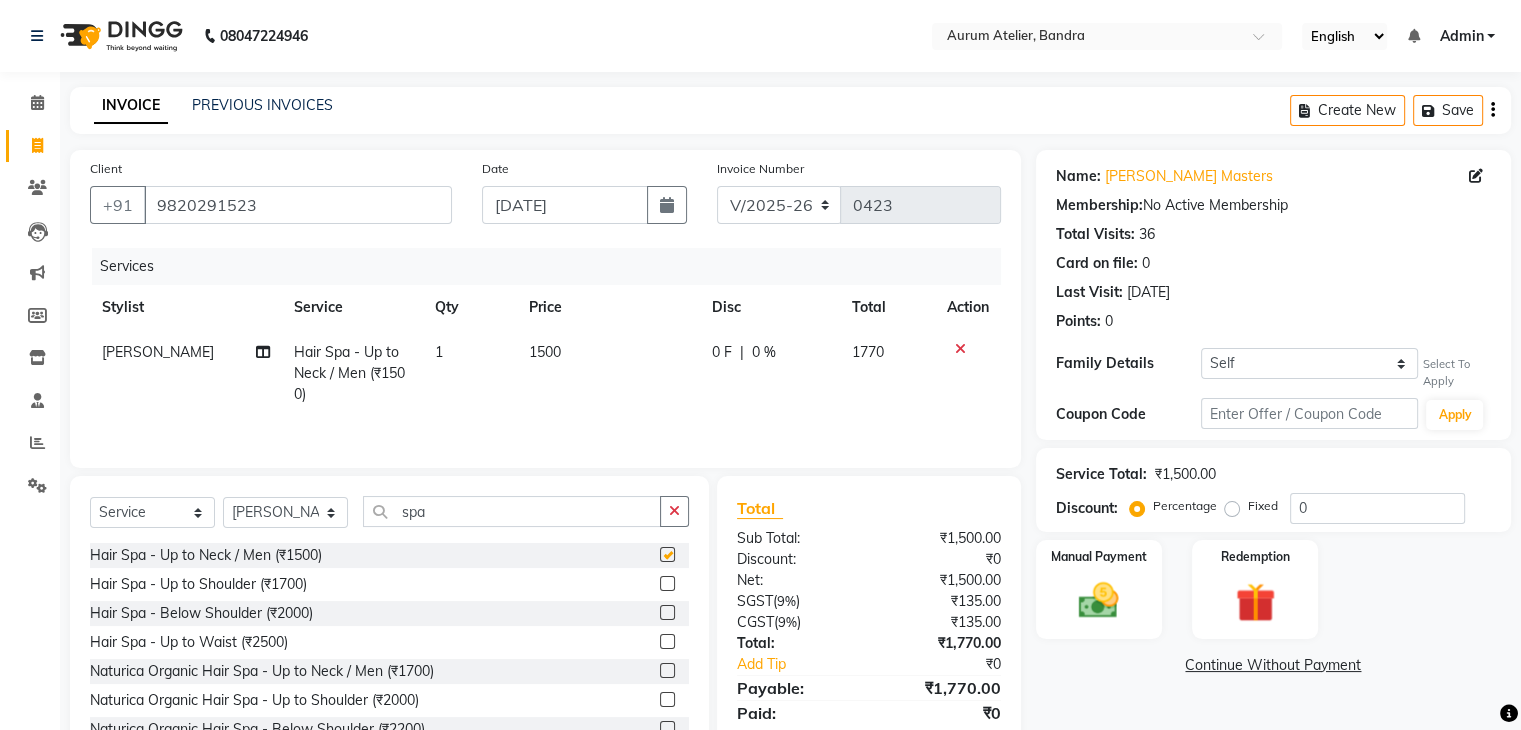 checkbox on "false" 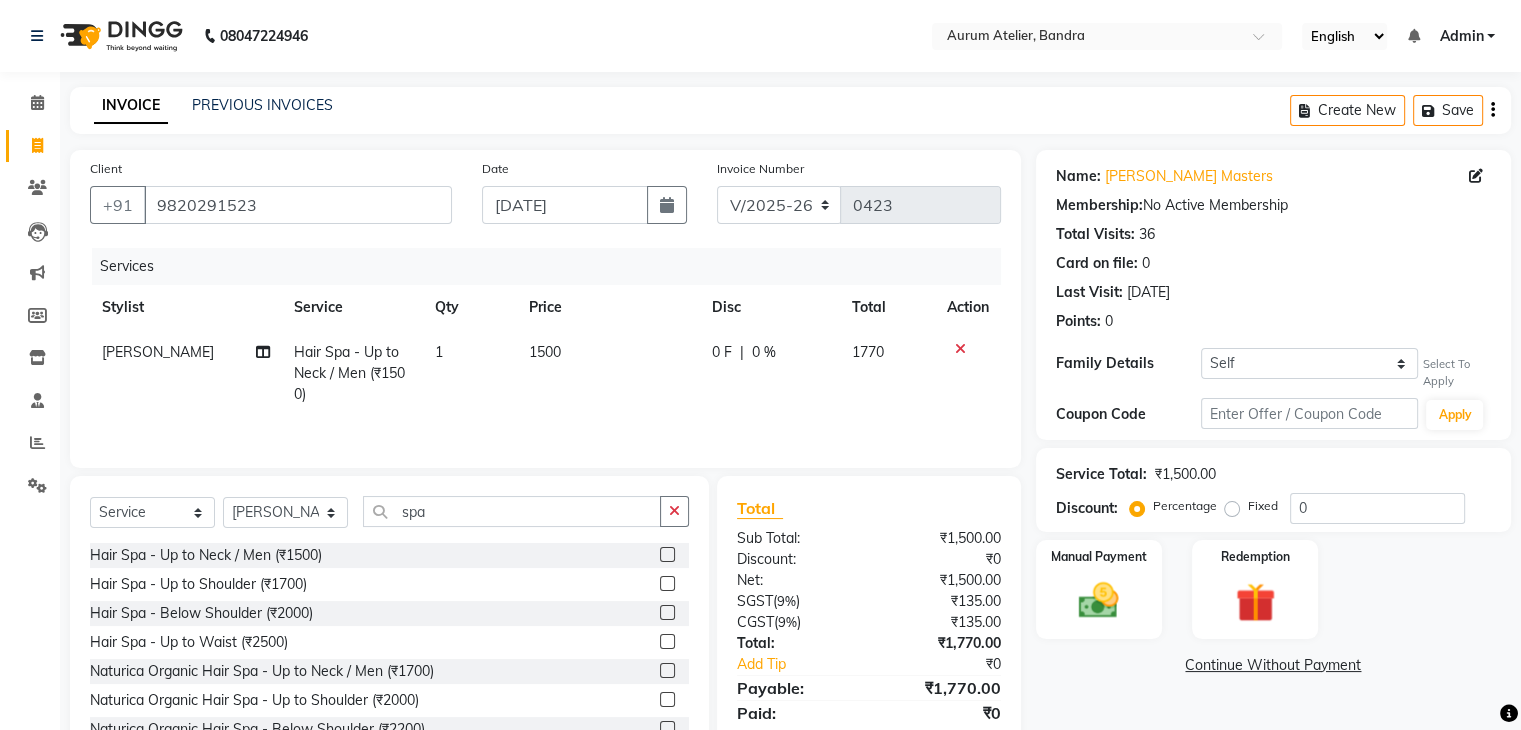 click on "1500" 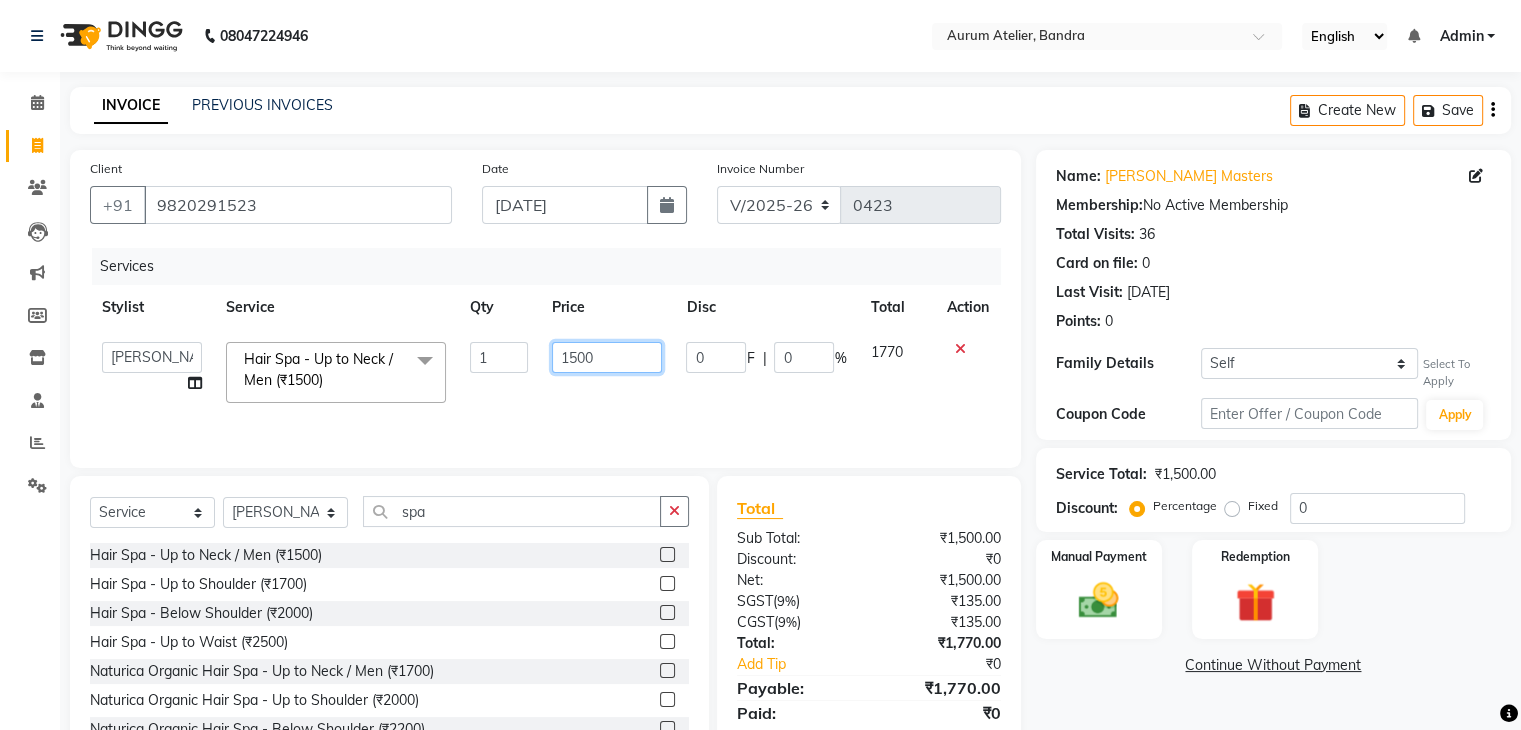 click on "1500" 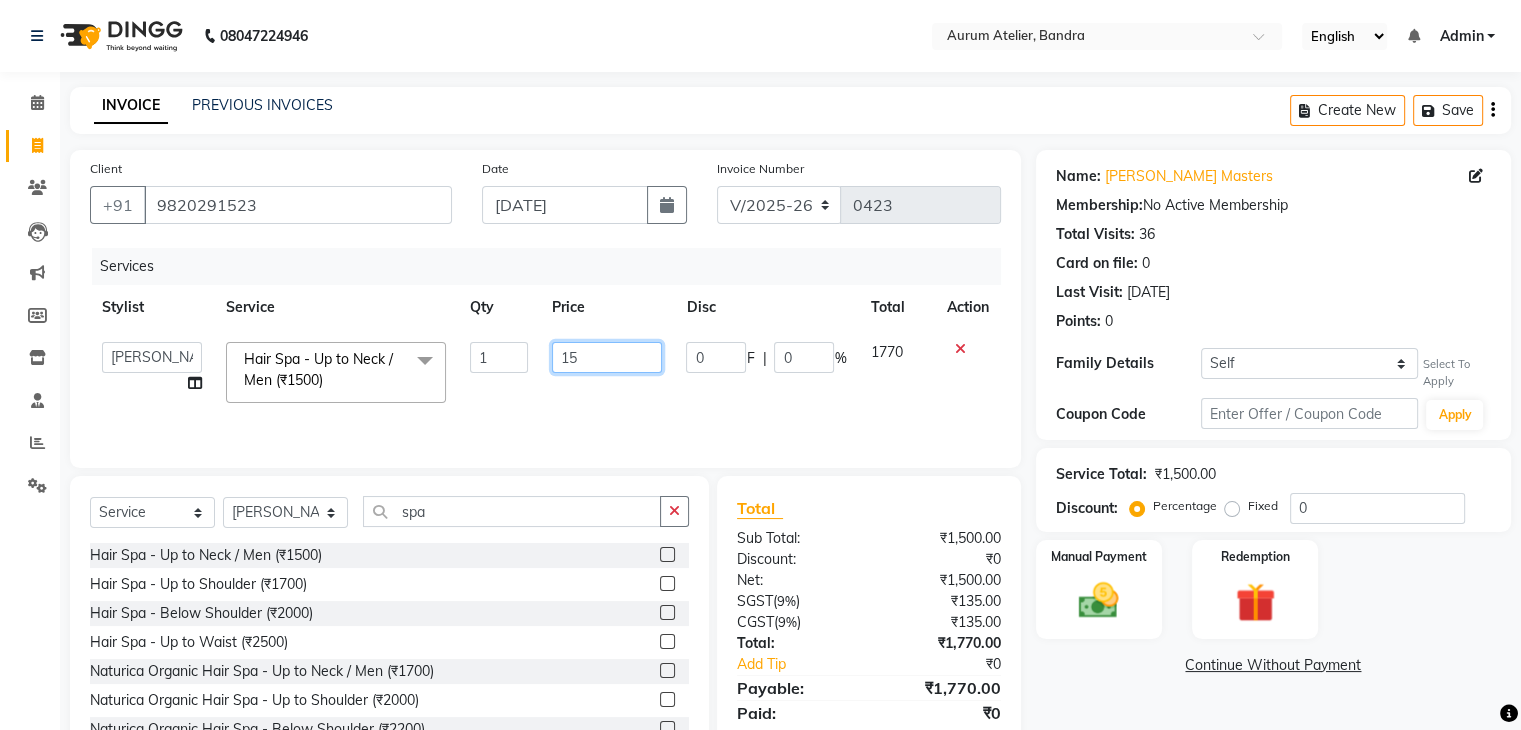 type on "1" 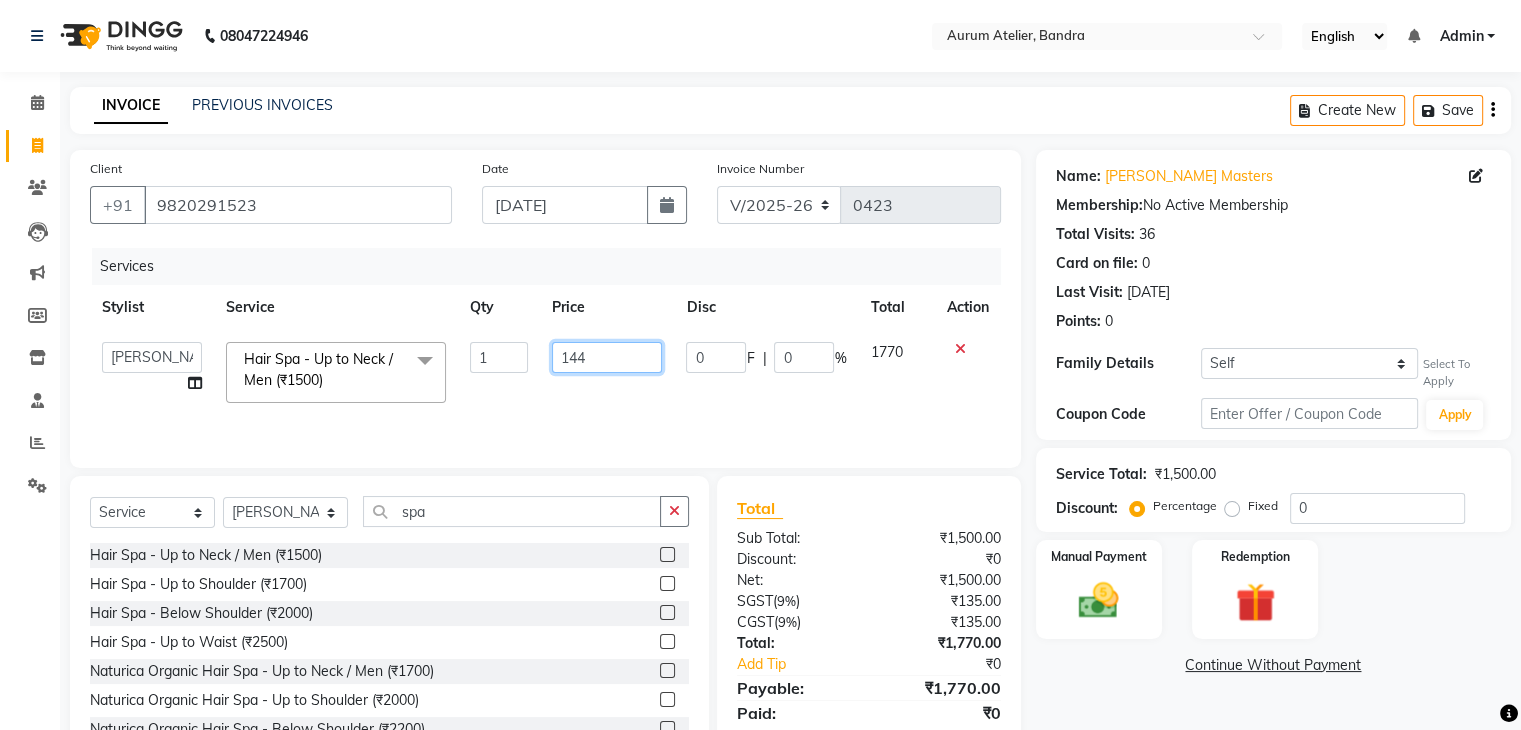 type on "1440" 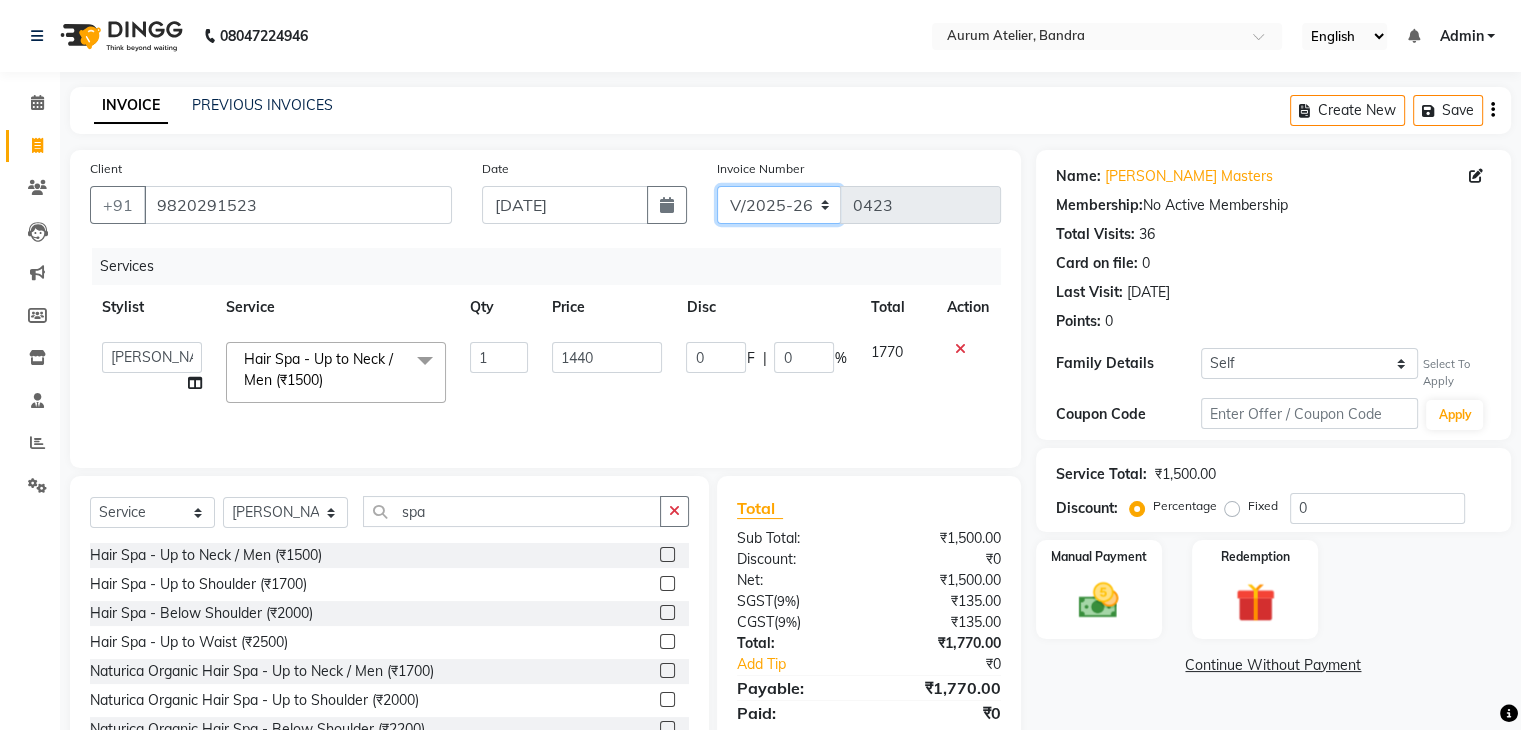 click on "C/2025-26 V/2025 V/2025-26" 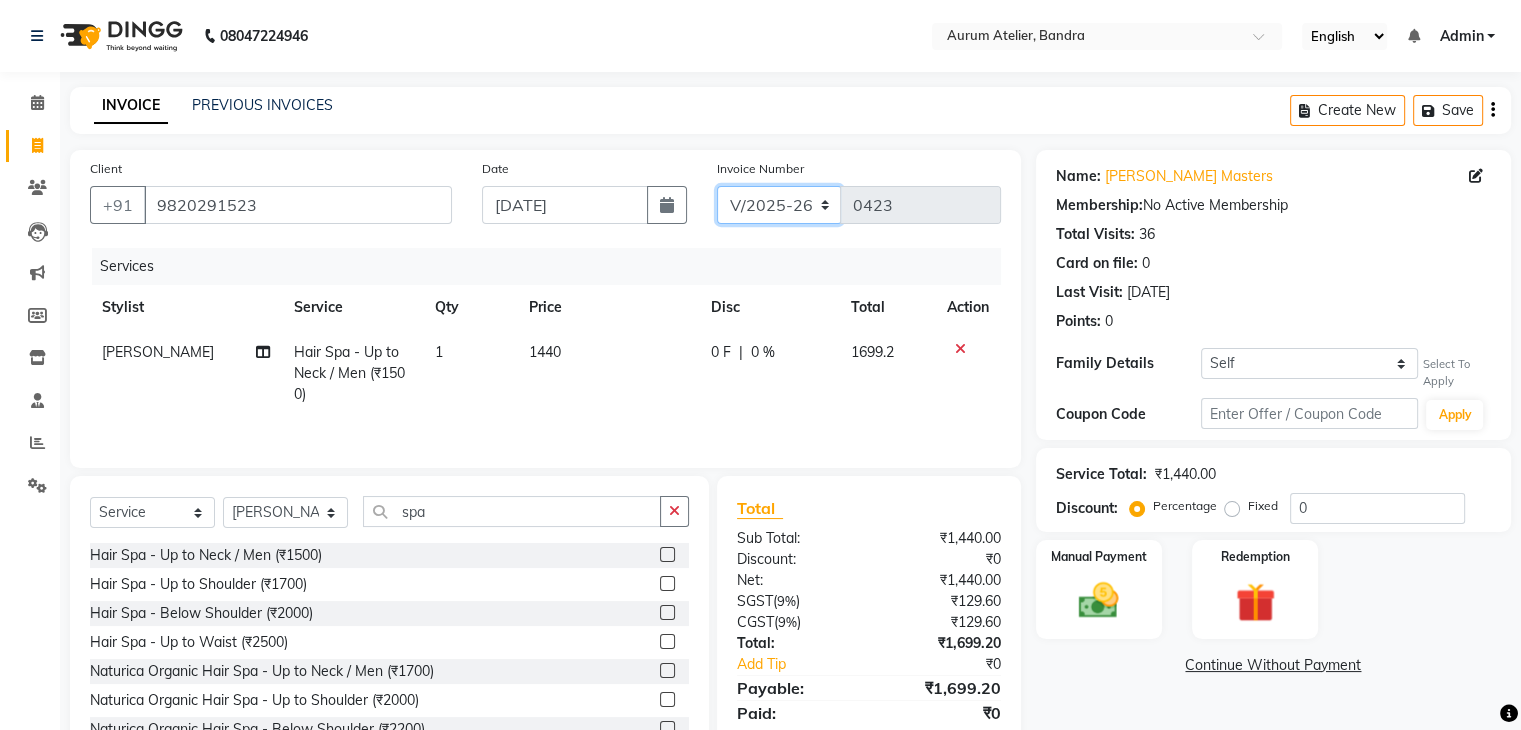 select on "7590" 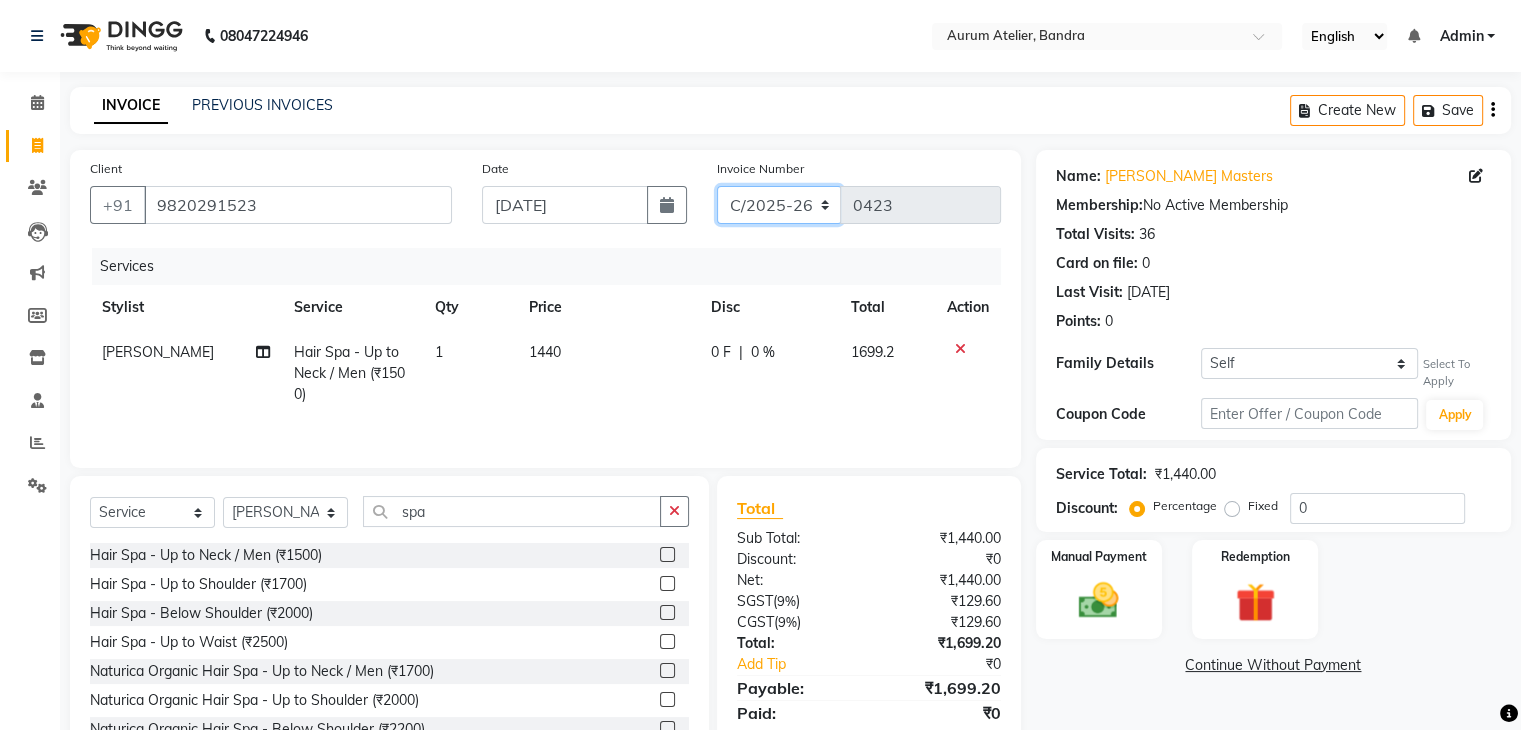 click on "C/2025-26 V/2025 V/2025-26" 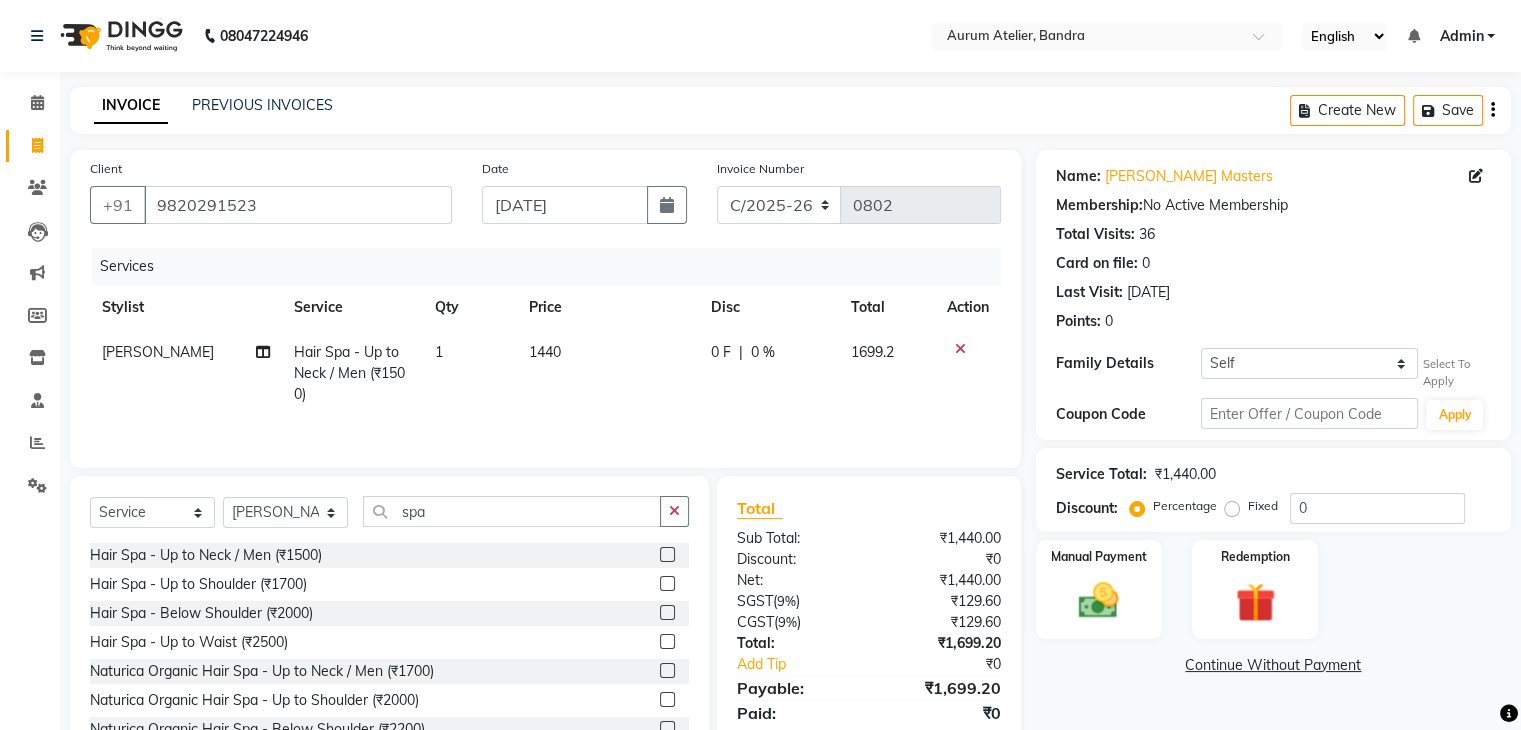 click 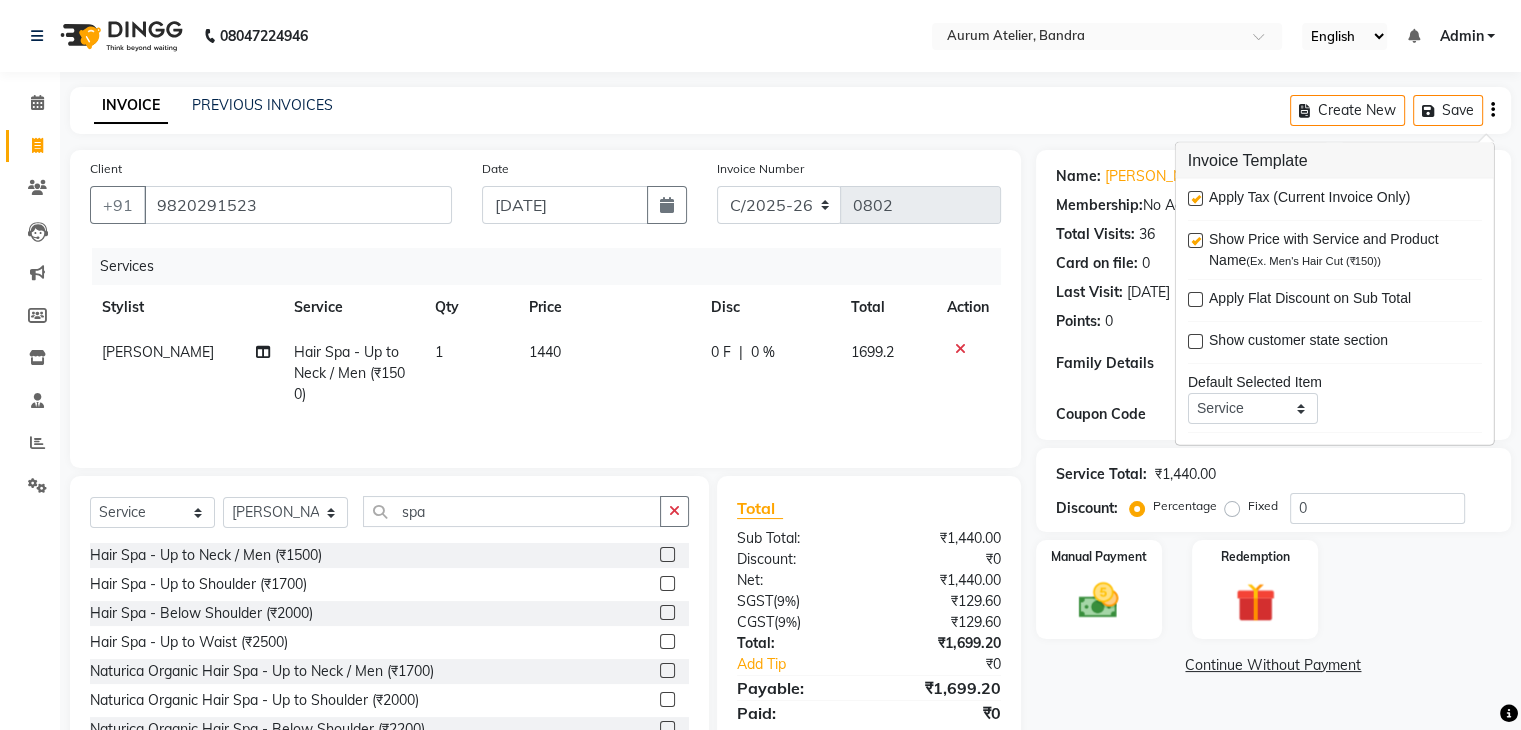click at bounding box center [1195, 198] 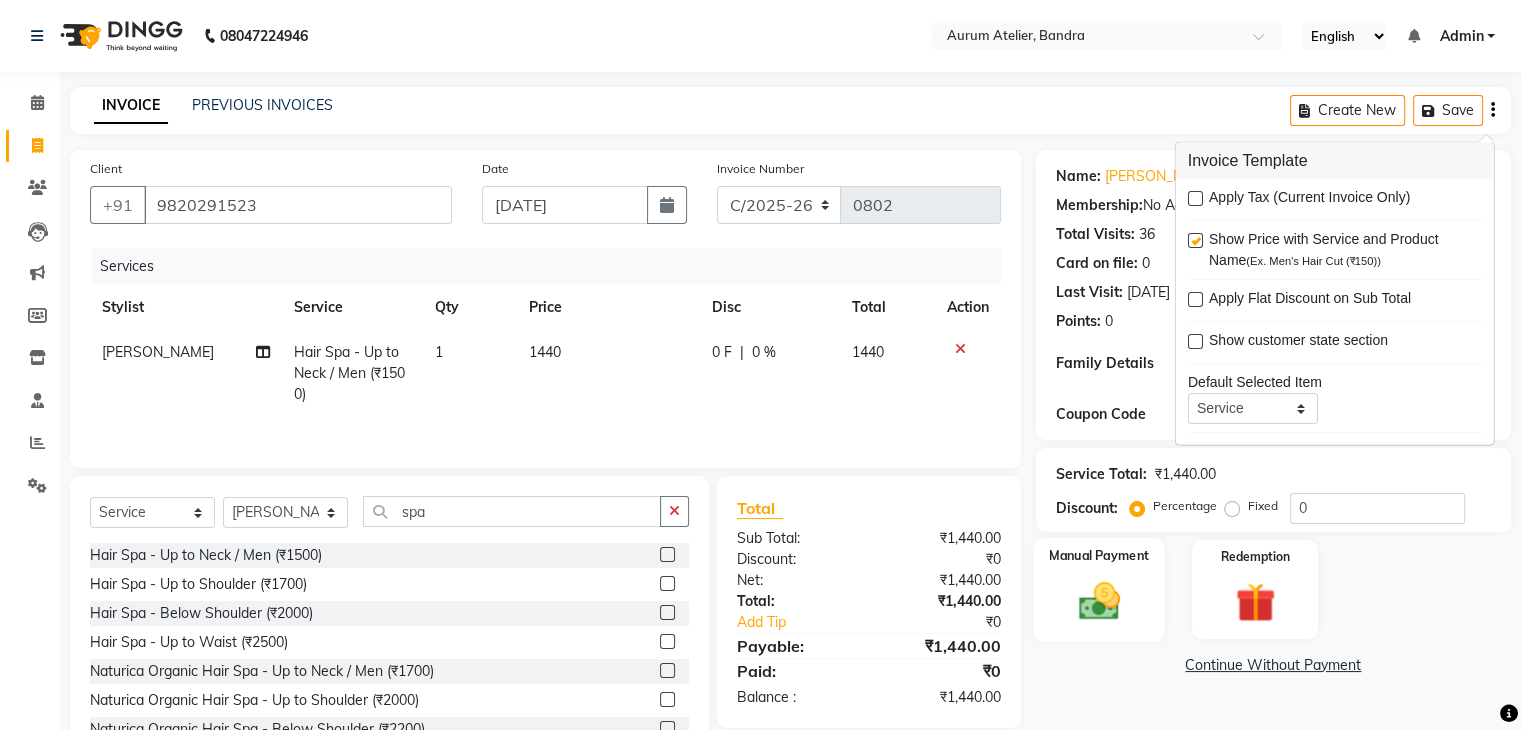 click 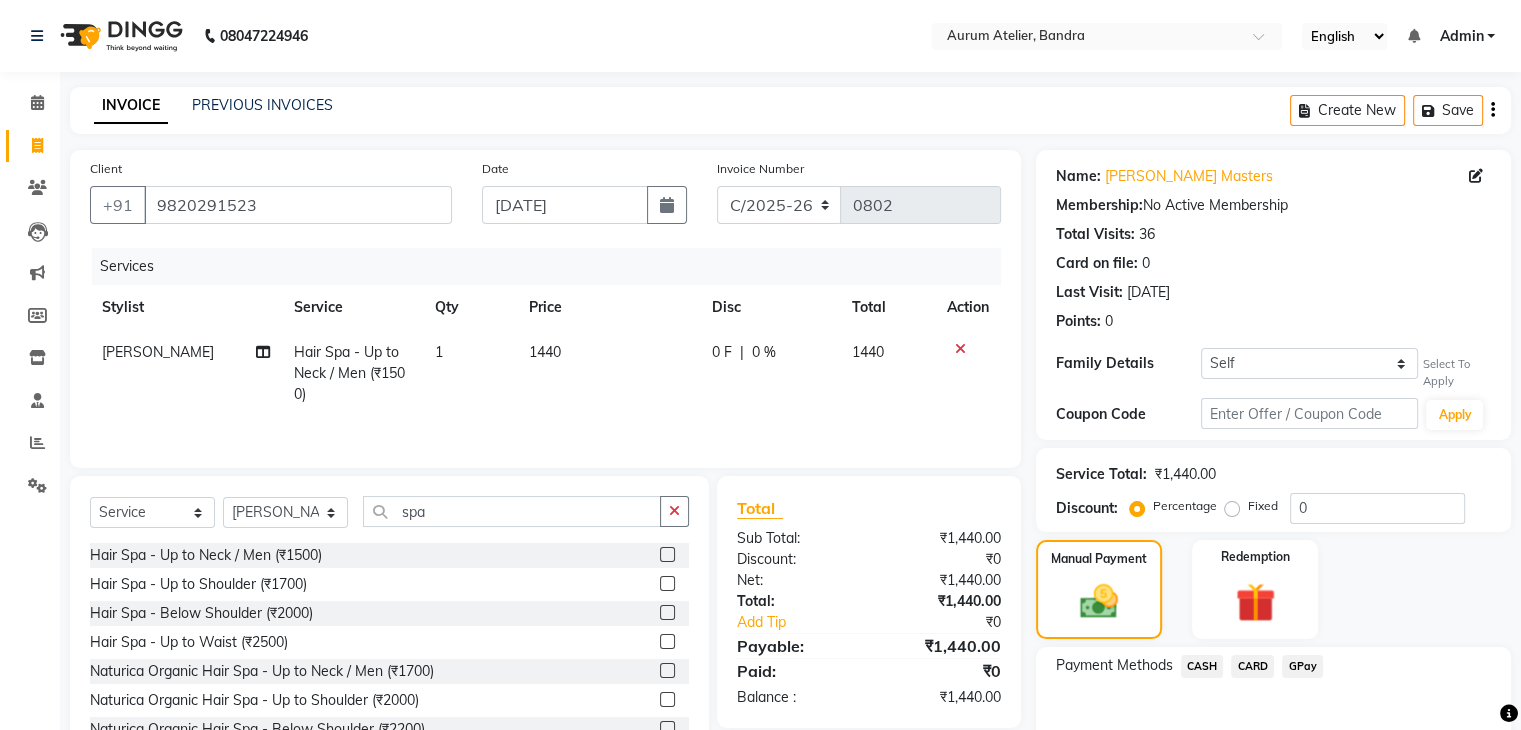 click on "CASH" 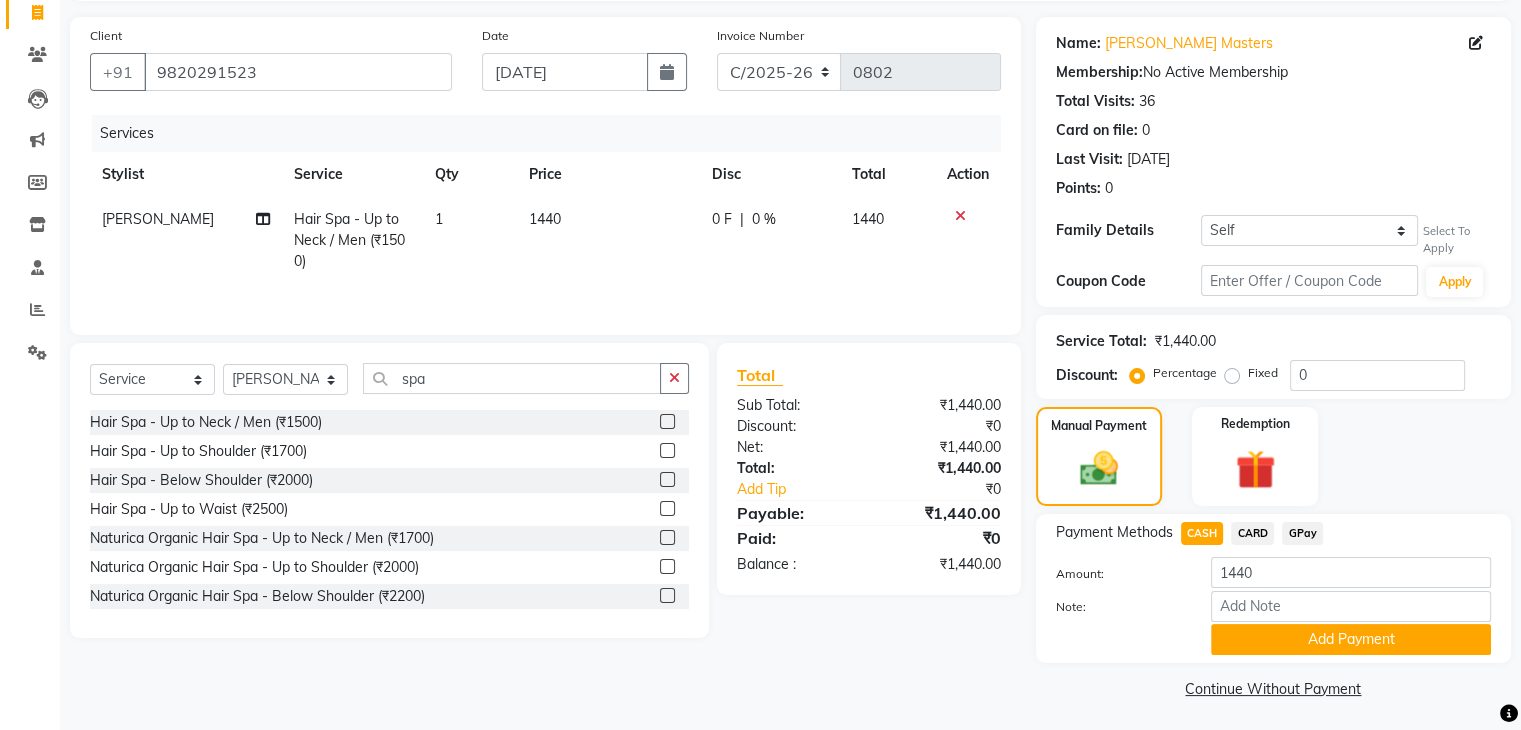 scroll, scrollTop: 140, scrollLeft: 0, axis: vertical 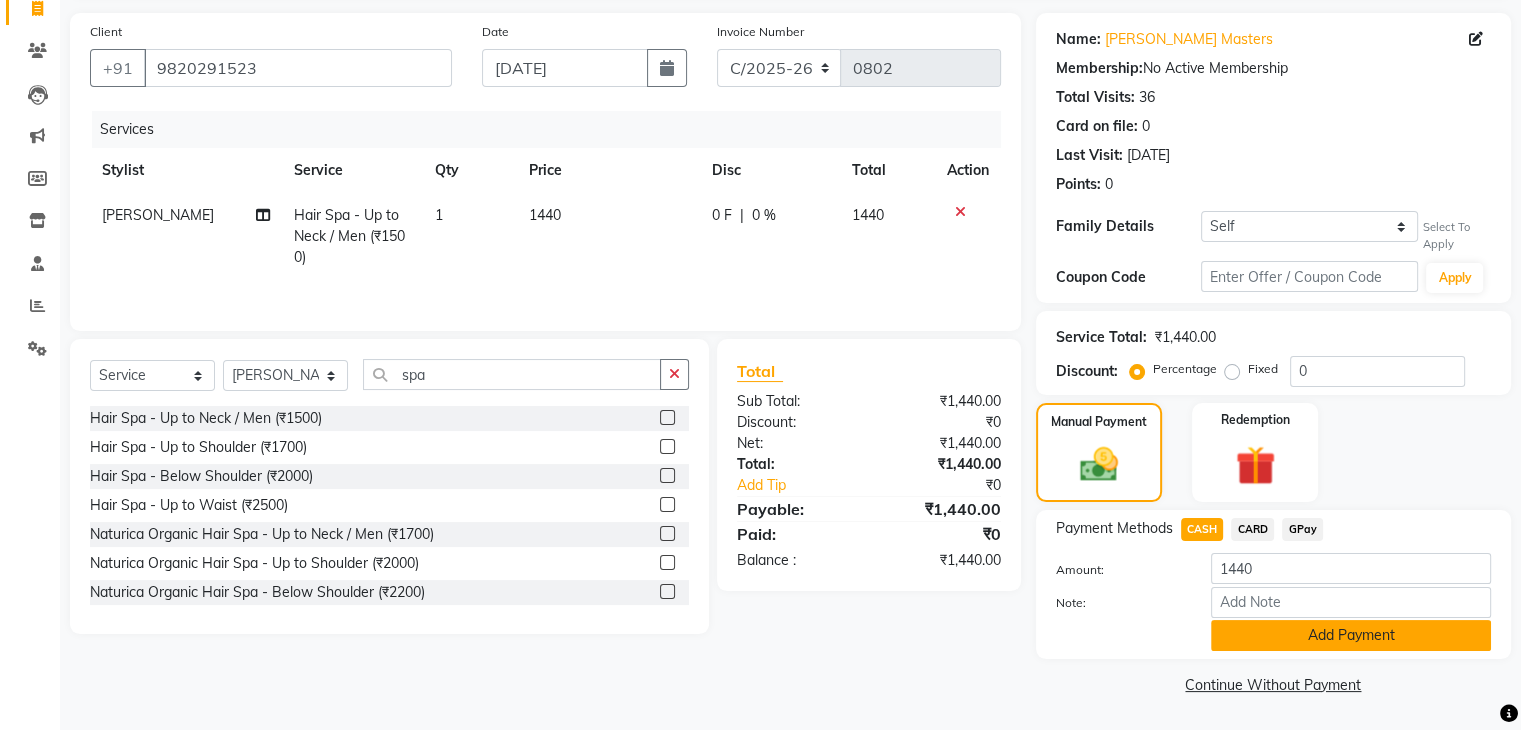 click on "Add Payment" 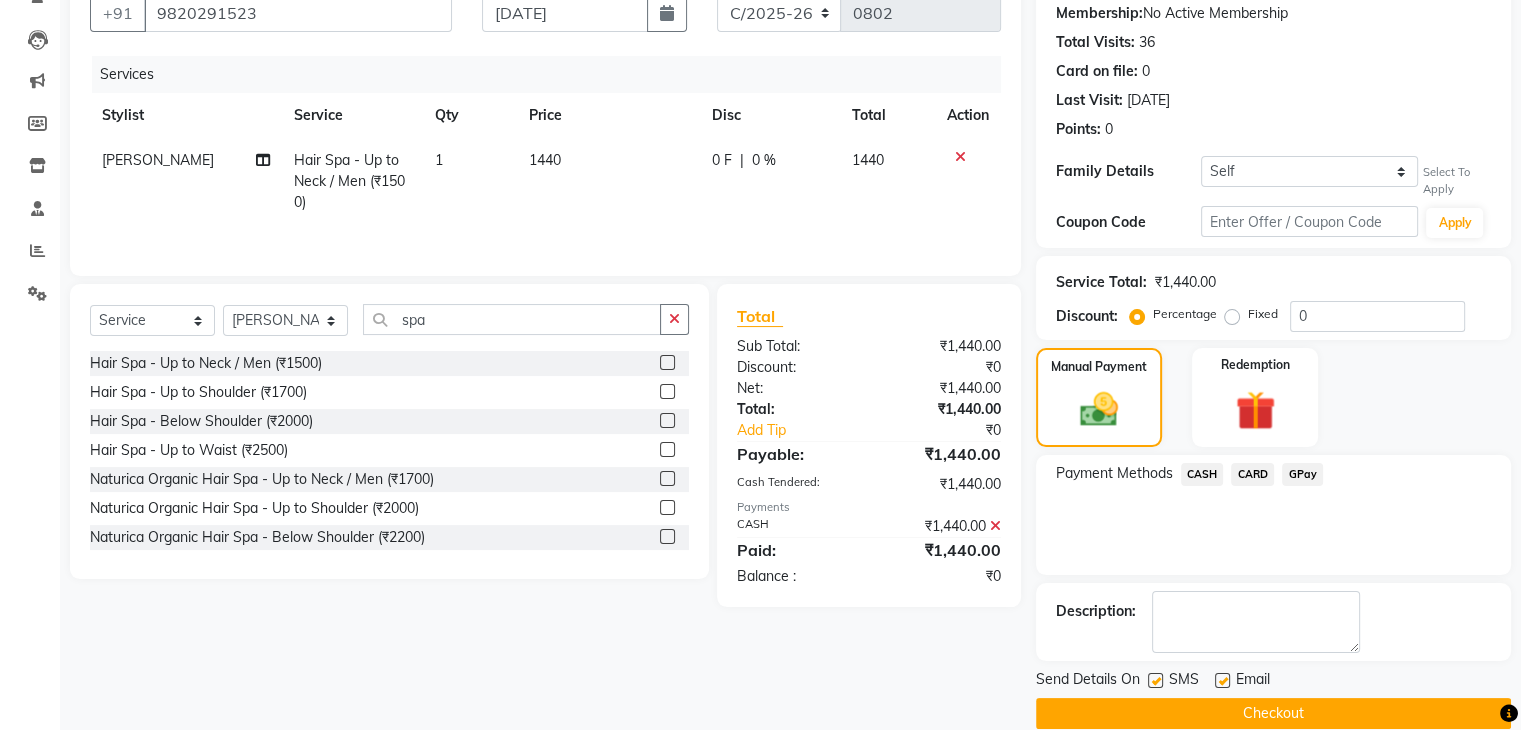 scroll, scrollTop: 221, scrollLeft: 0, axis: vertical 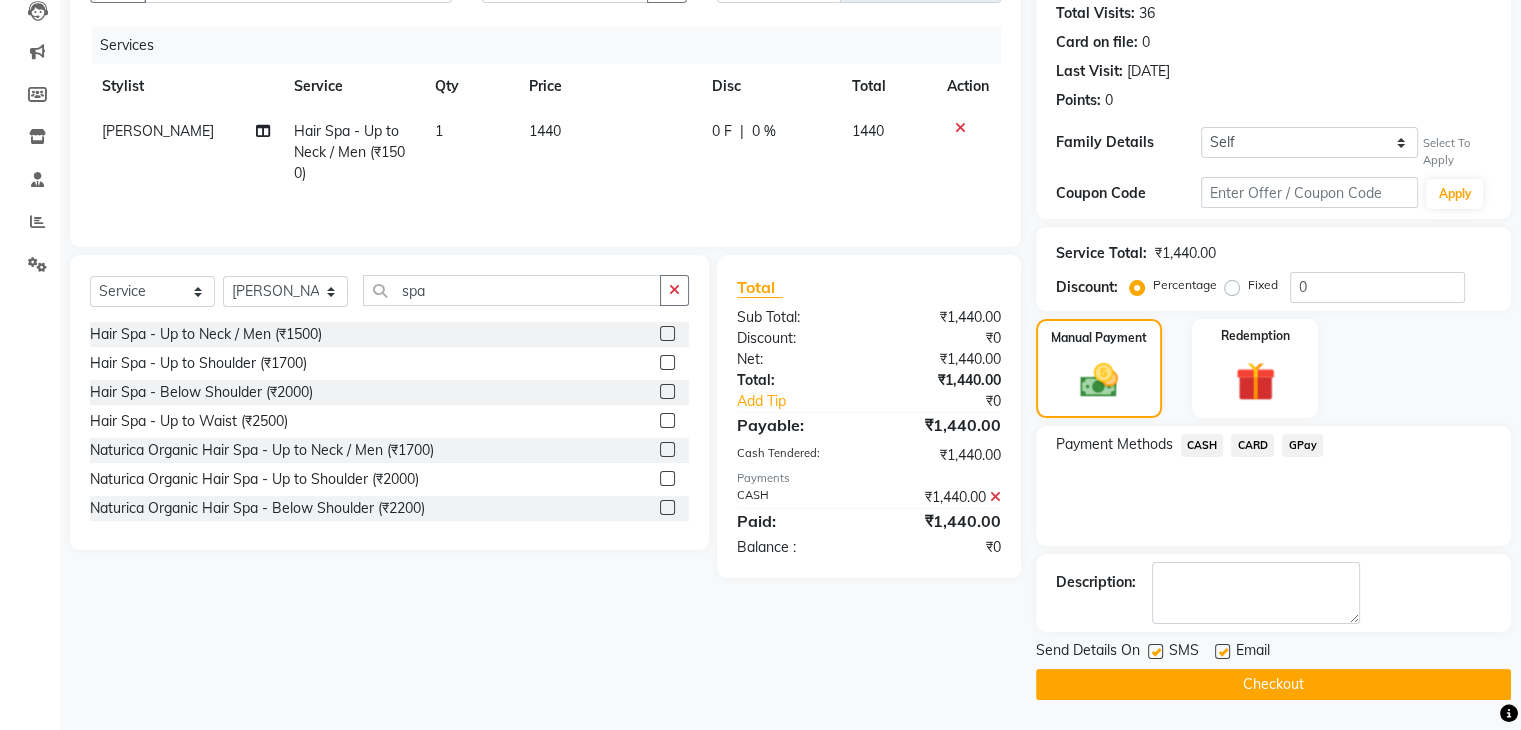 click on "Checkout" 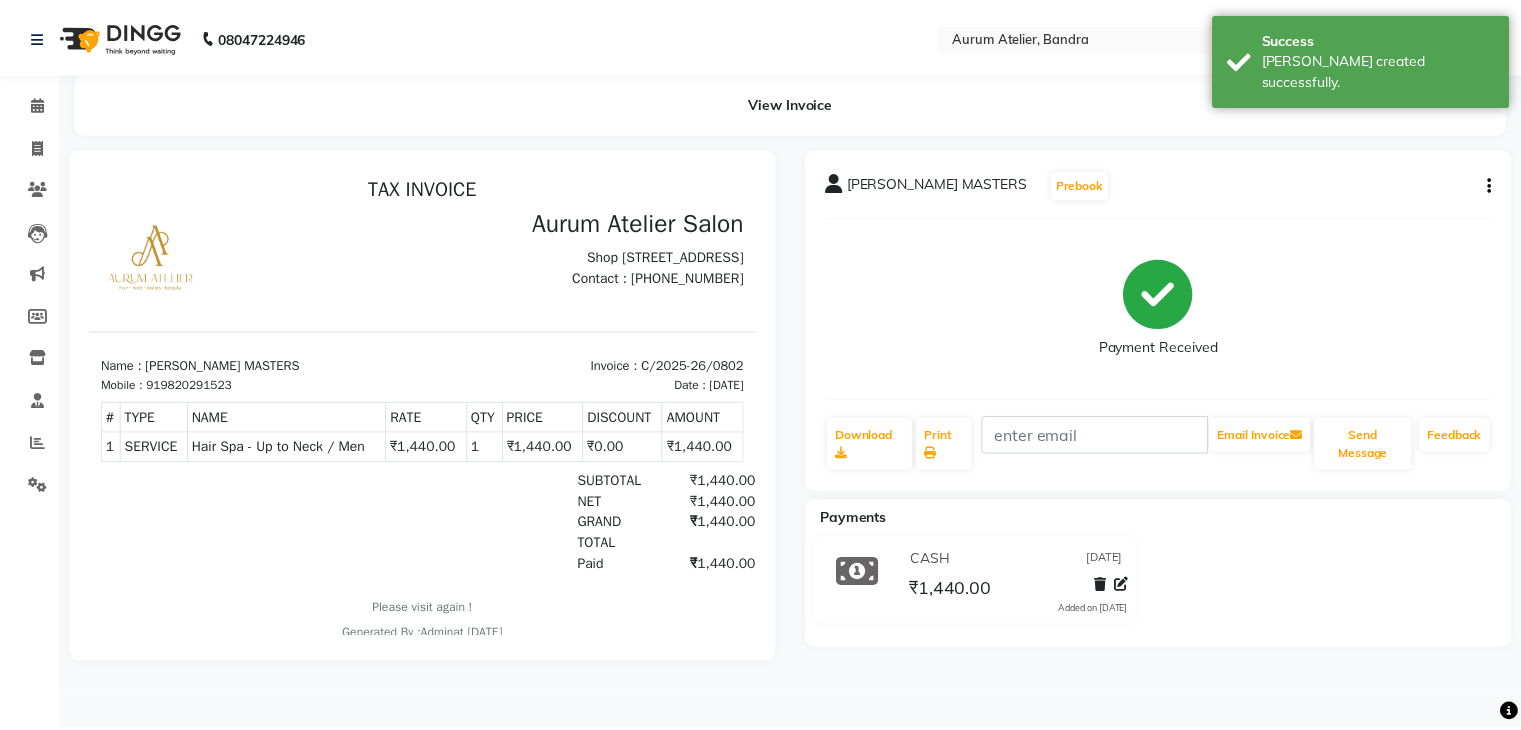 scroll, scrollTop: 0, scrollLeft: 0, axis: both 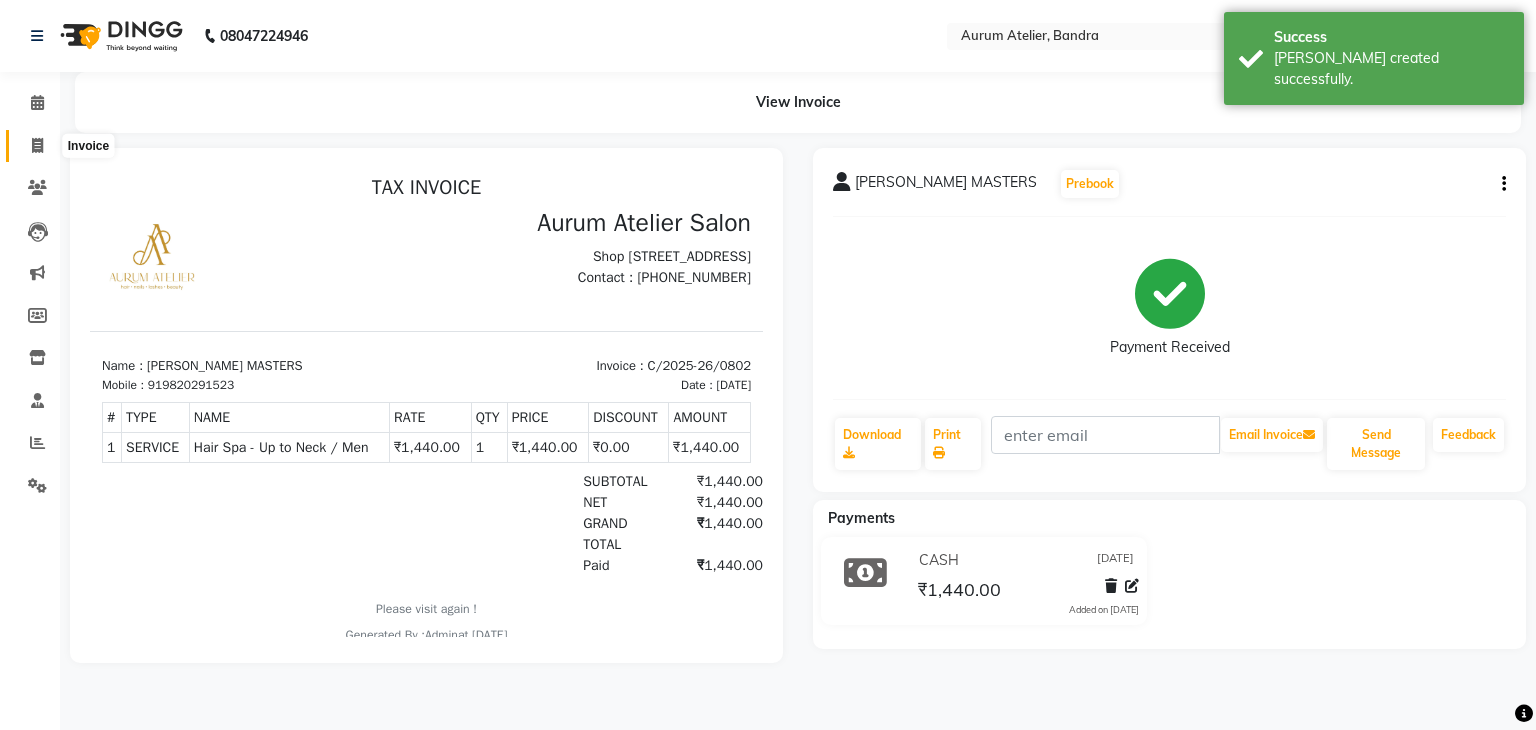click 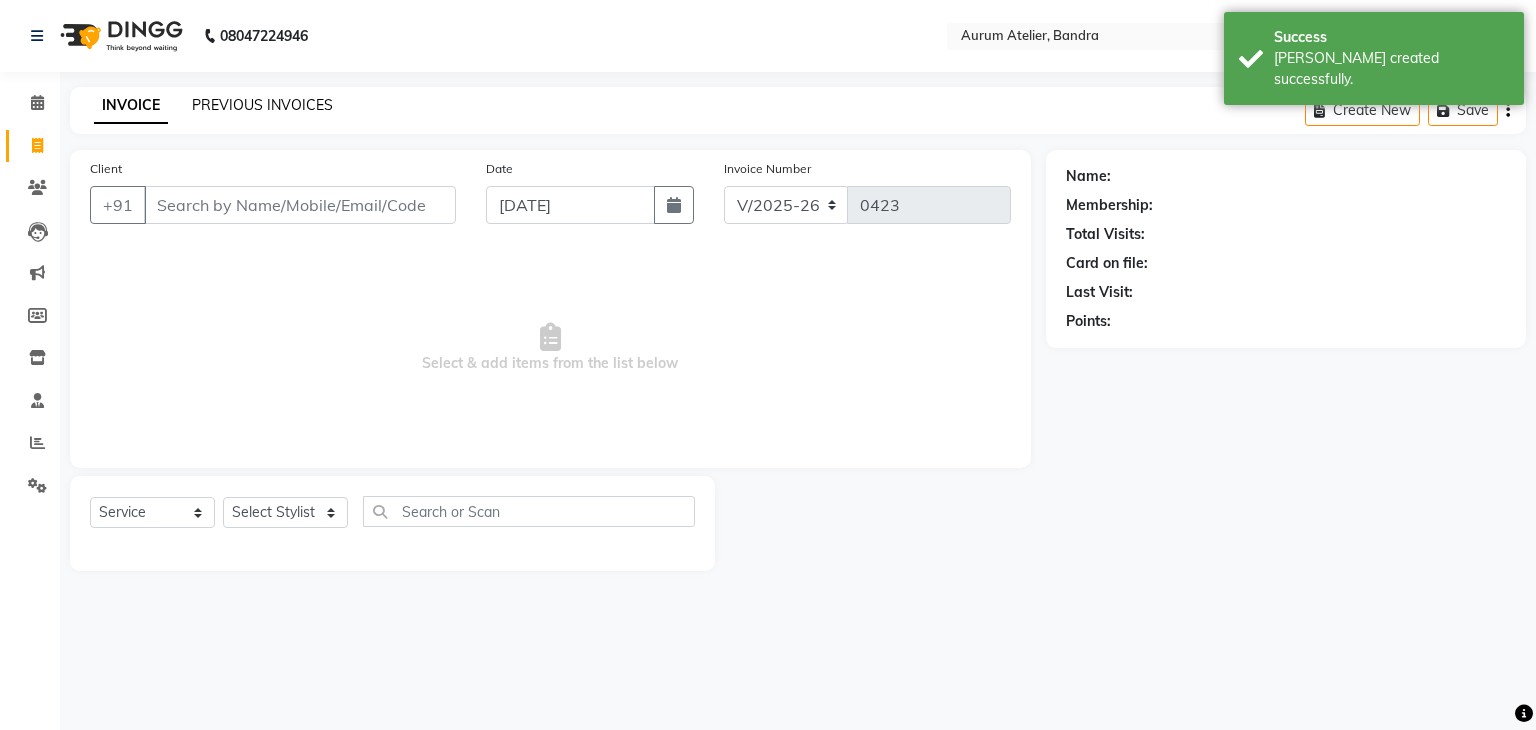 click on "PREVIOUS INVOICES" 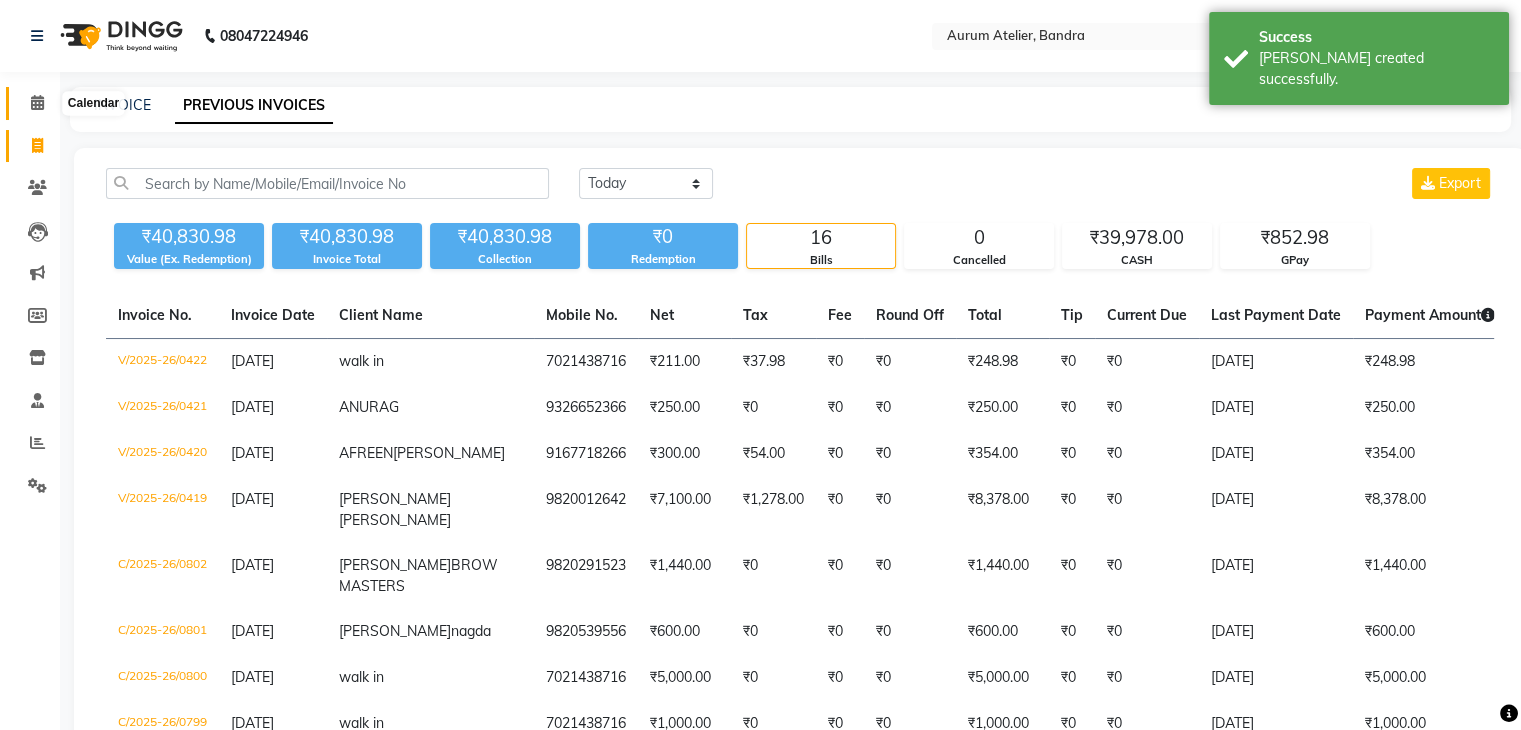 click 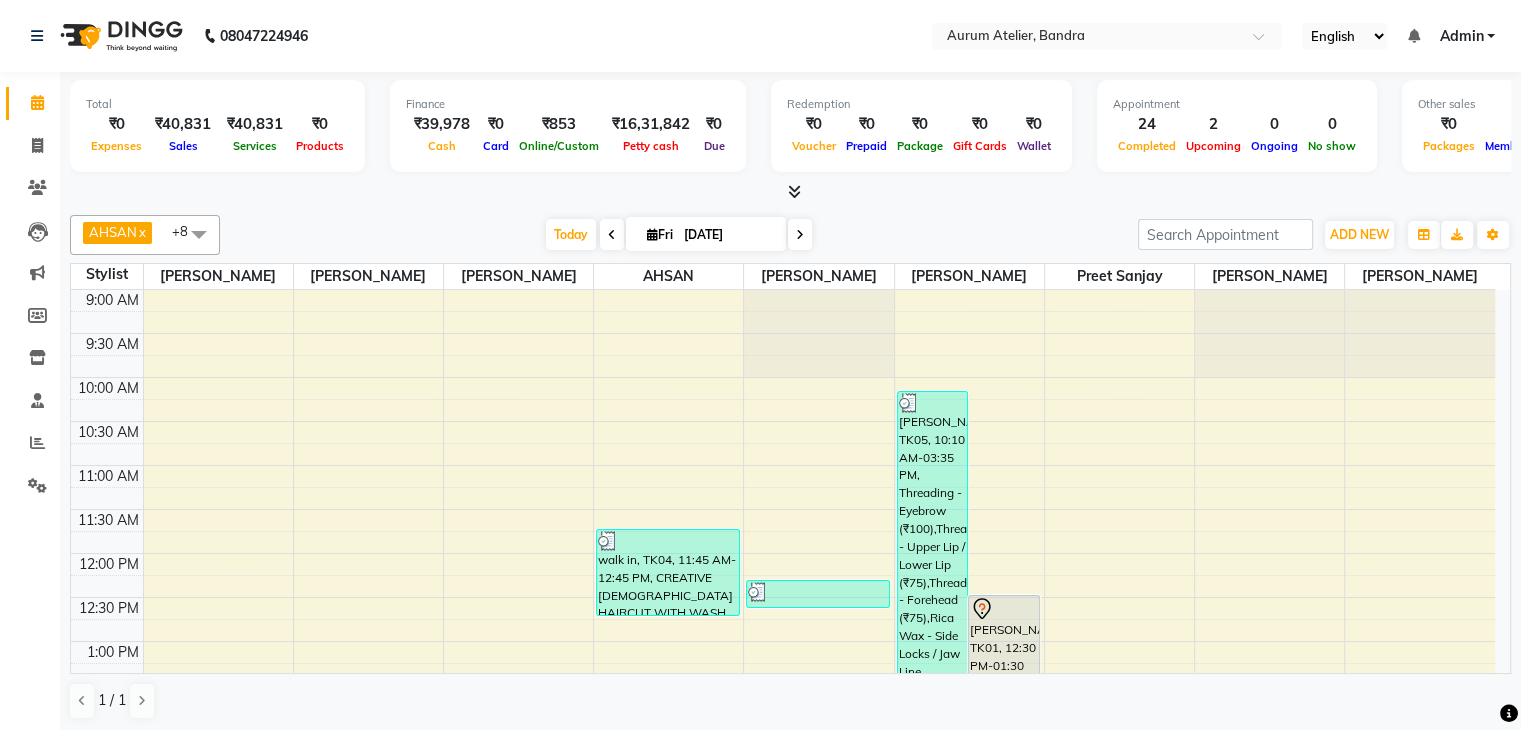 scroll, scrollTop: 100, scrollLeft: 0, axis: vertical 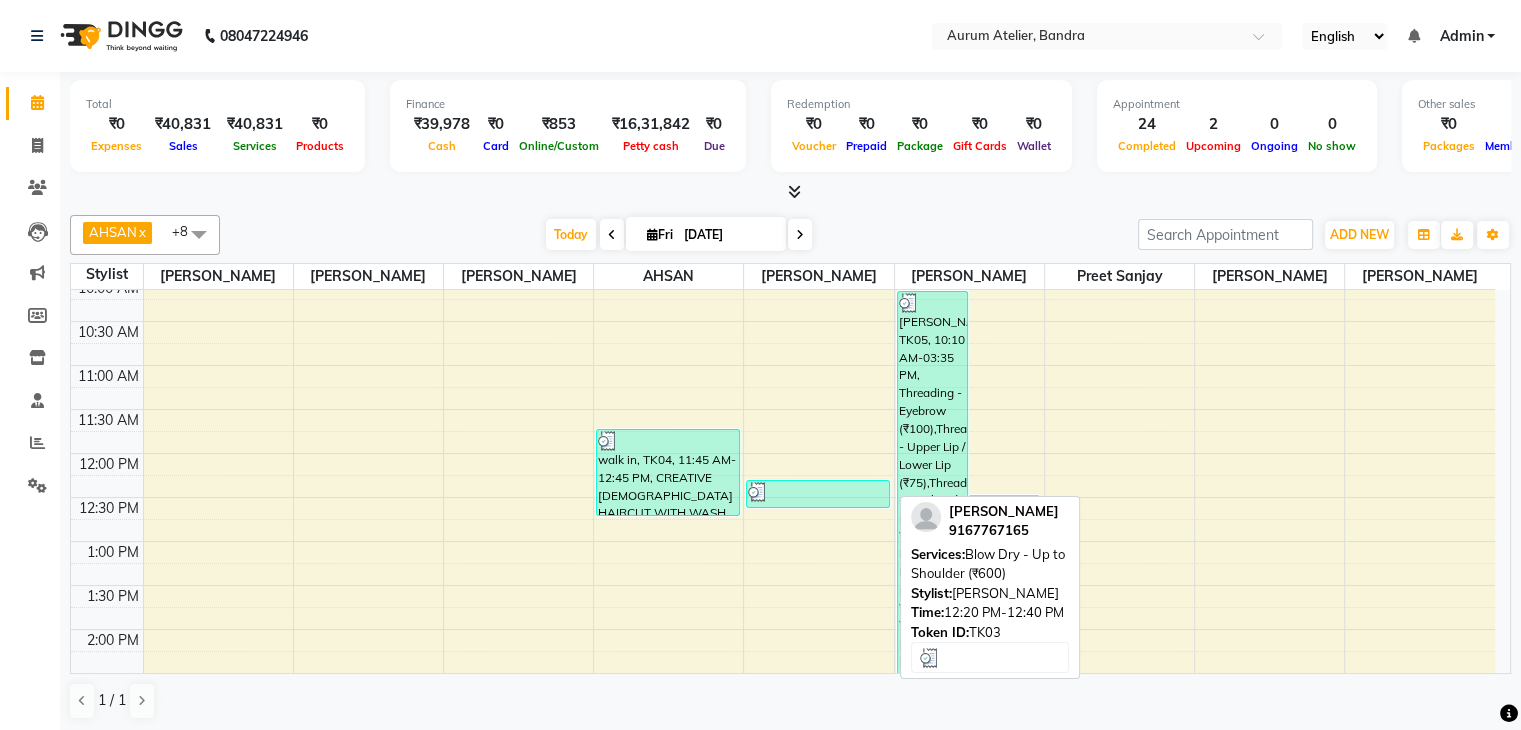 click on "[PERSON_NAME], TK03, 12:20 PM-12:40 PM, Blow Dry - Up to Shoulder (₹600)" at bounding box center [818, 494] 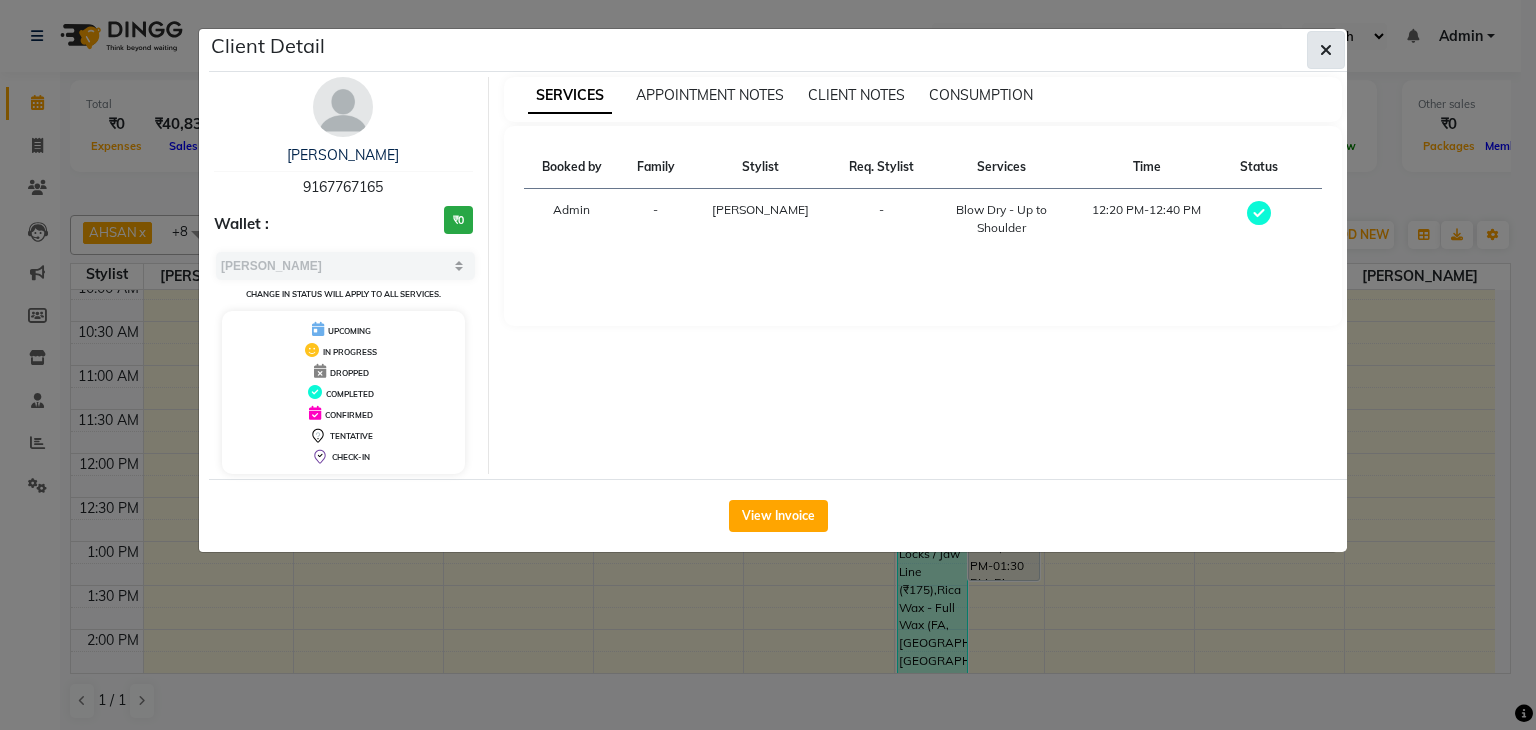 click 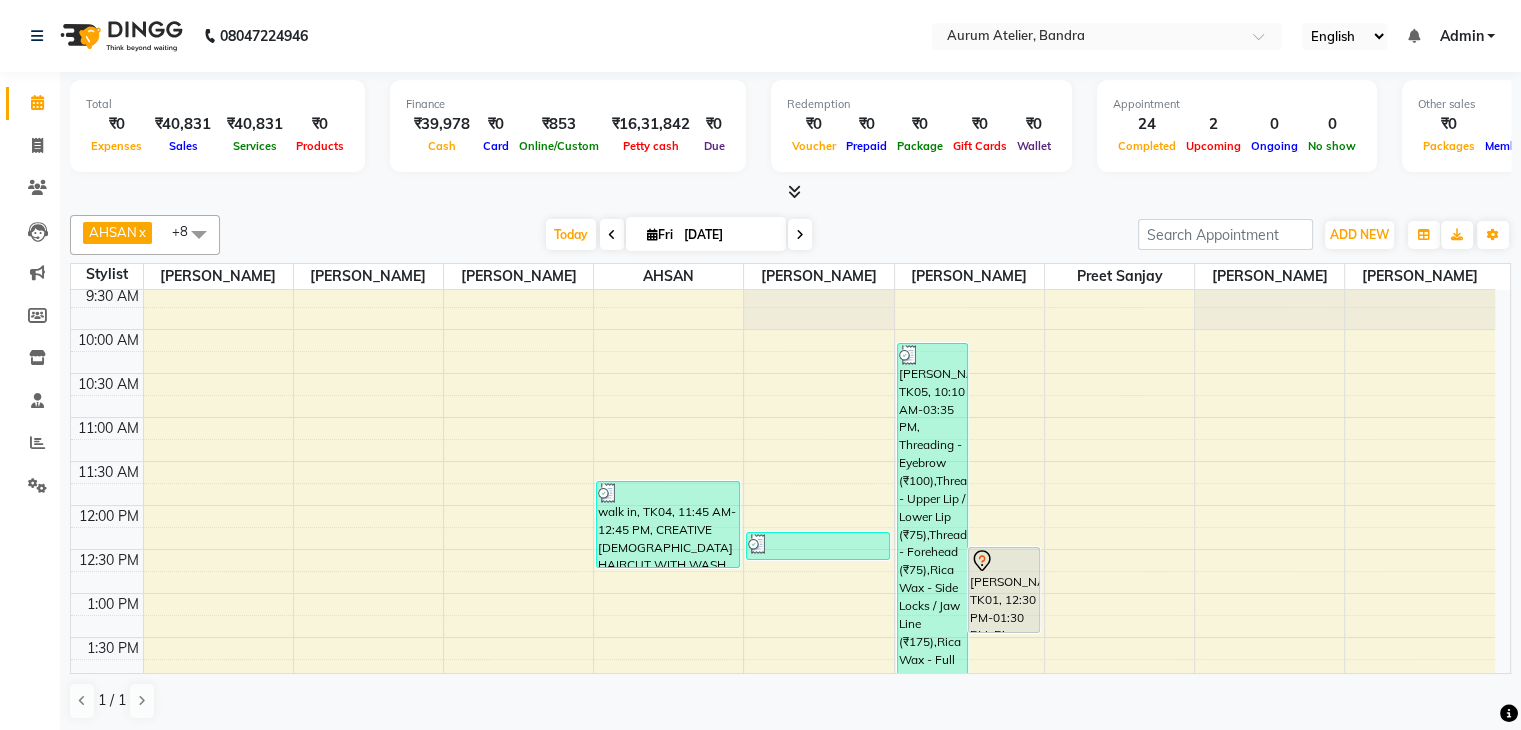 scroll, scrollTop: 0, scrollLeft: 0, axis: both 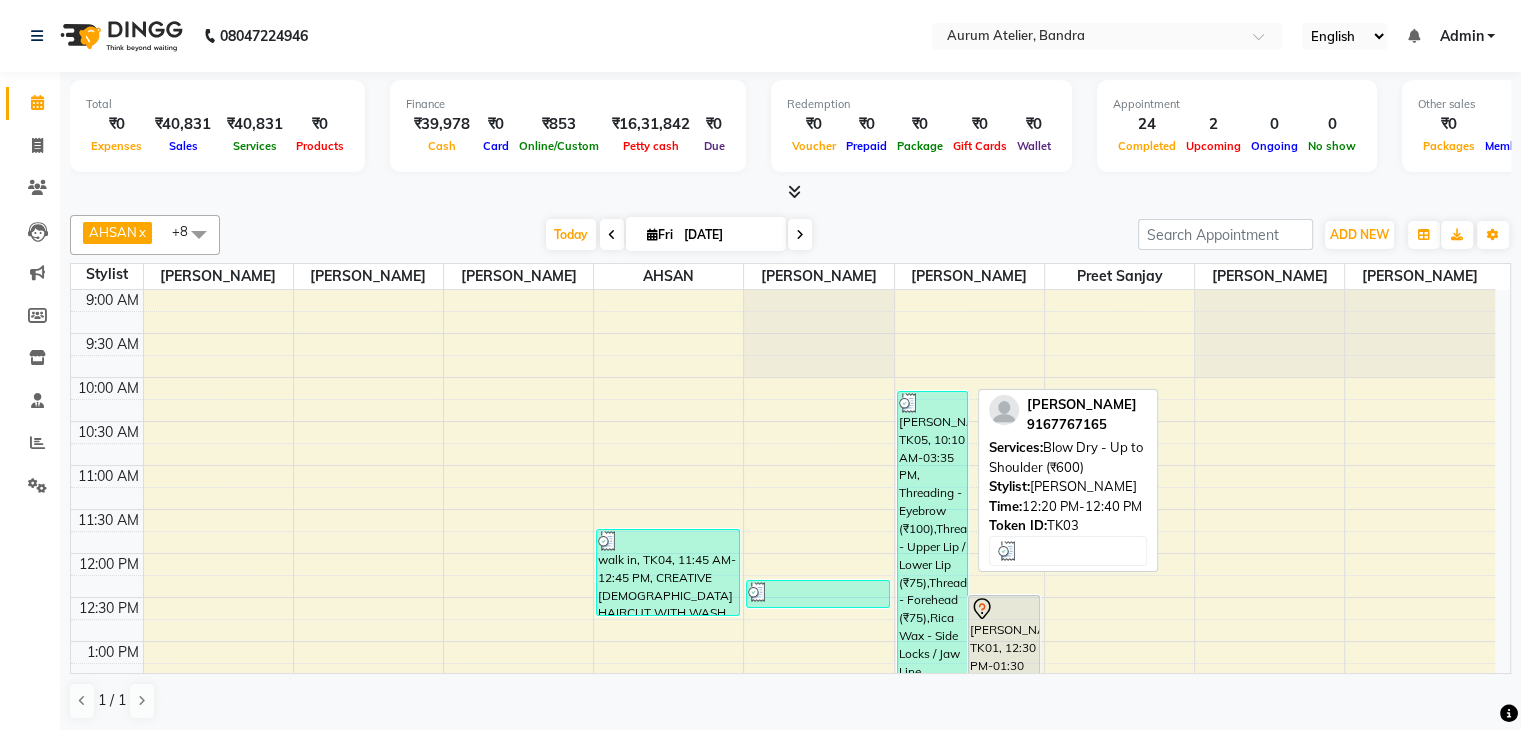 click at bounding box center (818, 592) 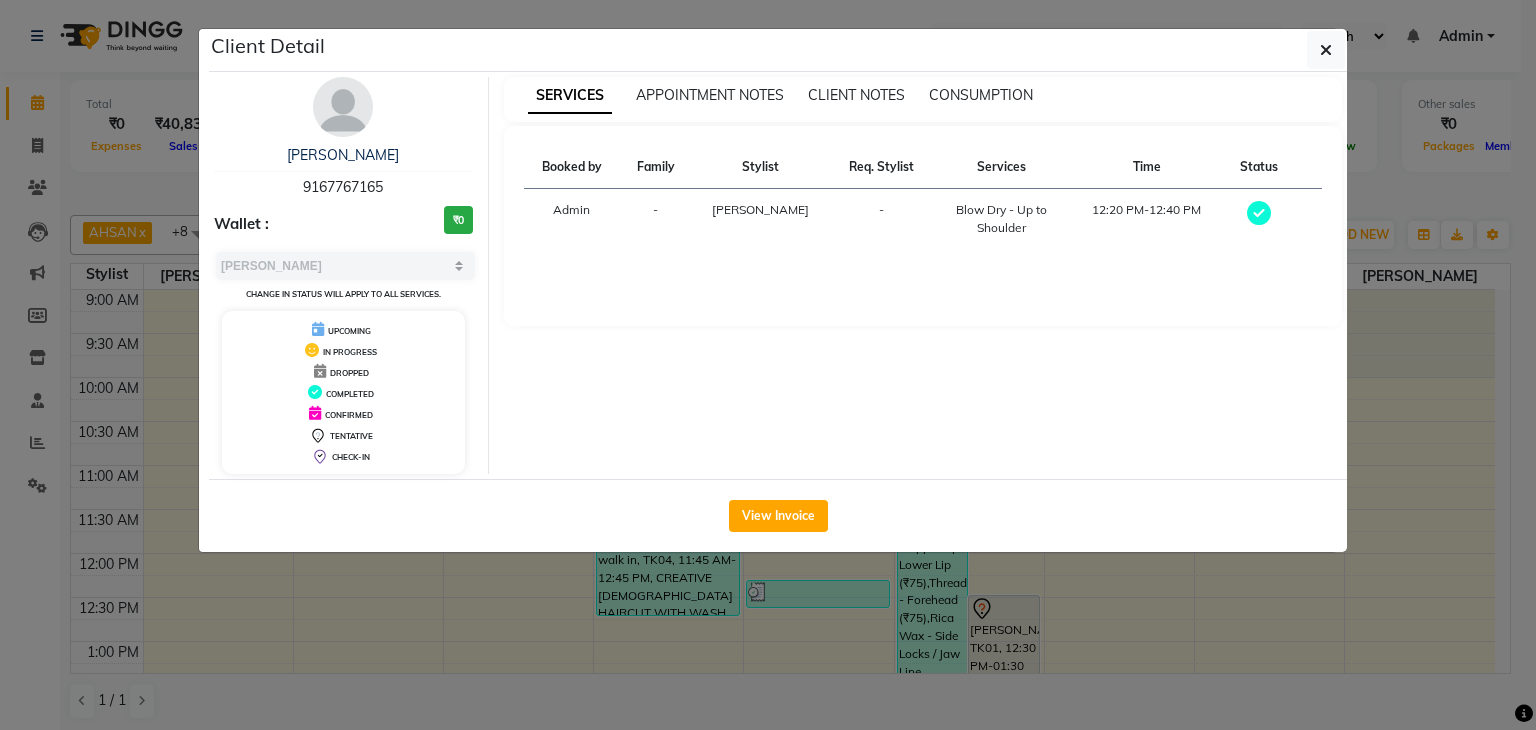 click on "Client Detail  [PERSON_NAME]    9167767165 Wallet : ₹0 Select MARK DONE UPCOMING Change in status will apply to all services. UPCOMING IN PROGRESS DROPPED COMPLETED CONFIRMED TENTATIVE CHECK-IN SERVICES APPOINTMENT NOTES CLIENT NOTES CONSUMPTION Booked by Family Stylist Req. Stylist Services Time Status  Admin  - [PERSON_NAME] -  Blow Dry - Up to Shoulder   12:20 PM-12:40 PM   View Invoice" 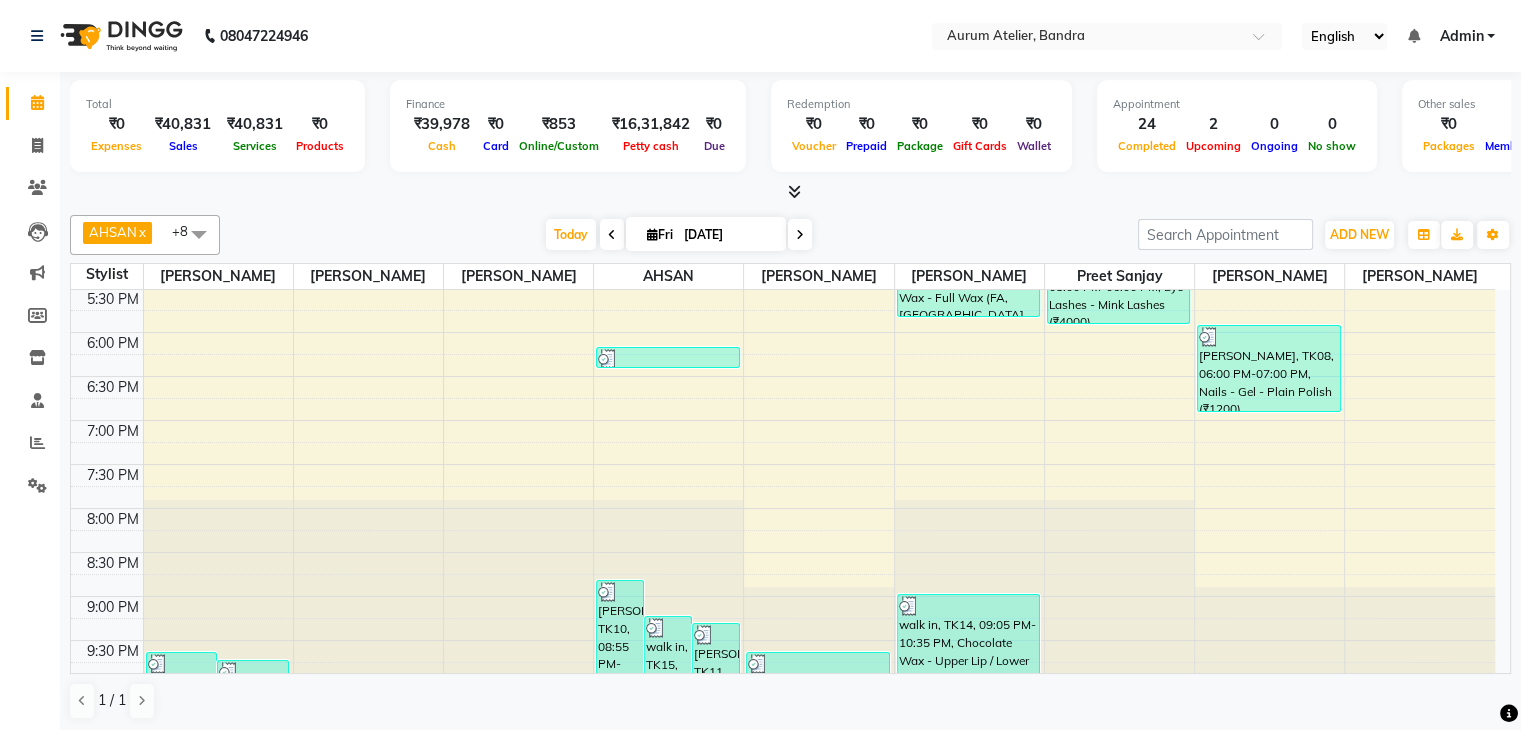 scroll, scrollTop: 750, scrollLeft: 0, axis: vertical 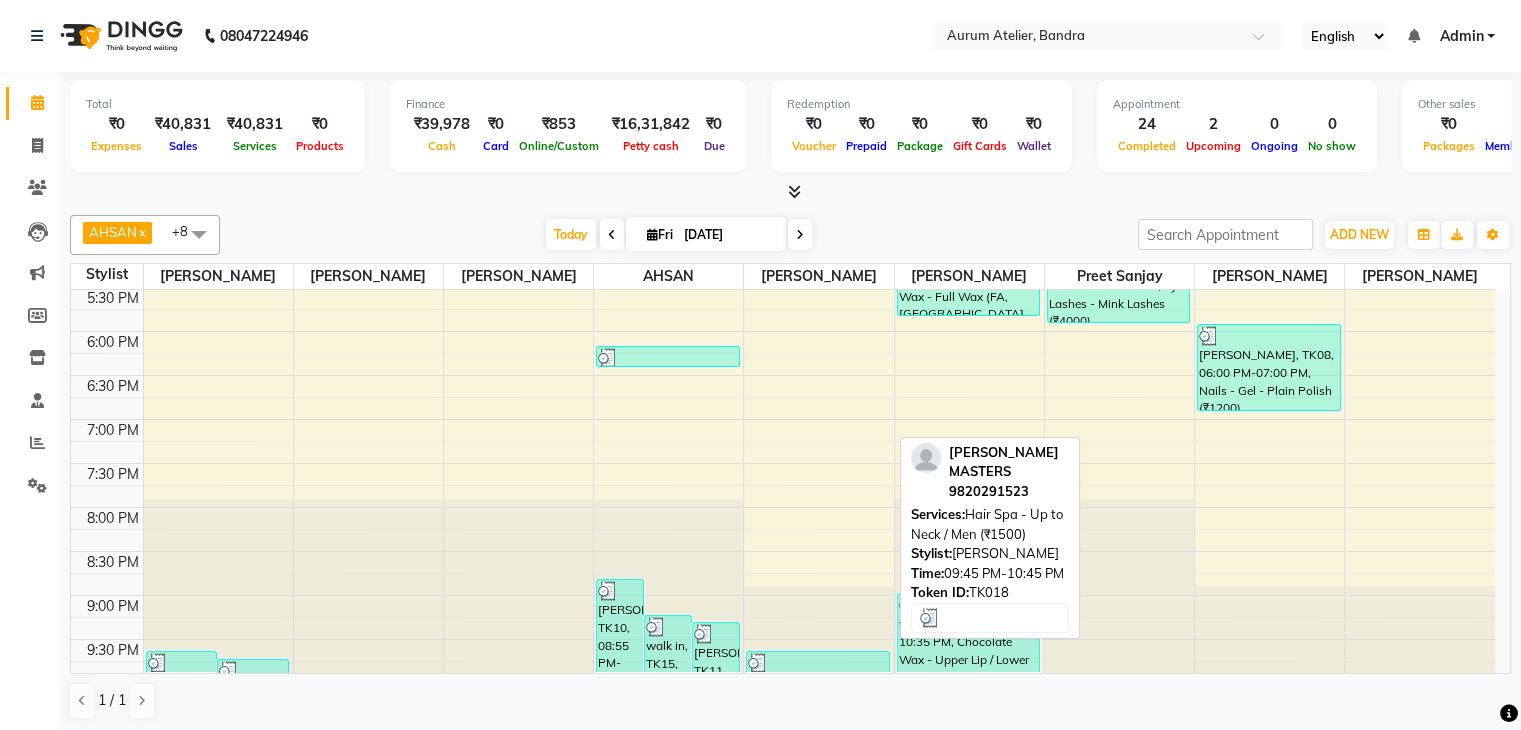 click at bounding box center [818, 663] 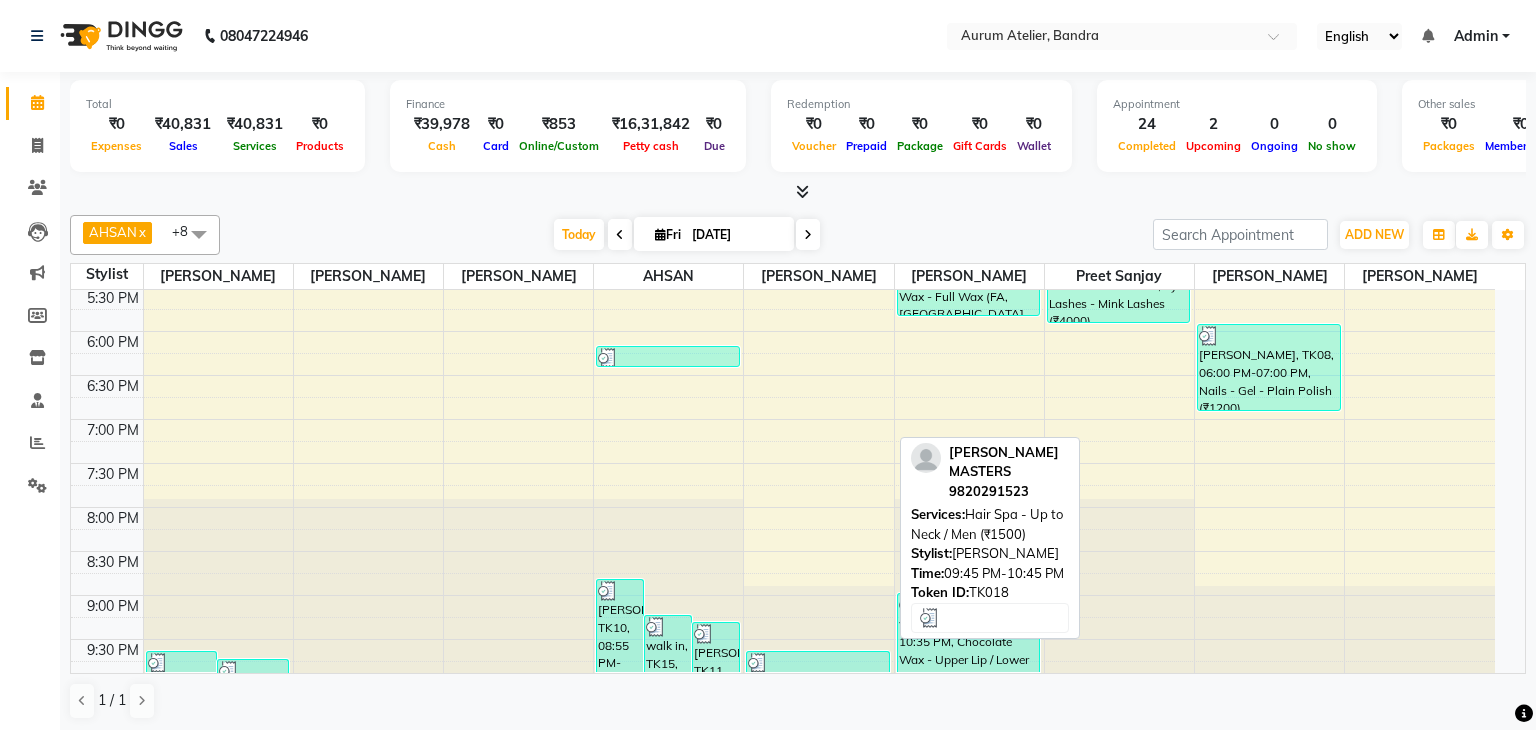 select on "3" 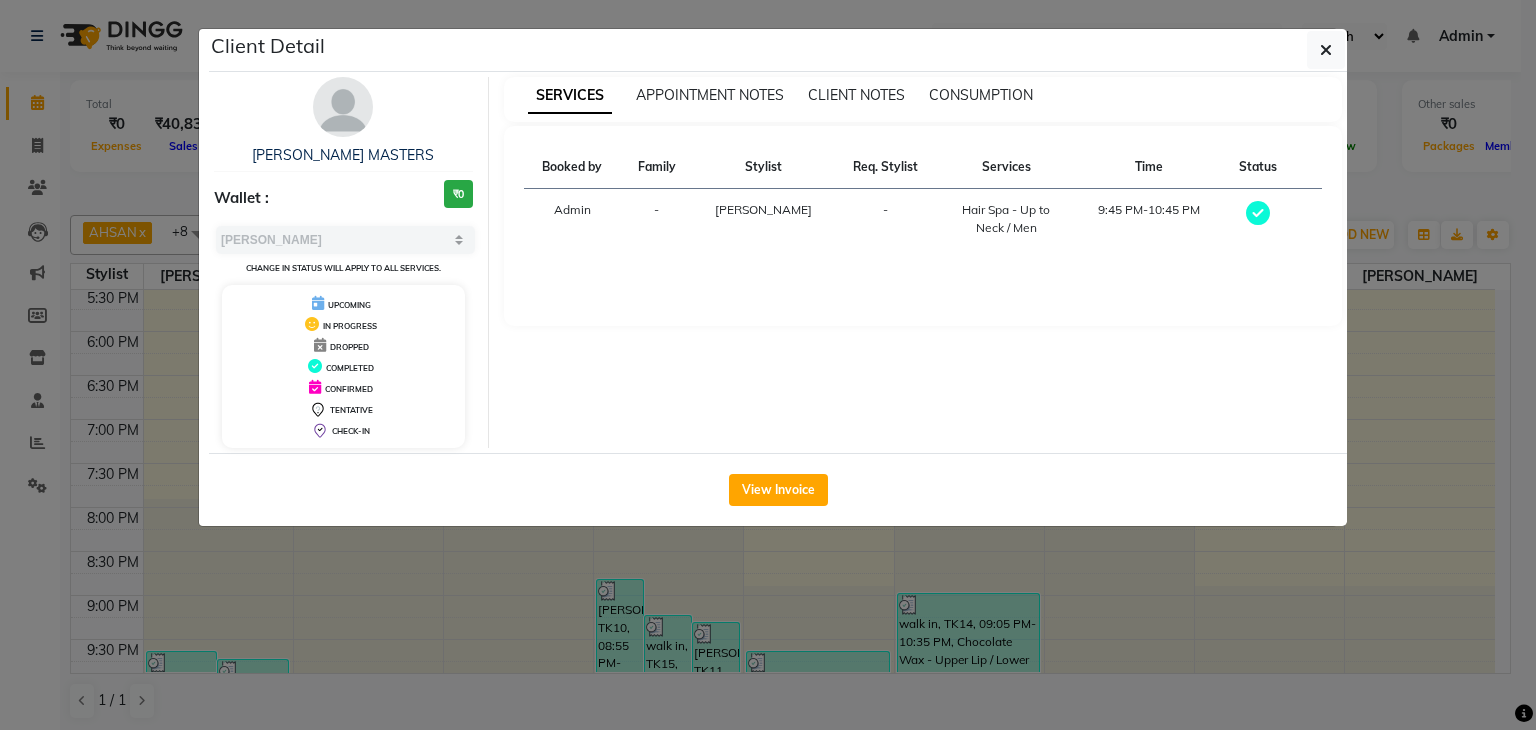 click on "Client Detail  [PERSON_NAME] MASTERS  Wallet : ₹0 Select MARK DONE UPCOMING Change in status will apply to all services. UPCOMING IN PROGRESS DROPPED COMPLETED CONFIRMED TENTATIVE CHECK-IN SERVICES APPOINTMENT NOTES CLIENT NOTES CONSUMPTION Booked by Family Stylist Req. Stylist Services Time Status  Admin  - [PERSON_NAME] -  Hair Spa - Up to Neck / Men   9:45 PM-10:45 PM   View Invoice" 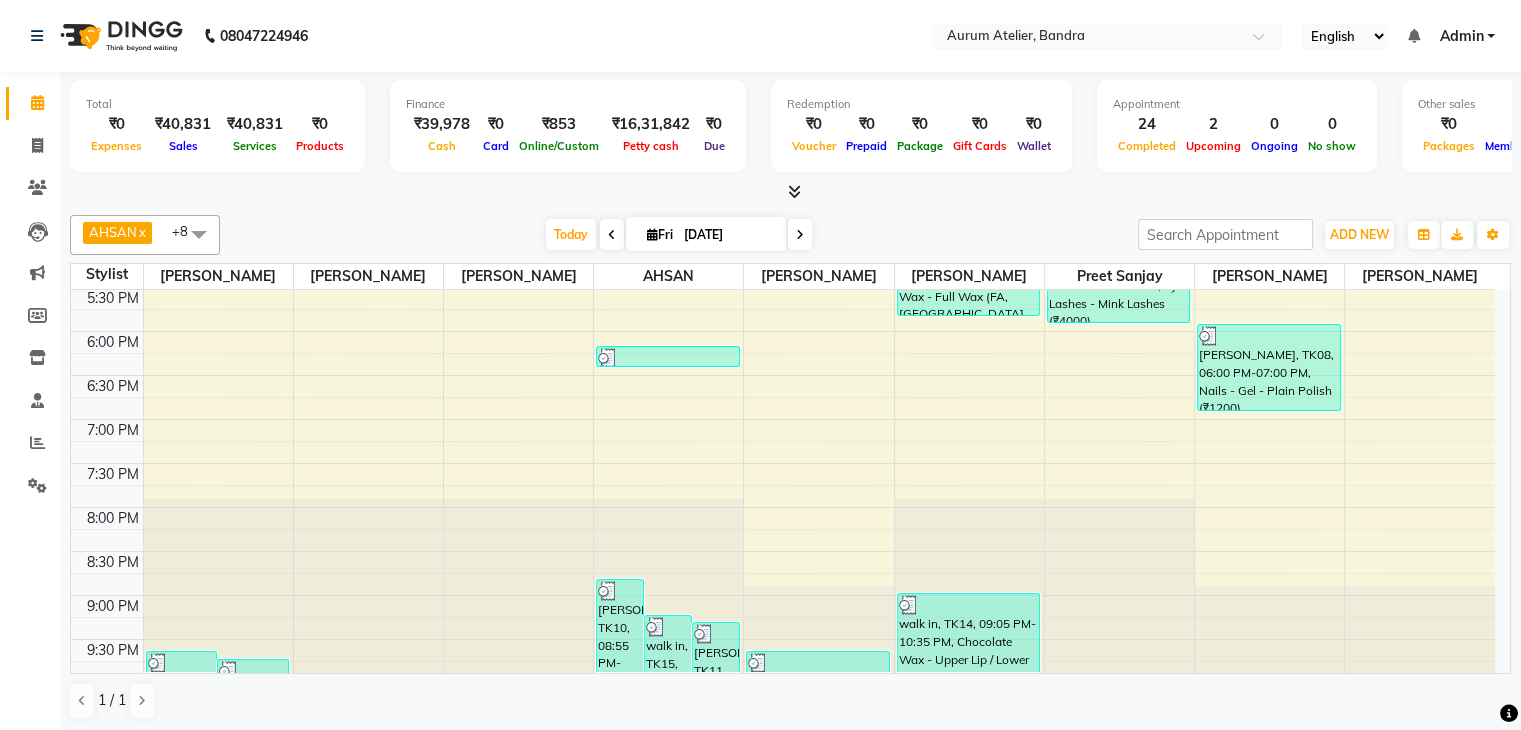scroll, scrollTop: 1, scrollLeft: 0, axis: vertical 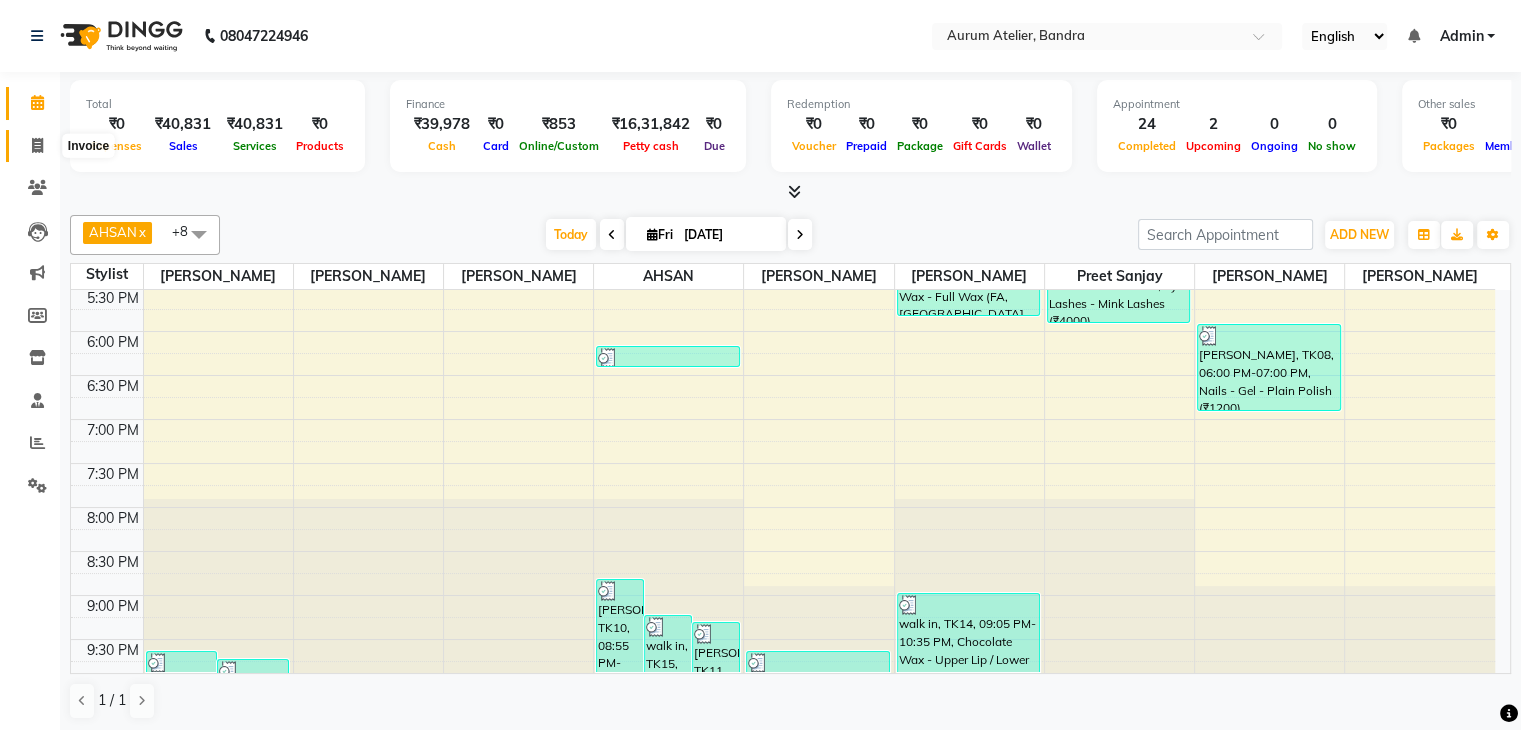 click 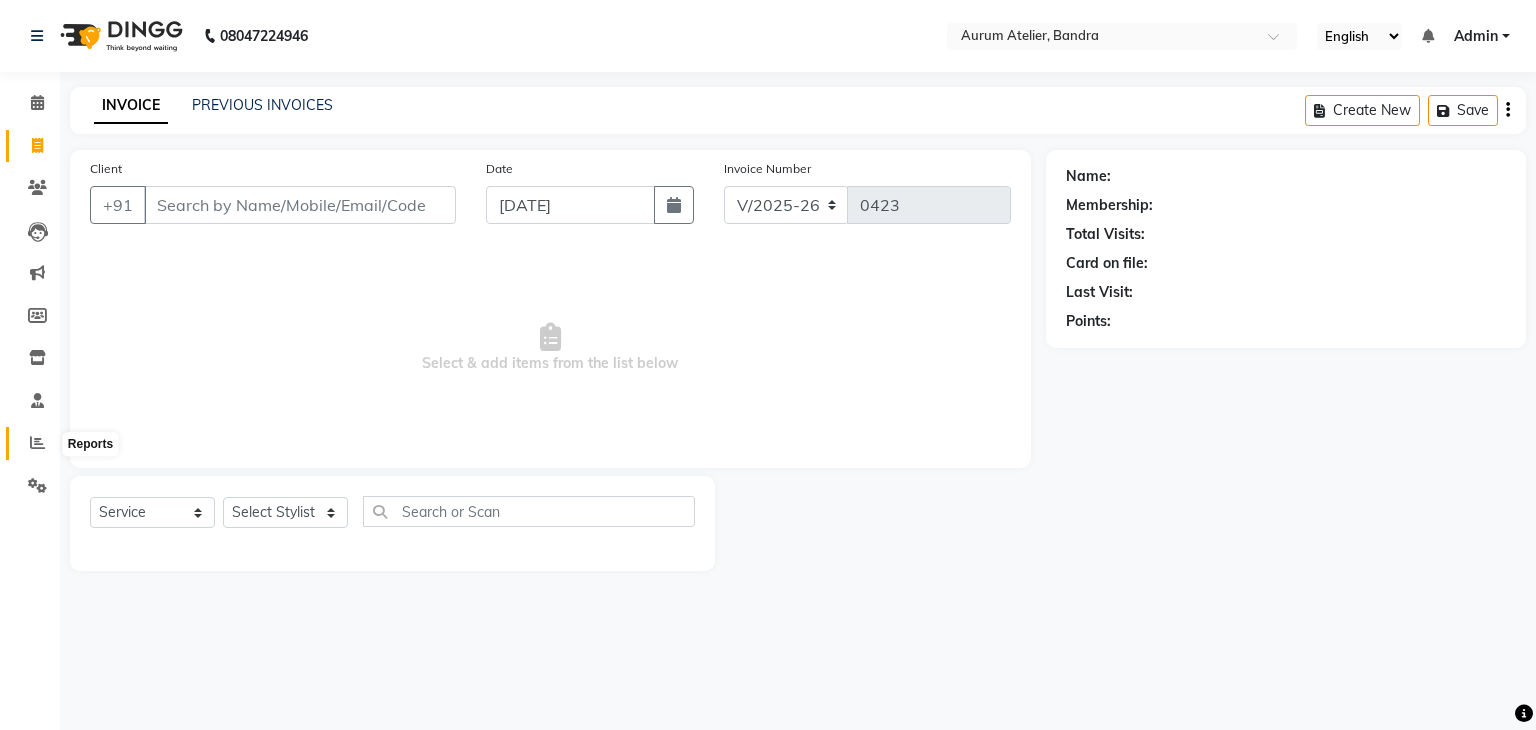 click 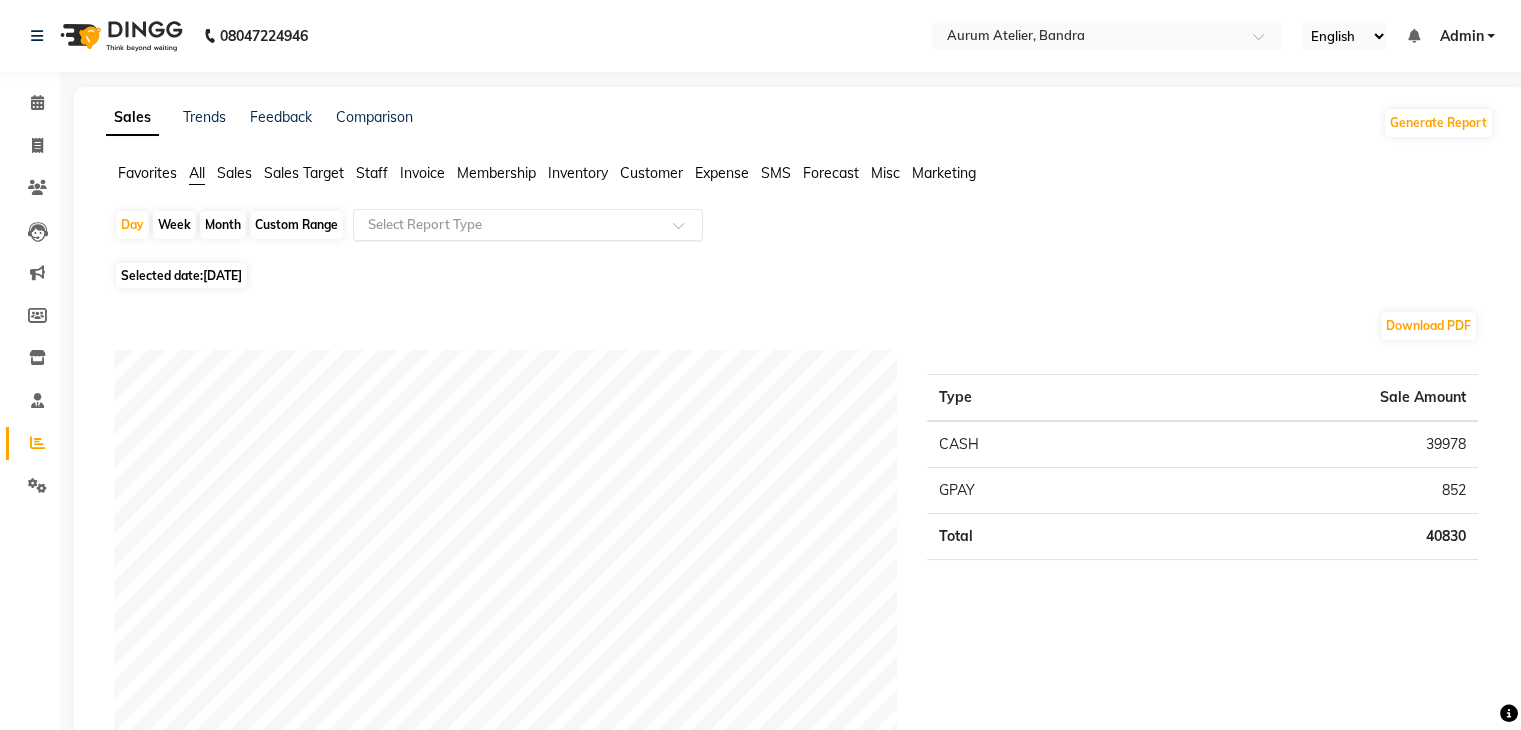 click 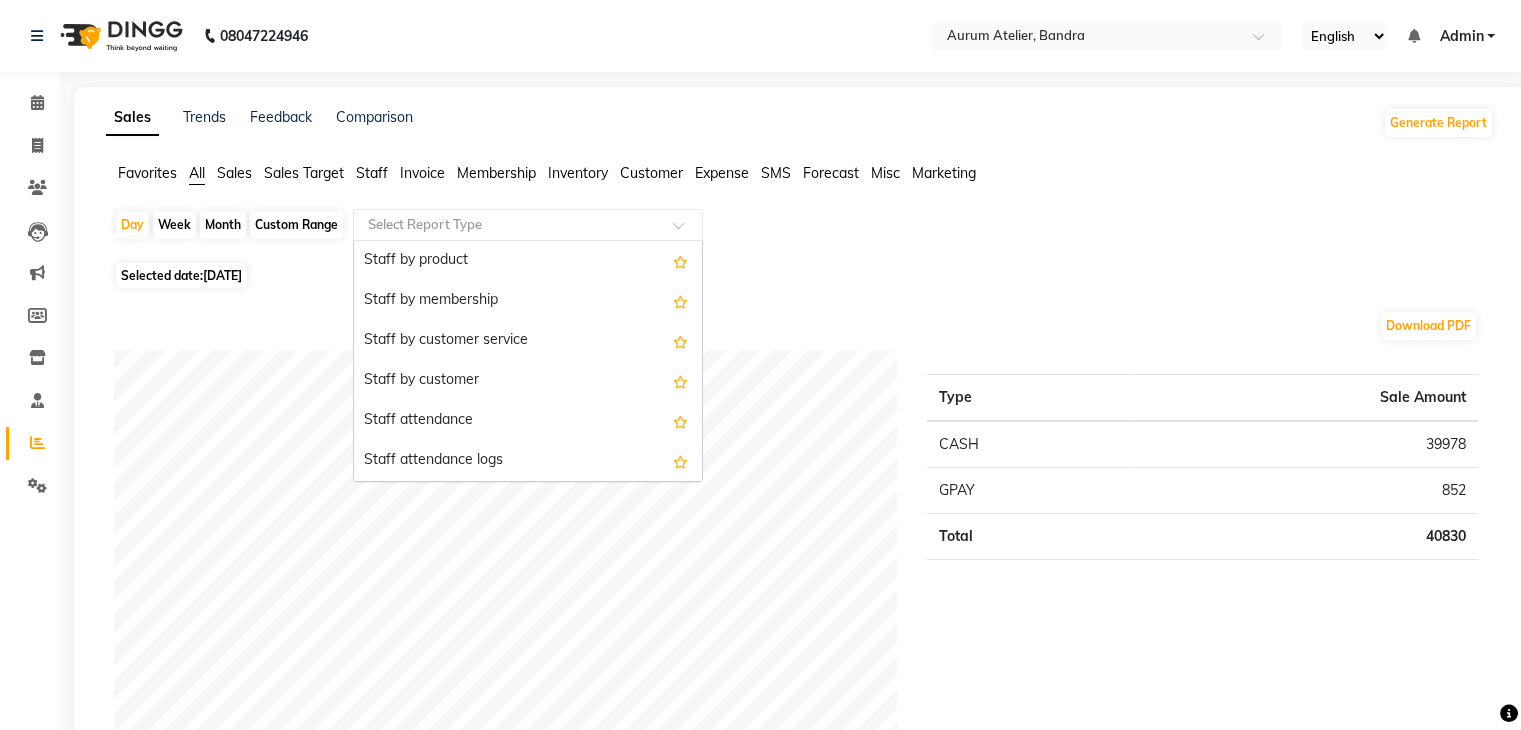 scroll, scrollTop: 700, scrollLeft: 0, axis: vertical 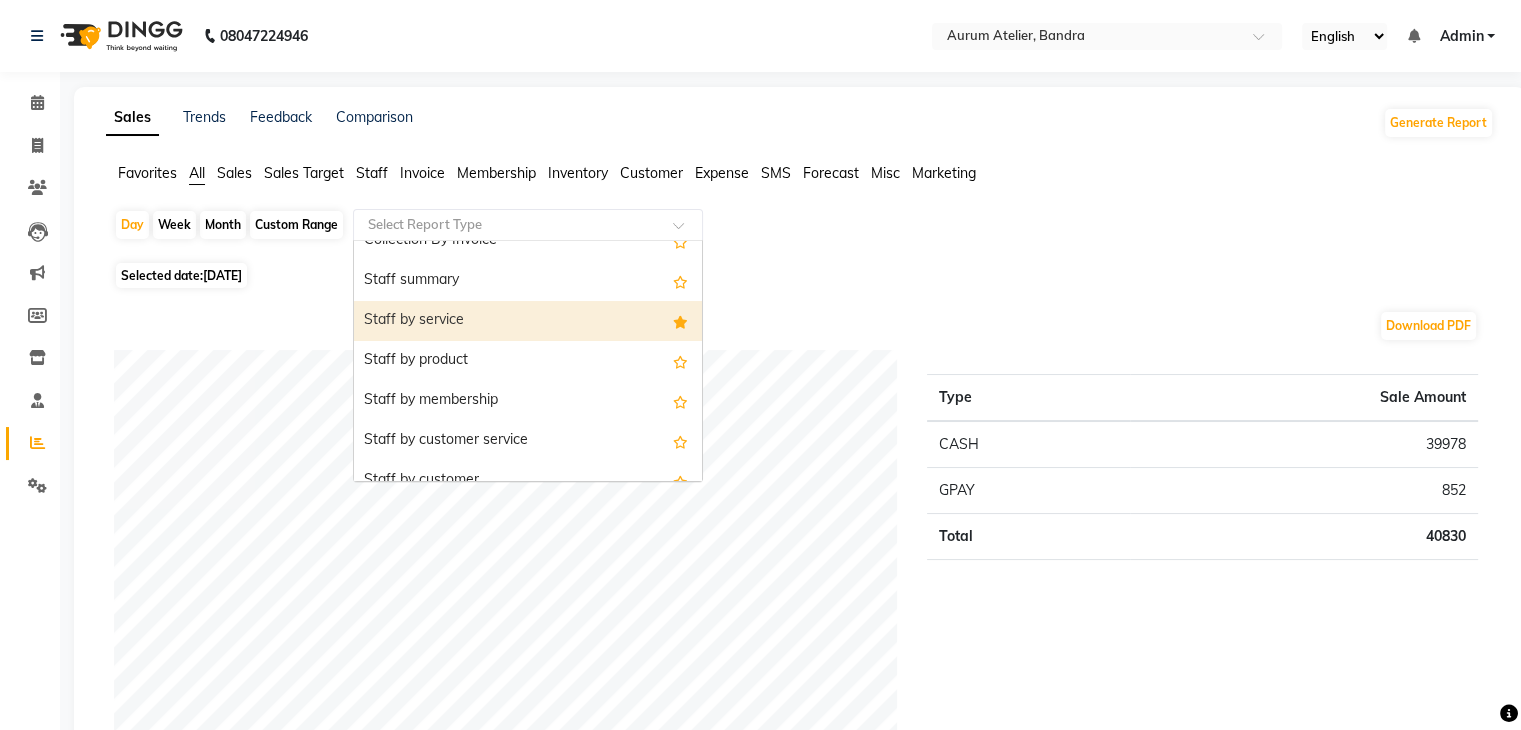 click on "Staff by service" at bounding box center (528, 321) 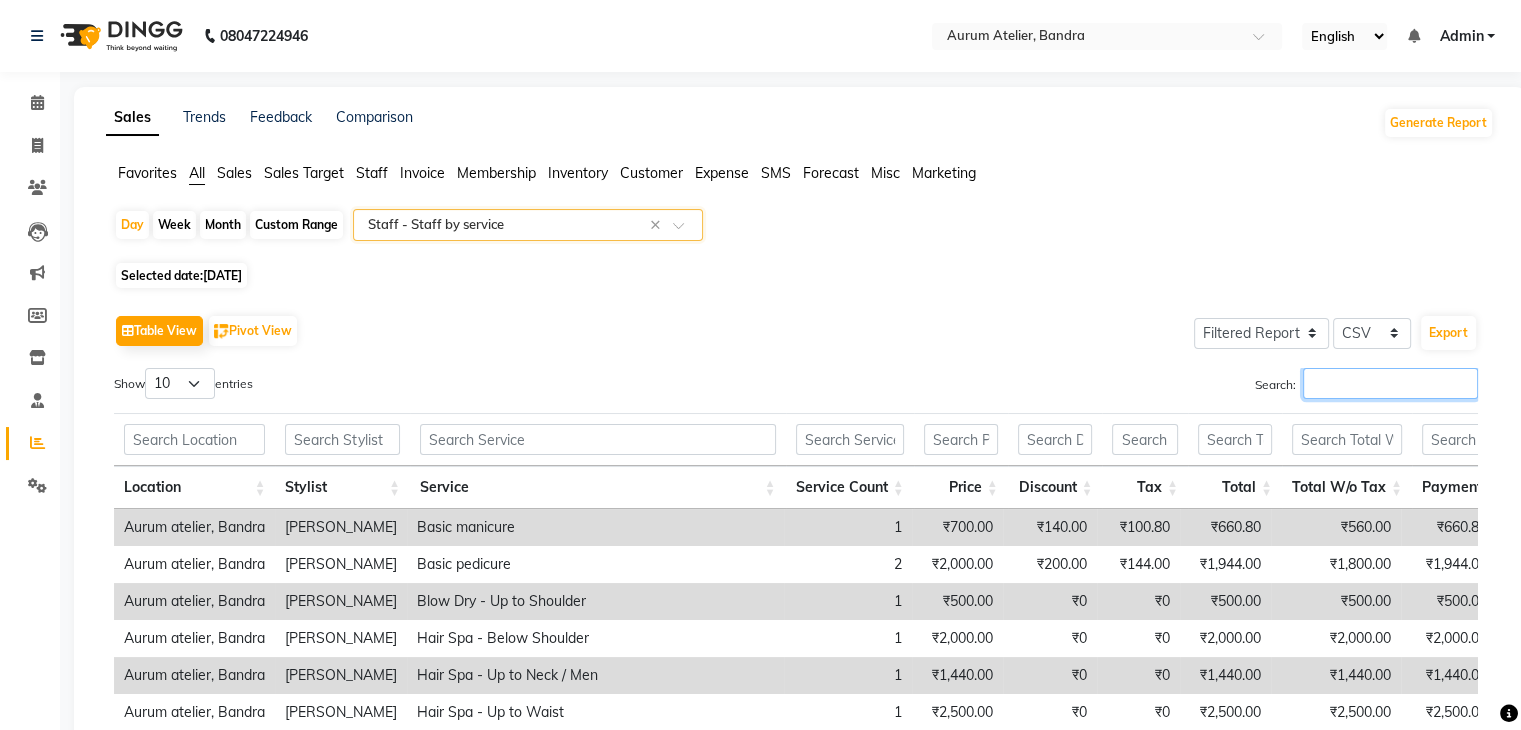 click on "Search:" at bounding box center (1390, 383) 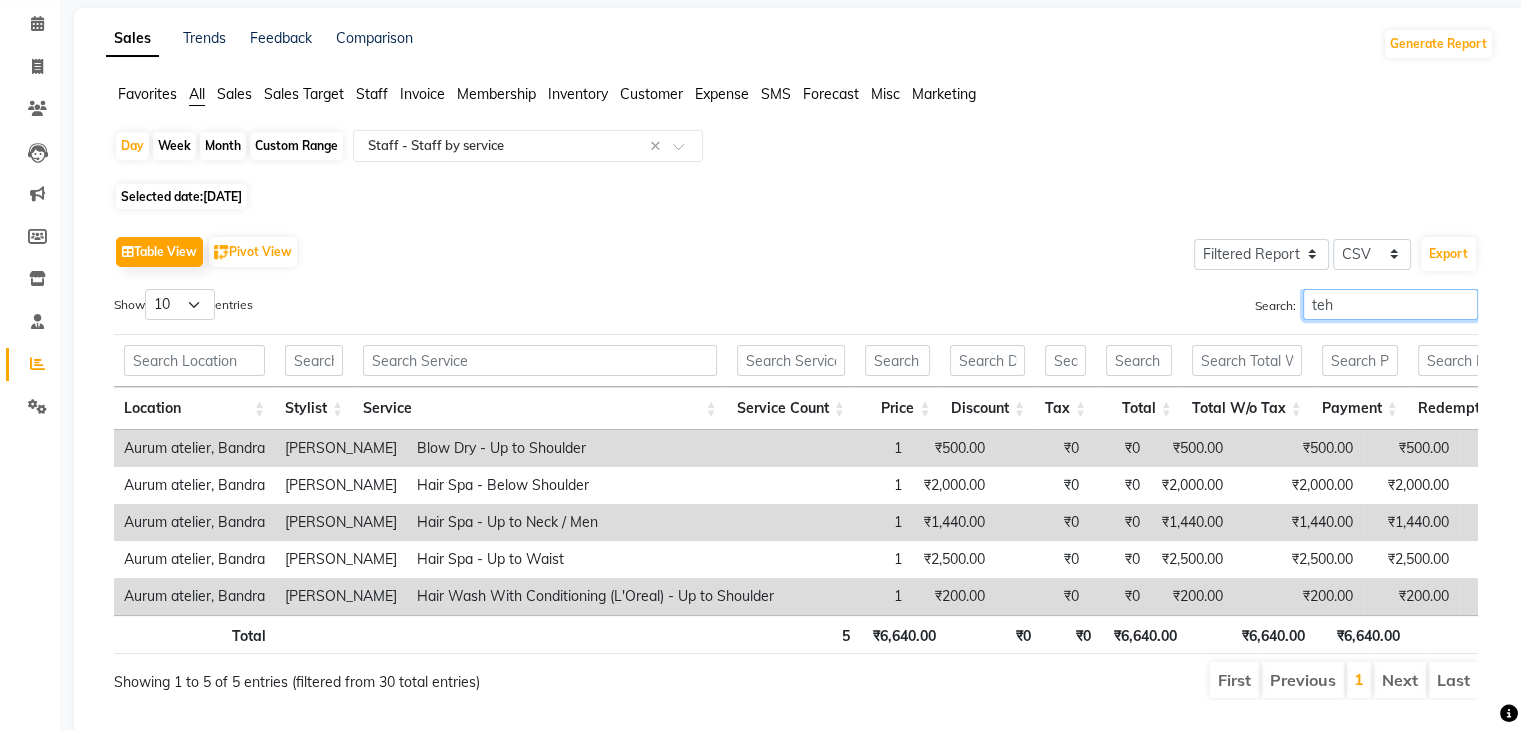 scroll, scrollTop: 100, scrollLeft: 0, axis: vertical 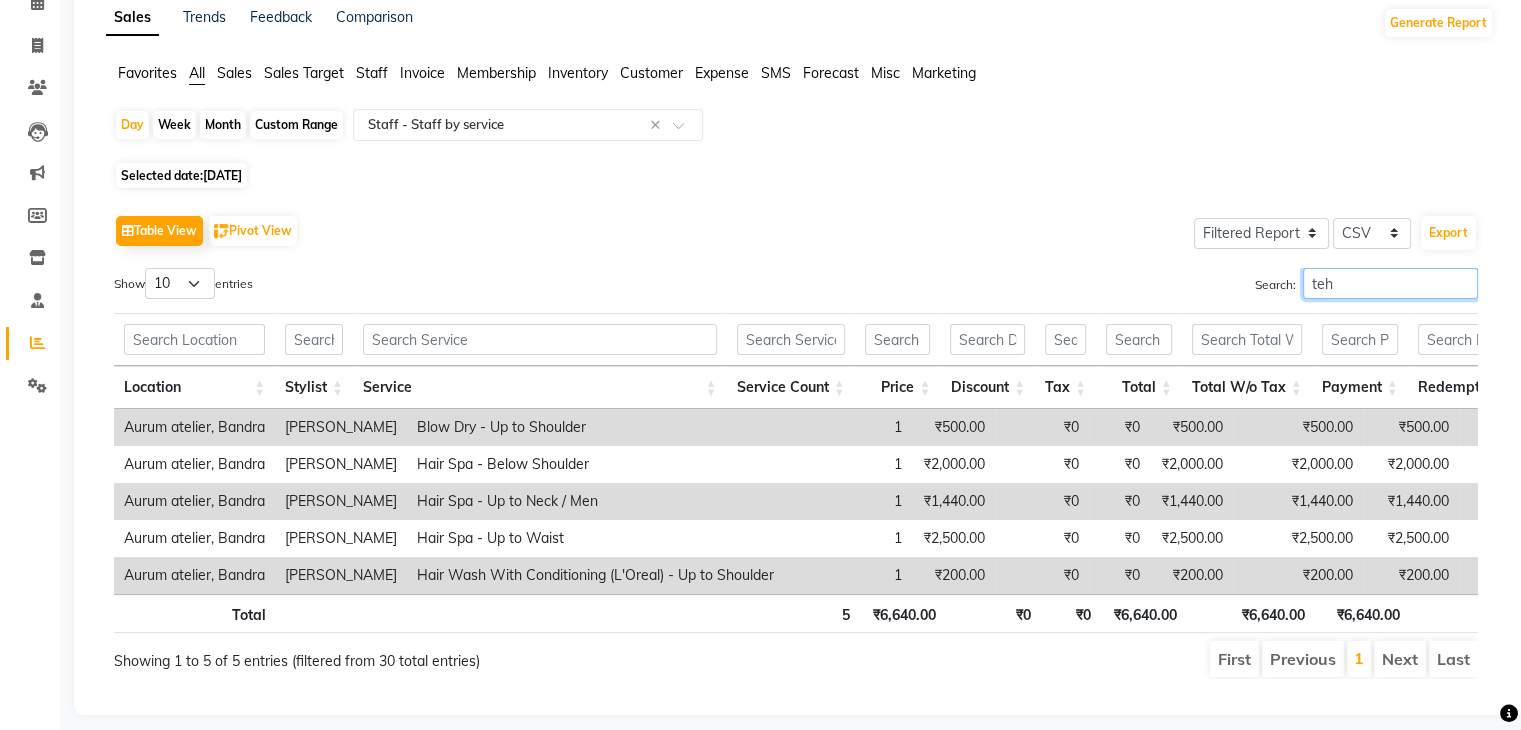 type on "teh" 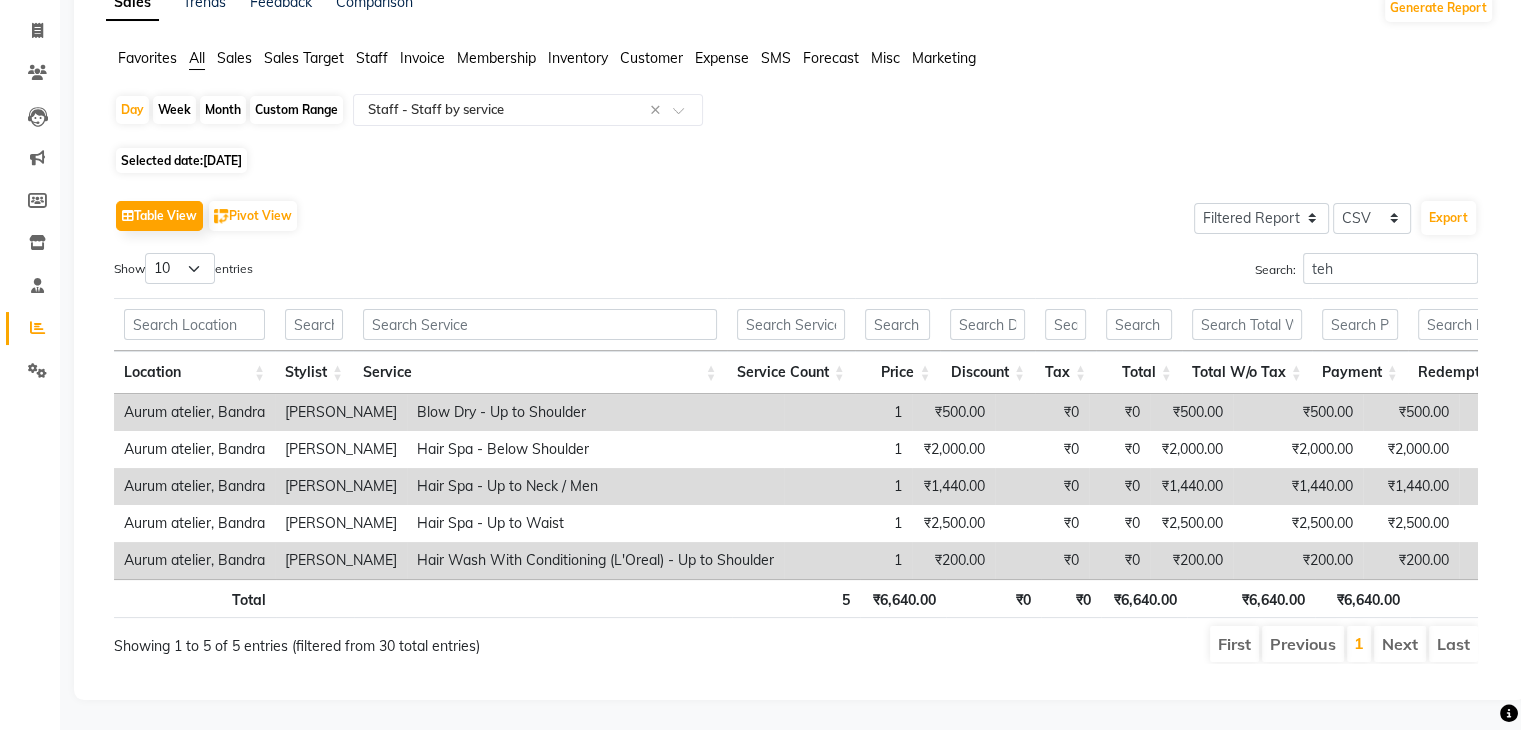 scroll, scrollTop: 144, scrollLeft: 0, axis: vertical 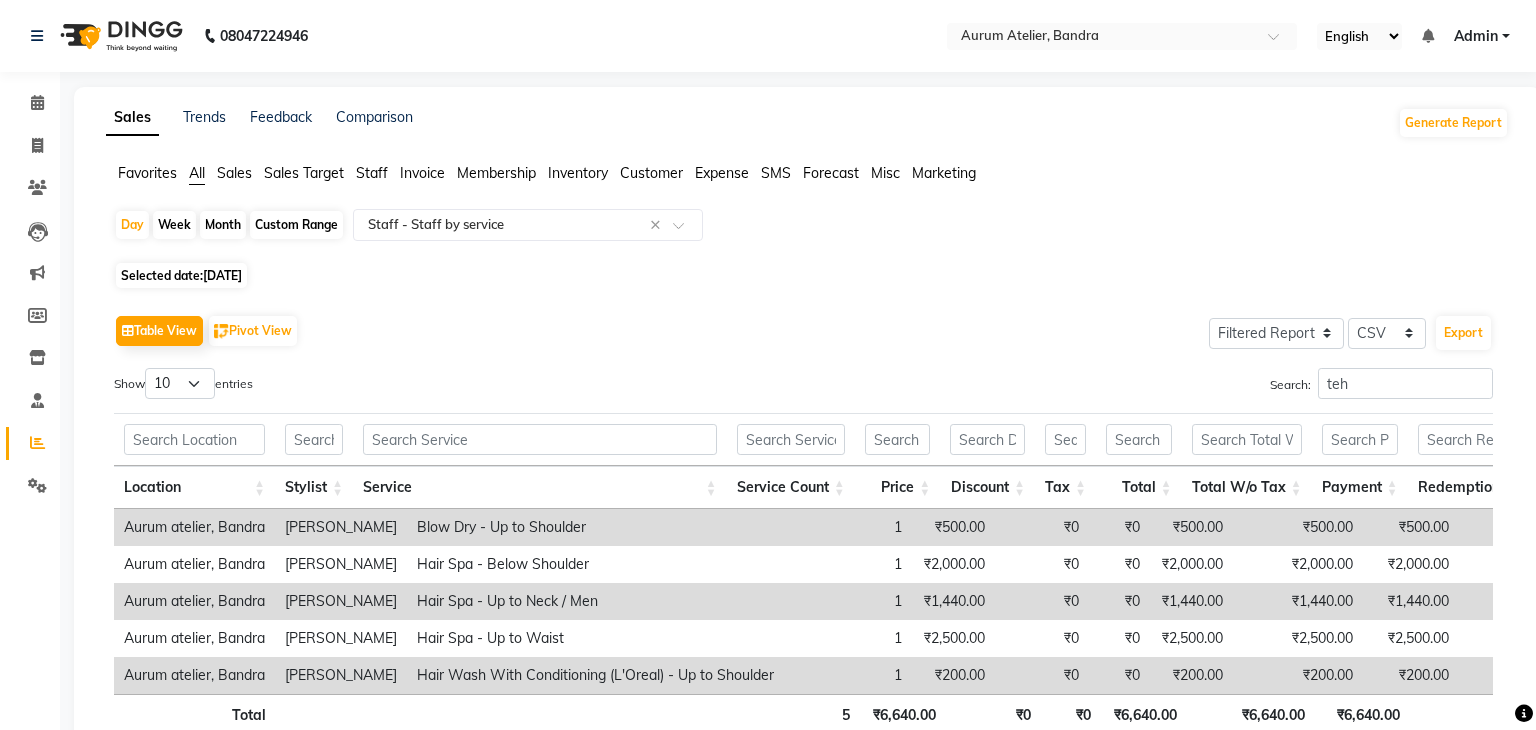 select on "7410" 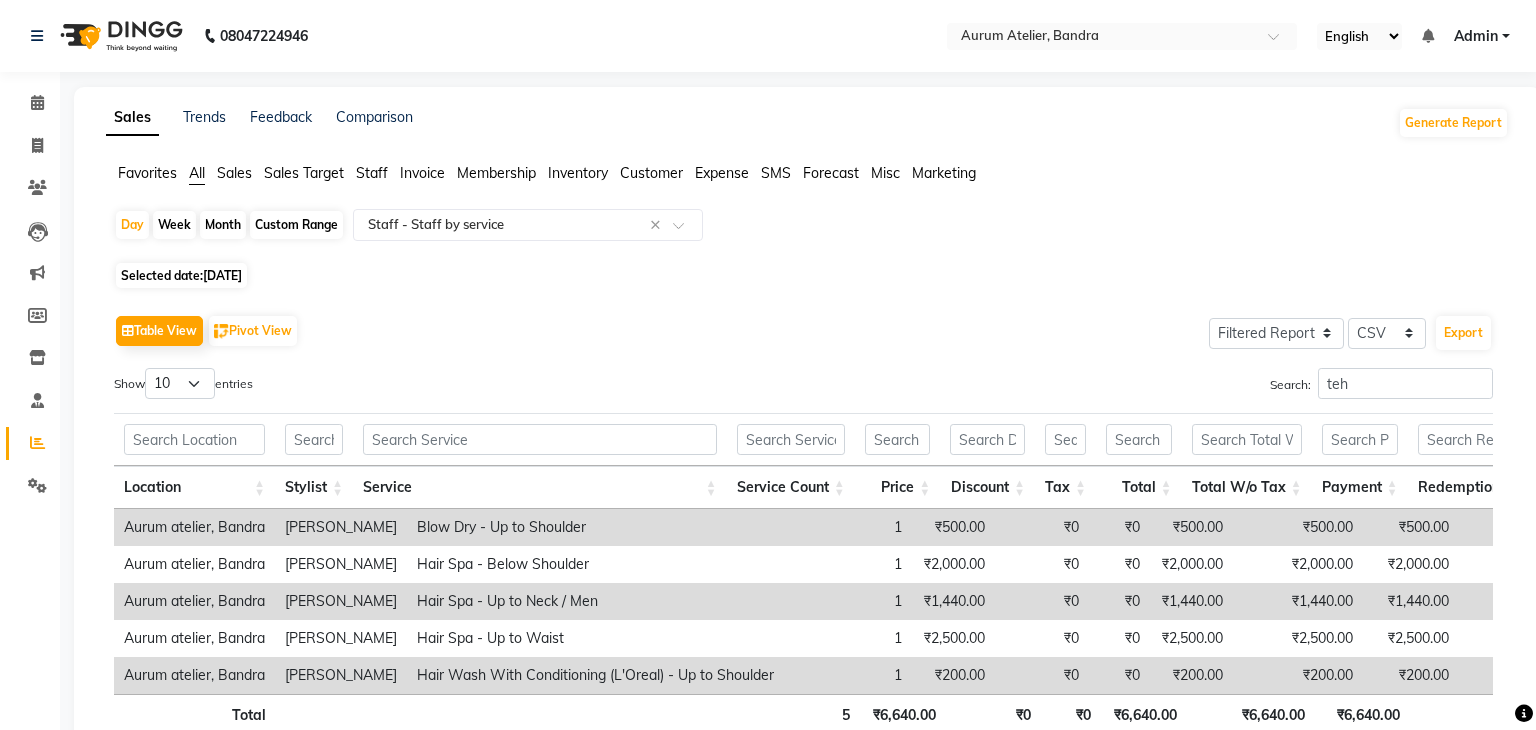 select on "service" 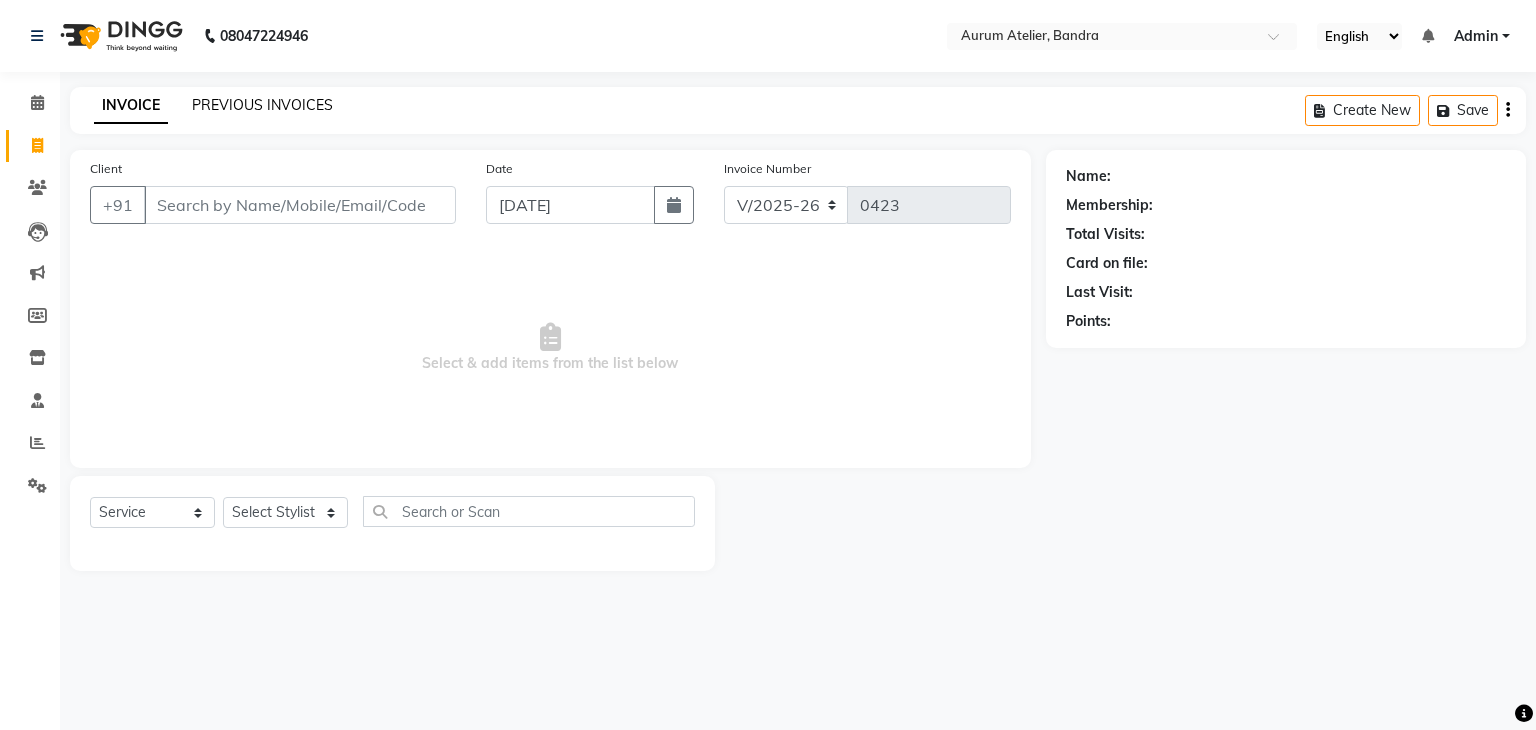 click on "PREVIOUS INVOICES" 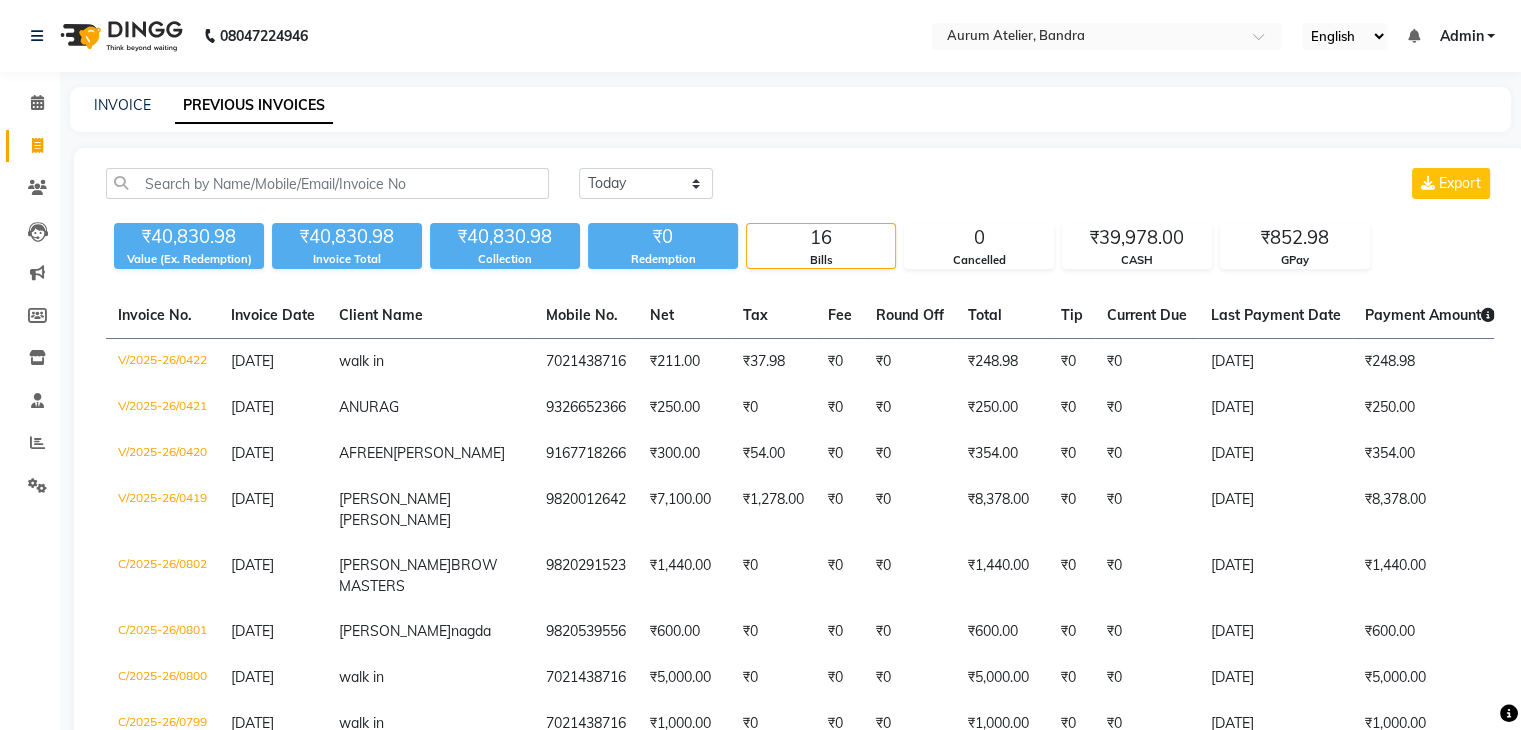 click on "Admin" at bounding box center (1461, 36) 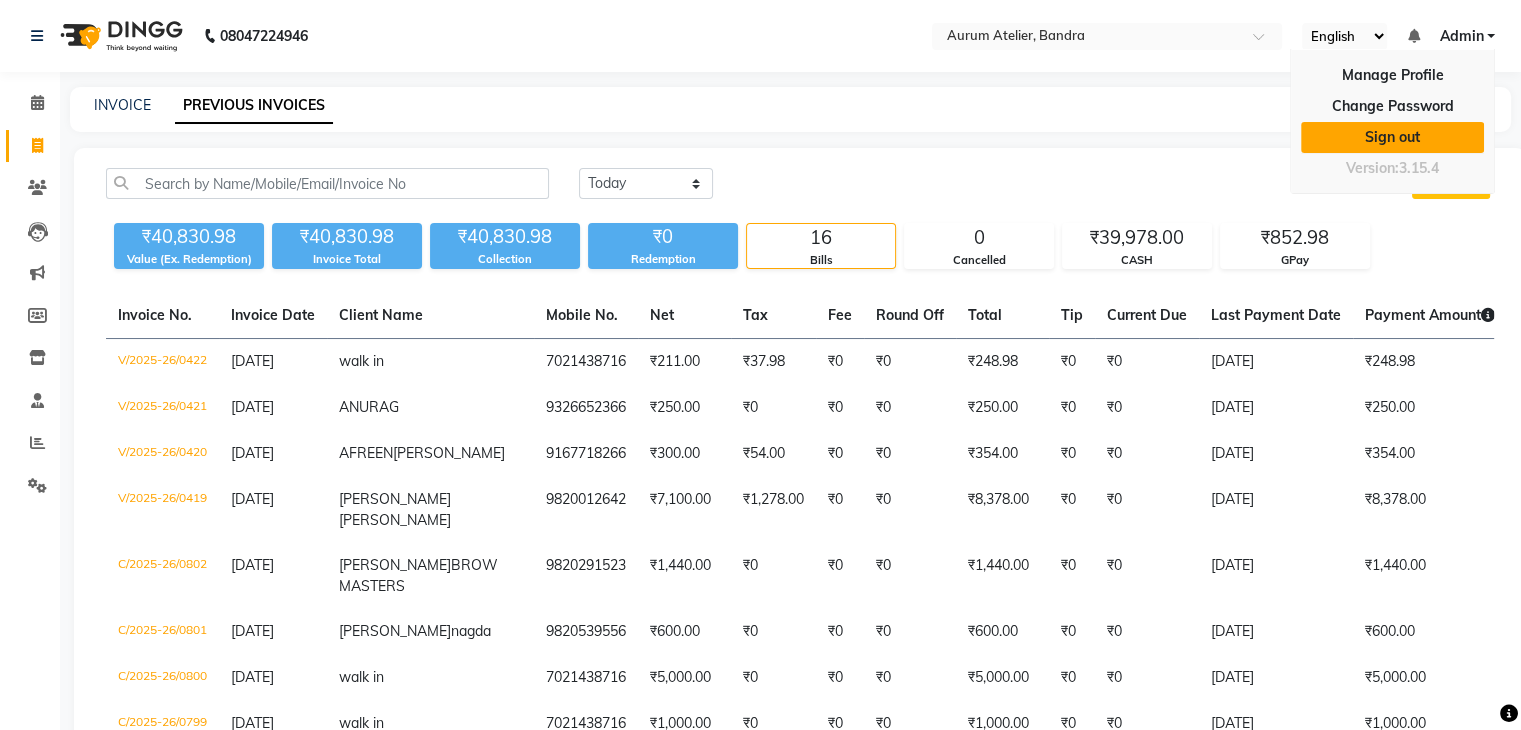 click on "Sign out" at bounding box center (1392, 137) 